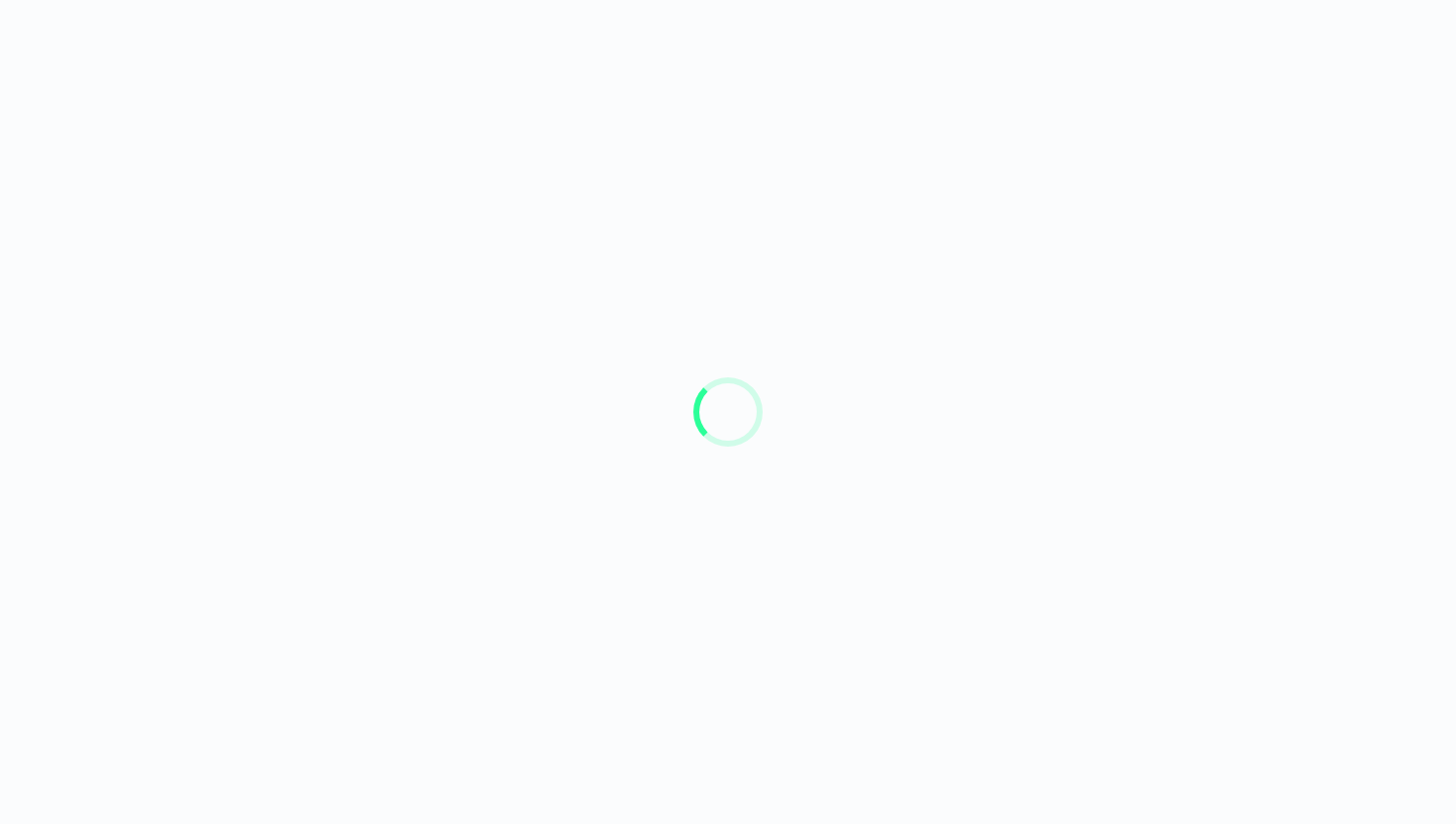 scroll, scrollTop: 0, scrollLeft: 0, axis: both 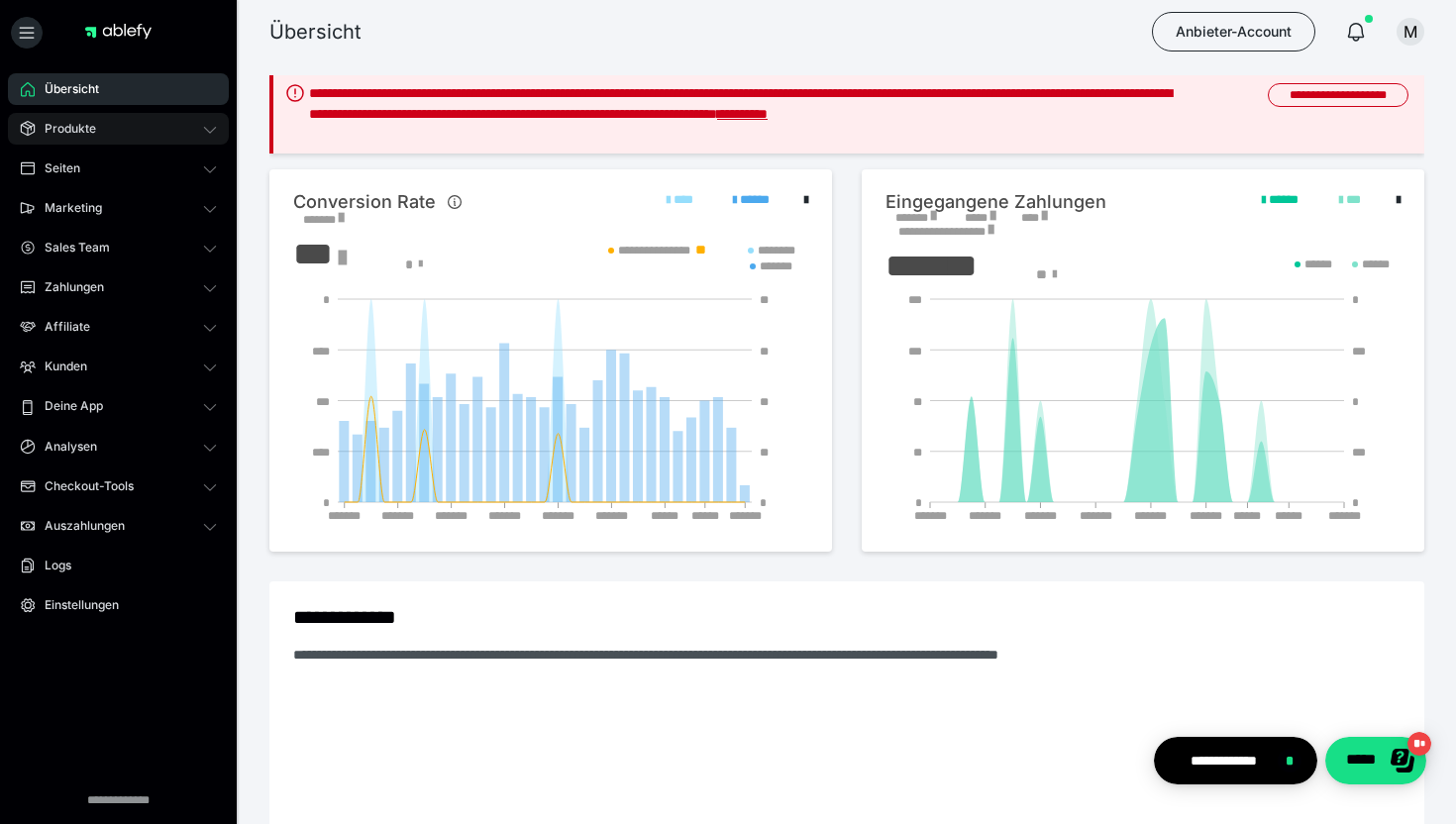 click on "Produkte" at bounding box center [118, 129] 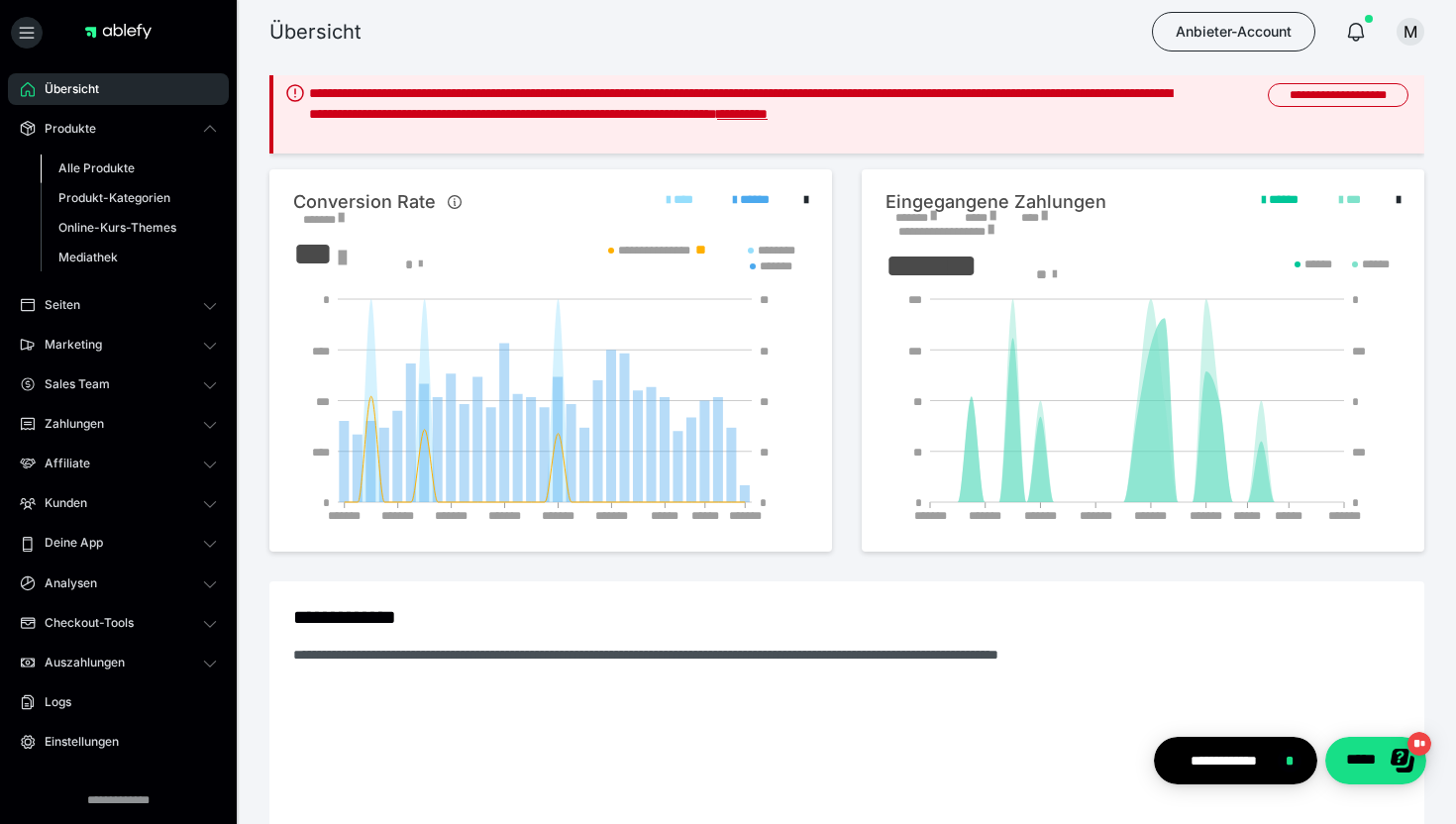 click on "Alle Produkte" at bounding box center [96, 167] 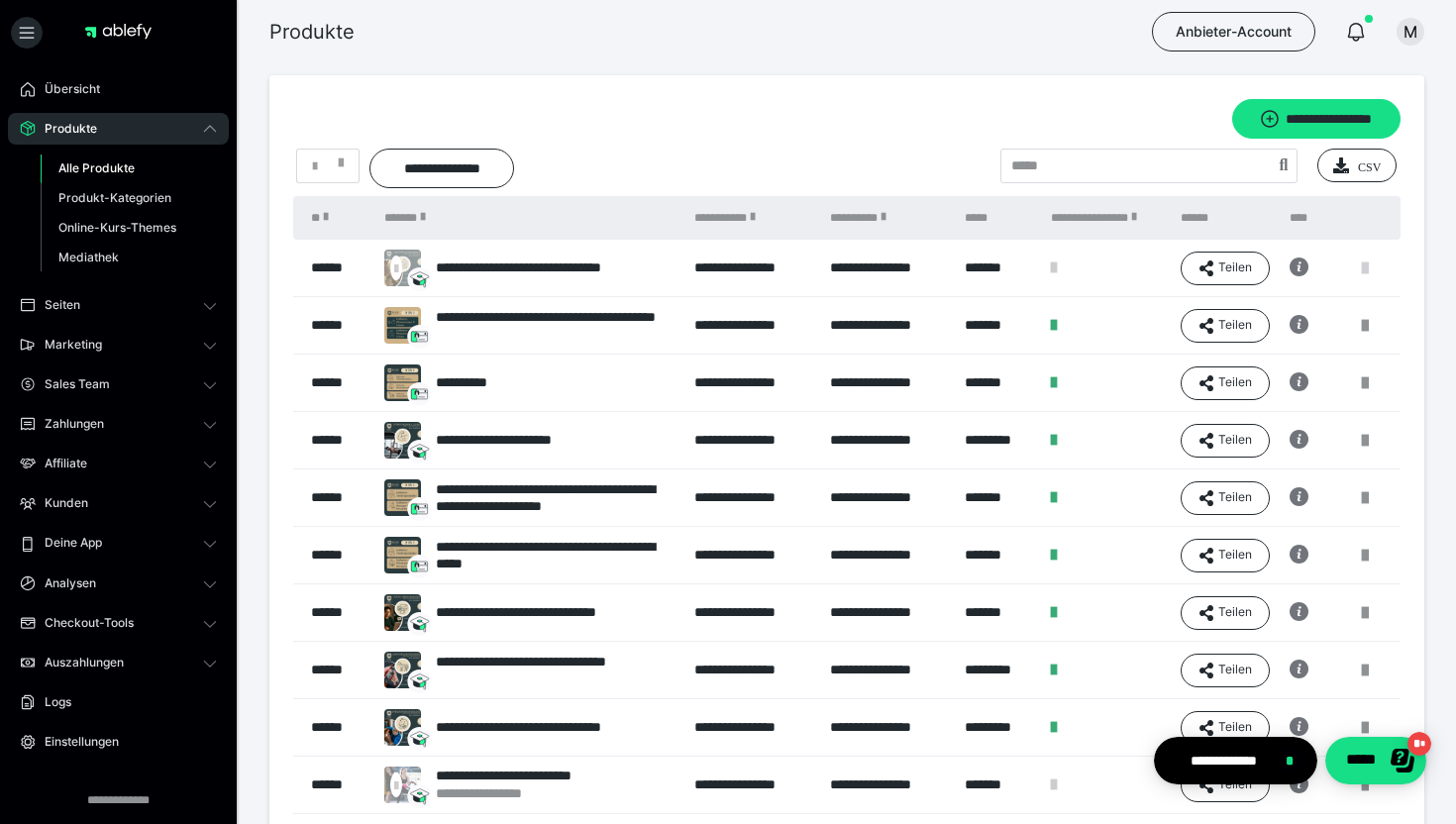 click at bounding box center (1365, 268) 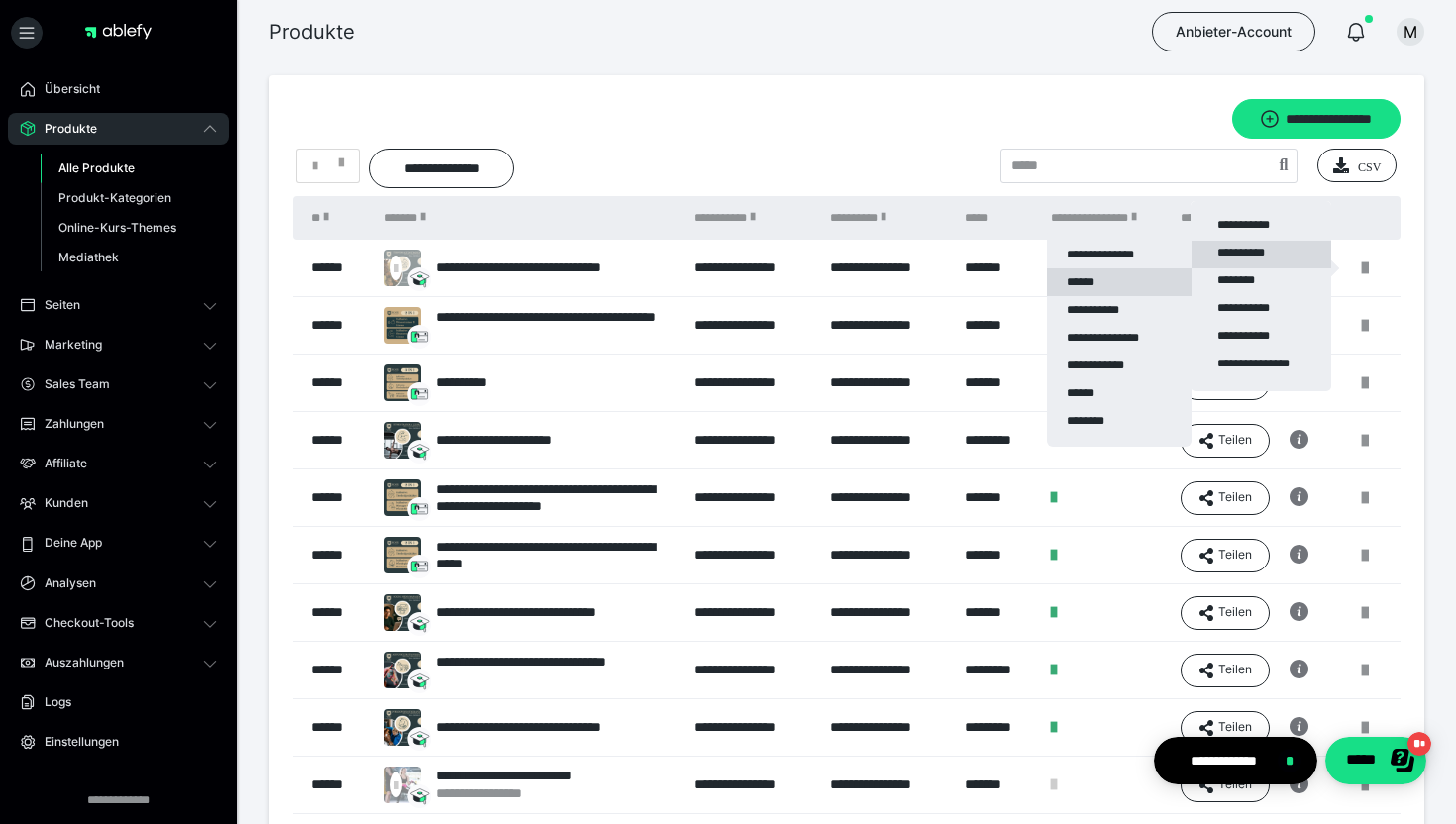 click on "******" at bounding box center (1119, 282) 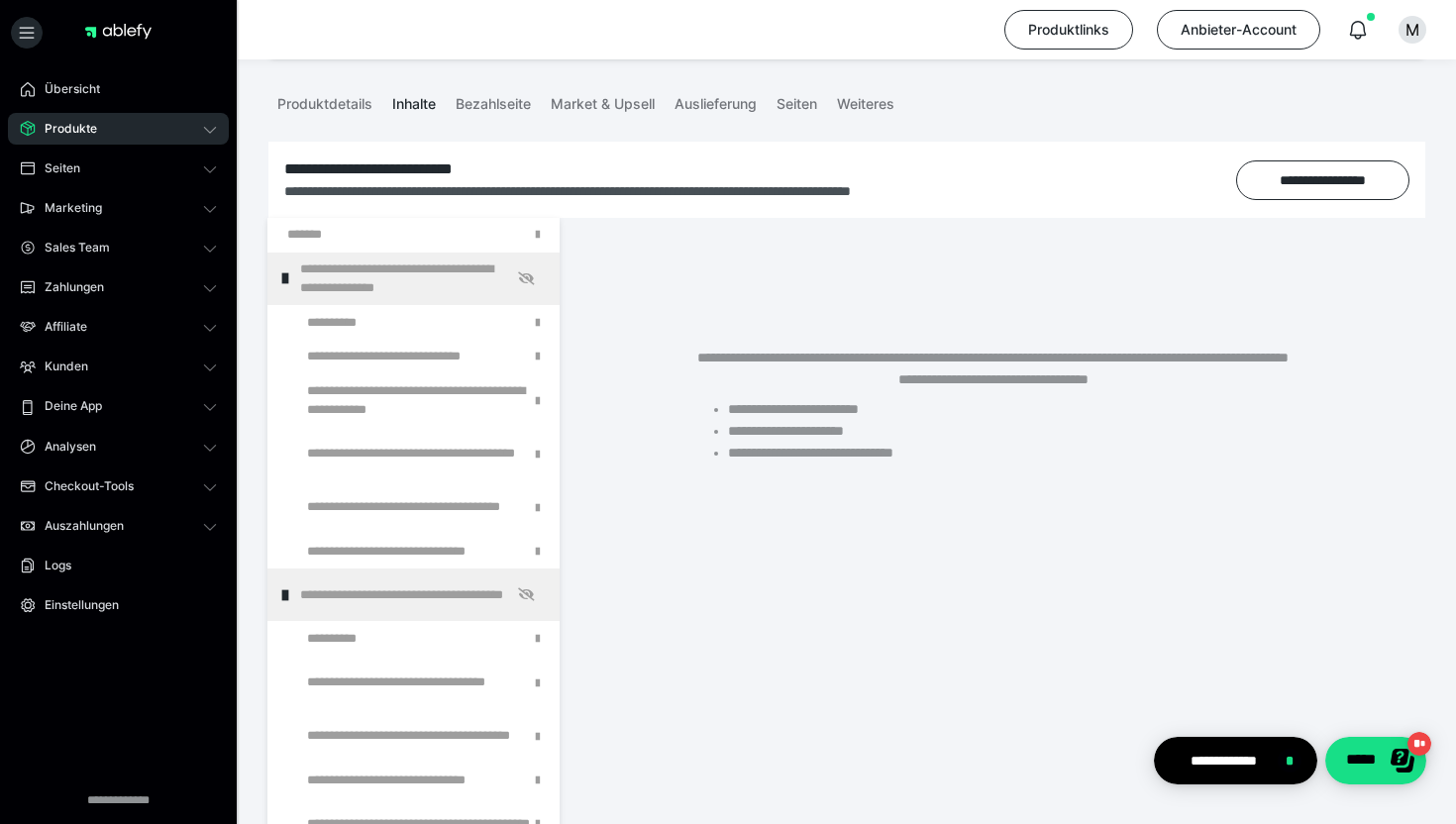 scroll, scrollTop: 283, scrollLeft: 0, axis: vertical 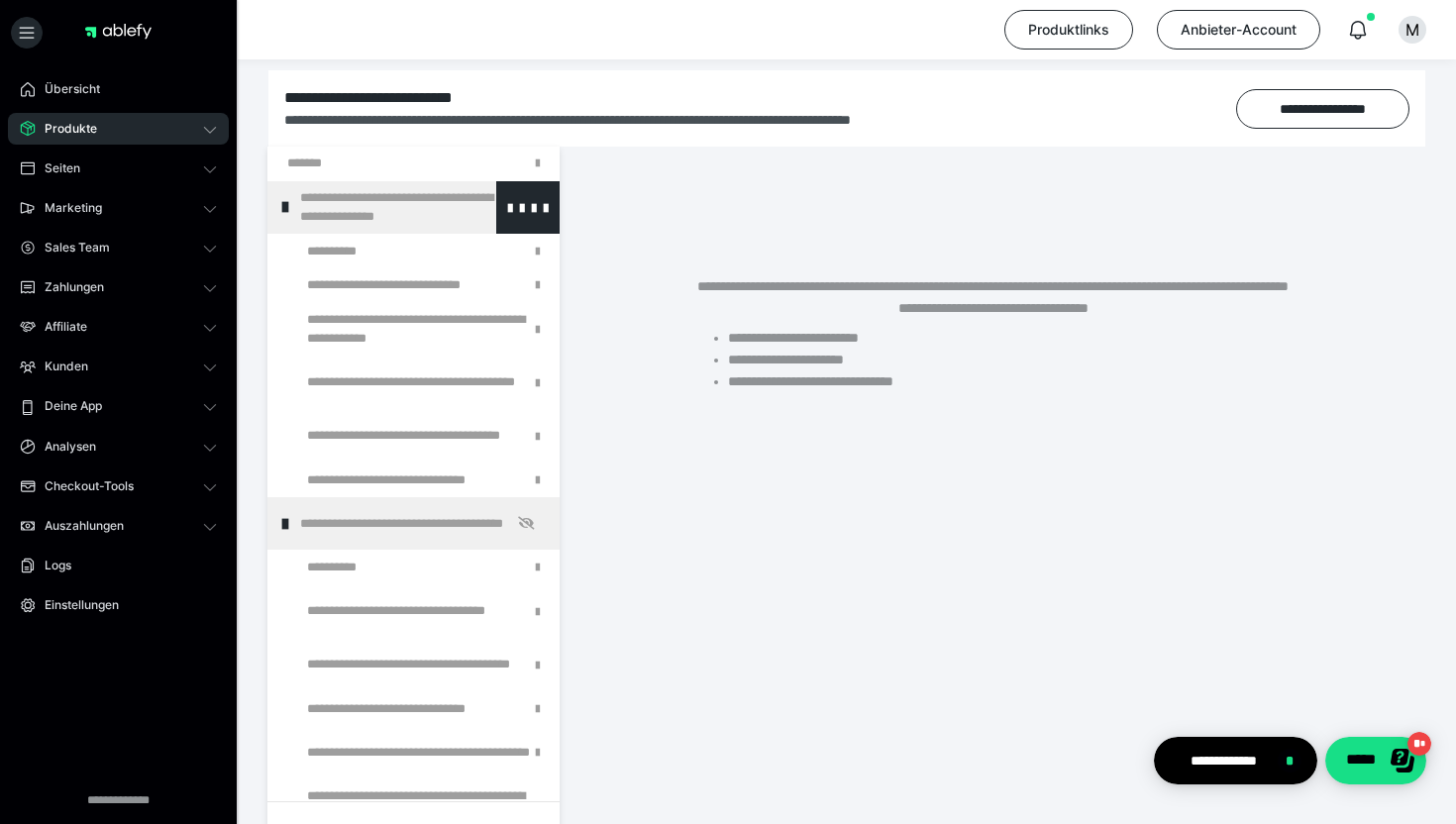 click at bounding box center (285, 207) 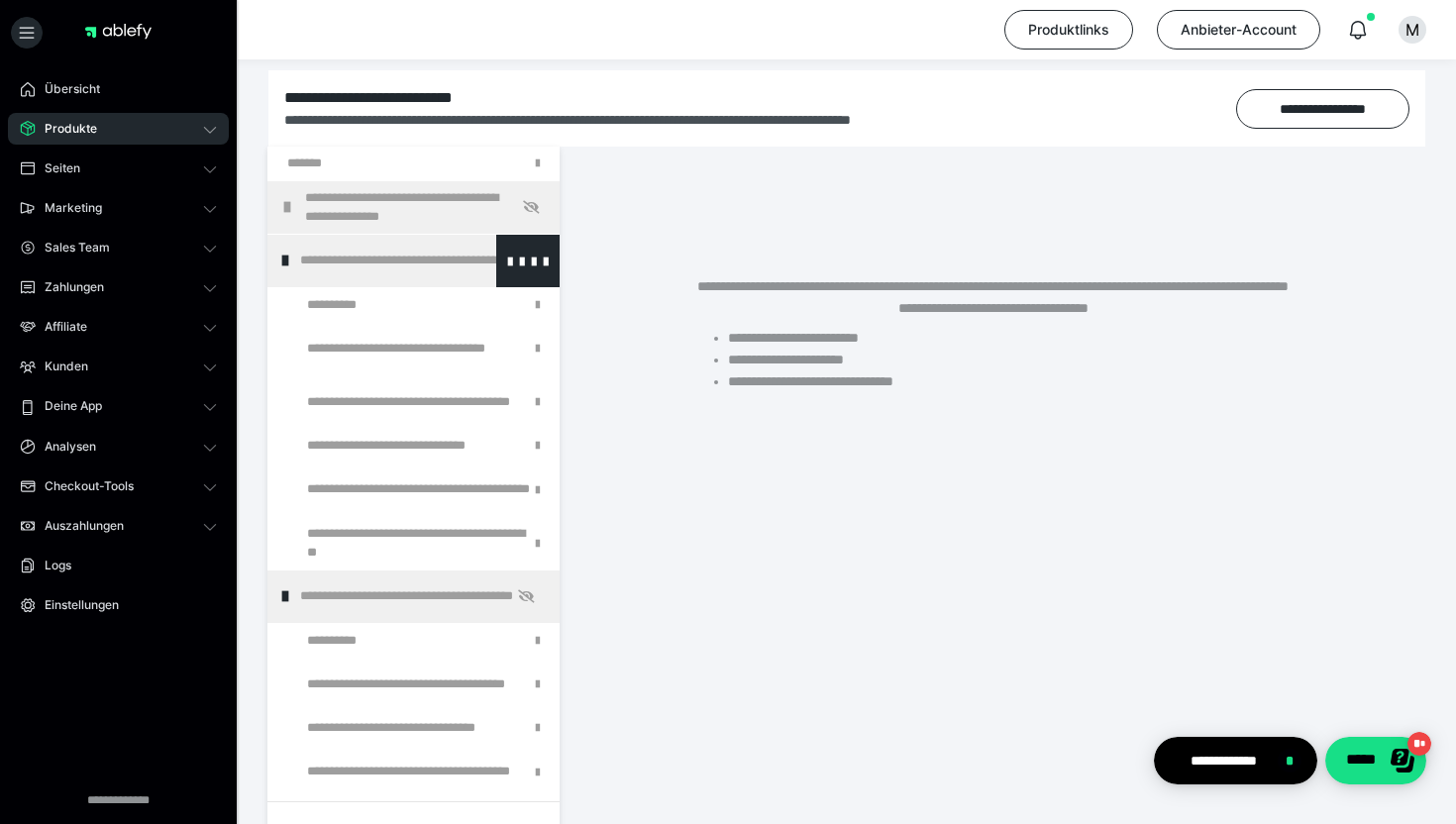 click at bounding box center (285, 260) 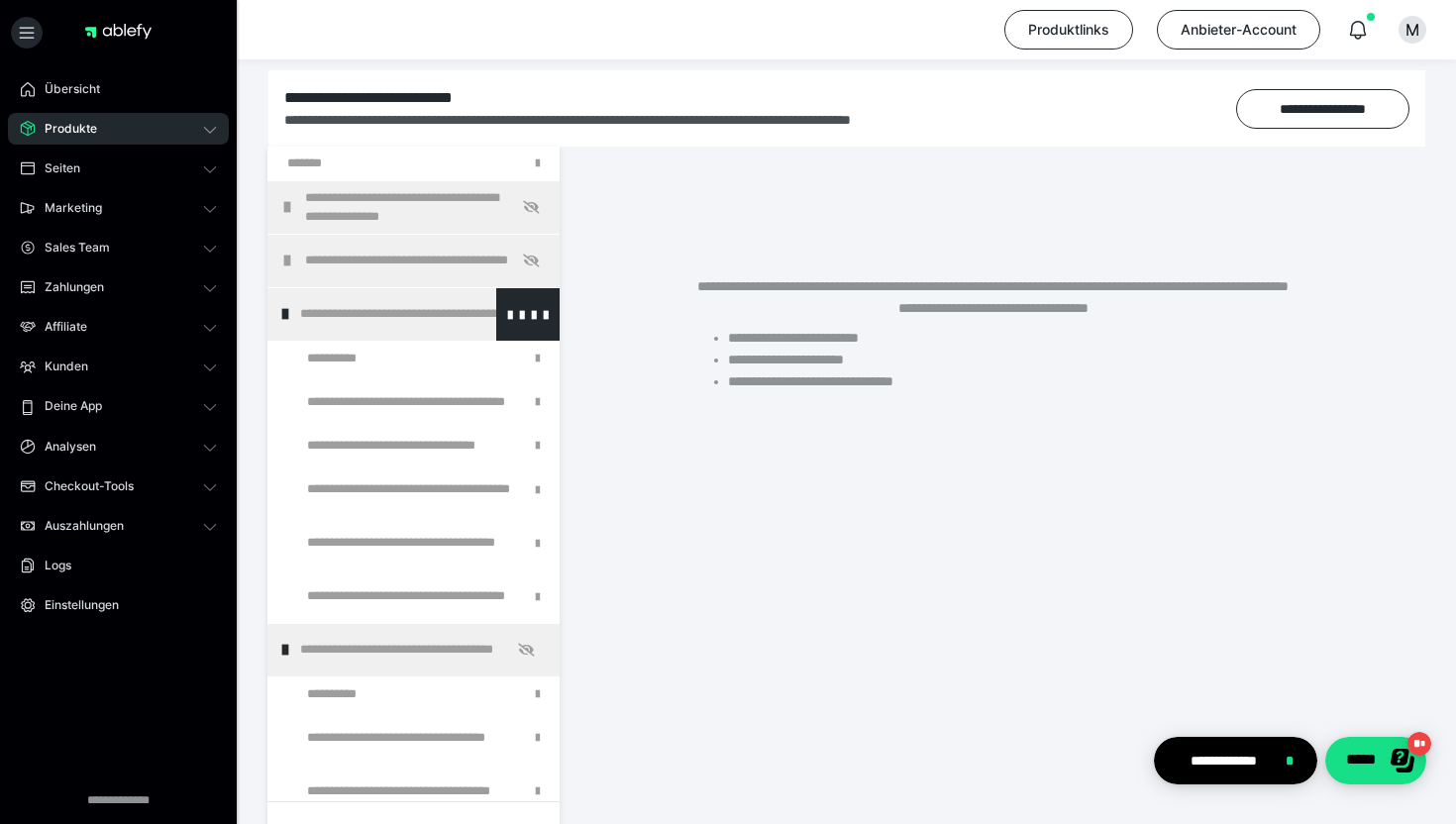 click on "**********" at bounding box center [413, 314] 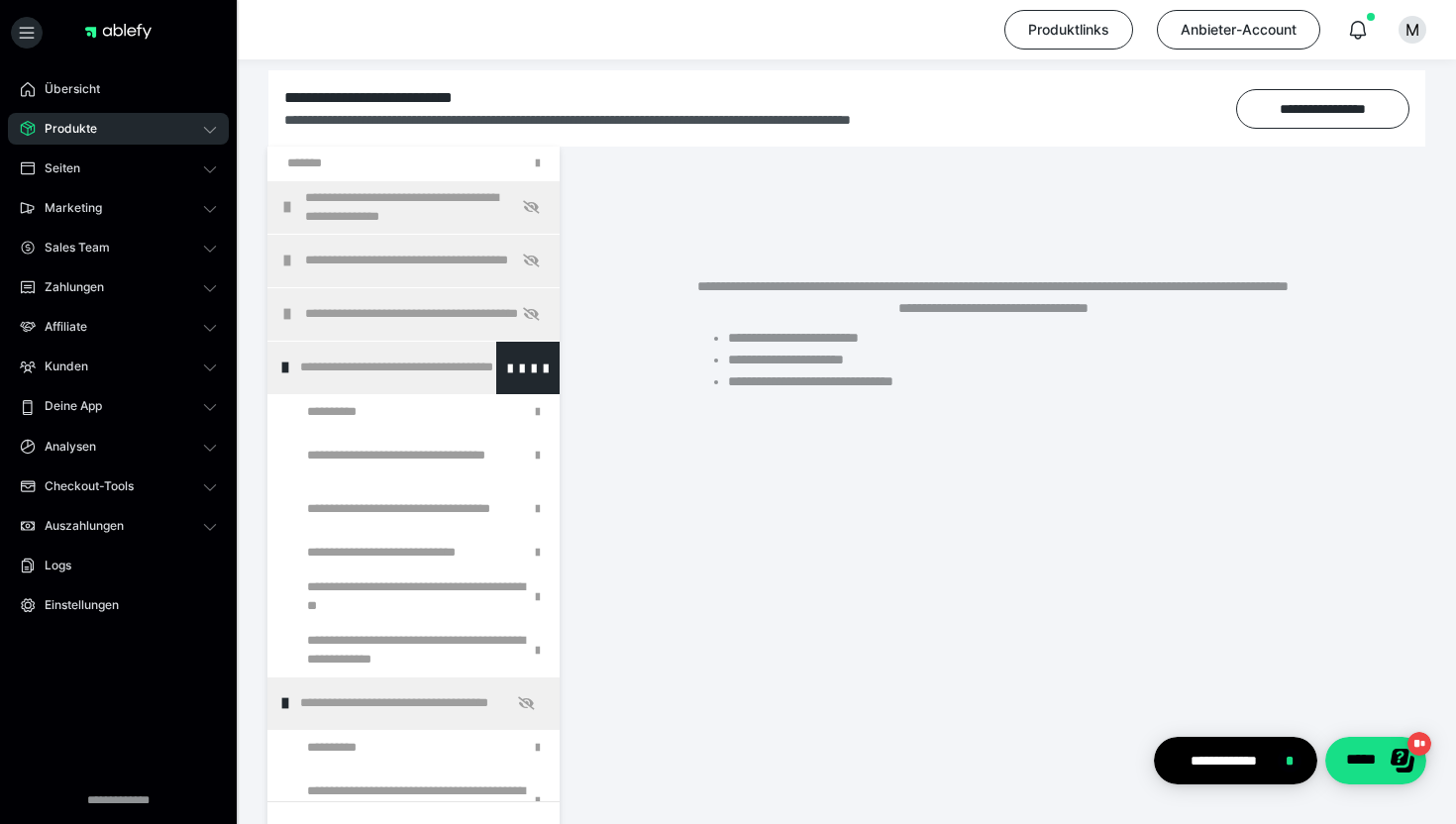 click at bounding box center (285, 367) 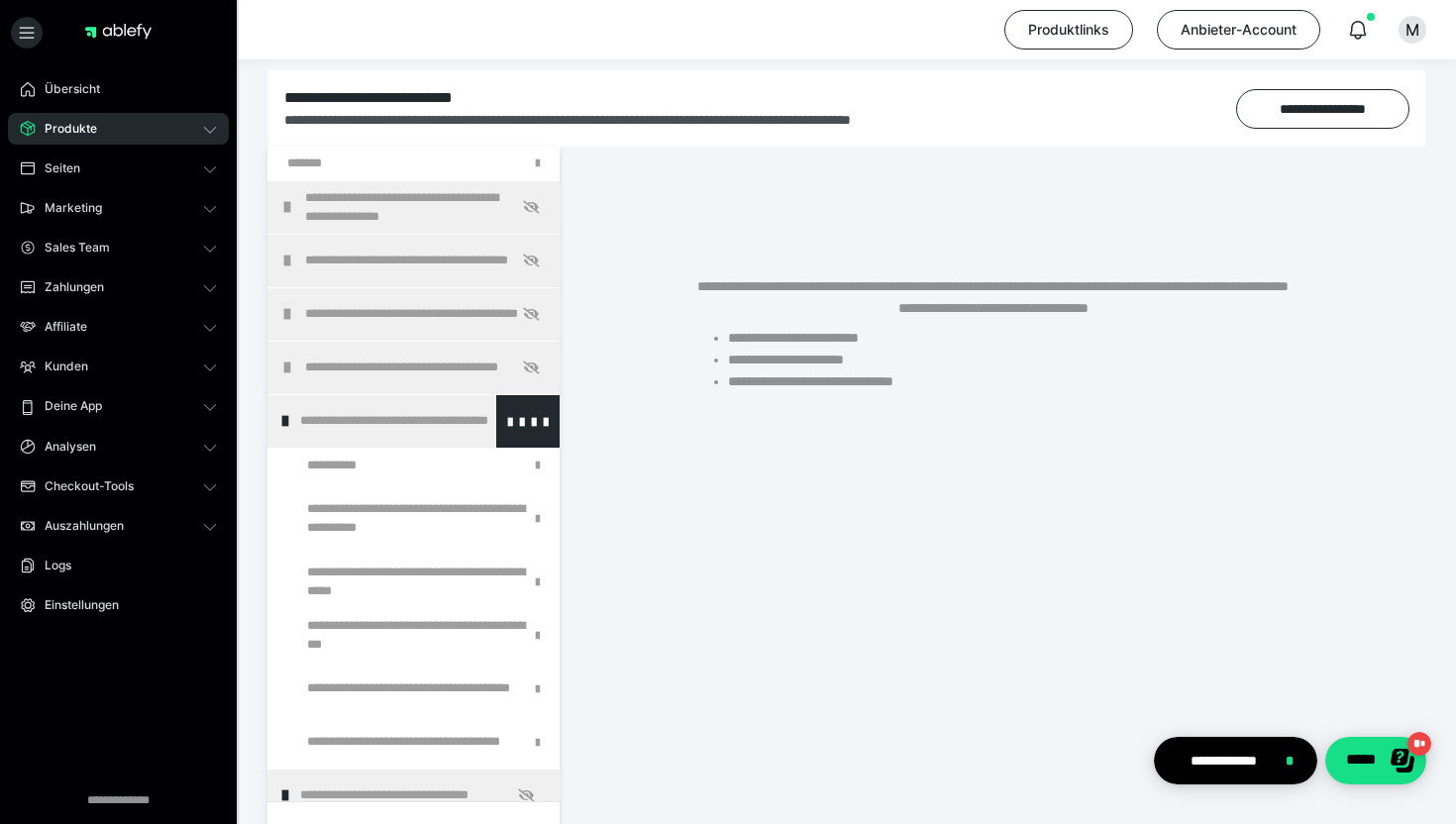 click at bounding box center (285, 421) 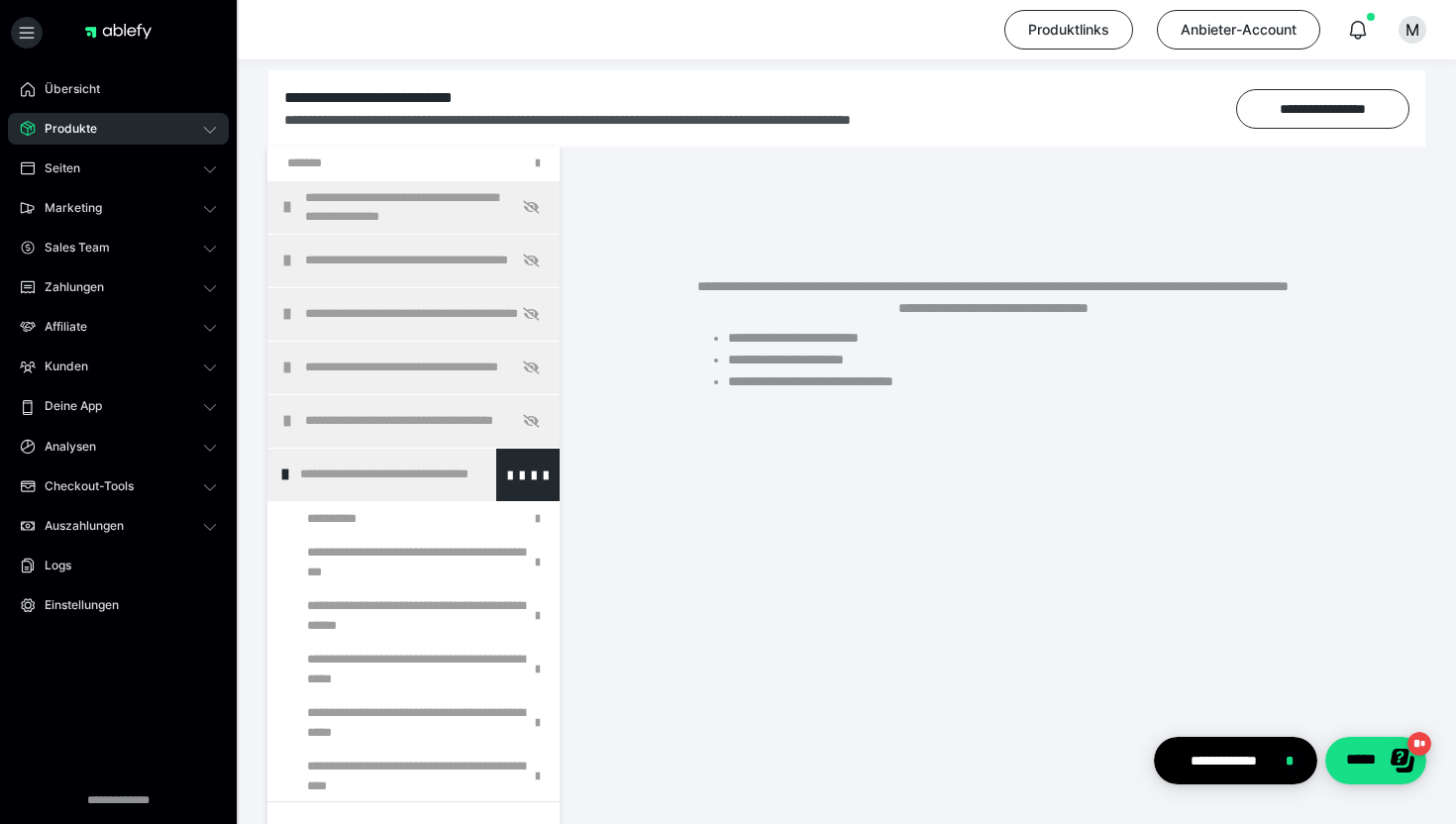 click at bounding box center [285, 474] 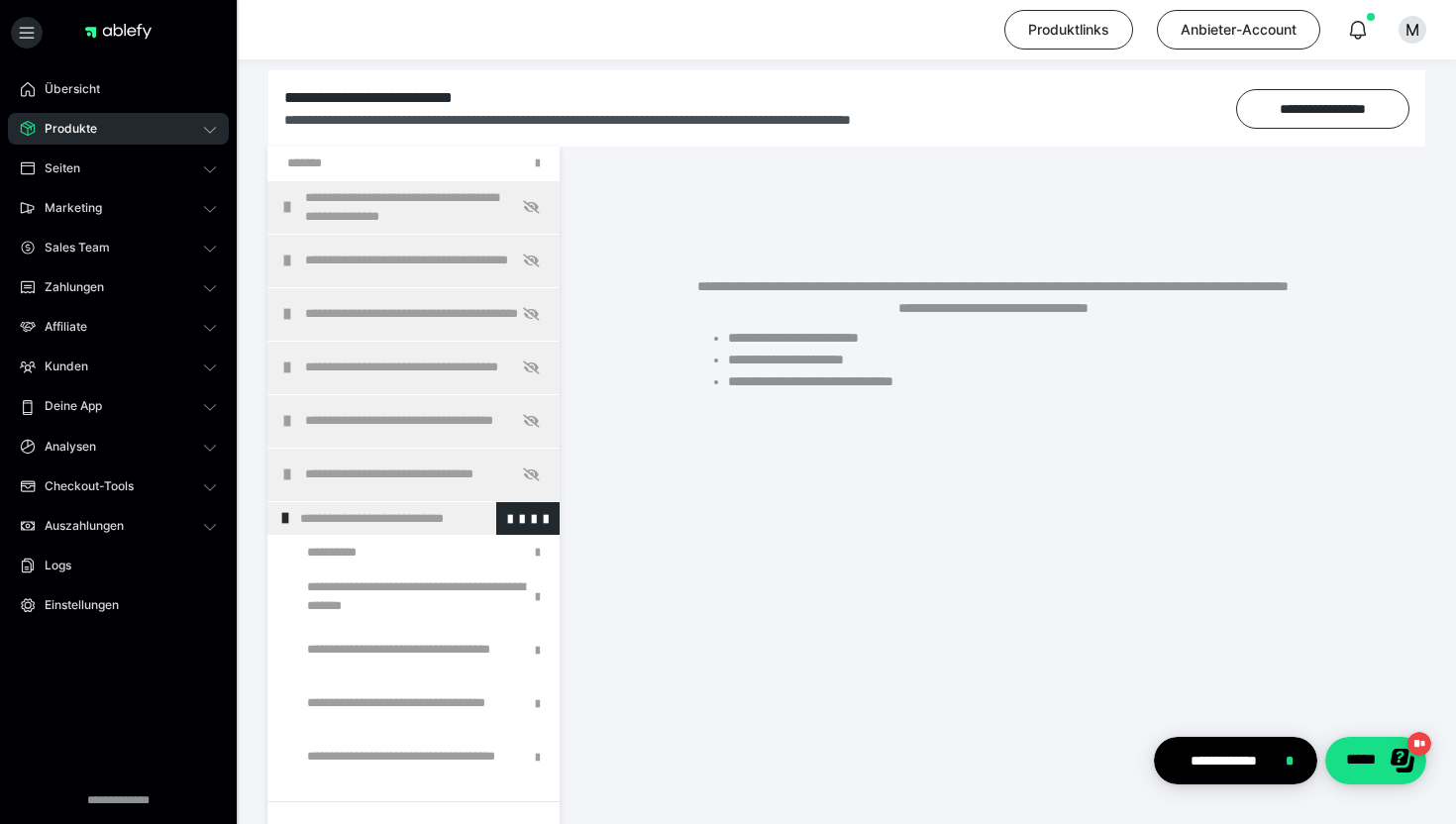 click at bounding box center [285, 518] 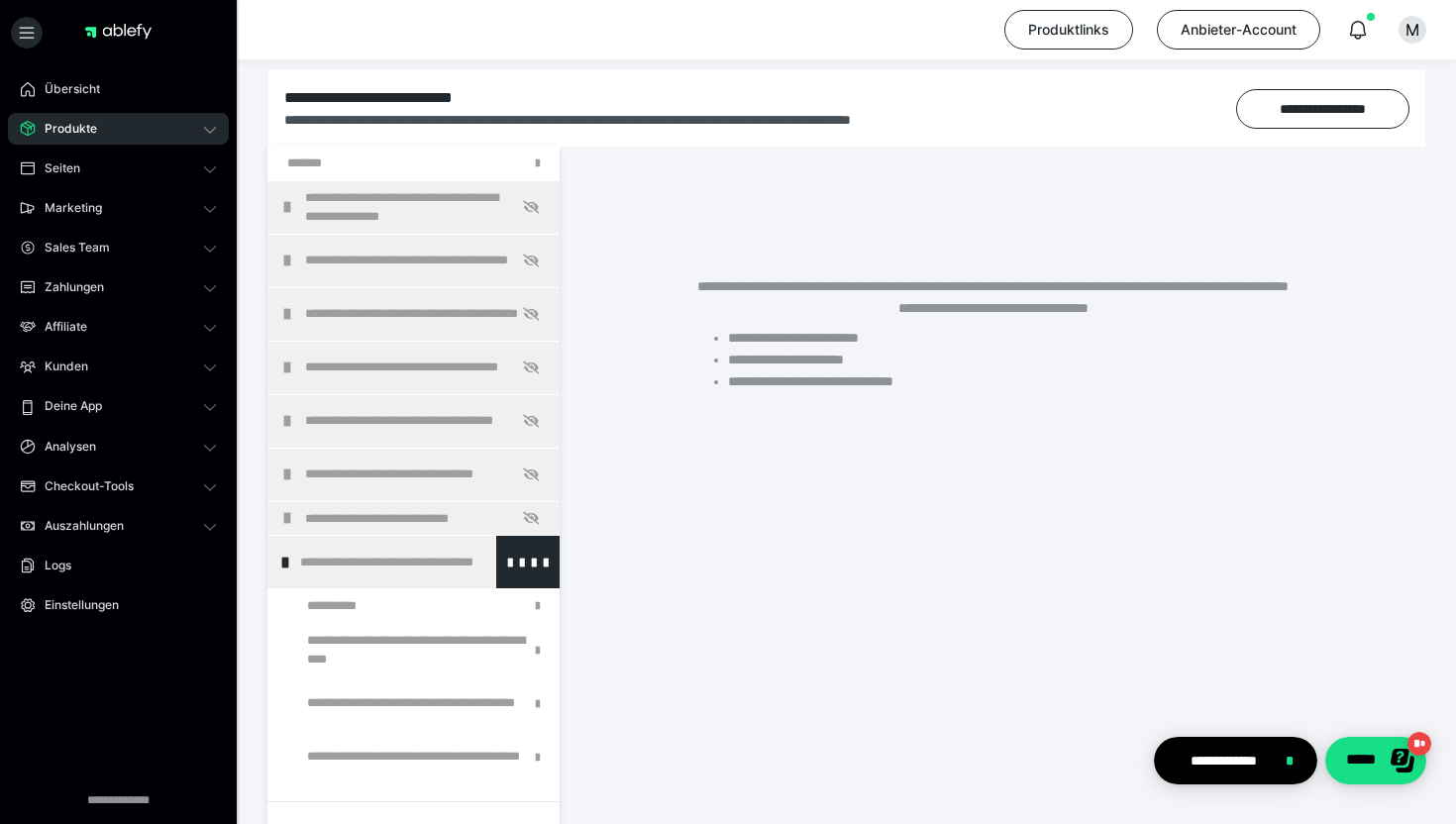 click at bounding box center [285, 563] 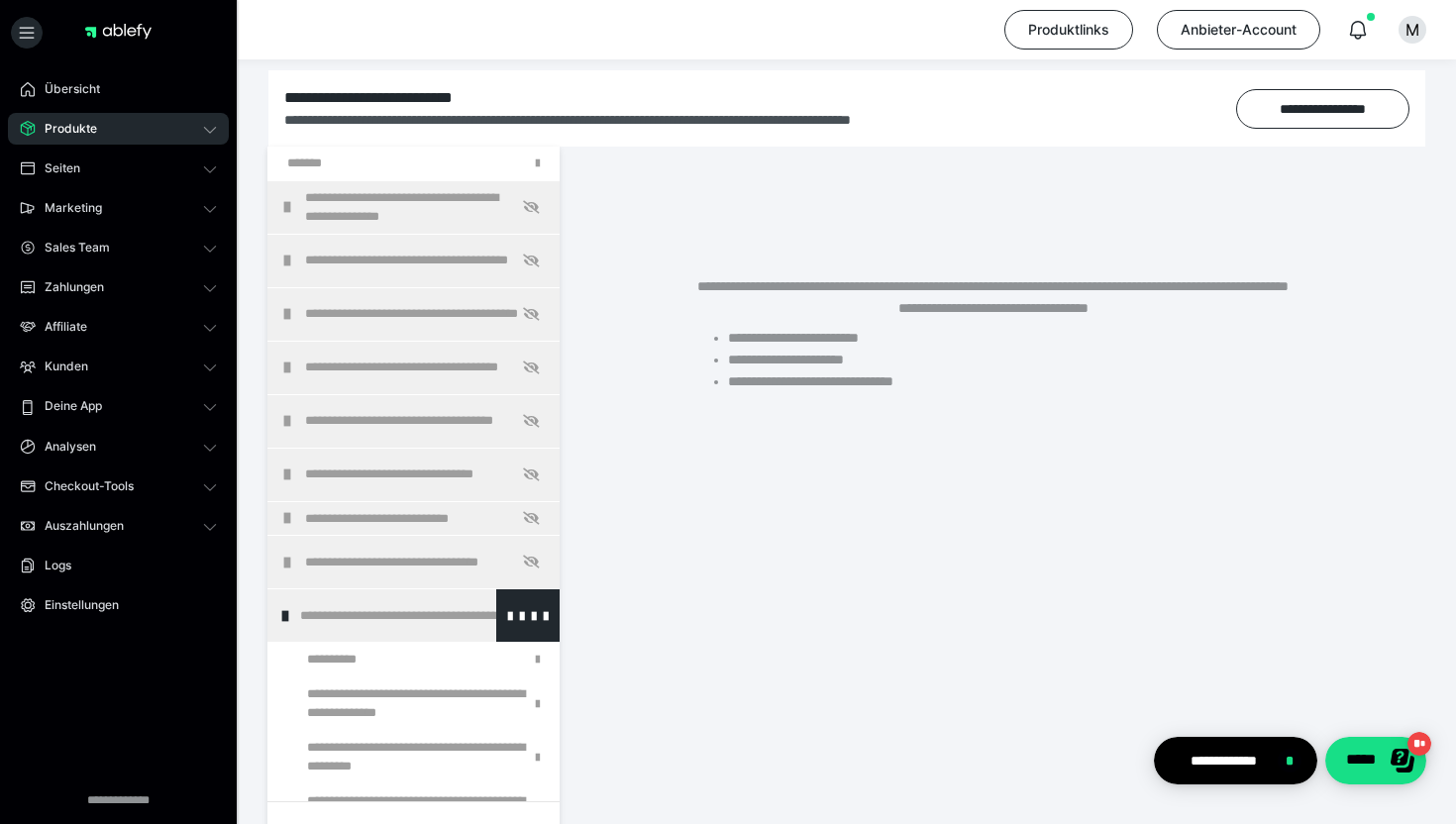 click at bounding box center [285, 616] 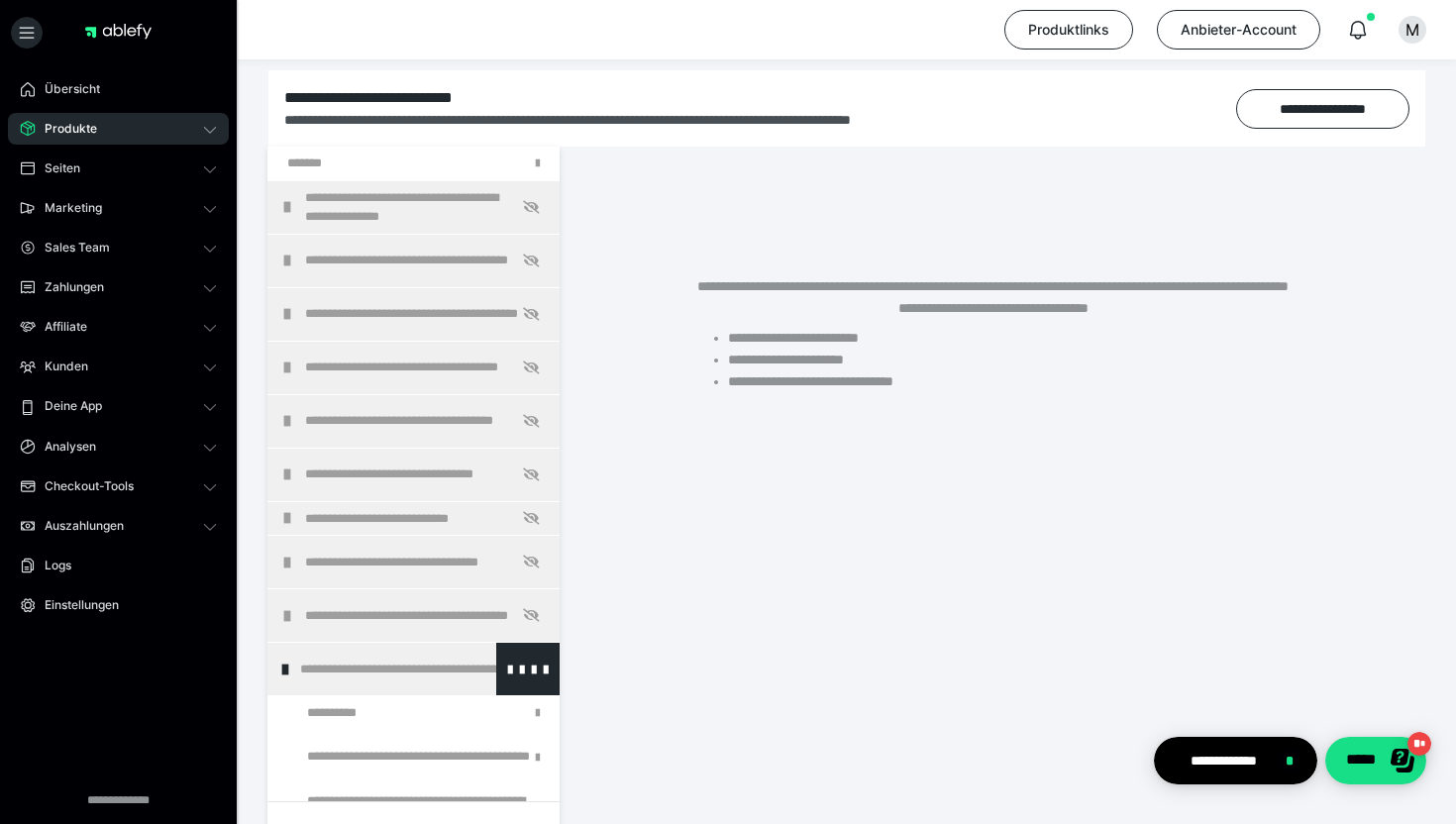 click on "**********" at bounding box center [413, 669] 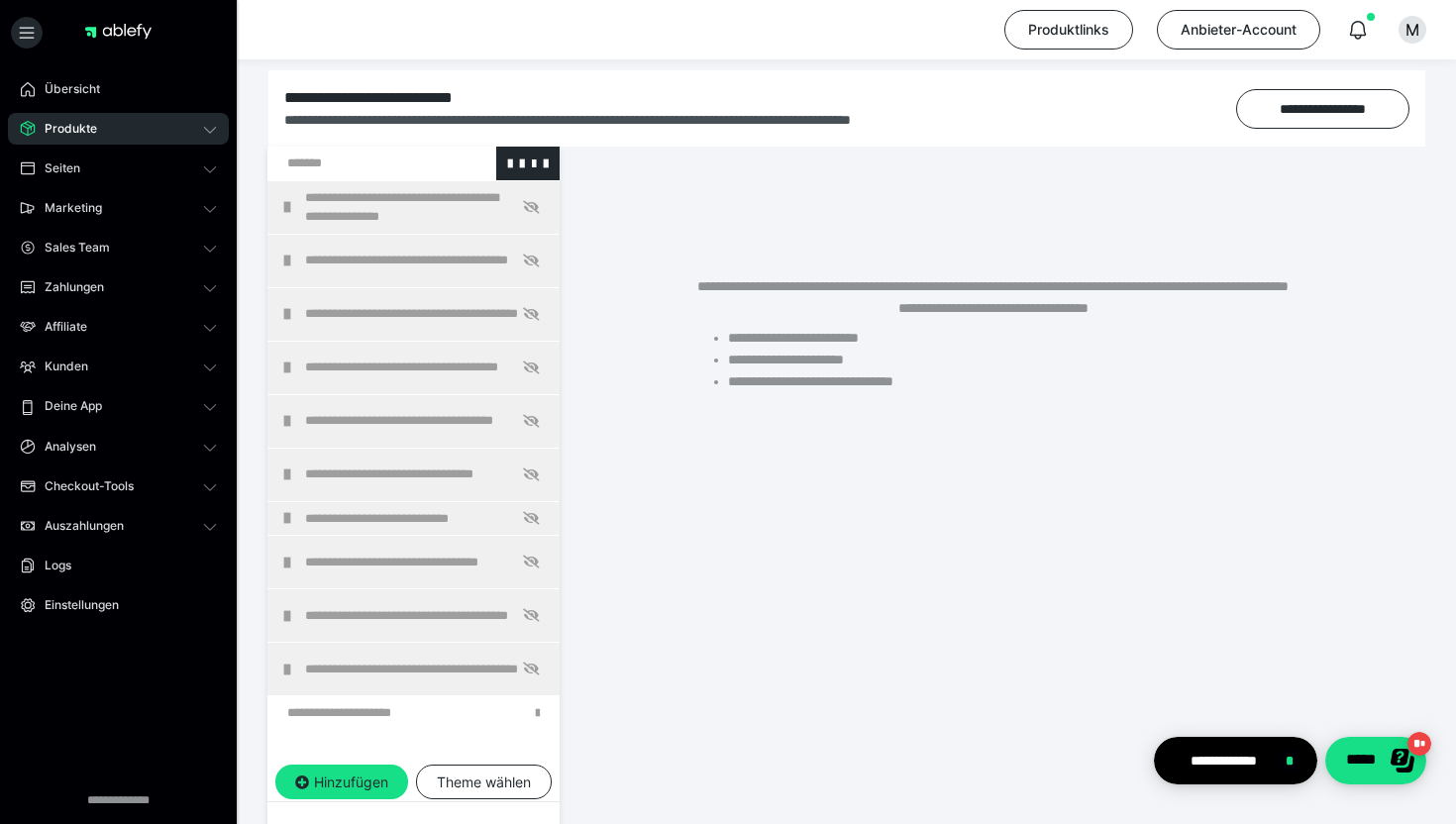 click at bounding box center (362, 163) 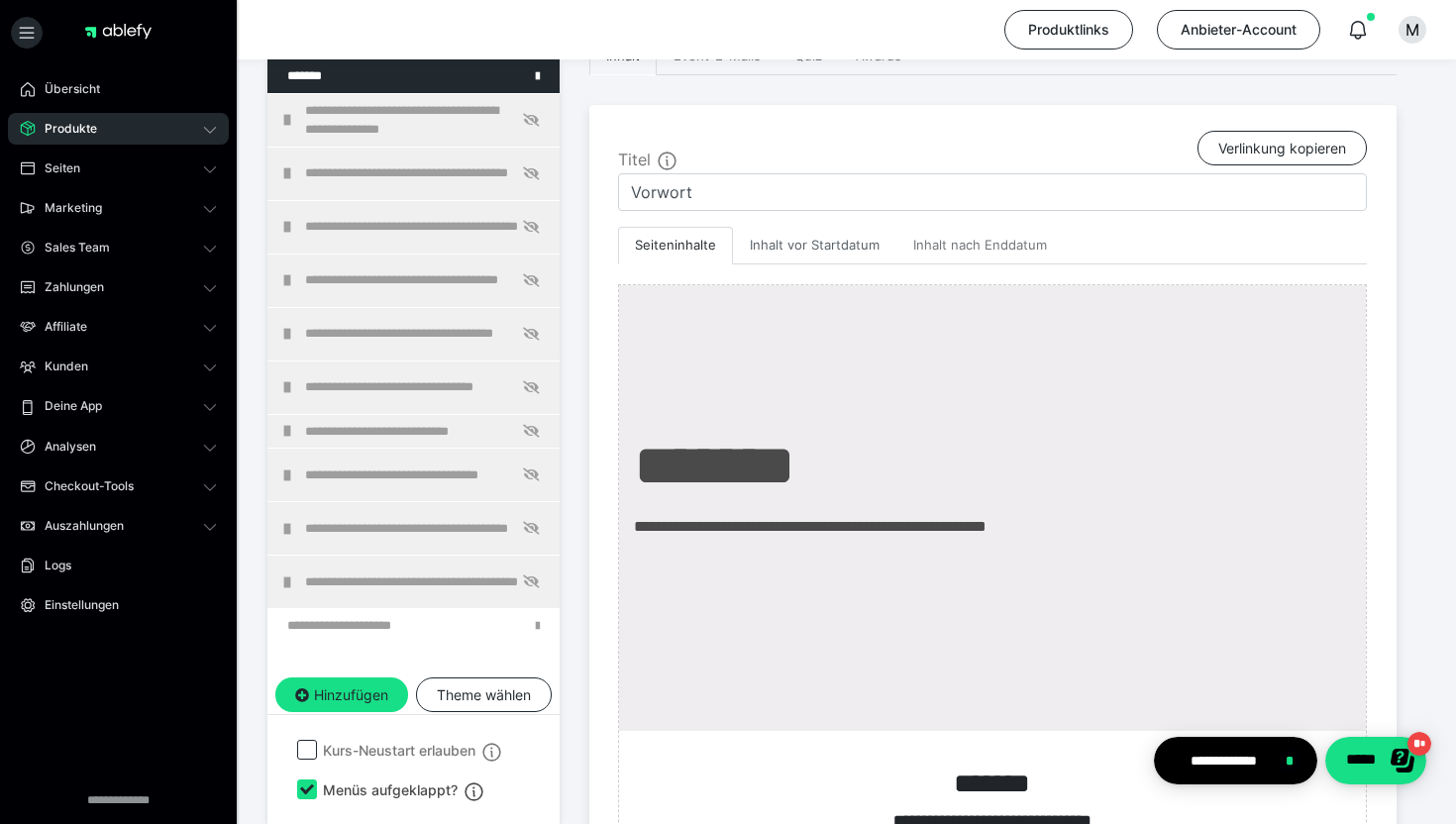 scroll, scrollTop: 462, scrollLeft: 0, axis: vertical 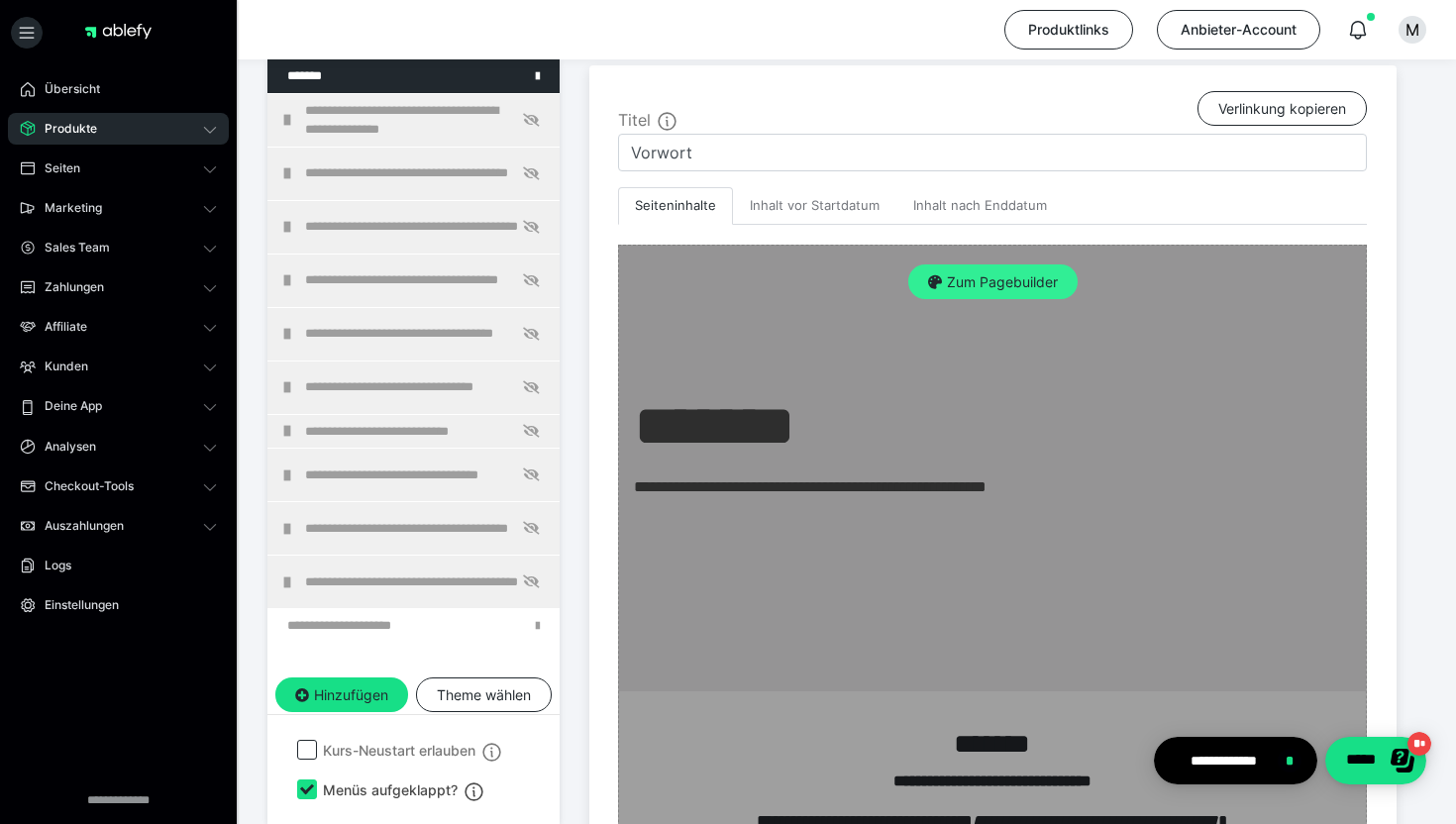 click on "Zum Pagebuilder" at bounding box center (992, 282) 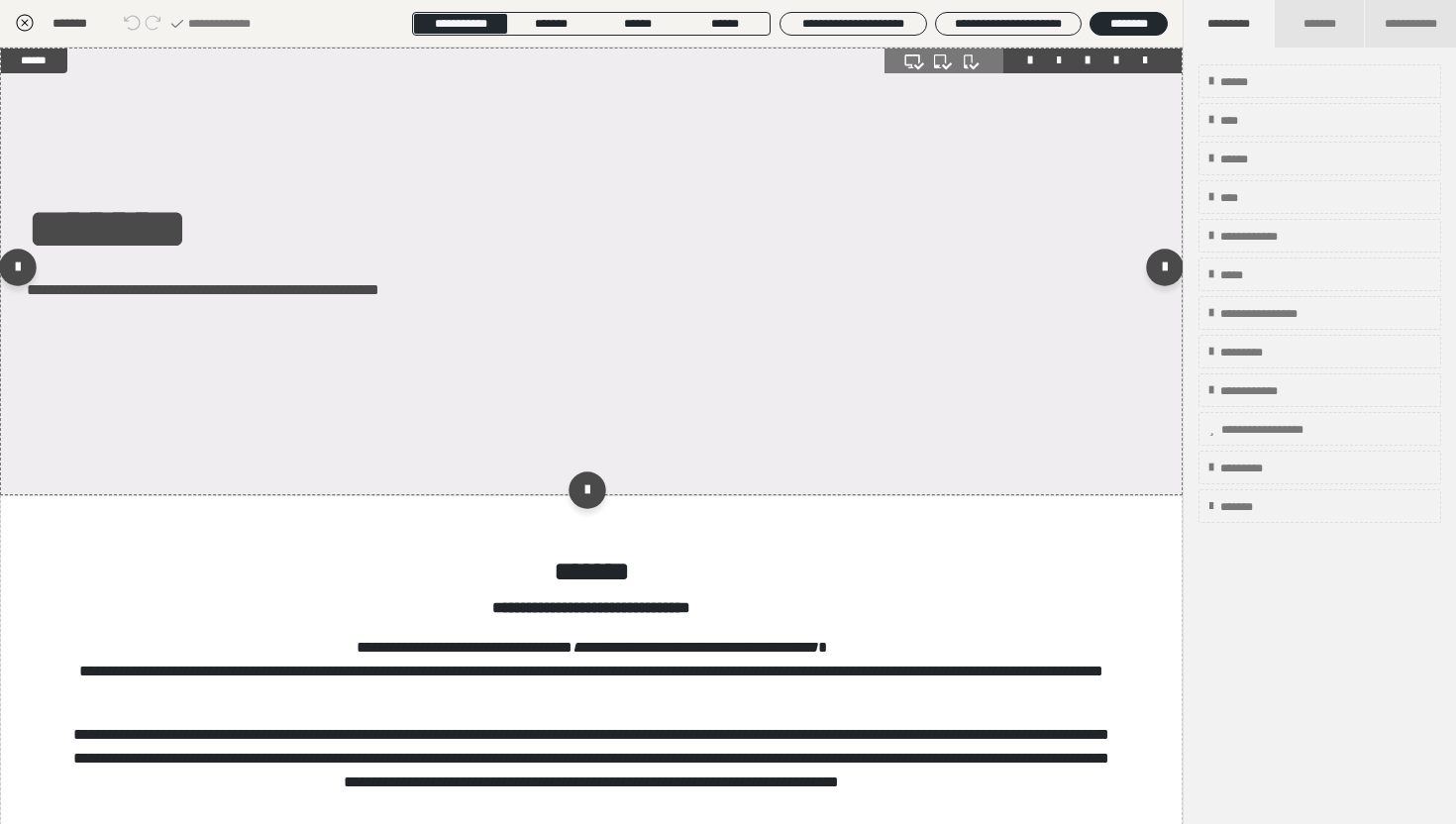 click on "**********" at bounding box center [591, 271] 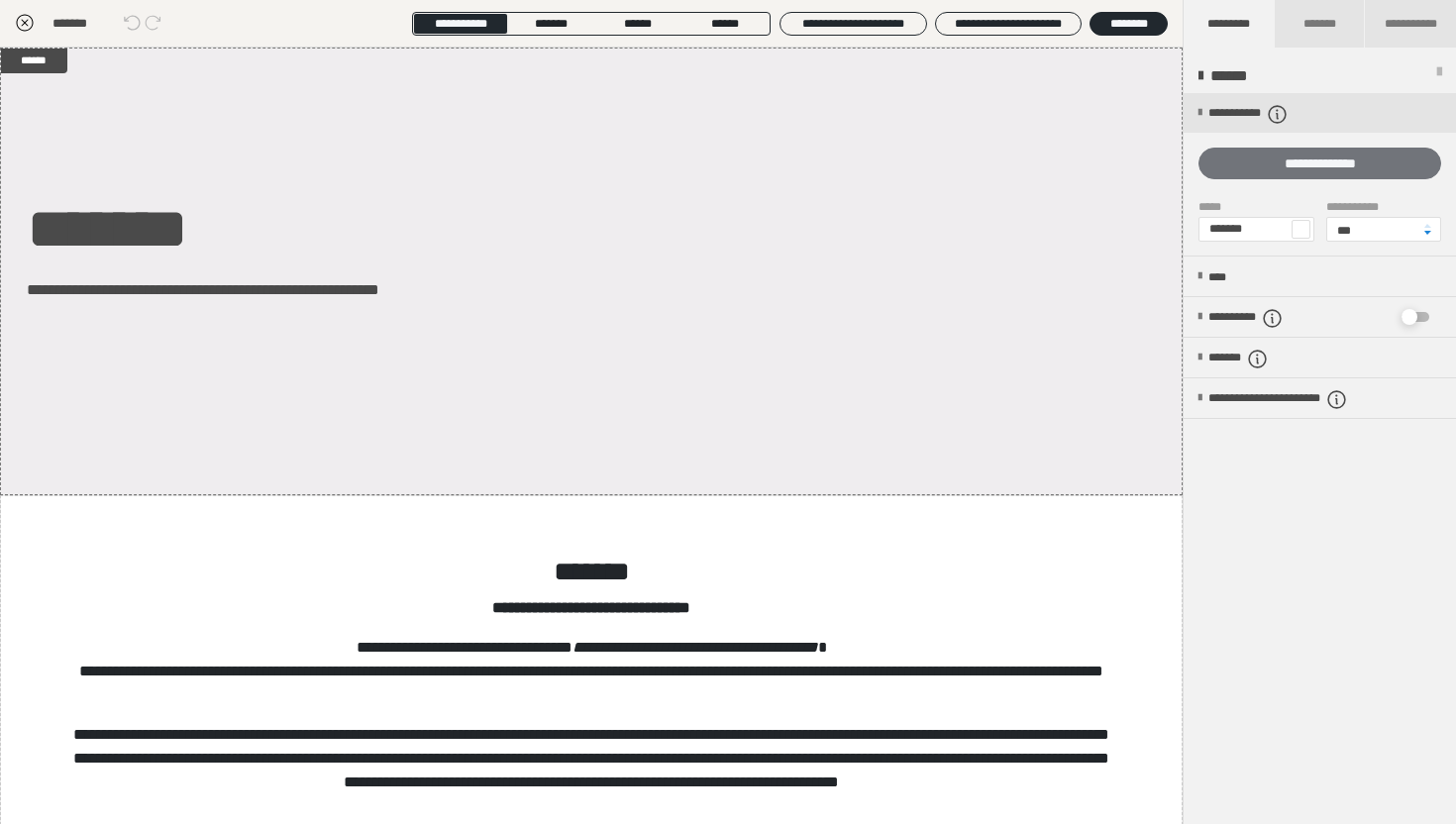click on "**********" at bounding box center (1319, 163) 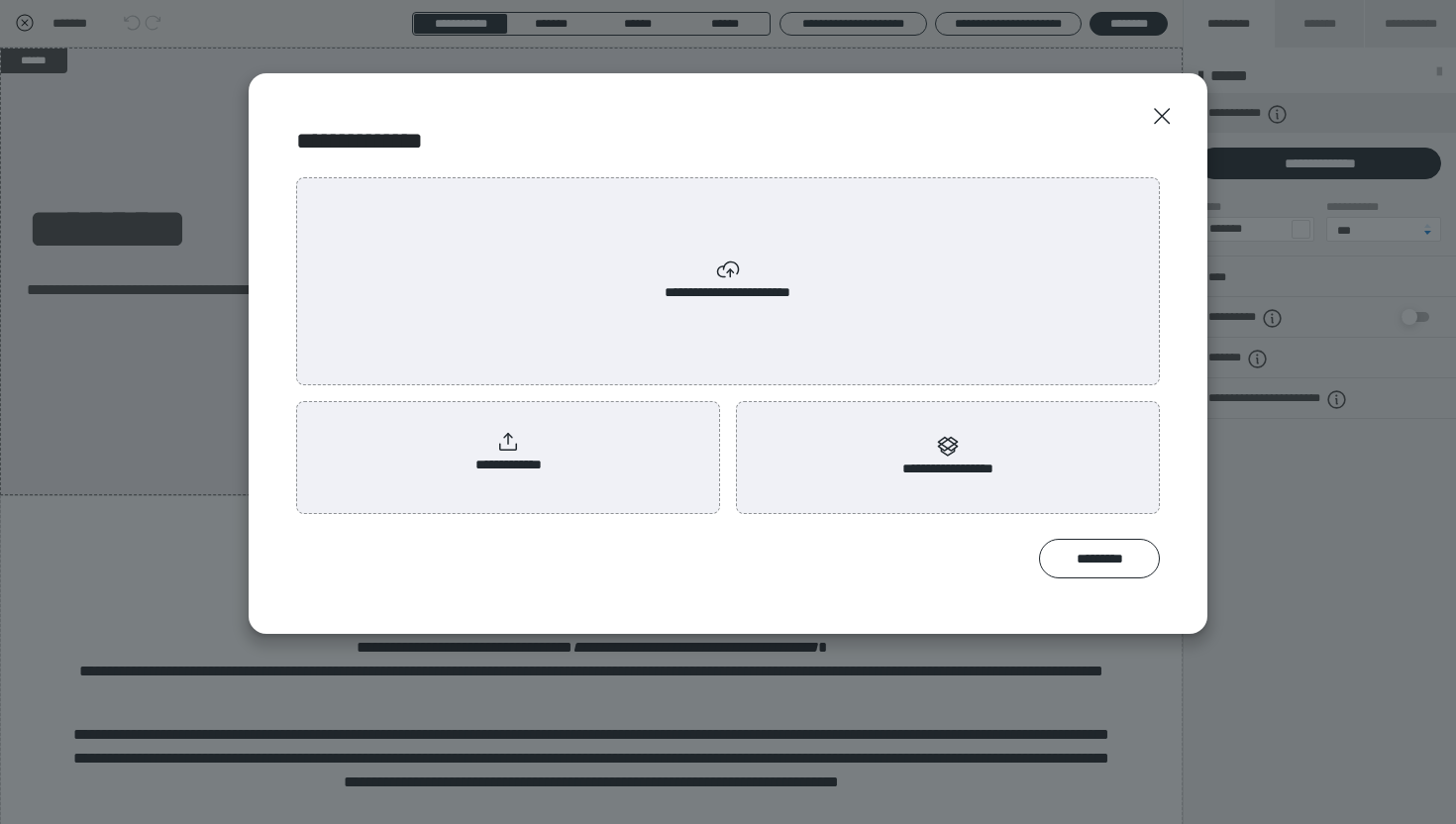 click 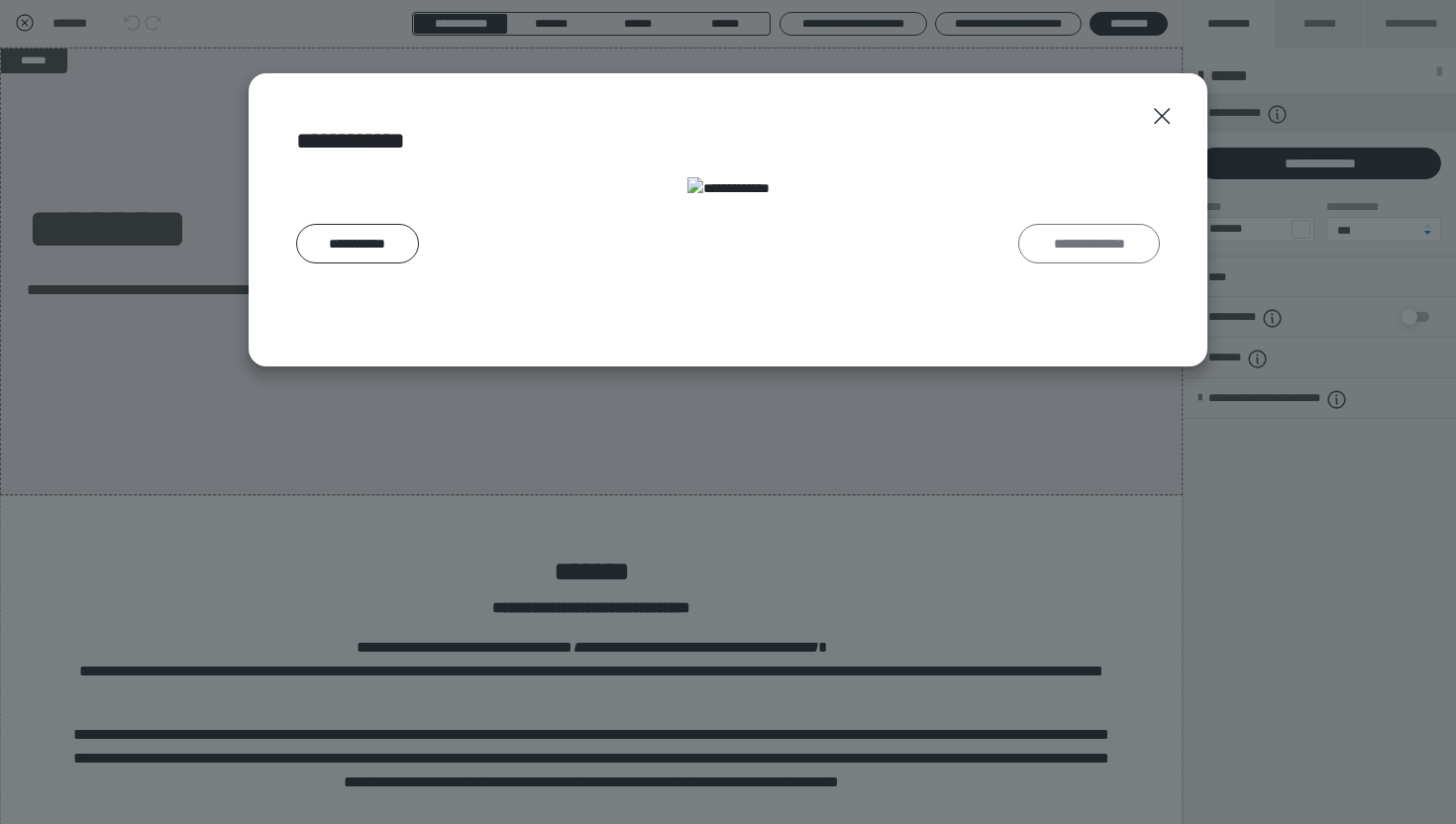 click on "**********" at bounding box center (1089, 244) 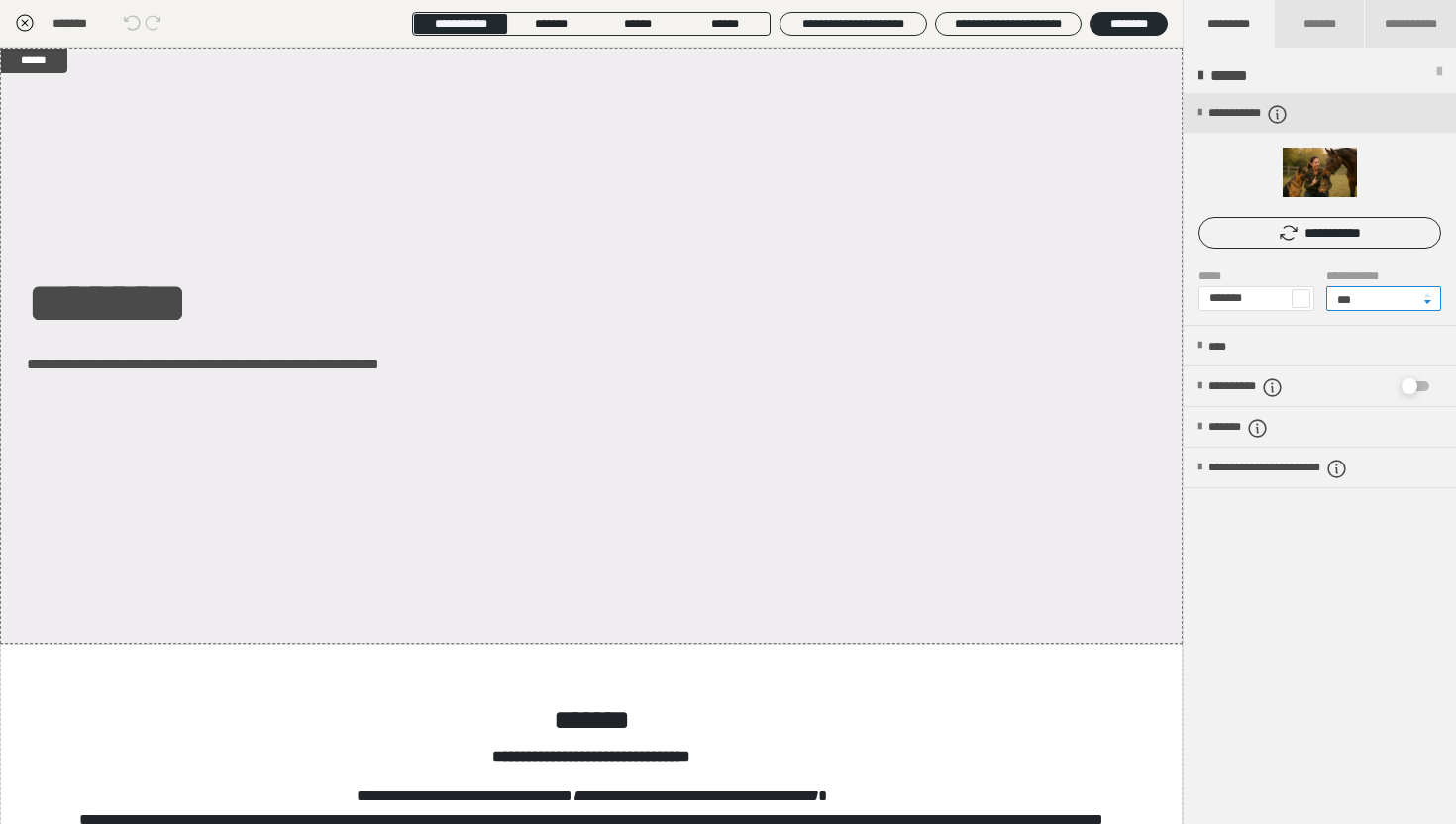drag, startPoint x: 1367, startPoint y: 299, endPoint x: 1317, endPoint y: 299, distance: 50 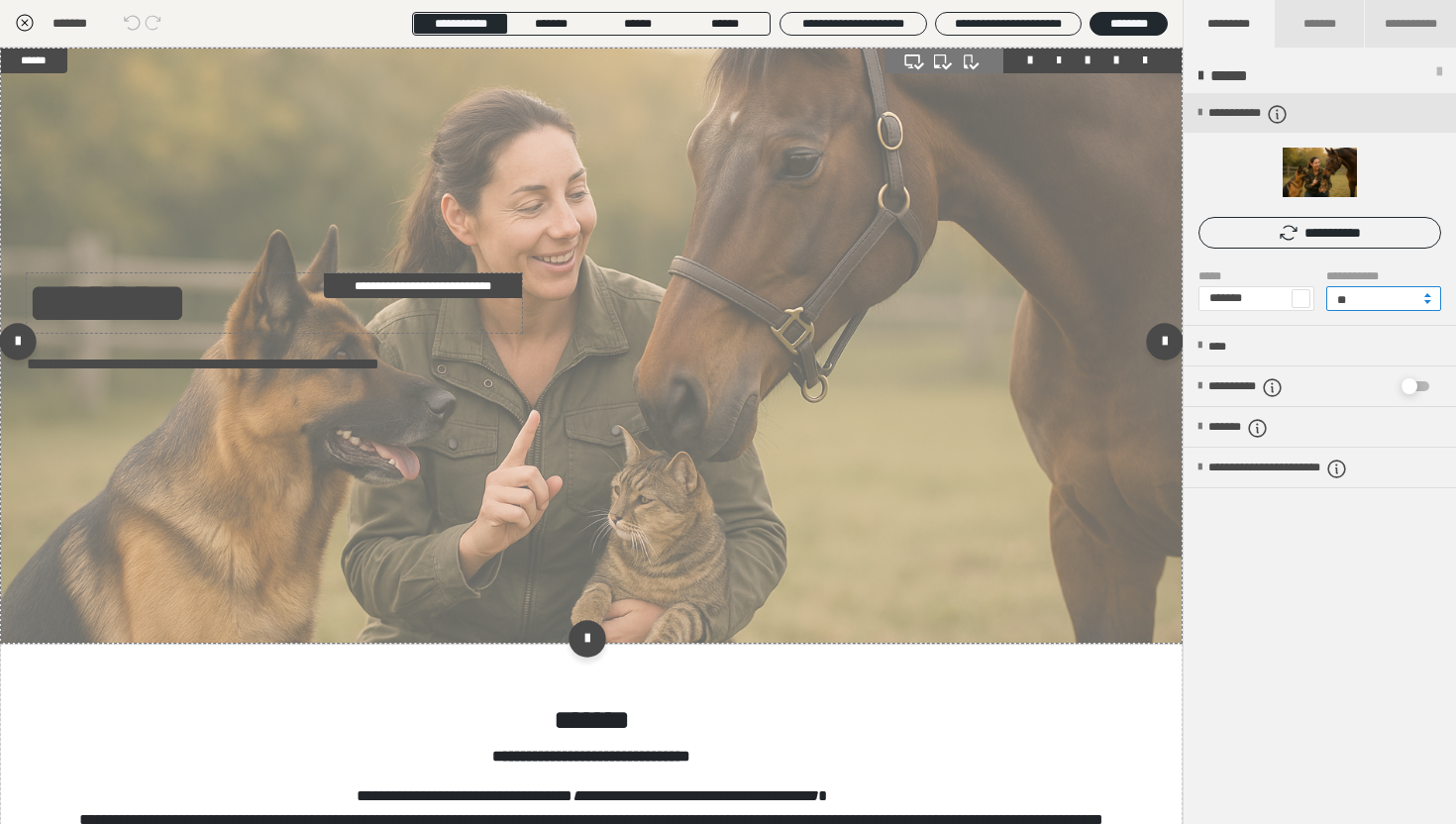 type on "**" 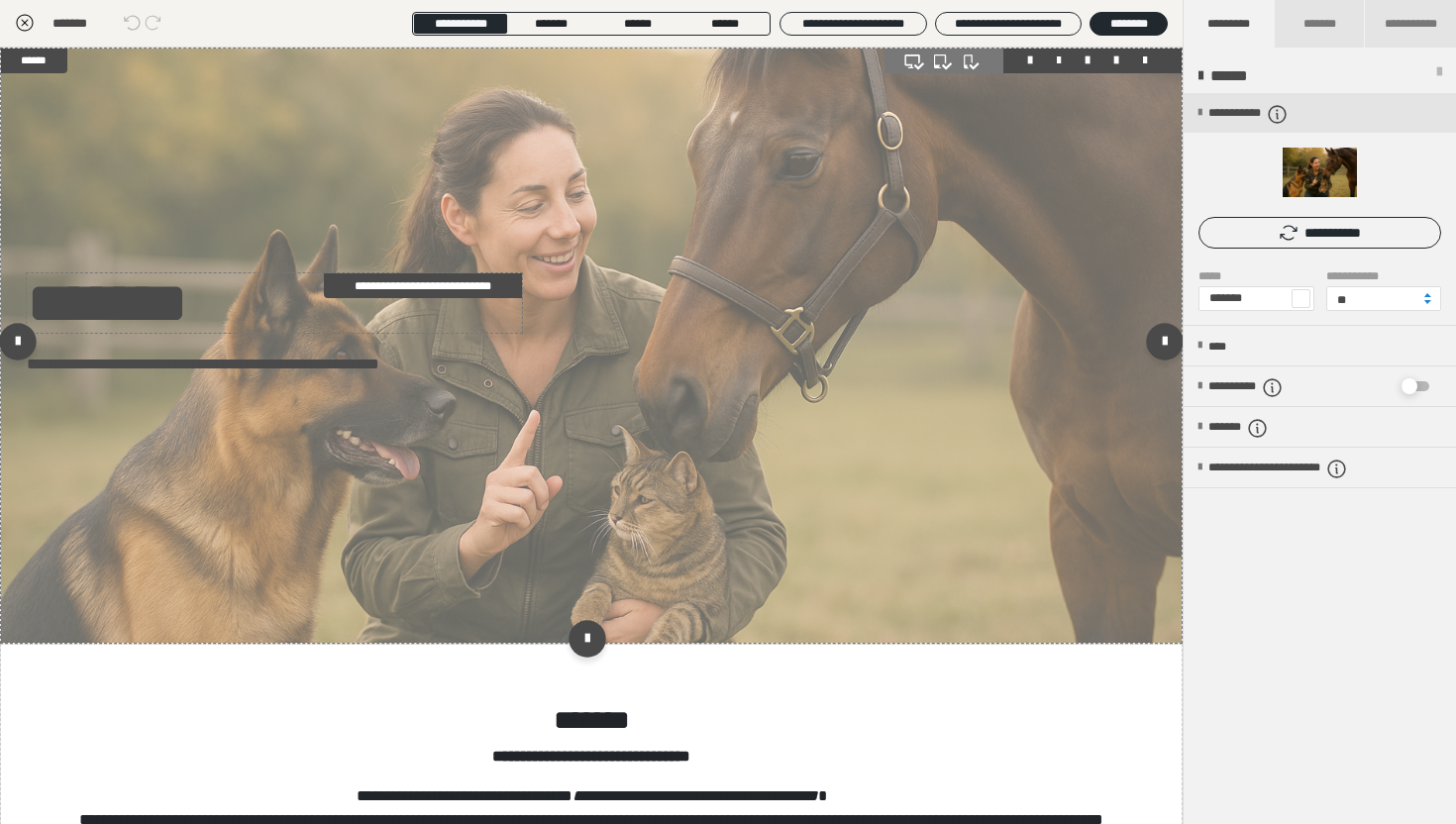 click on "**********" at bounding box center (274, 303) 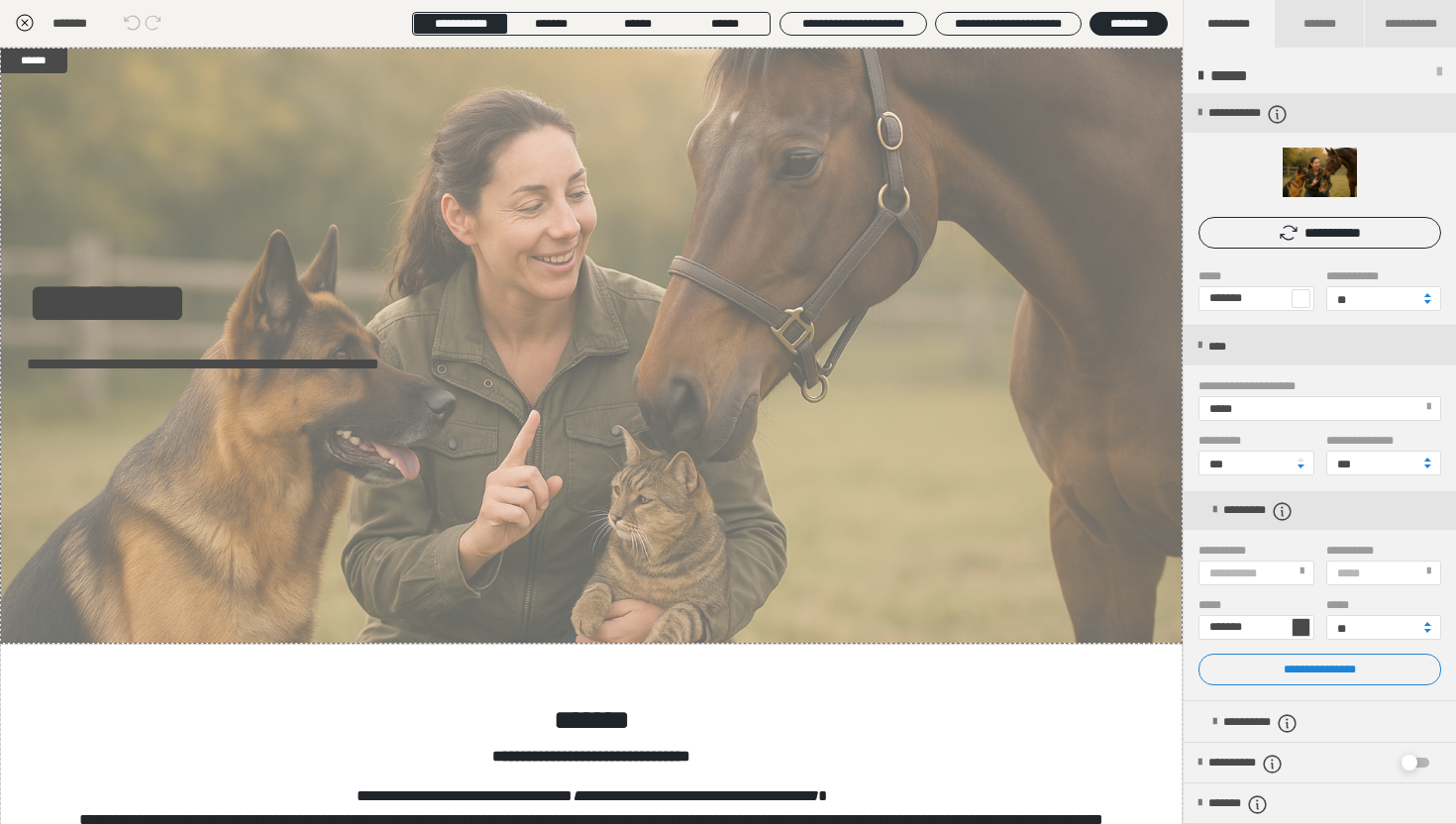 click at bounding box center [1300, 627] 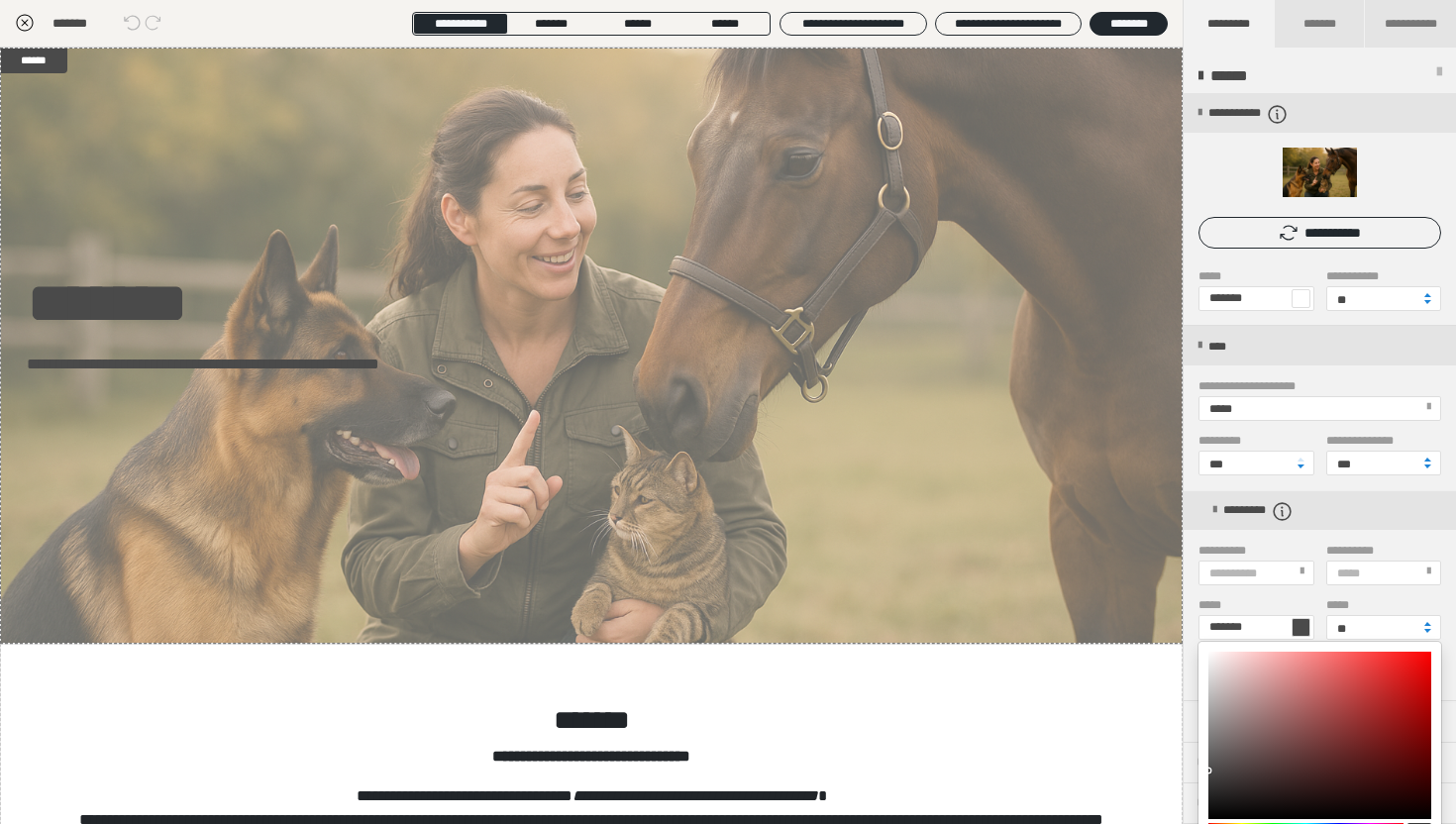 drag, startPoint x: 1240, startPoint y: 667, endPoint x: 1176, endPoint y: 617, distance: 81.215762 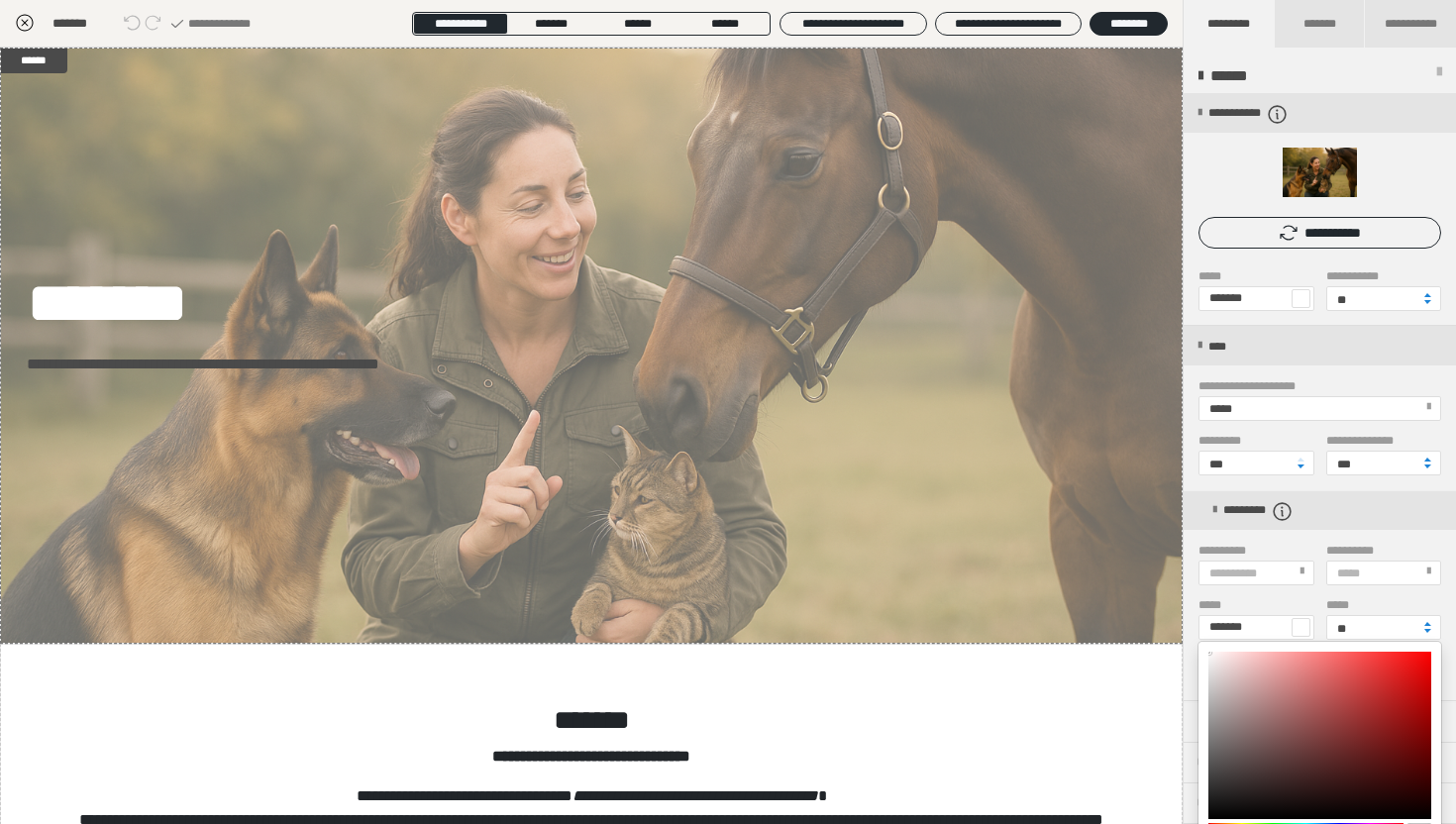 click at bounding box center (728, 412) 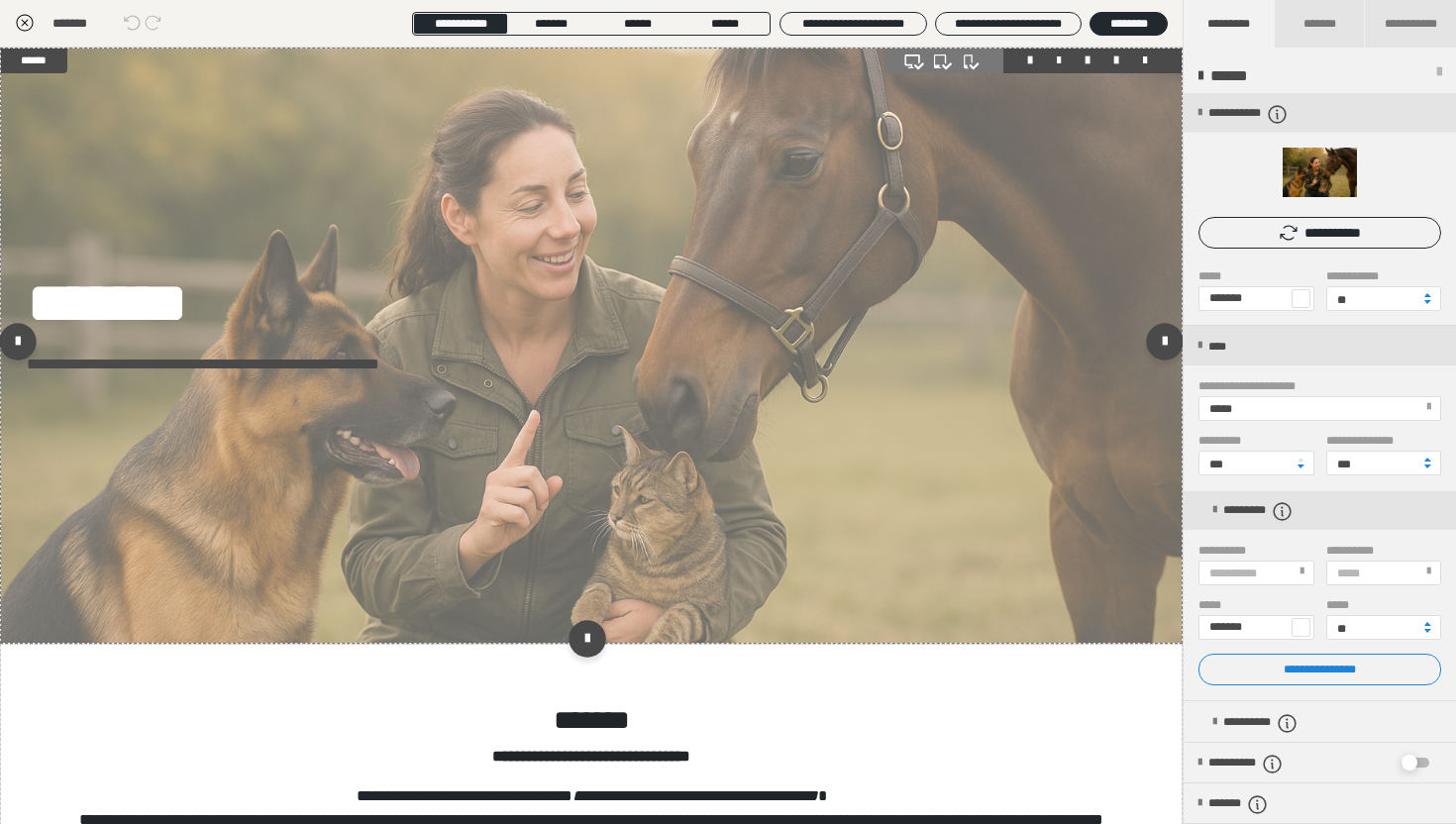 click on "**********" at bounding box center (274, 395) 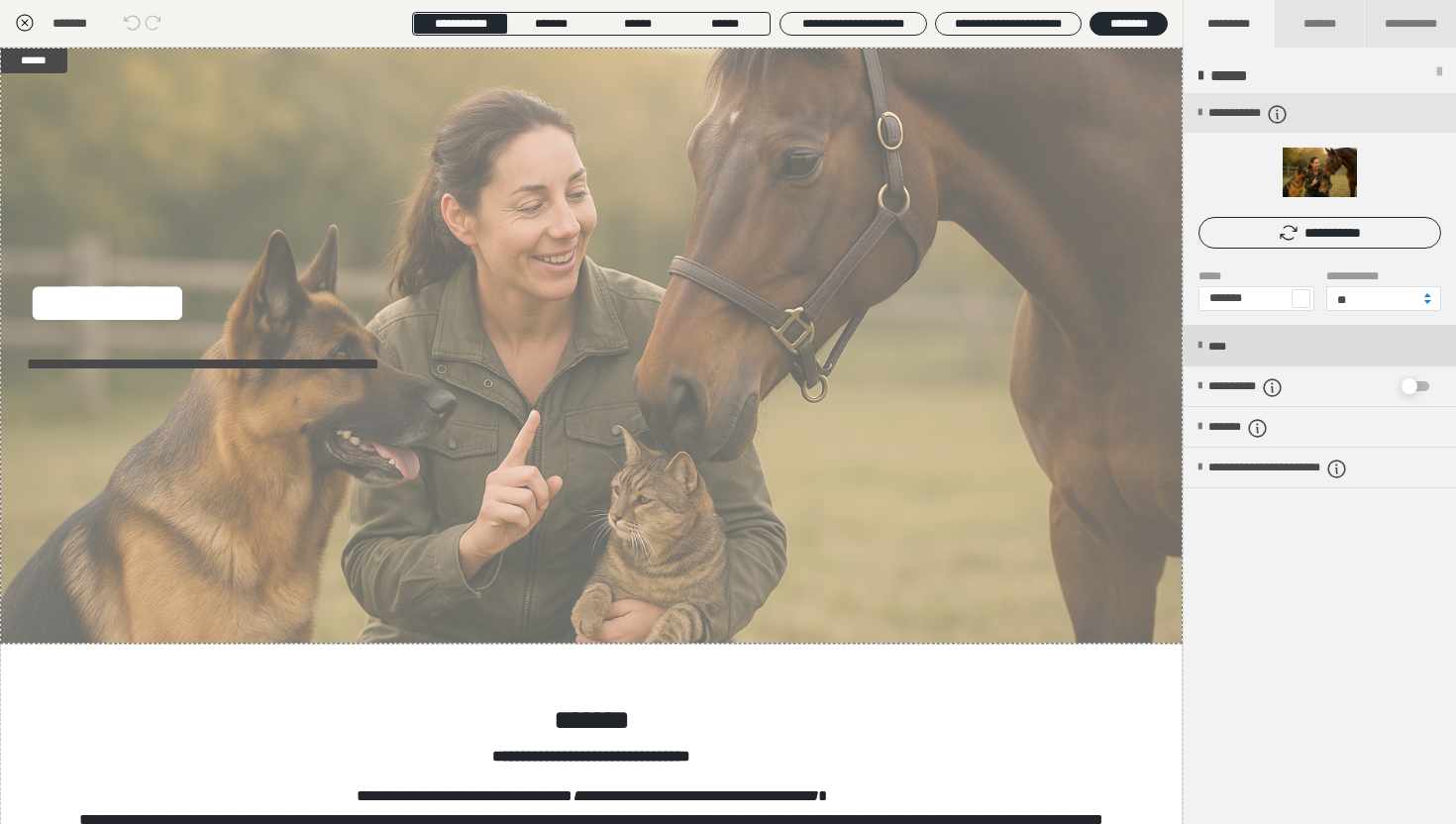 click on "****" at bounding box center (1319, 346) 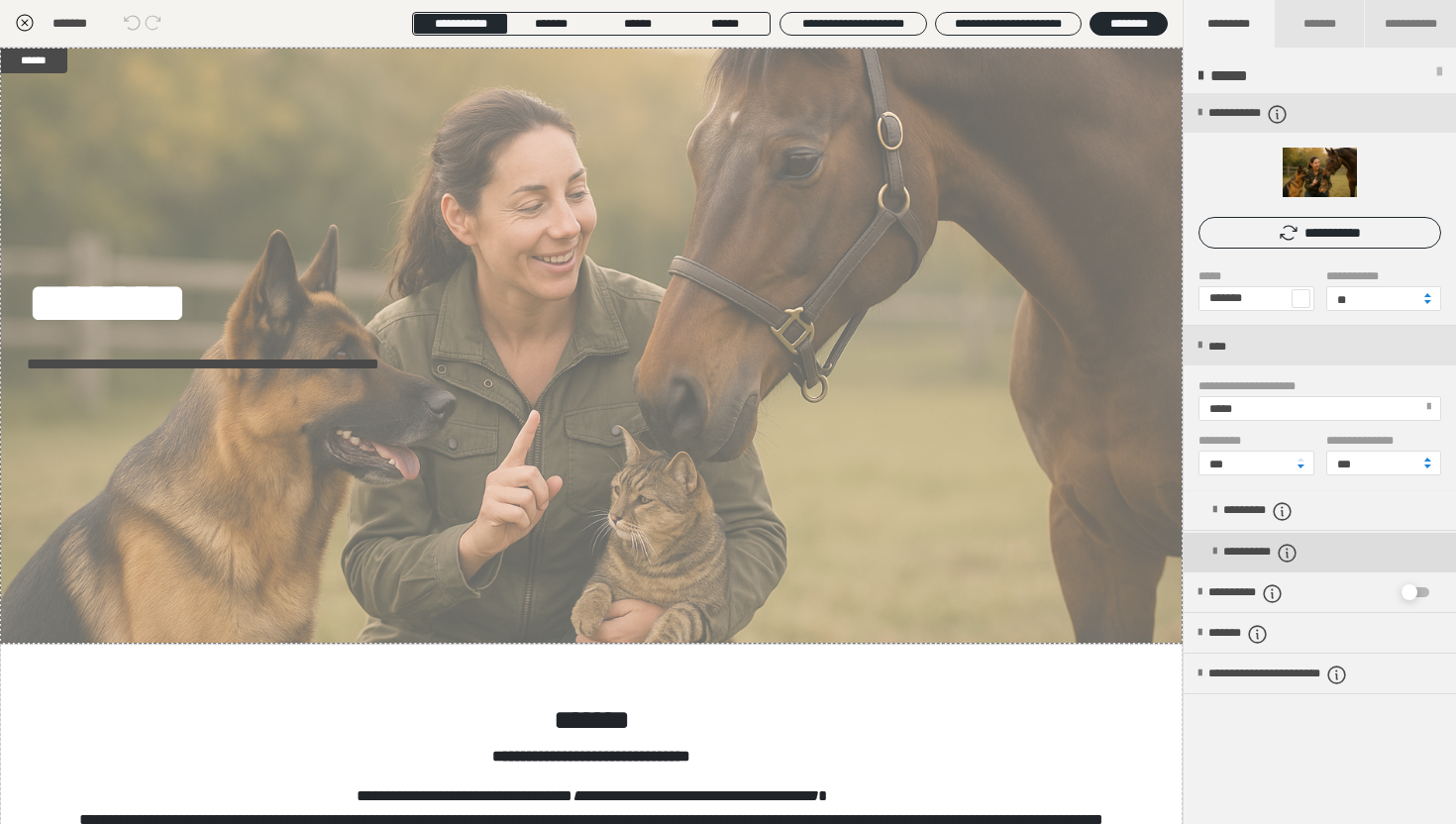 click on "**********" at bounding box center (1272, 553) 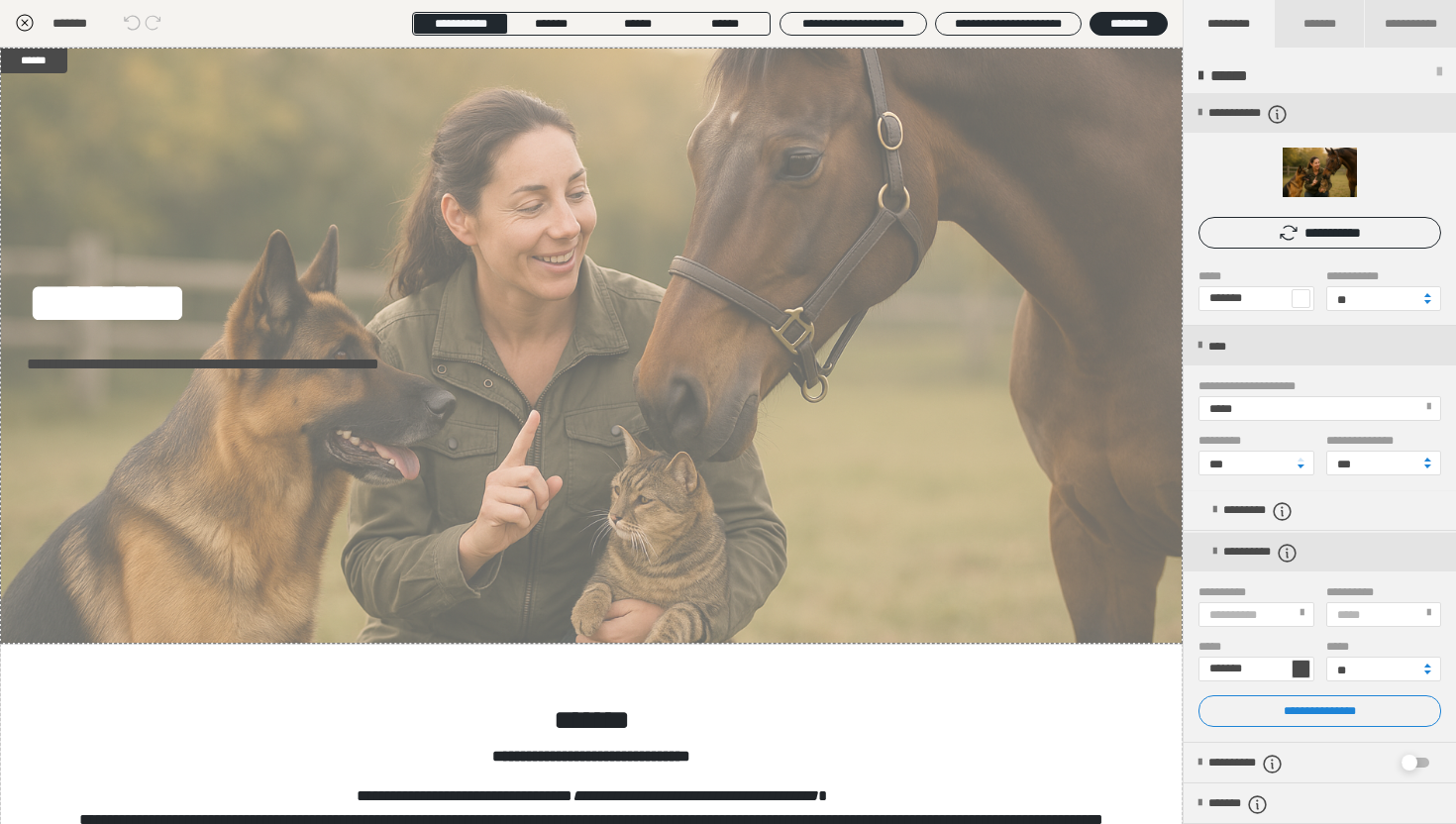click at bounding box center (1300, 669) 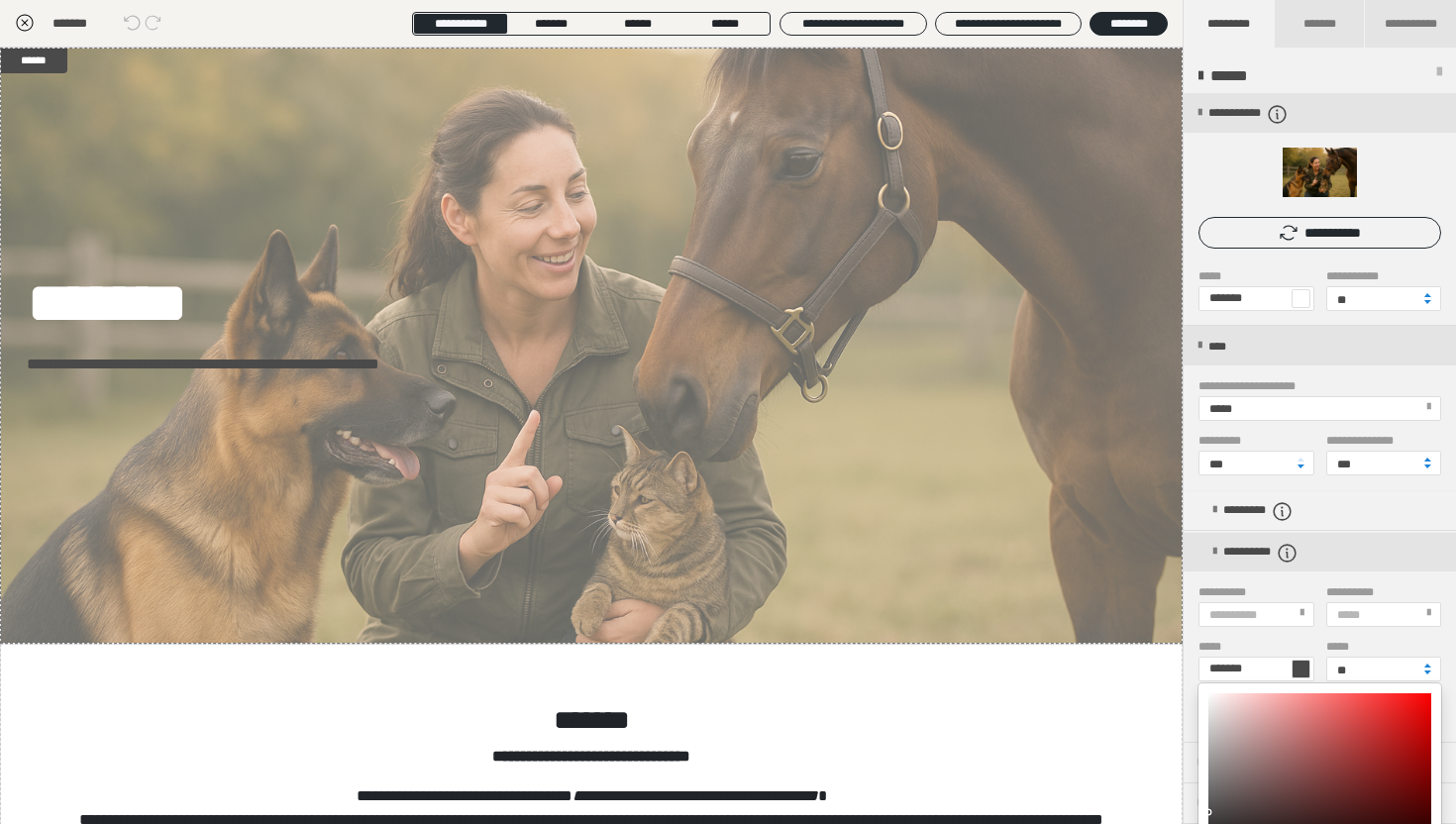 drag, startPoint x: 1204, startPoint y: 699, endPoint x: 1201, endPoint y: 679, distance: 20.22375 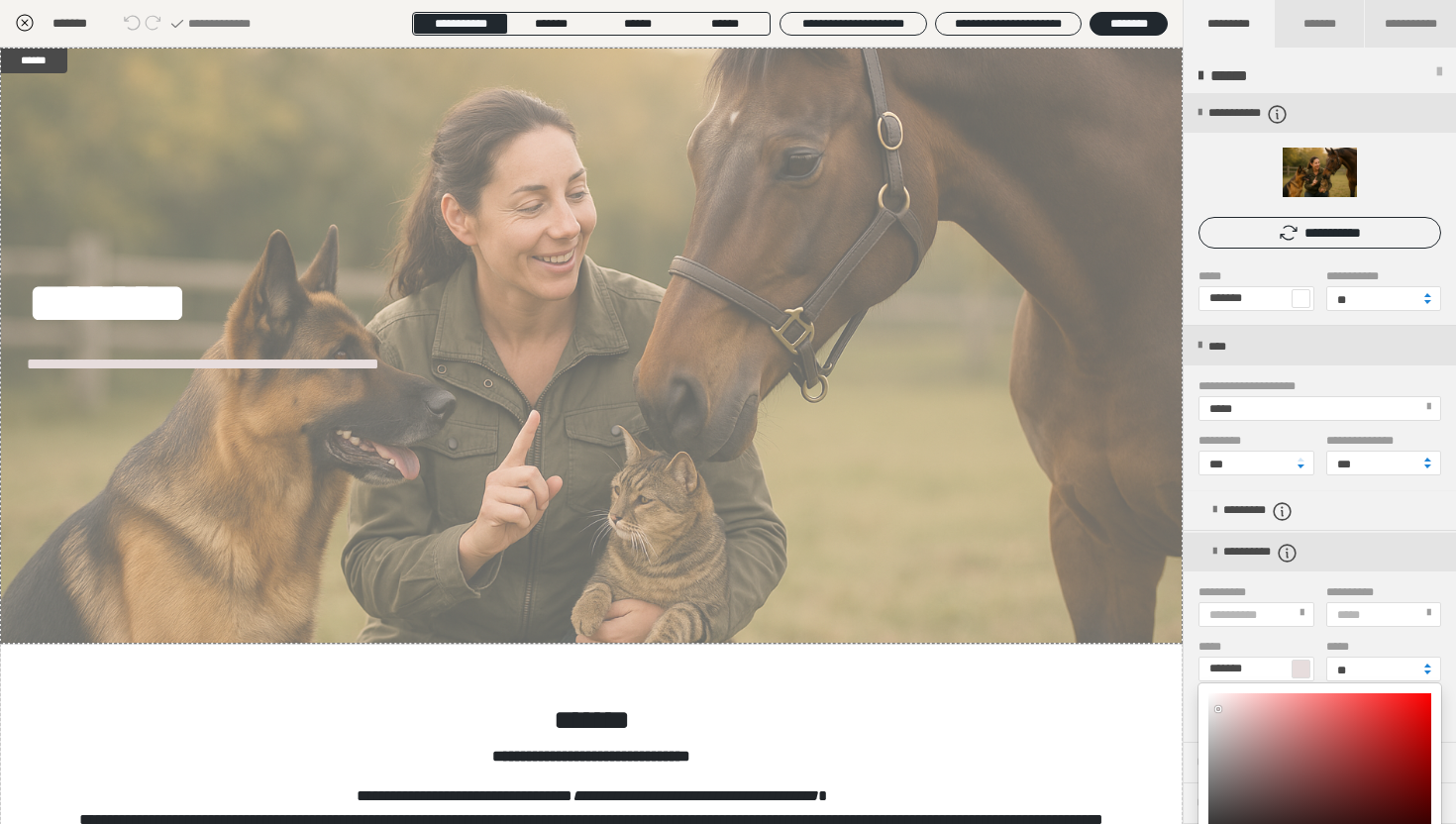 drag, startPoint x: 1218, startPoint y: 709, endPoint x: 1193, endPoint y: 677, distance: 40.607881 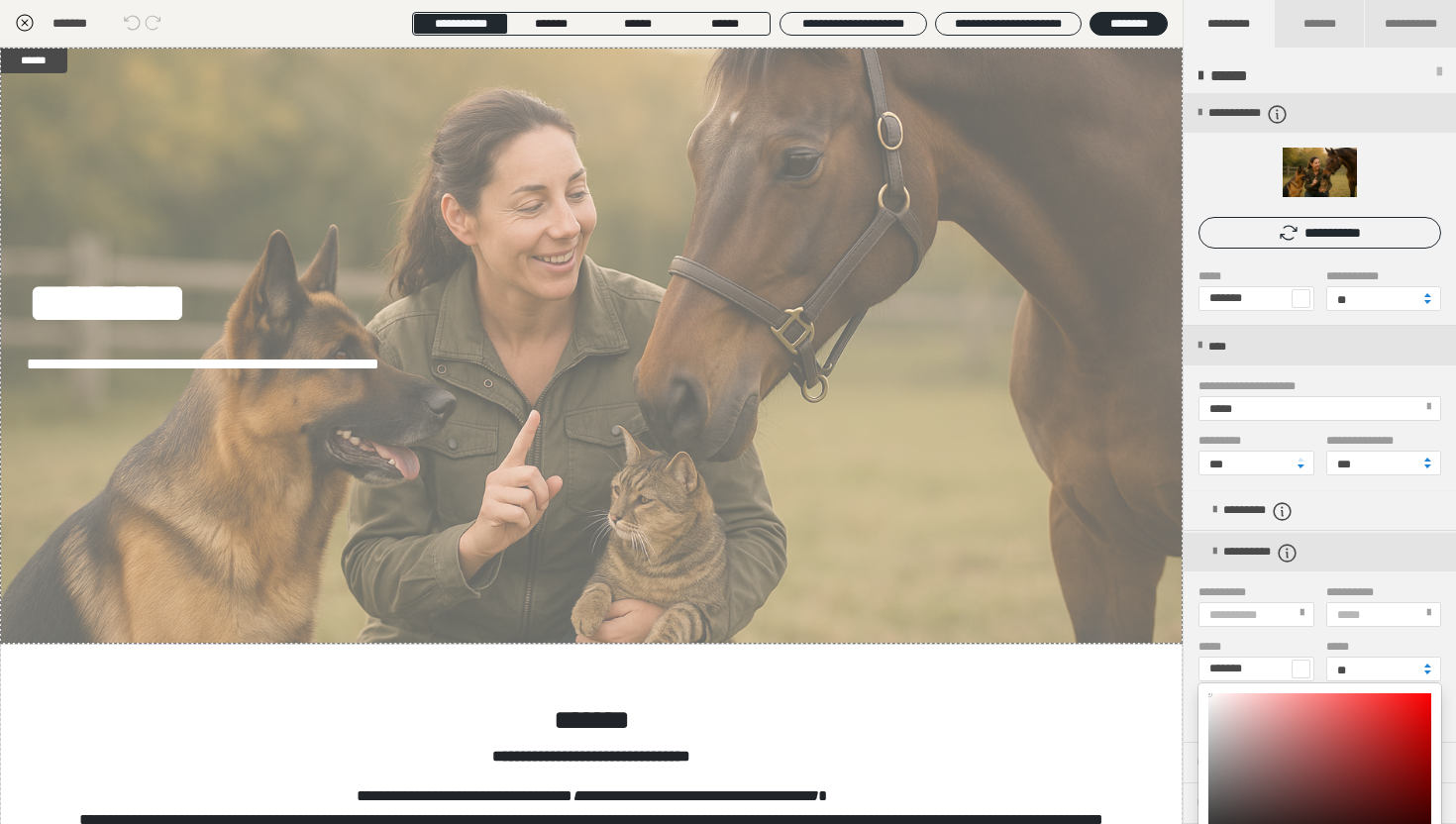 click at bounding box center (728, 412) 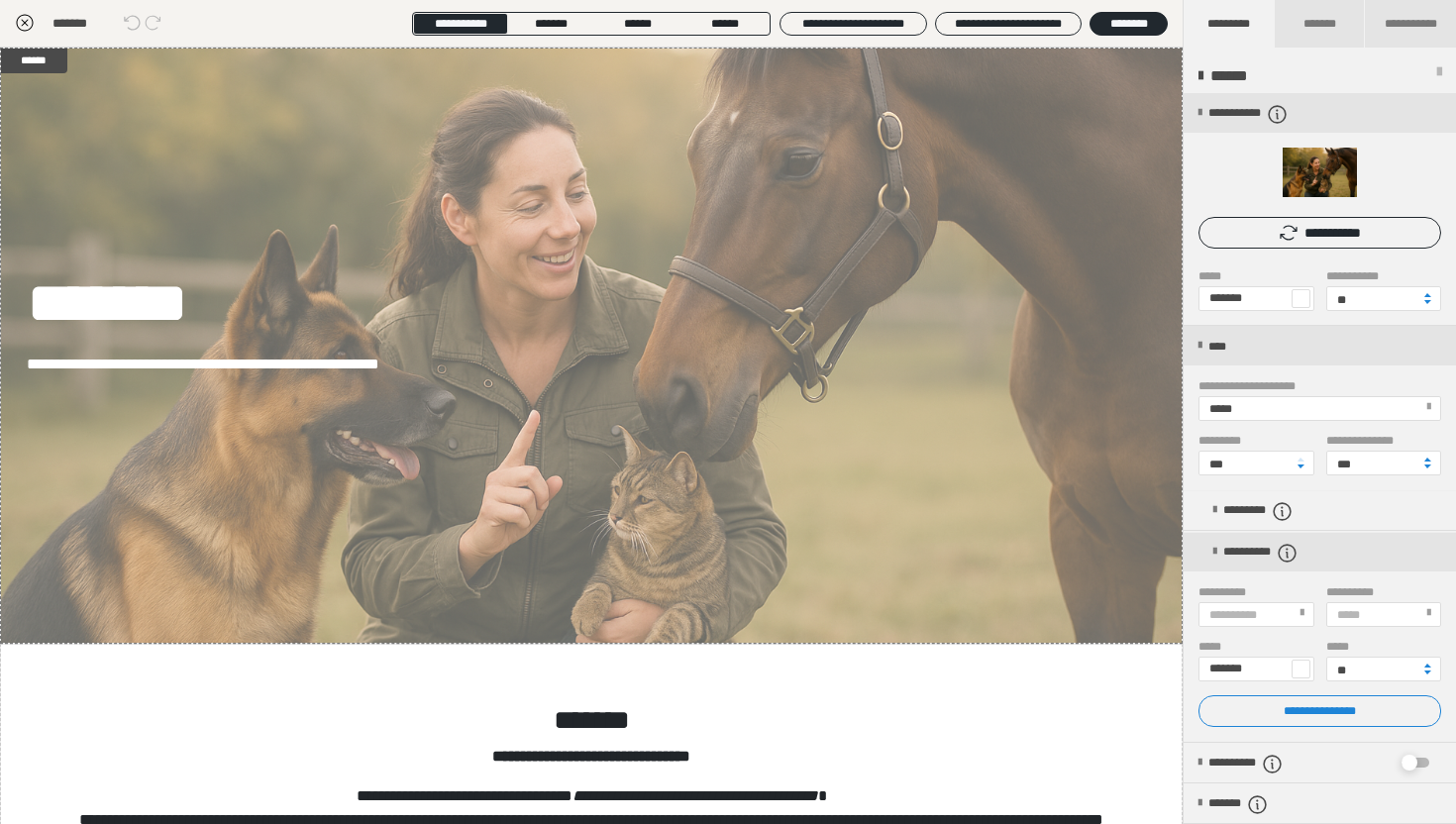 click 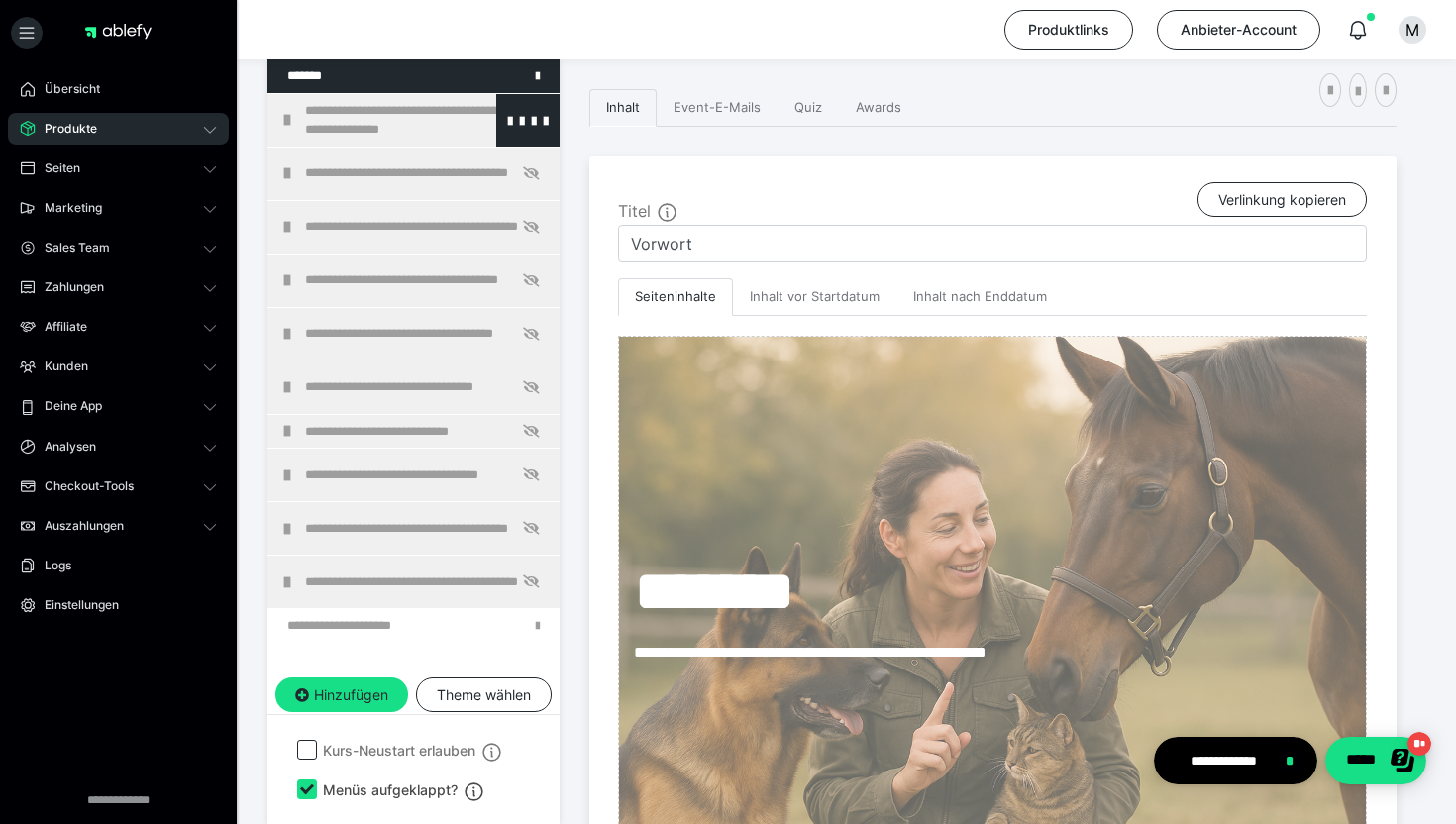 click at bounding box center (287, 120) 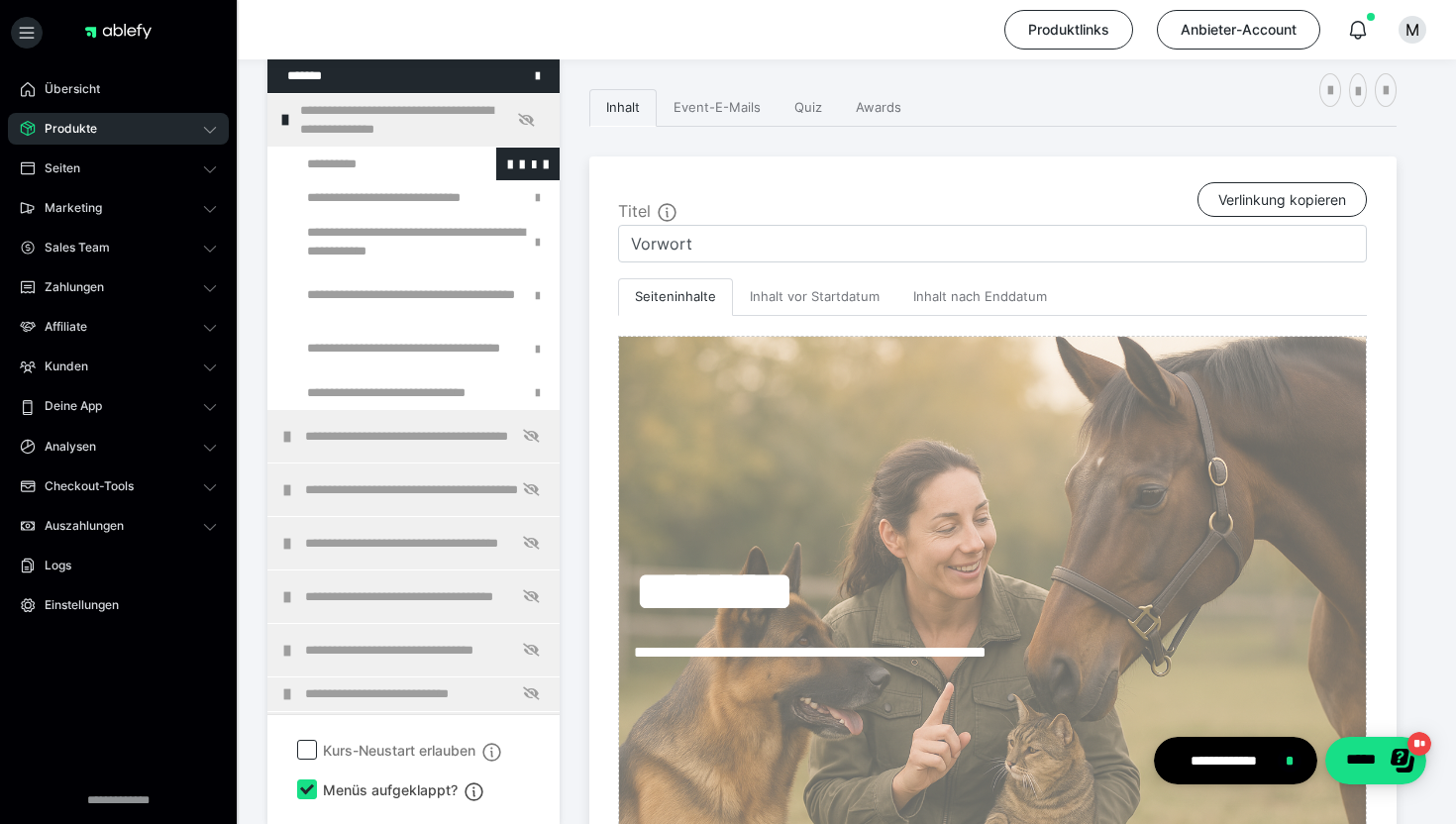 click at bounding box center [371, 164] 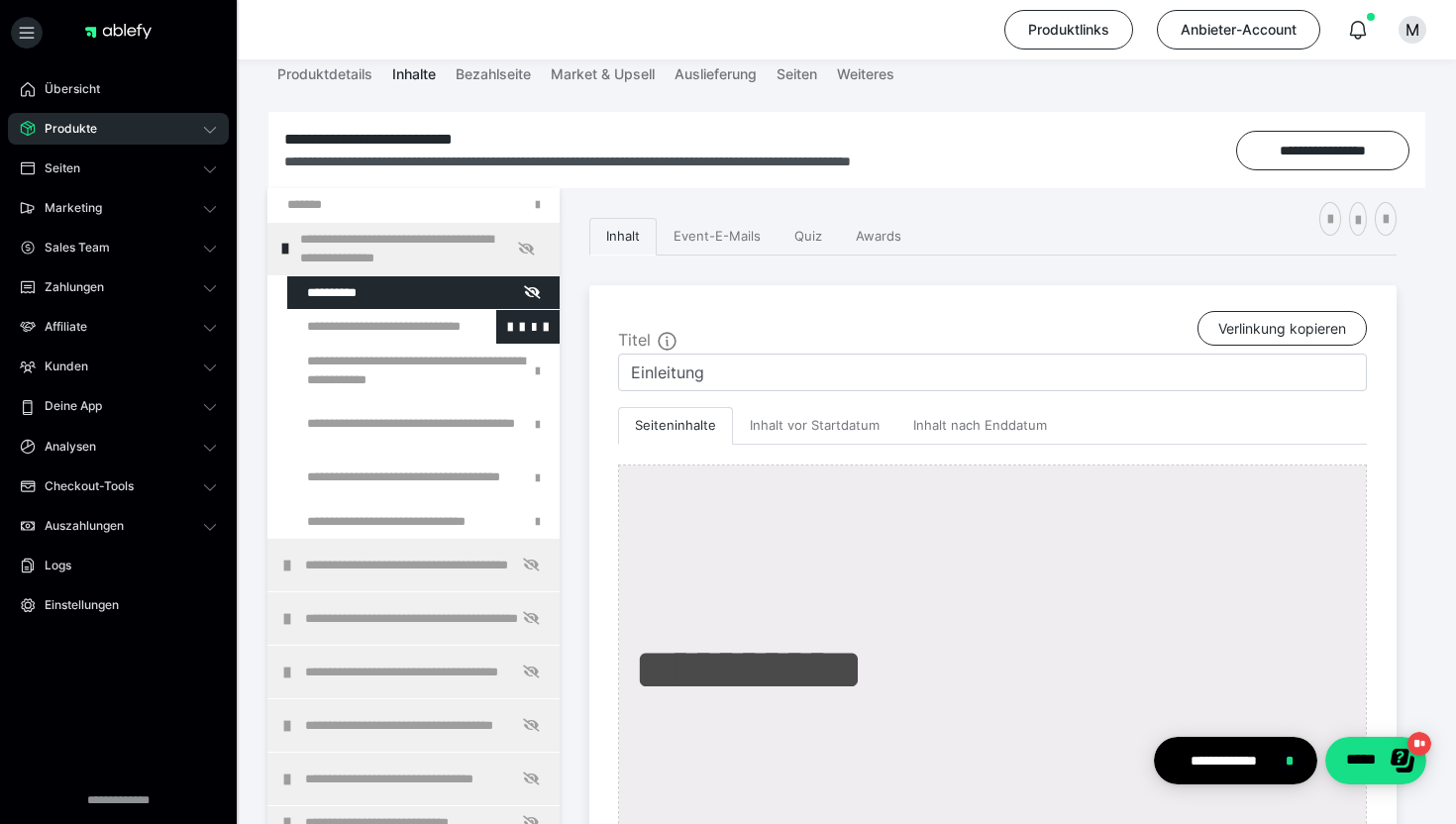 scroll, scrollTop: 230, scrollLeft: 0, axis: vertical 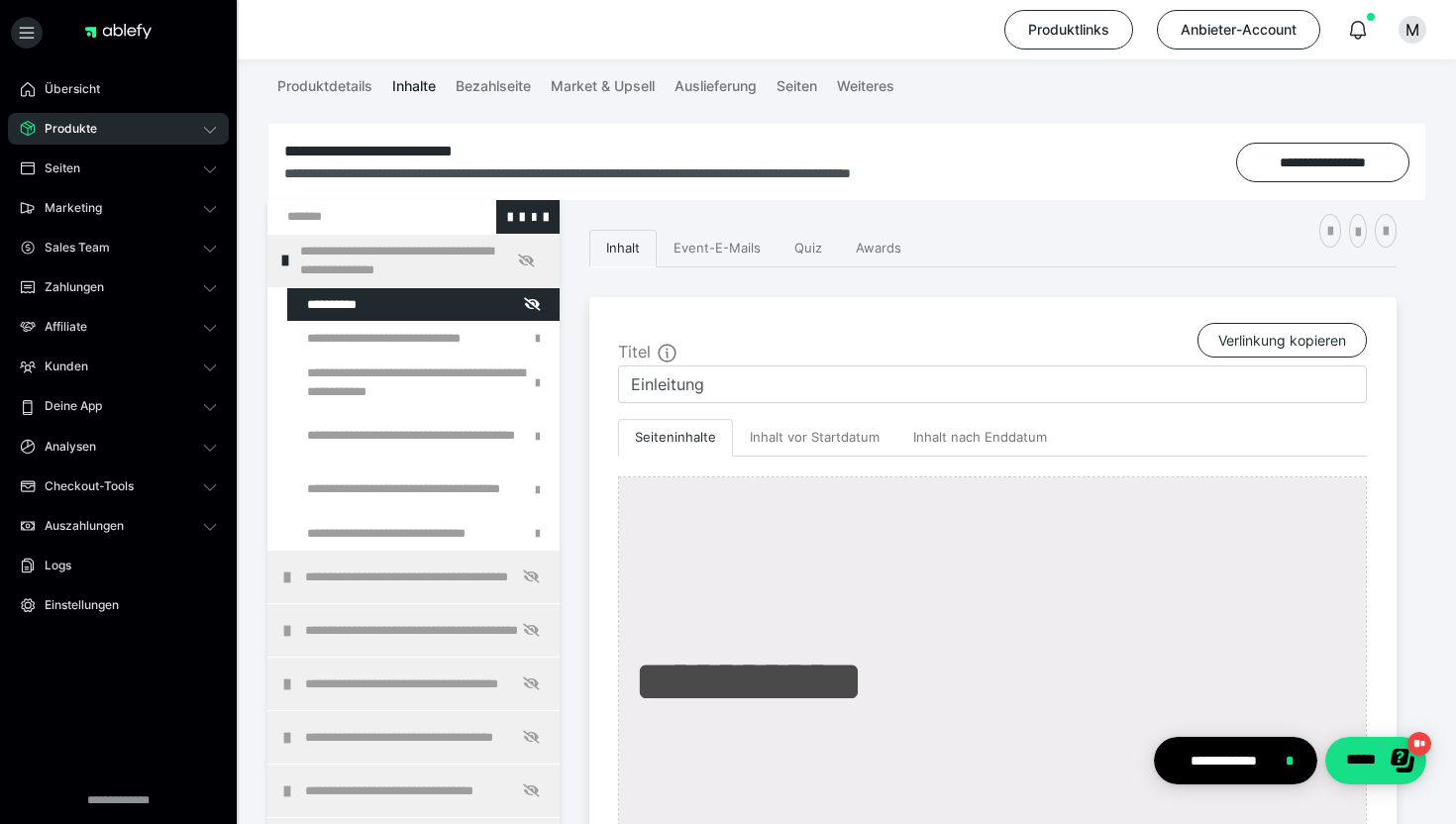 click at bounding box center [362, 217] 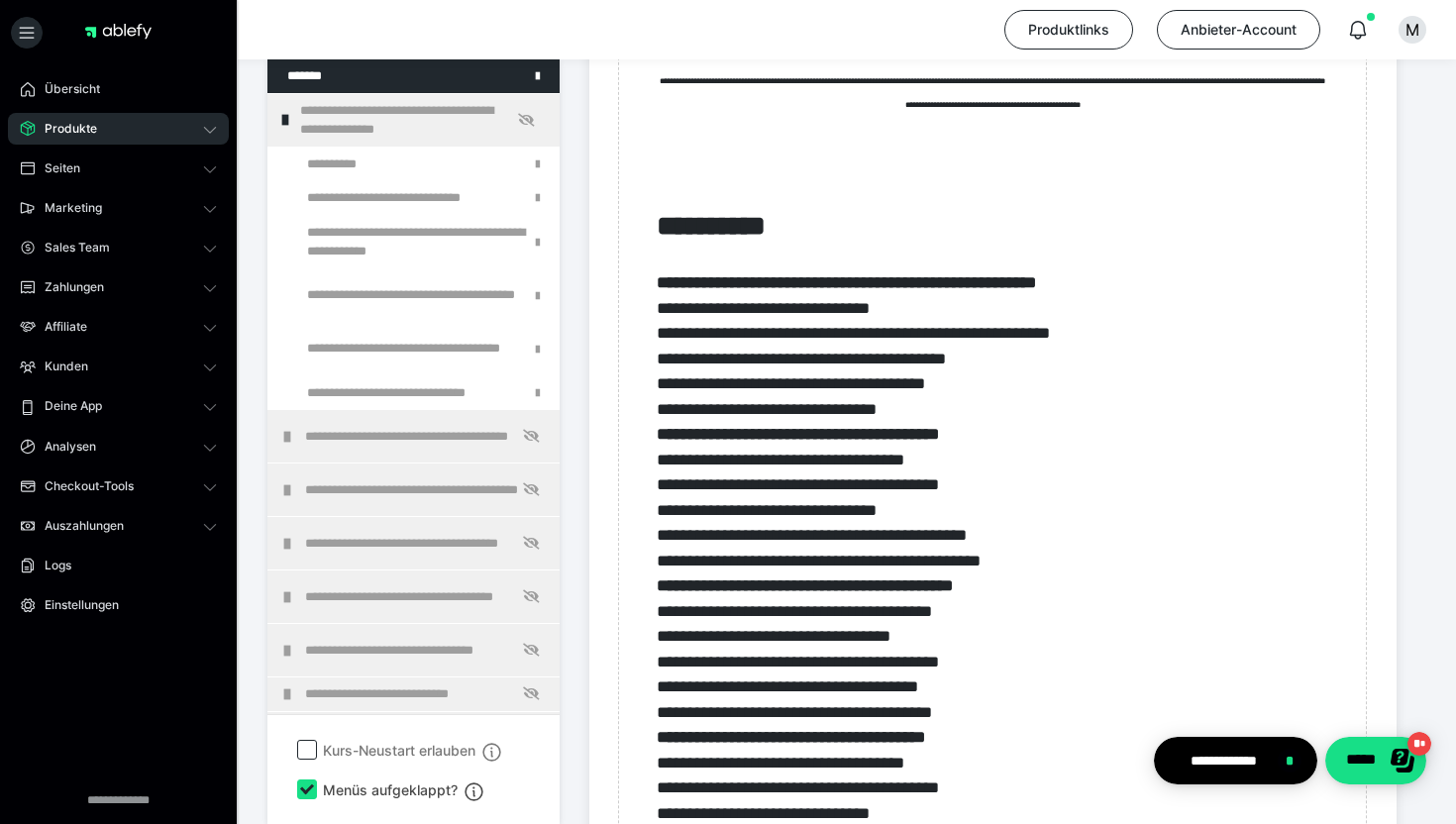 scroll, scrollTop: 1809, scrollLeft: 0, axis: vertical 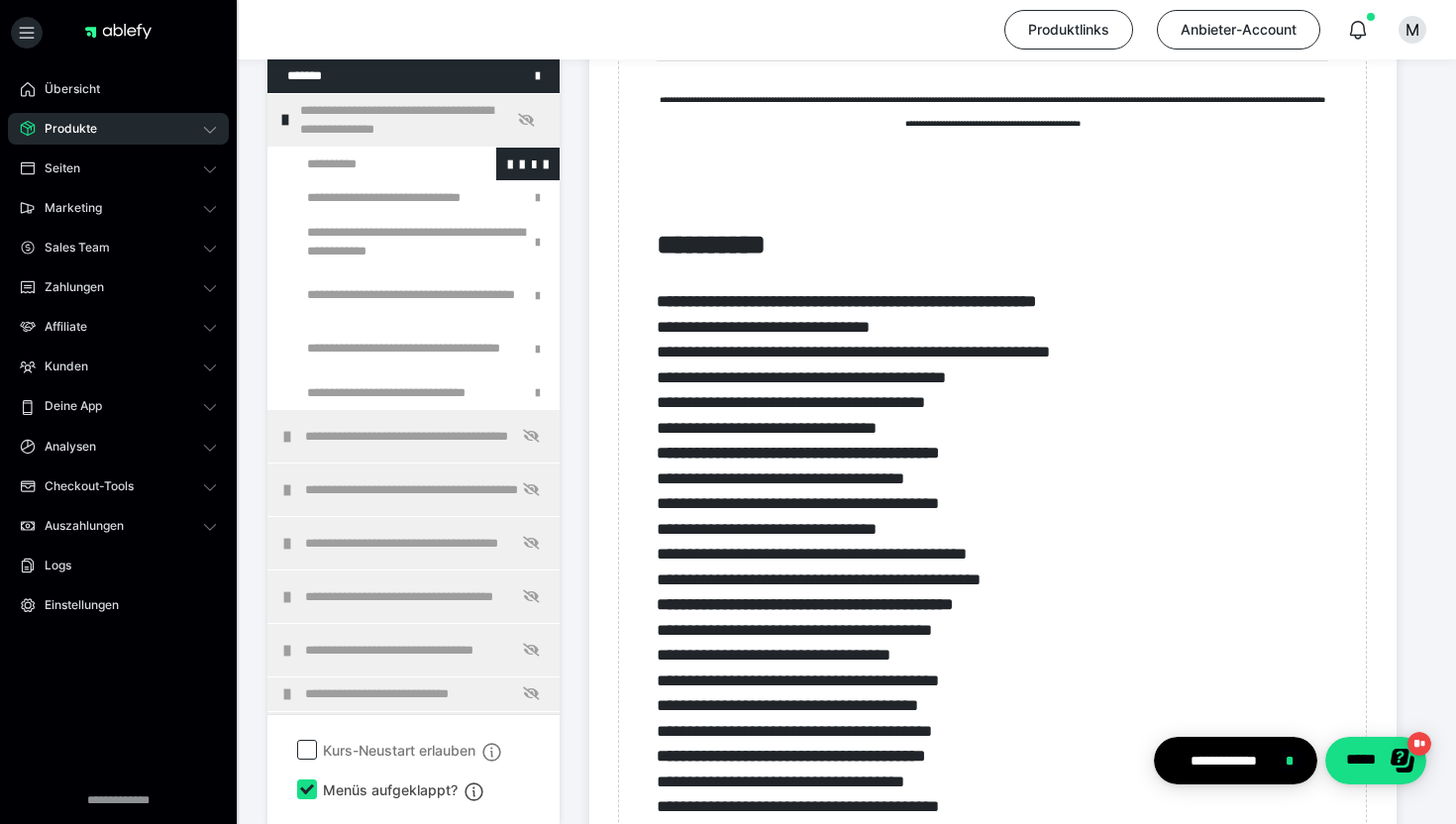 click at bounding box center [371, 164] 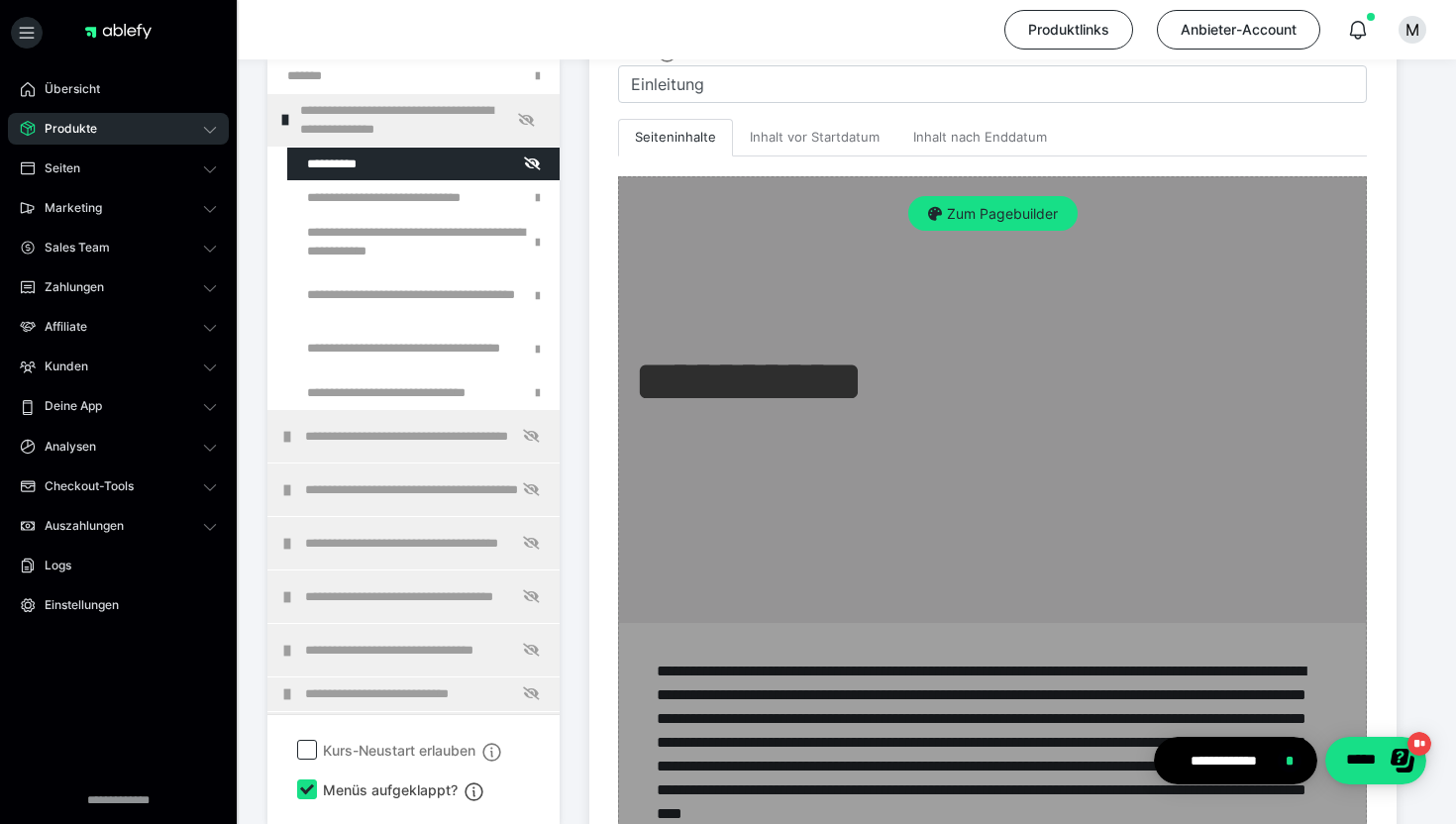 scroll, scrollTop: 532, scrollLeft: 0, axis: vertical 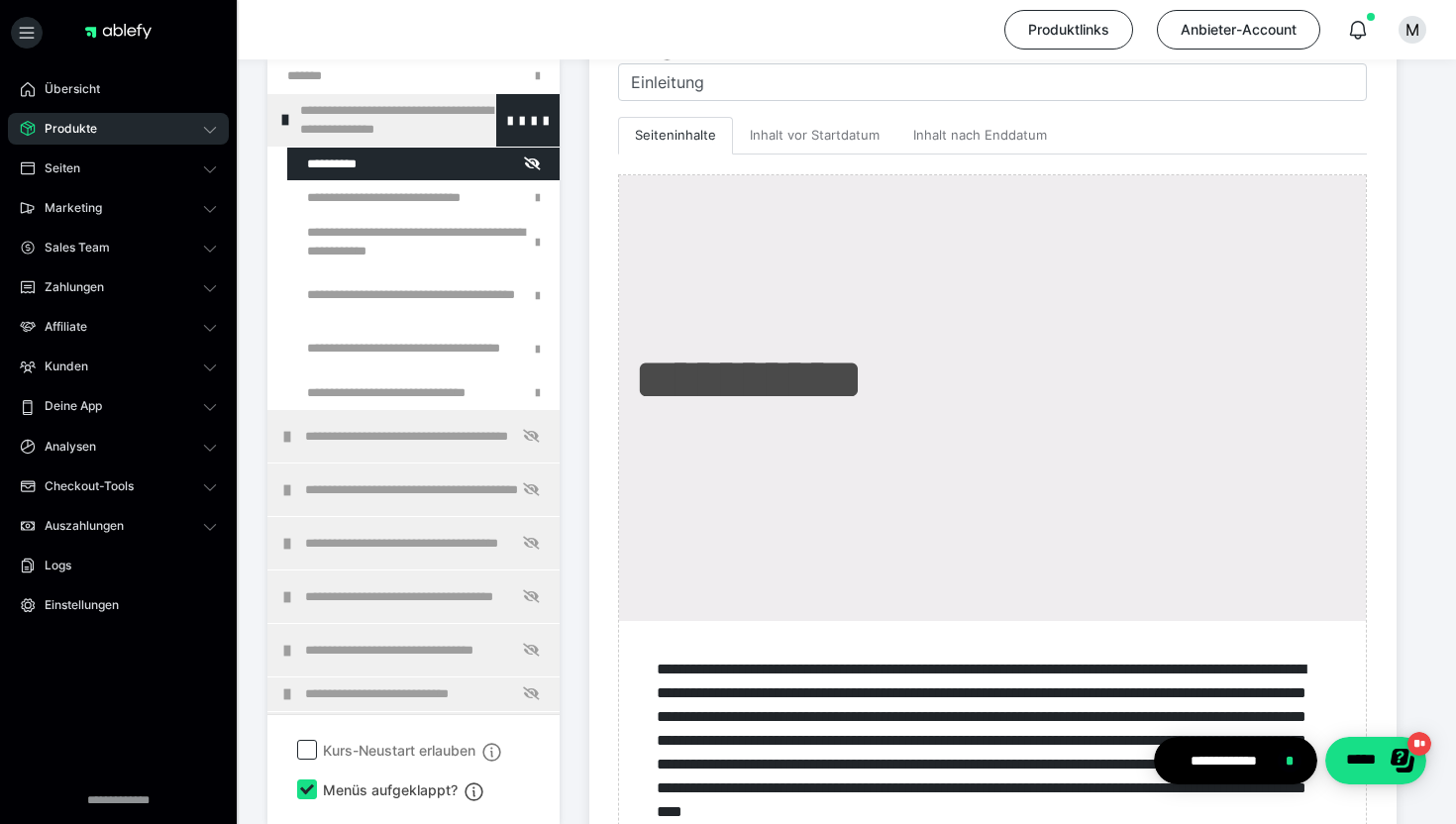 click on "**********" at bounding box center (422, 120) 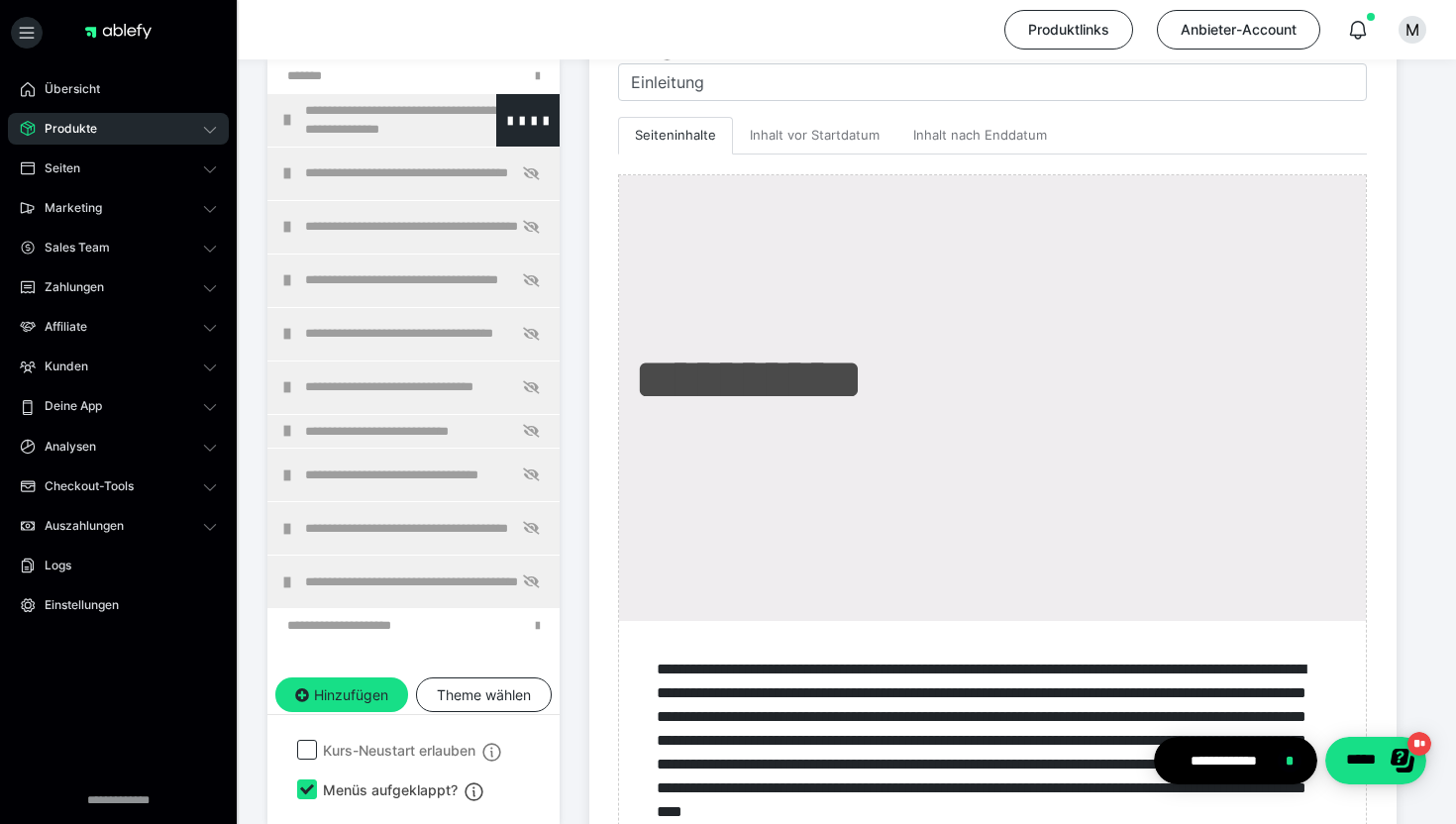 click on "**********" at bounding box center (427, 120) 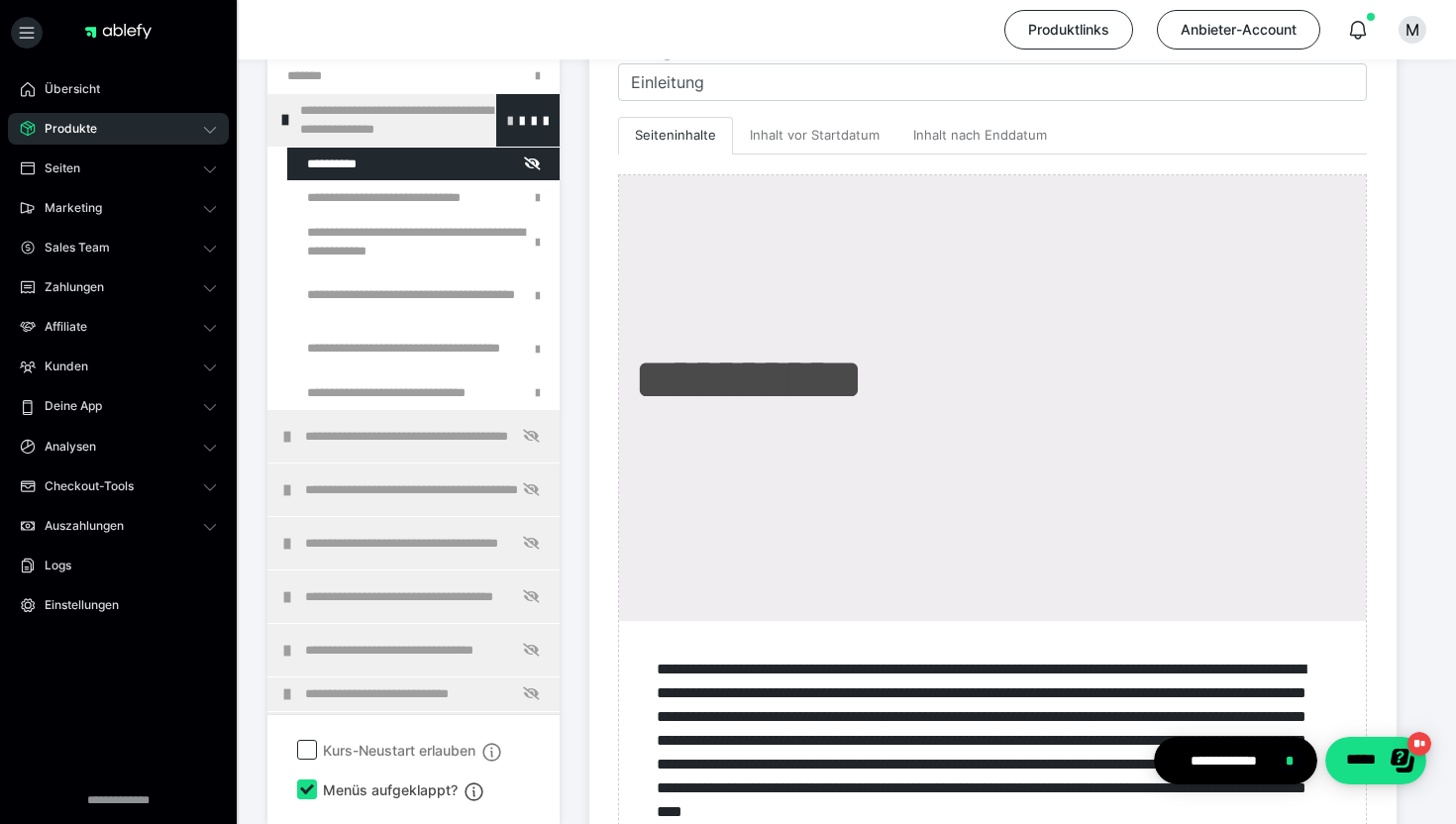 click at bounding box center (510, 120) 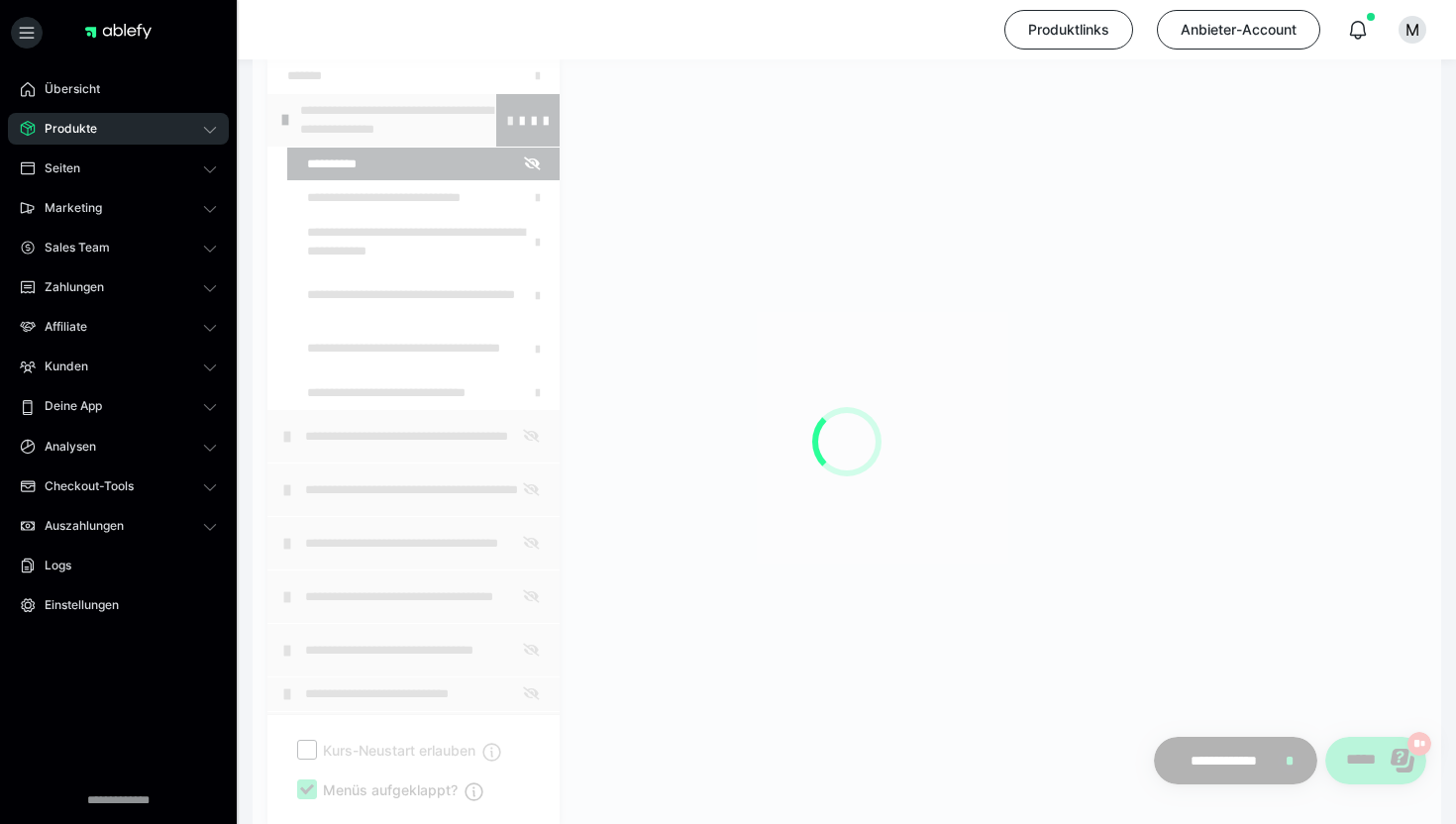 scroll, scrollTop: 370, scrollLeft: 0, axis: vertical 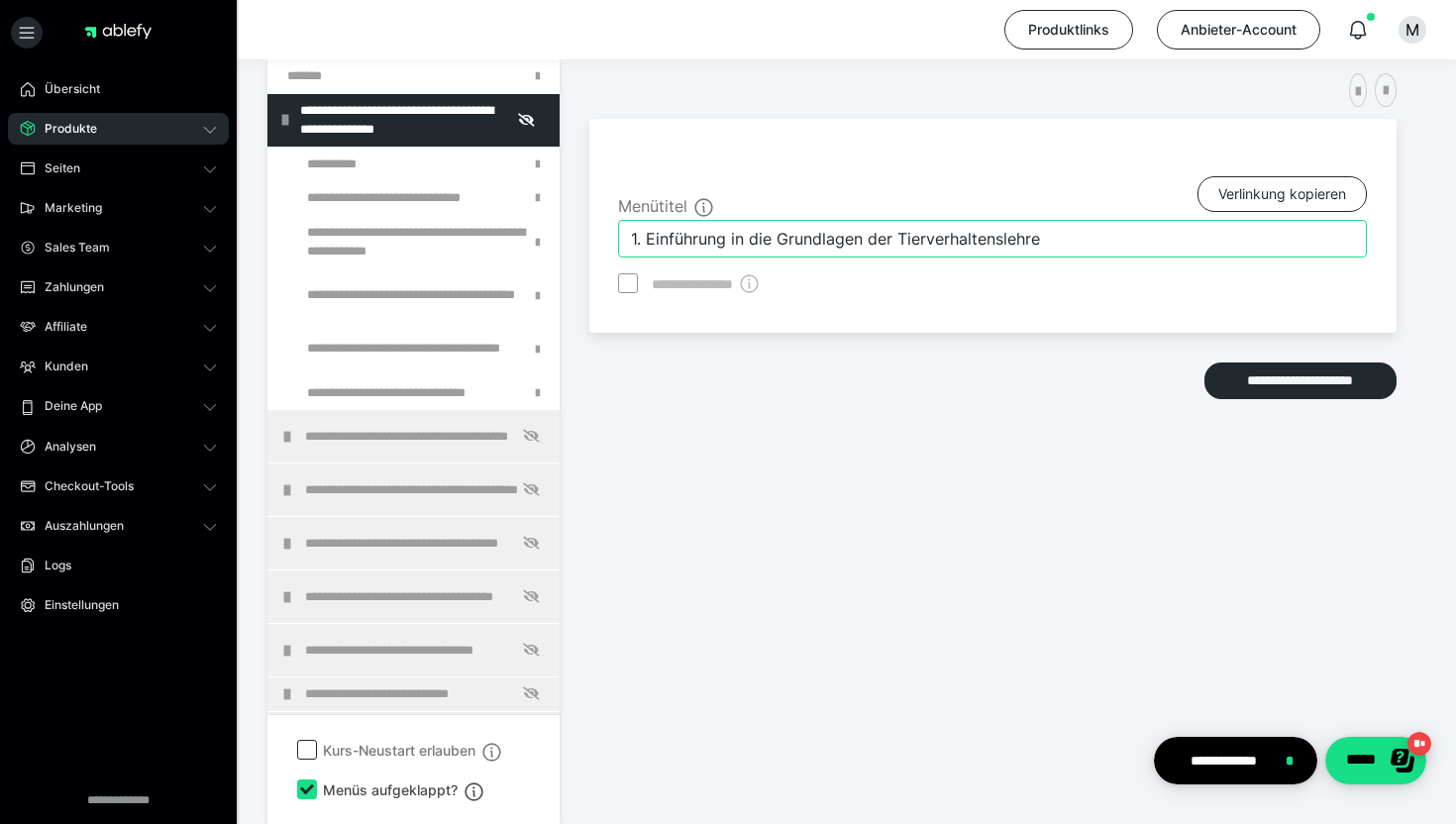 click on "1. Einführung in die Grundlagen der Tierverhaltenslehre" at bounding box center [992, 239] 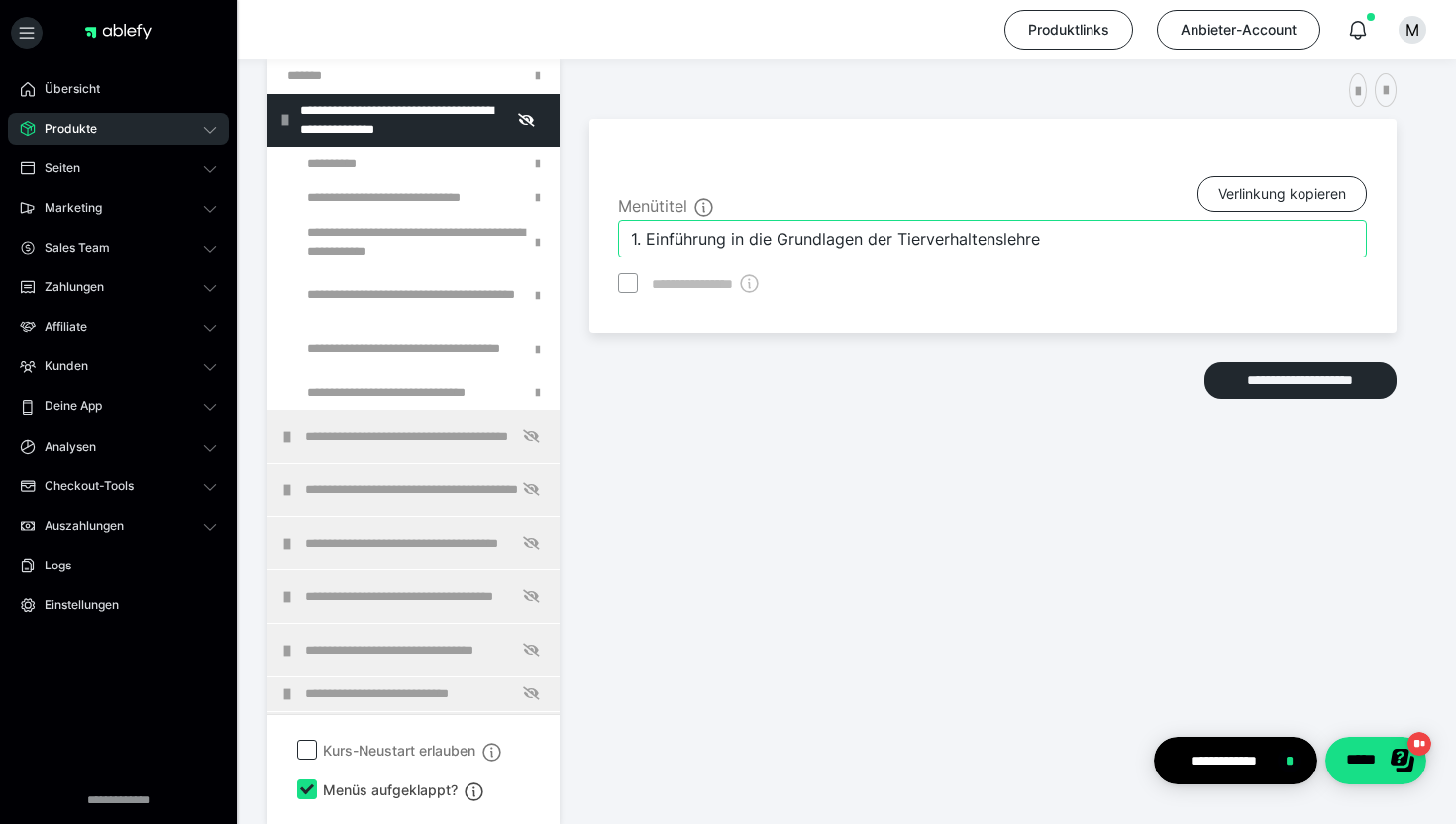 drag, startPoint x: 1042, startPoint y: 245, endPoint x: 650, endPoint y: 236, distance: 392.1033 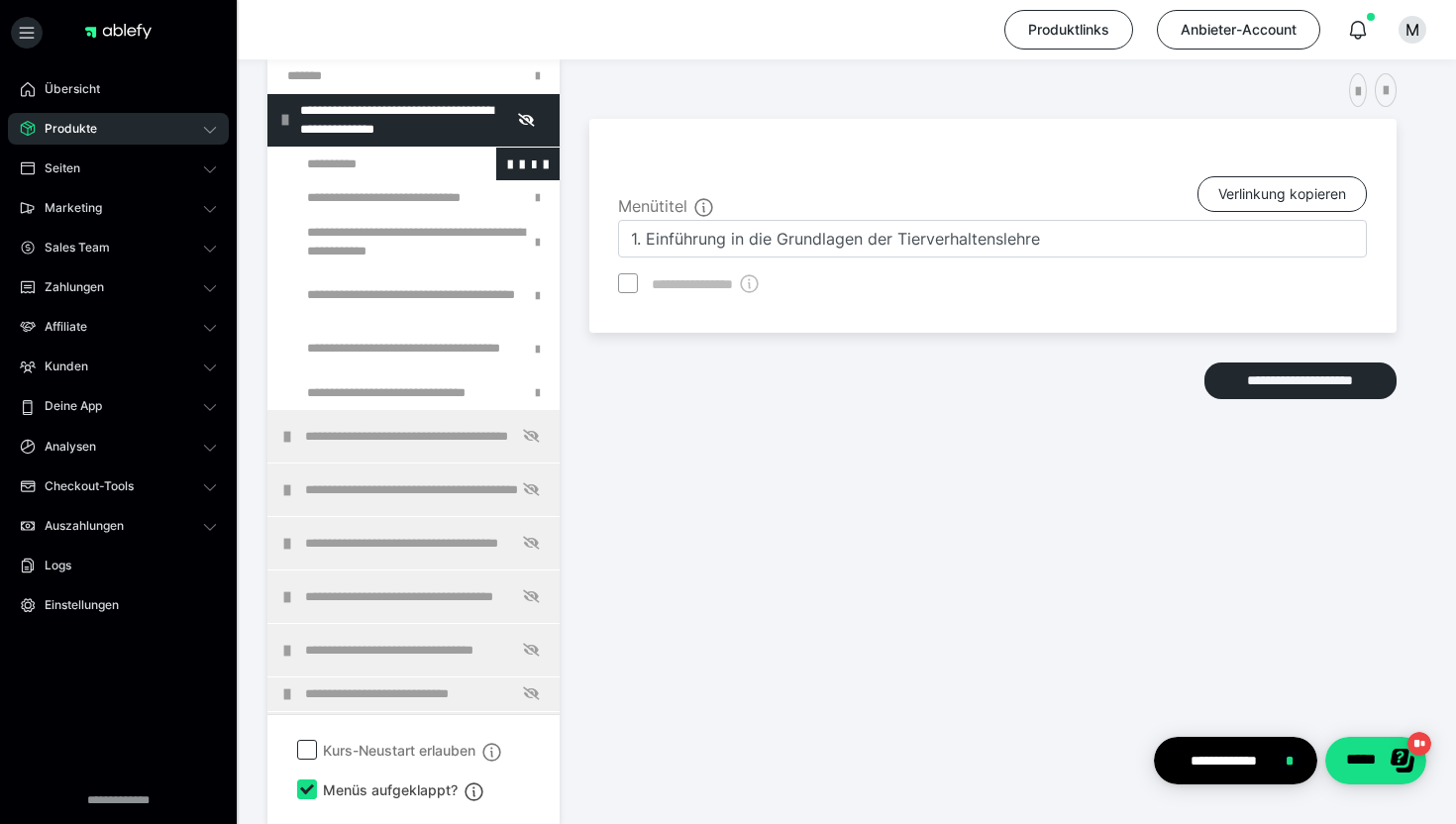 click at bounding box center (371, 164) 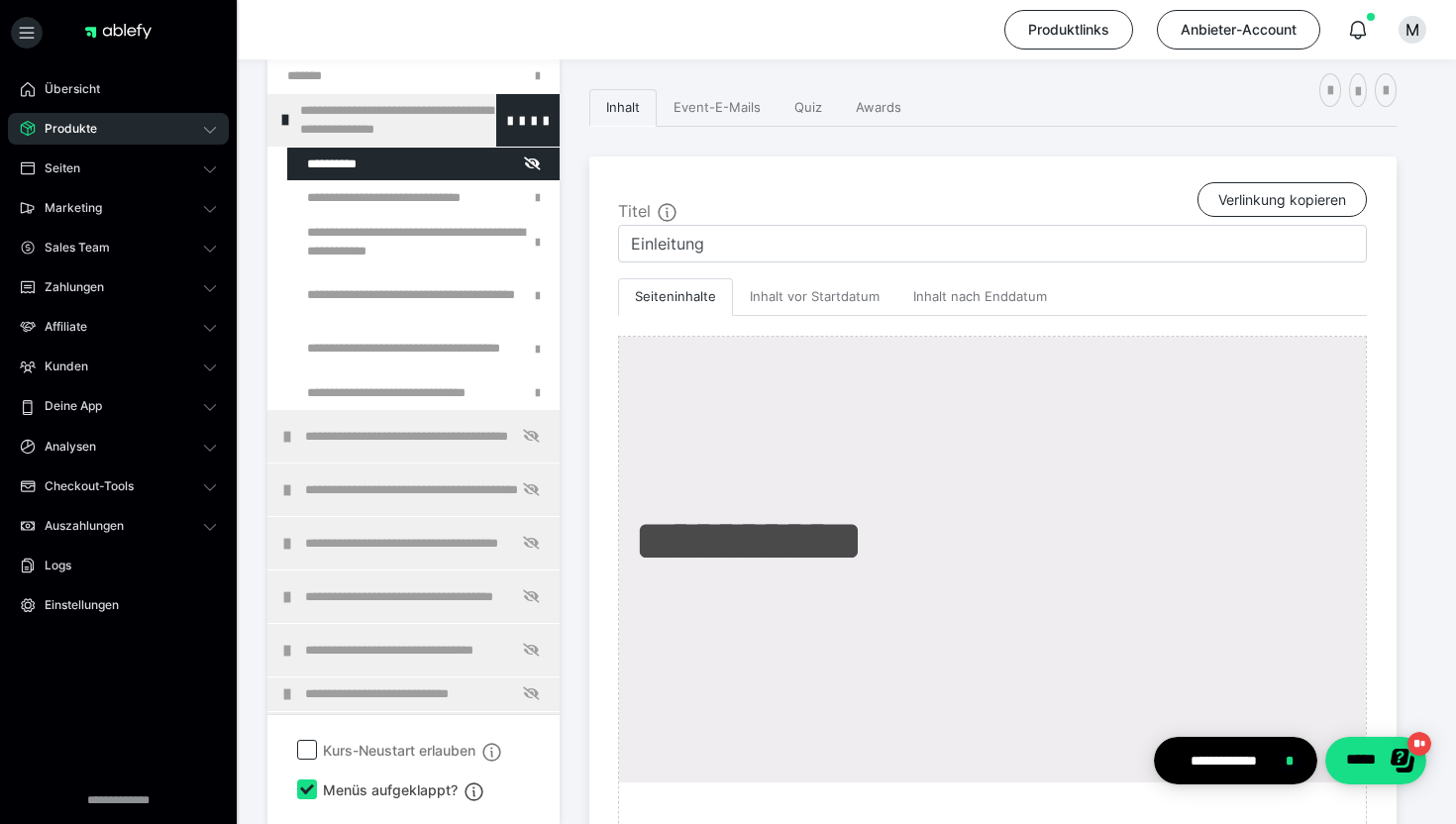 click on "**********" at bounding box center (422, 120) 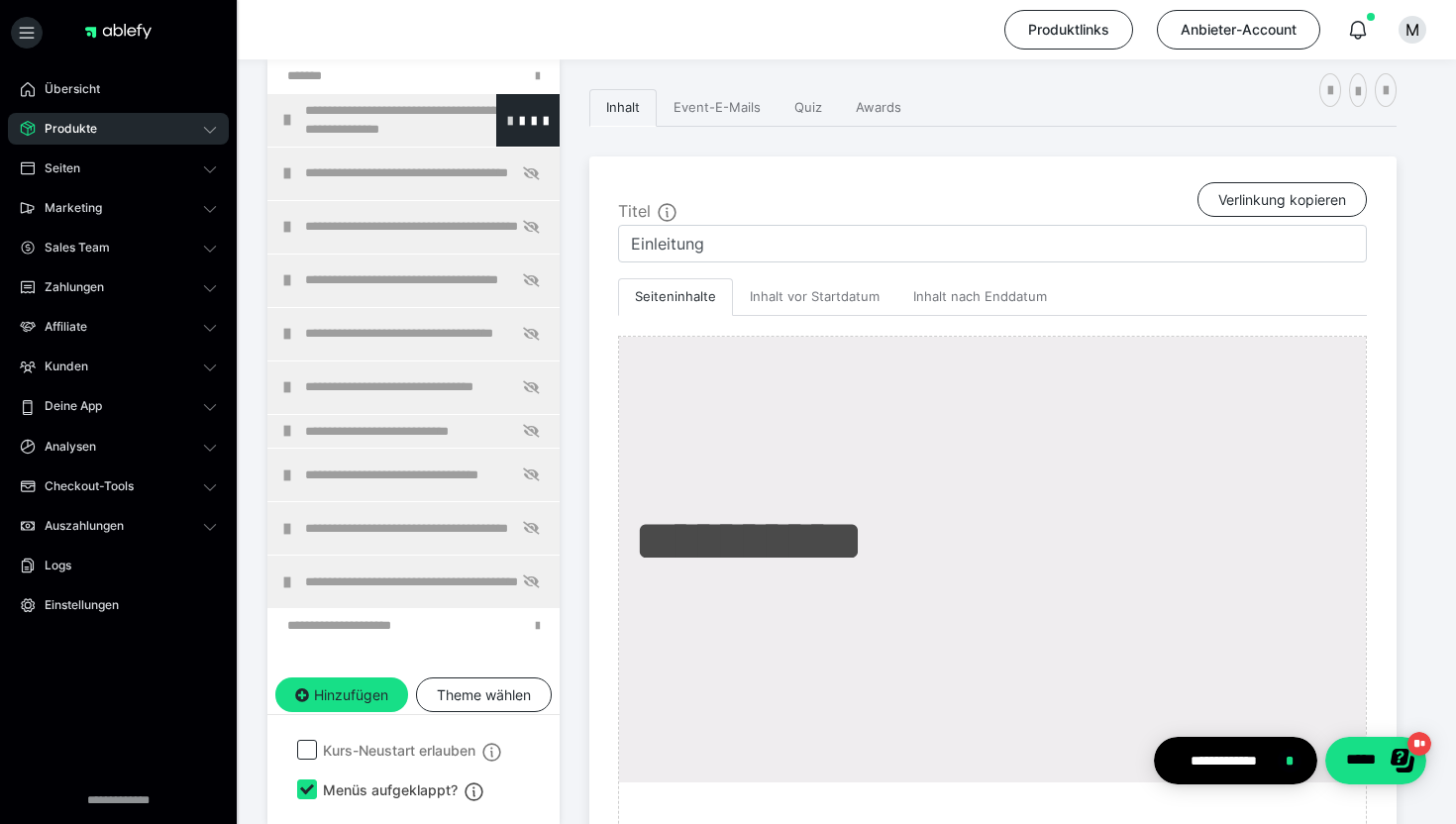 click at bounding box center [510, 120] 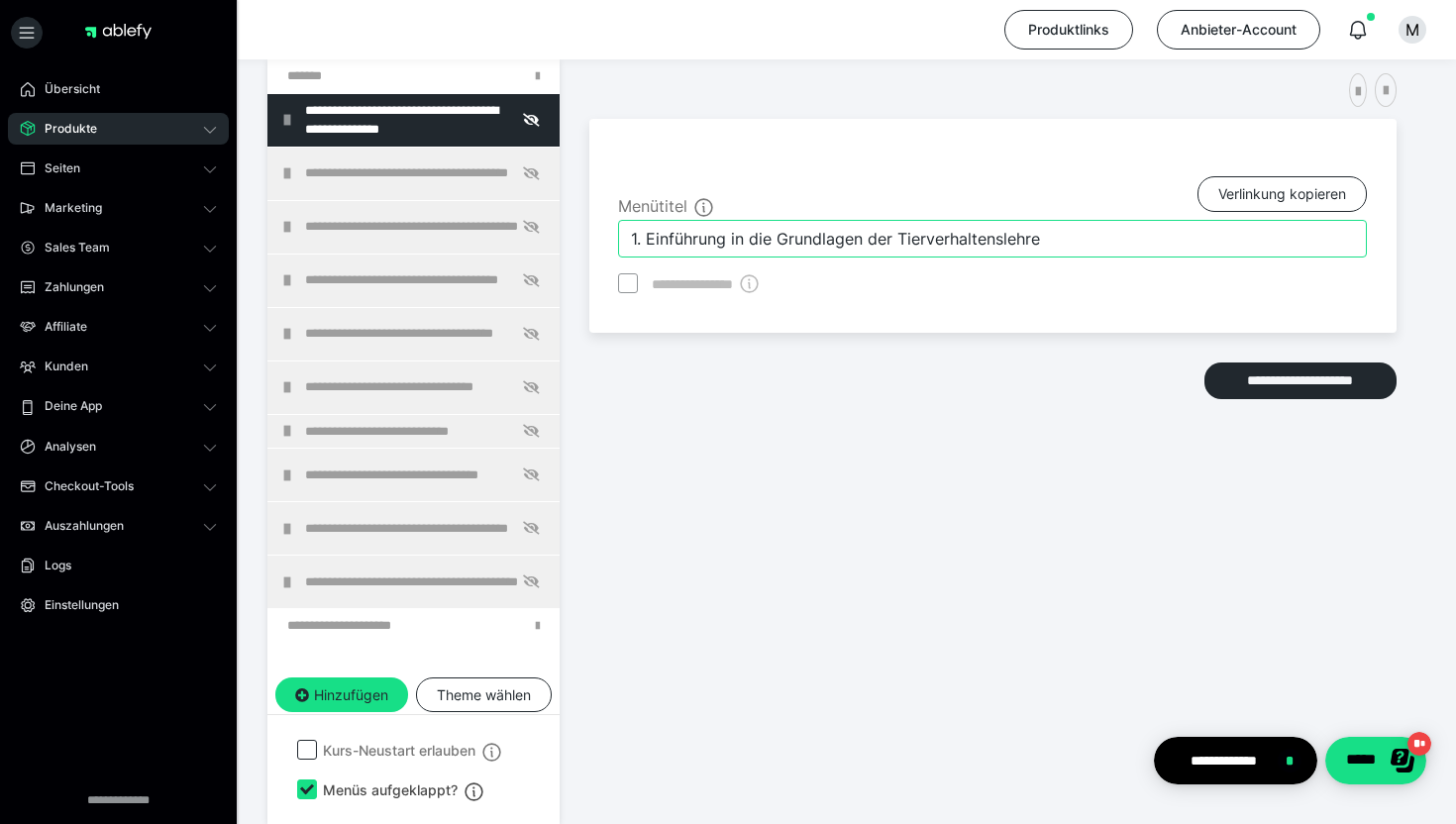 drag, startPoint x: 1065, startPoint y: 242, endPoint x: 648, endPoint y: 240, distance: 417.0048 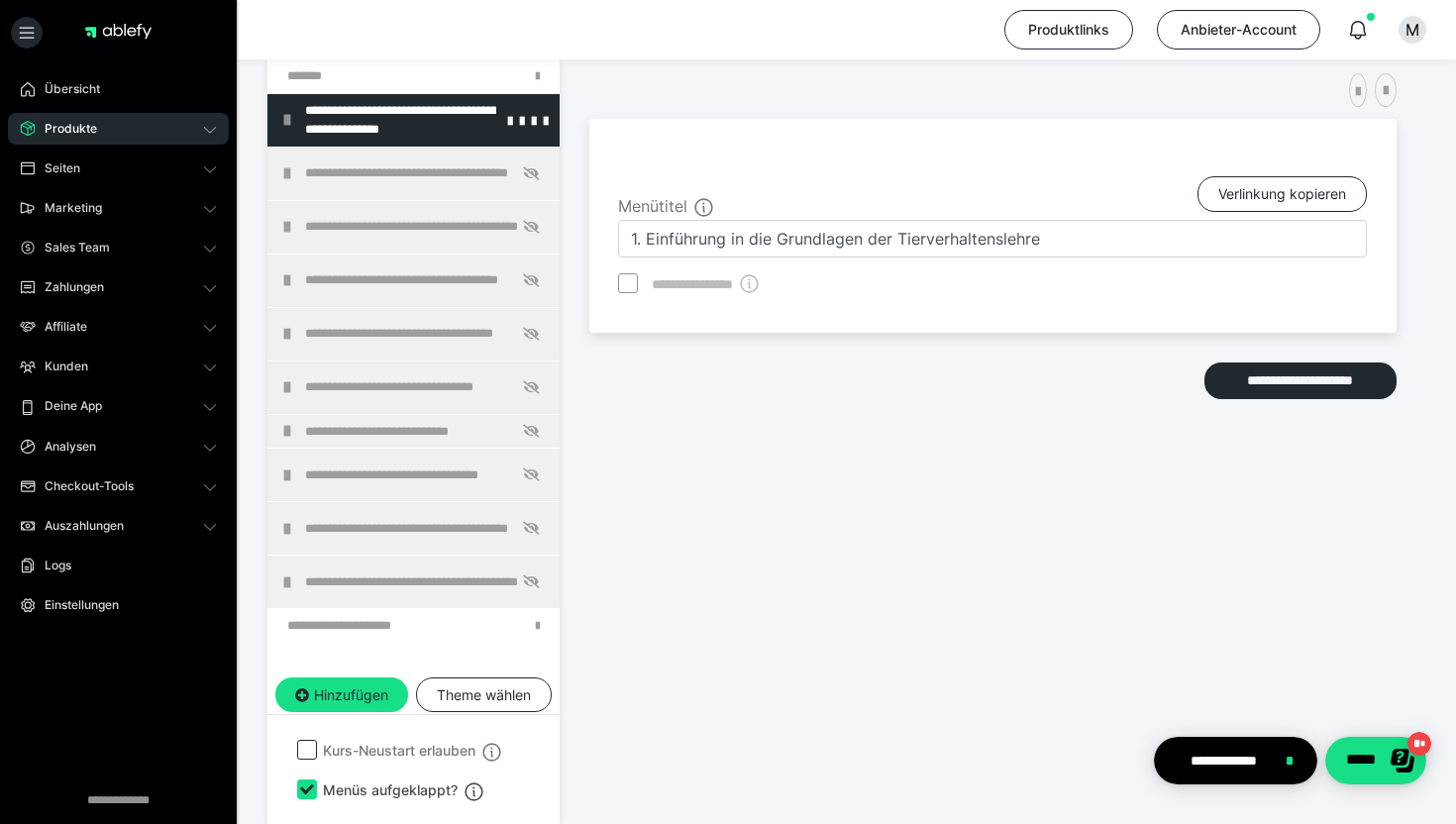 click at bounding box center (287, 120) 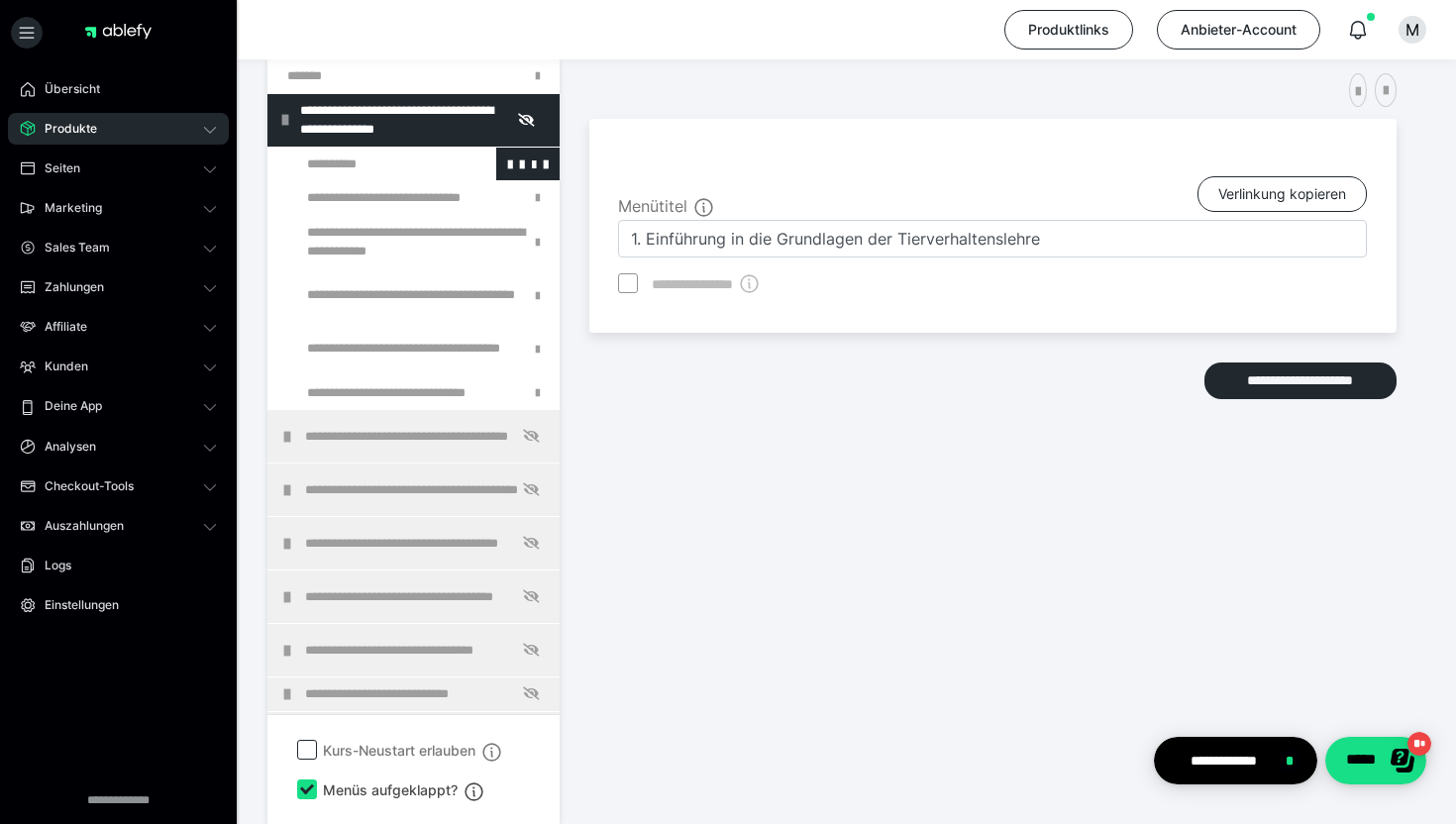 click at bounding box center (371, 164) 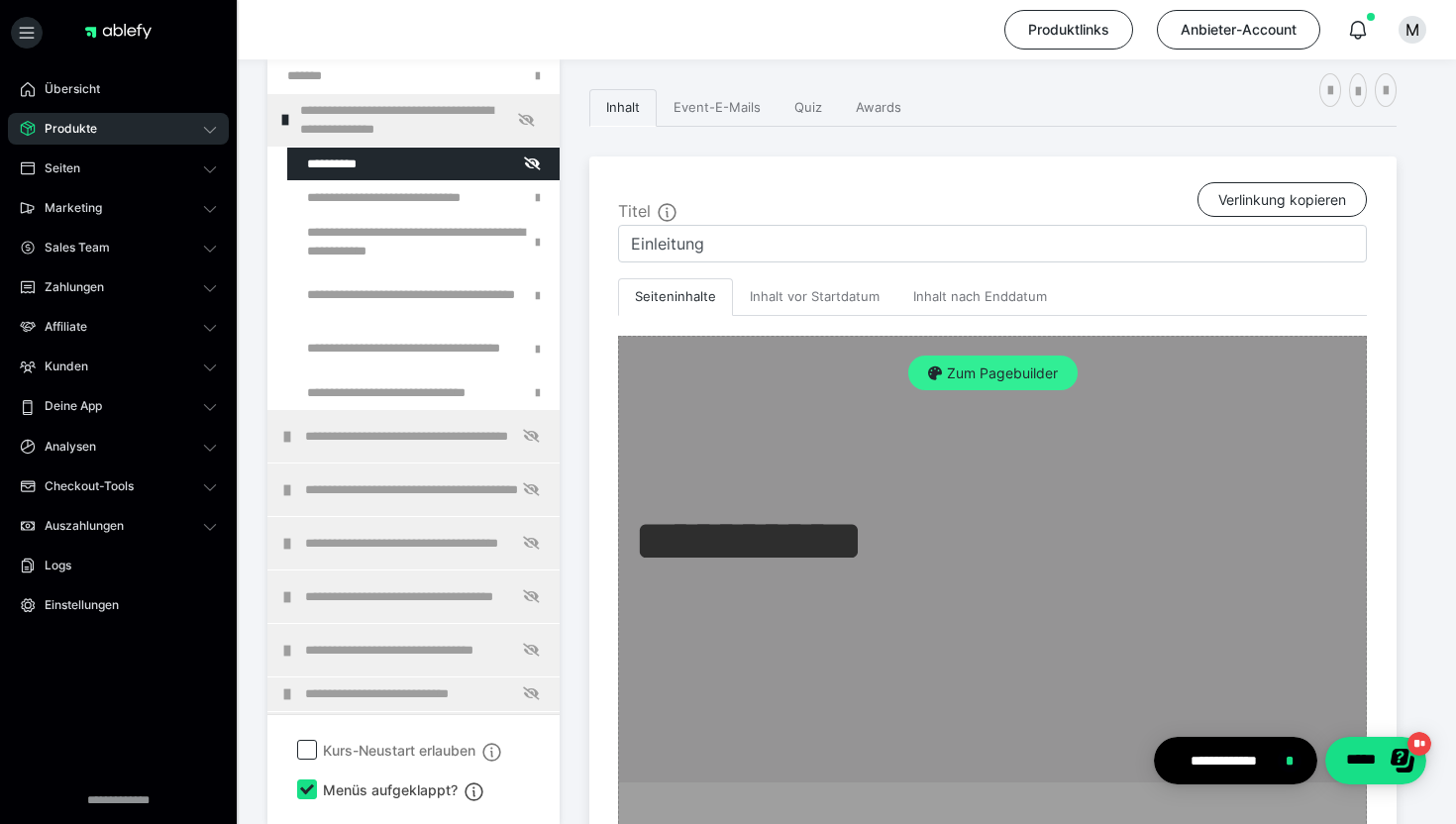 click on "Zum Pagebuilder" at bounding box center (992, 373) 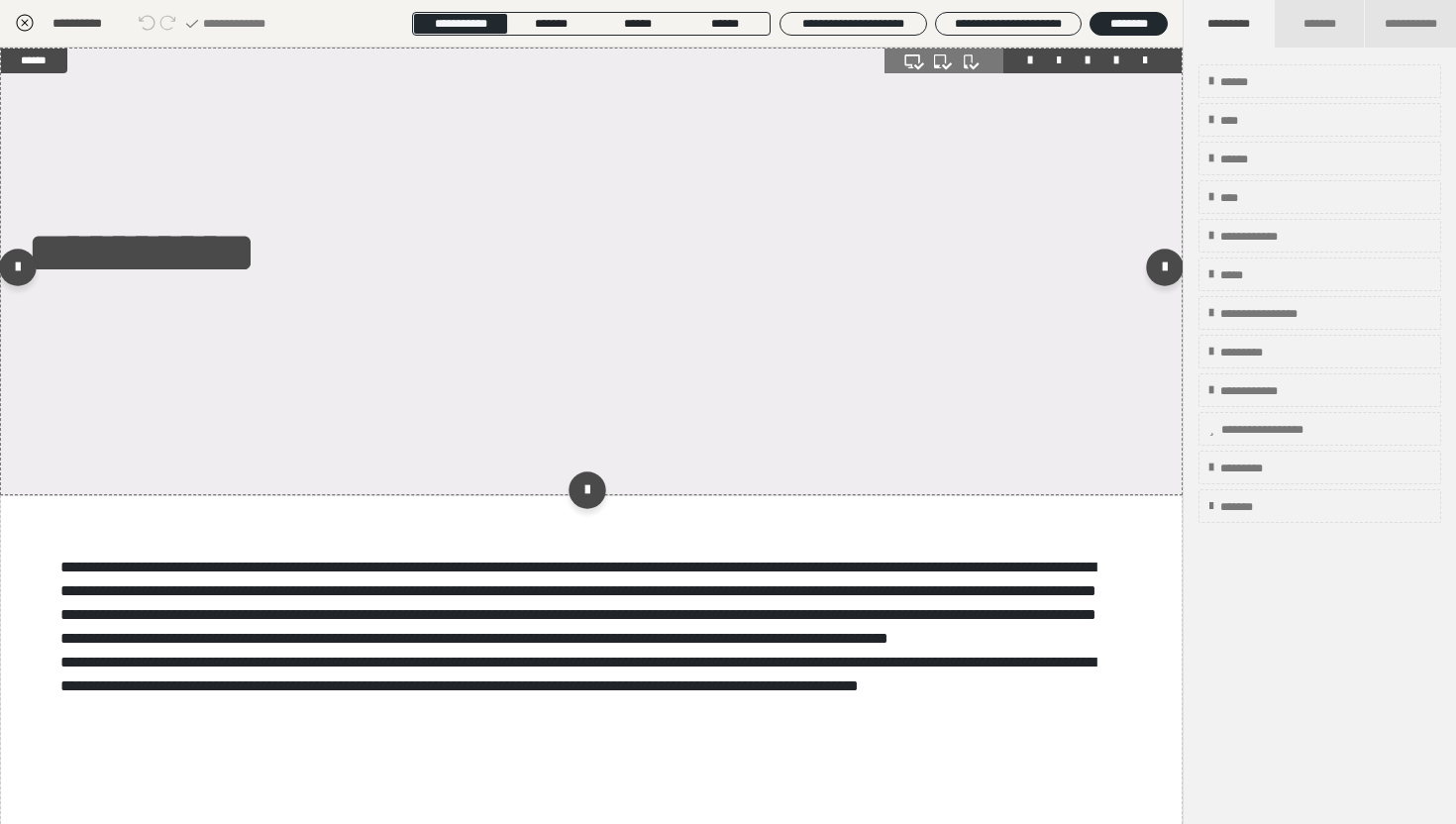 click at bounding box center [591, 271] 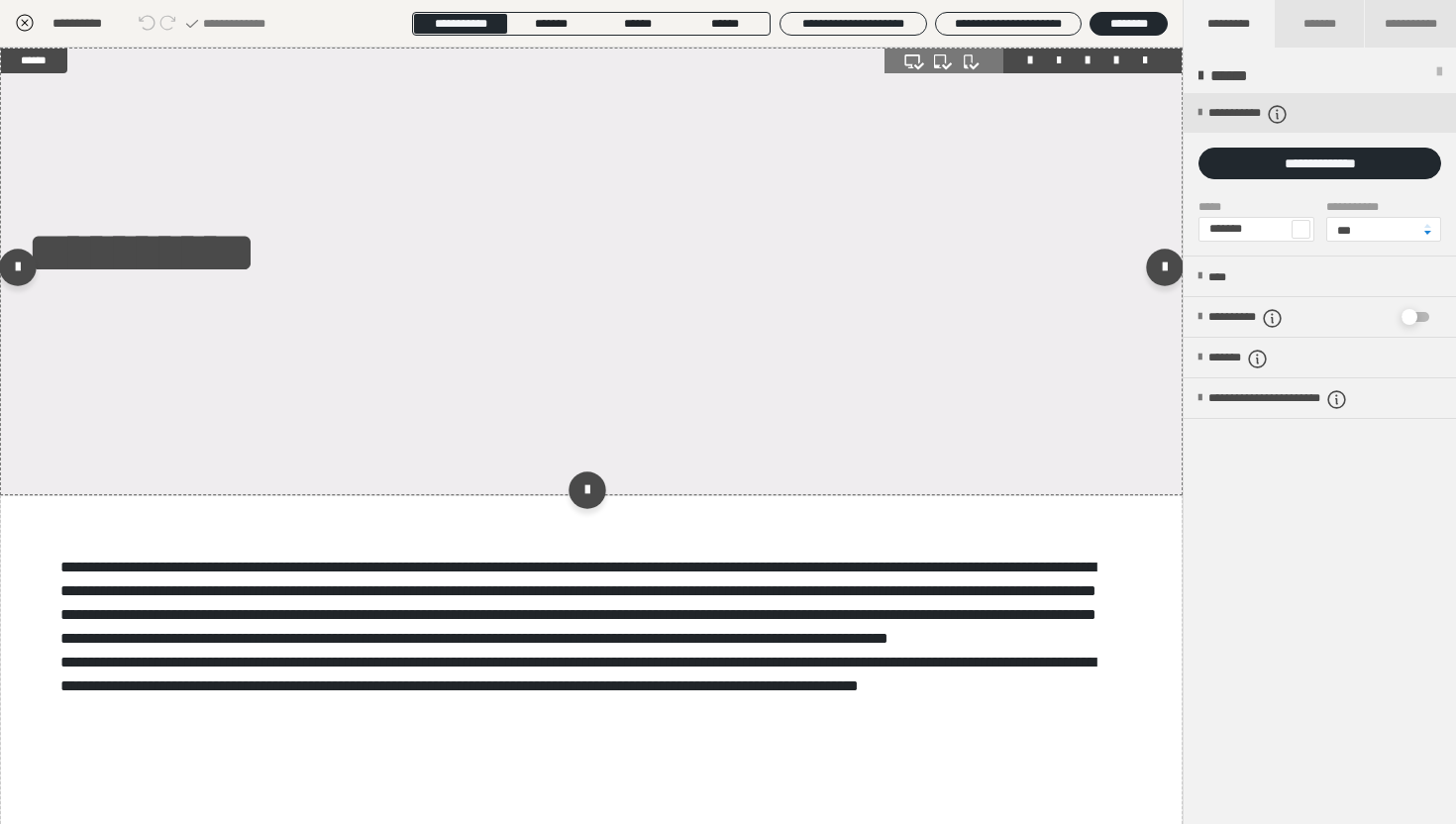 click at bounding box center (591, 271) 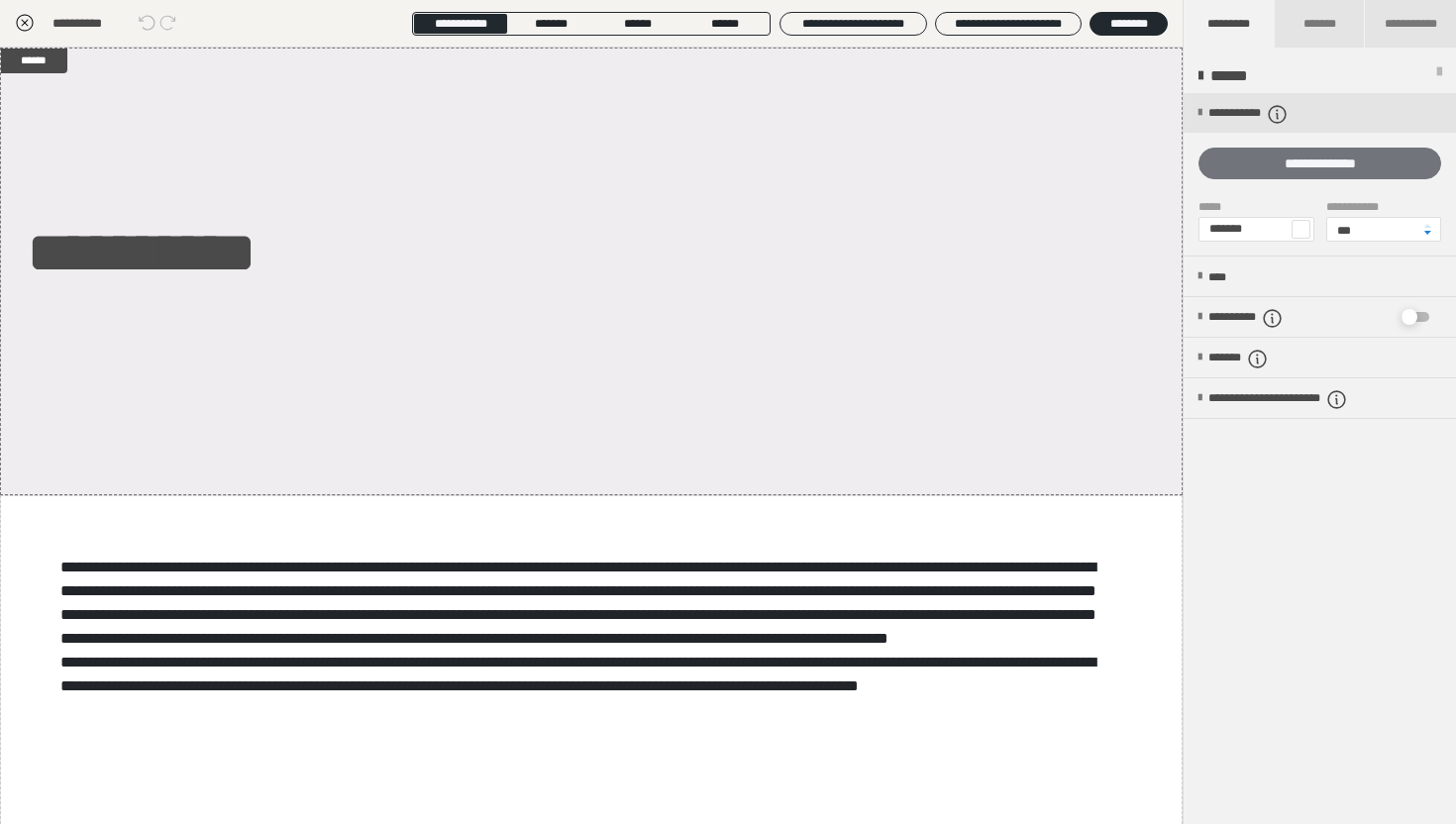 click on "**********" at bounding box center [1319, 163] 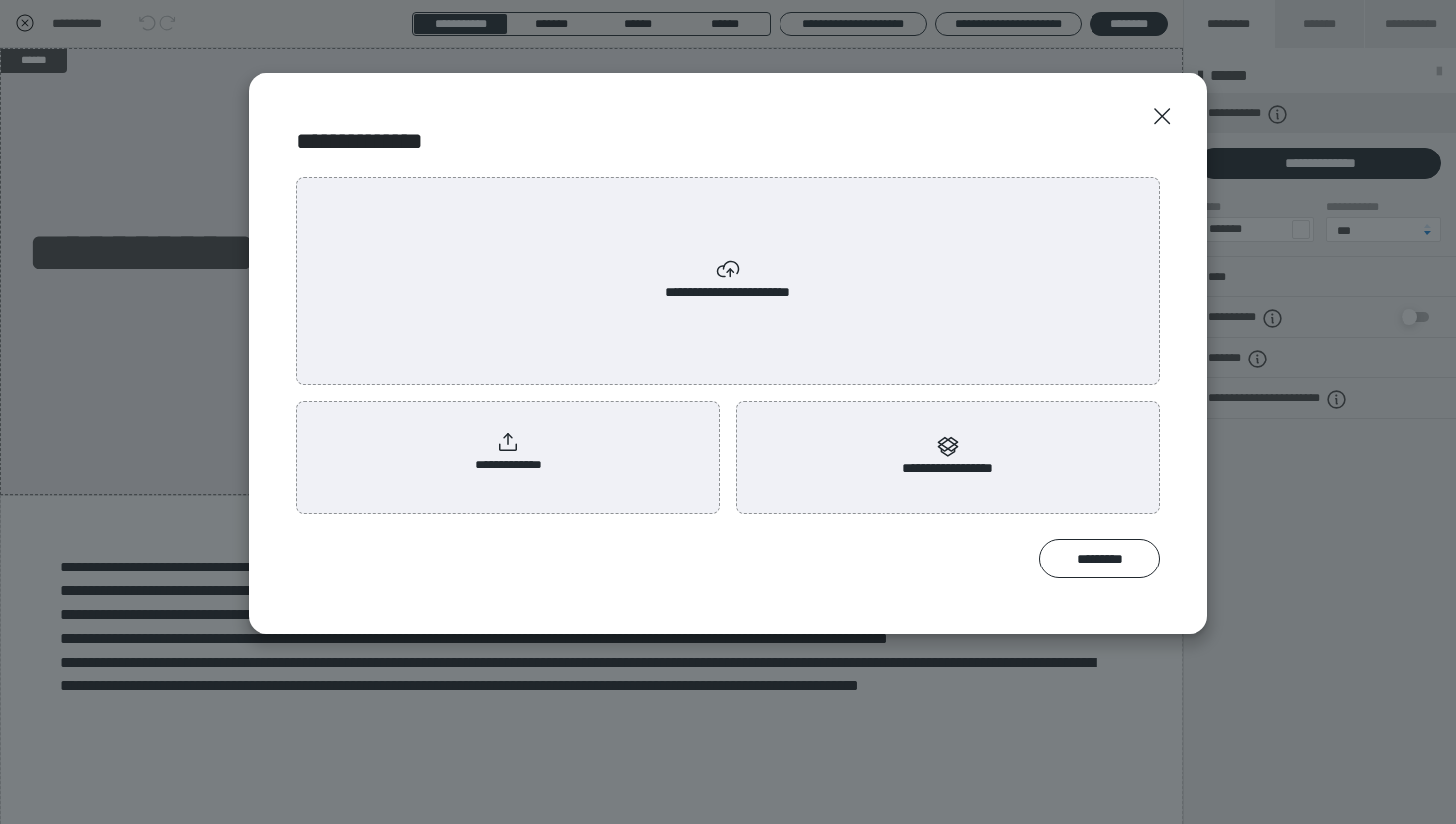 click on "**********" at bounding box center (508, 453) 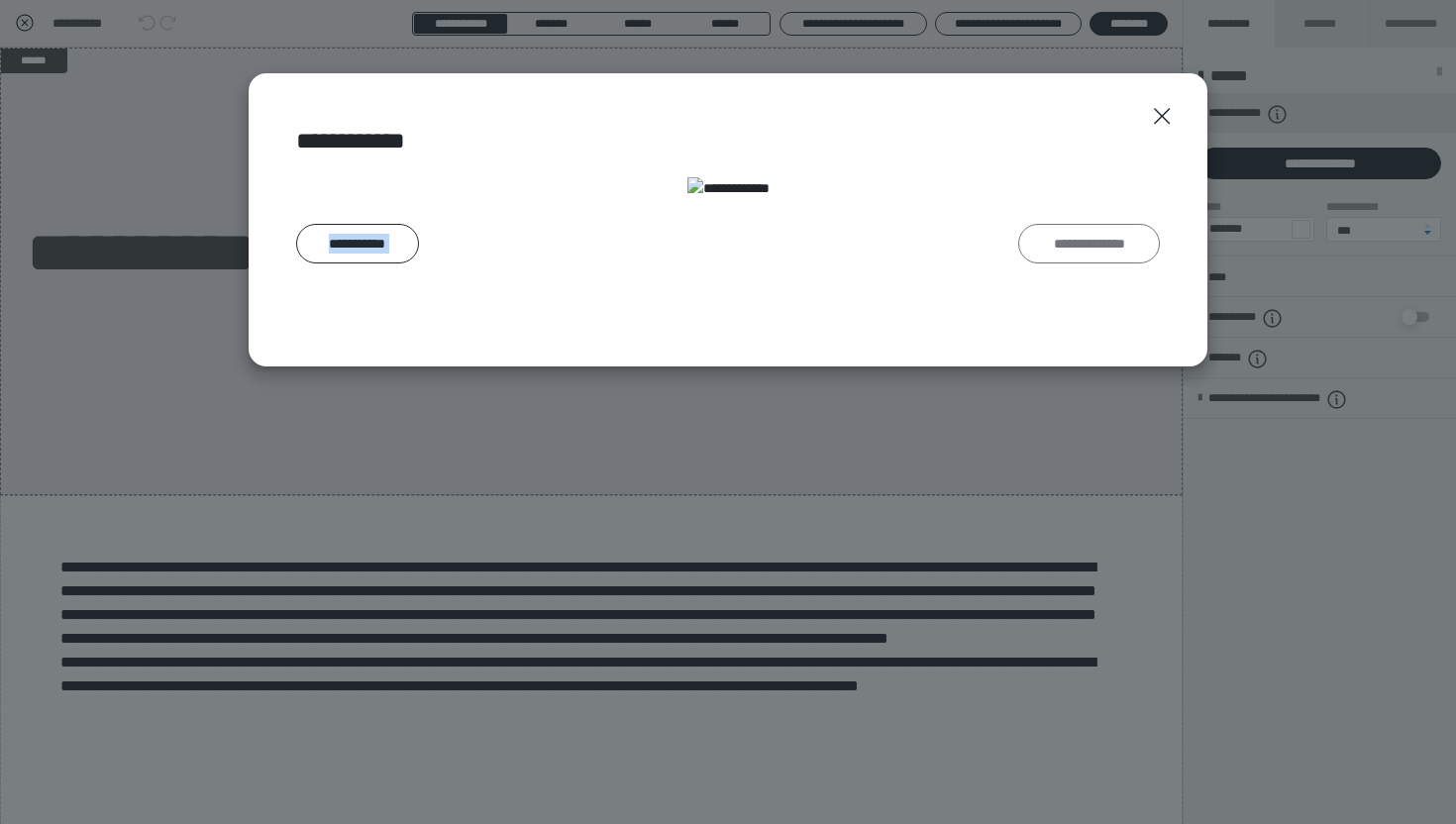 click on "**********" at bounding box center [1089, 244] 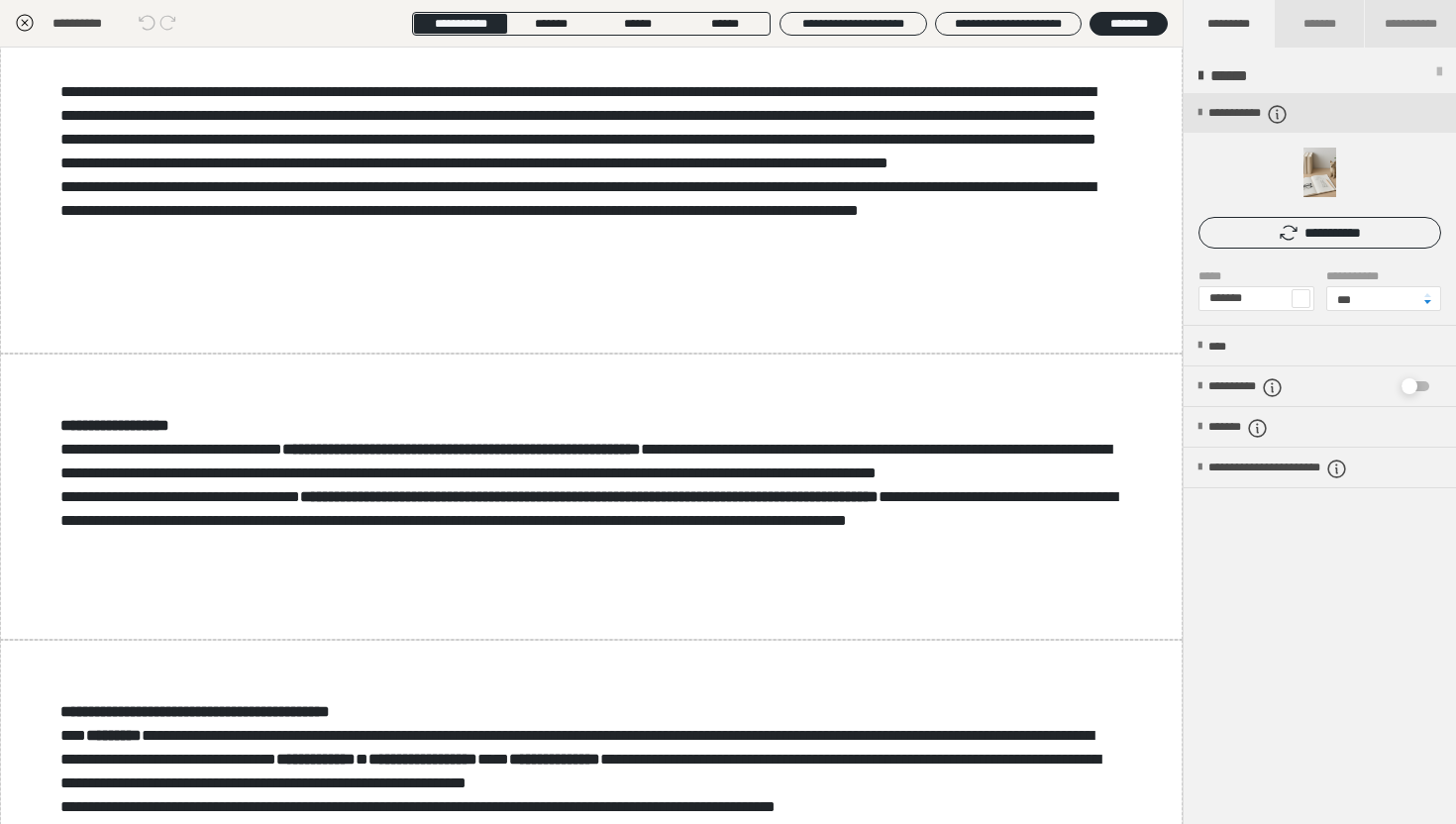 scroll, scrollTop: 630, scrollLeft: 0, axis: vertical 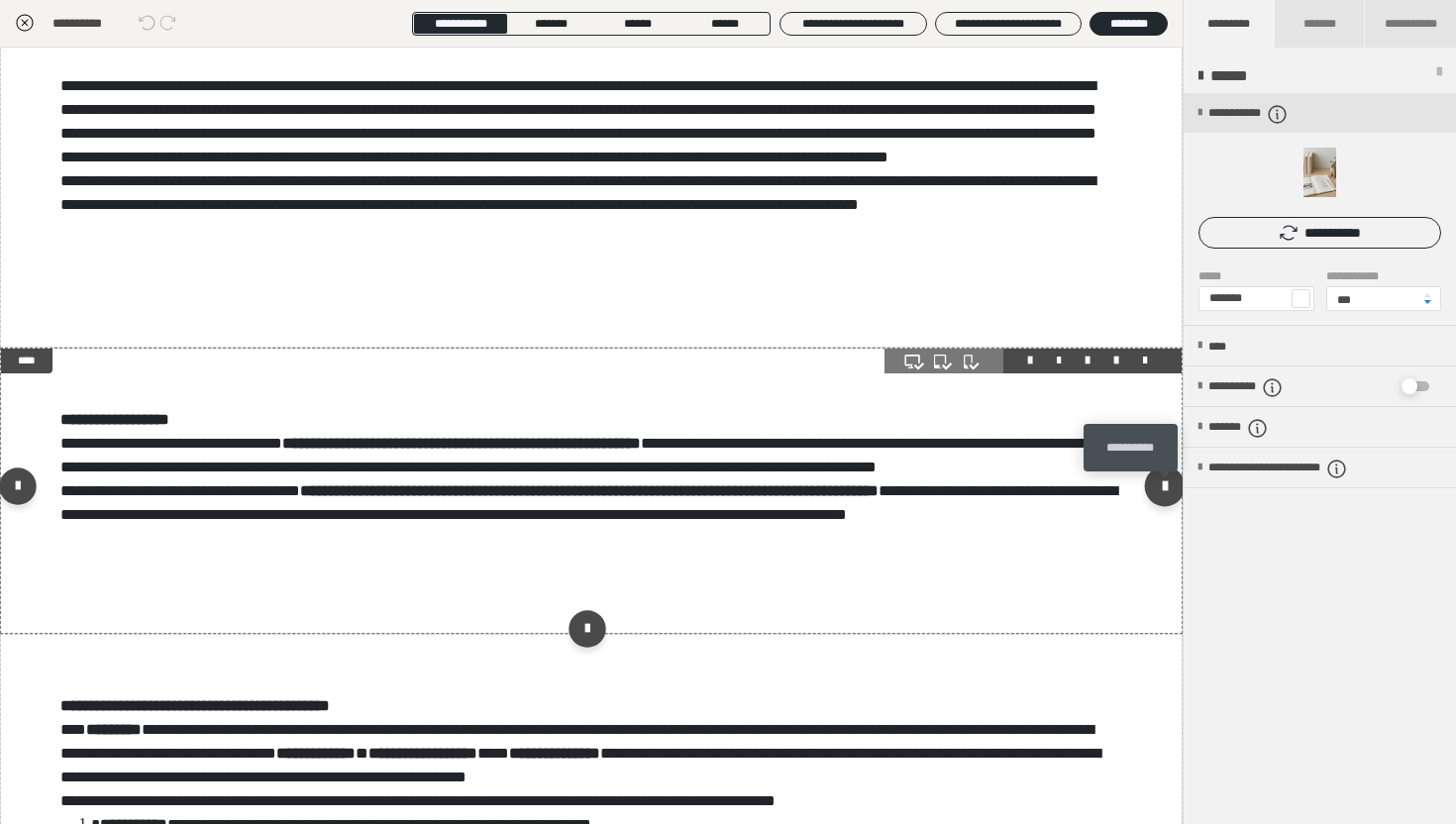 click at bounding box center (1165, 486) 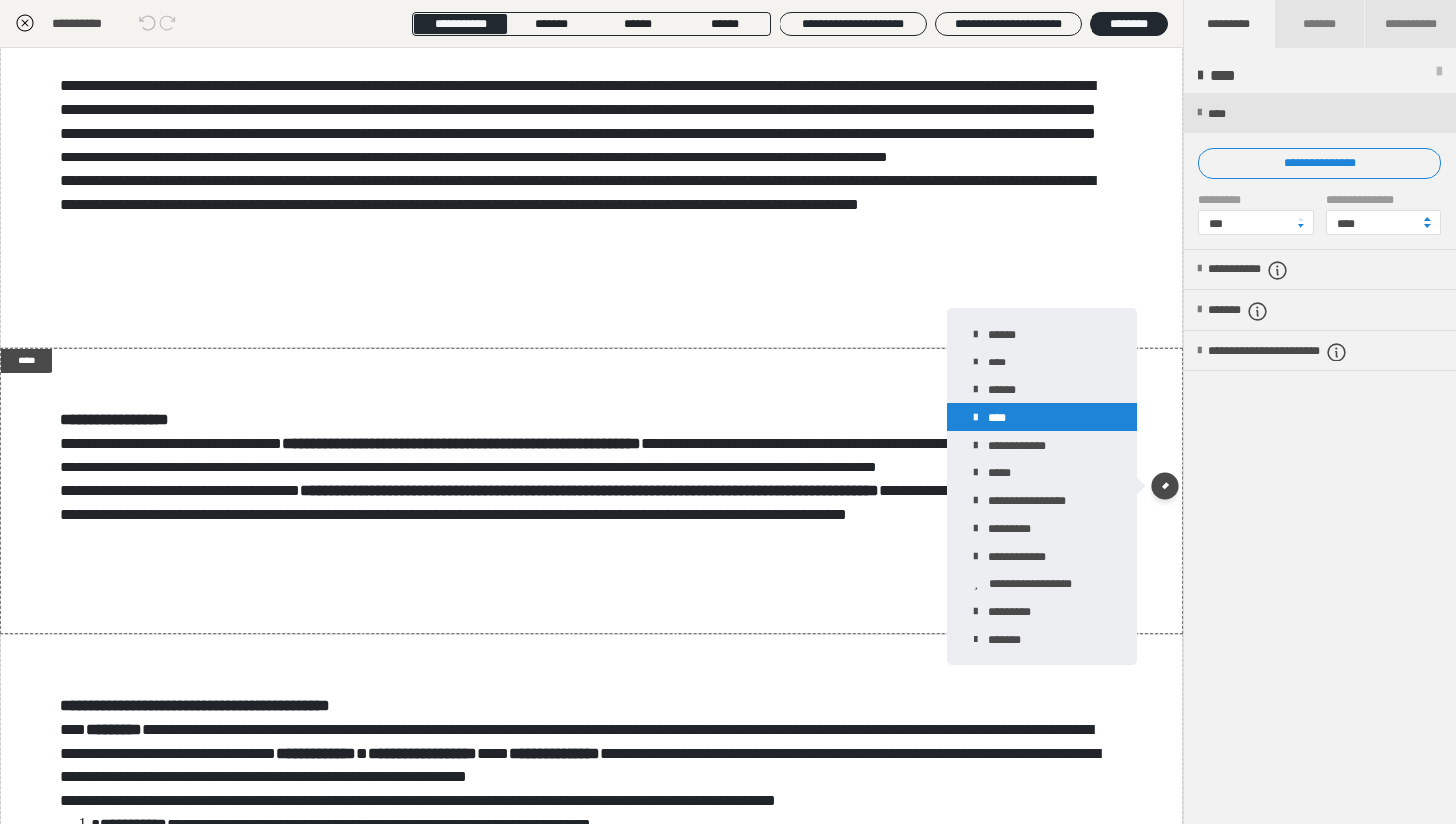 click on "****" at bounding box center [1042, 417] 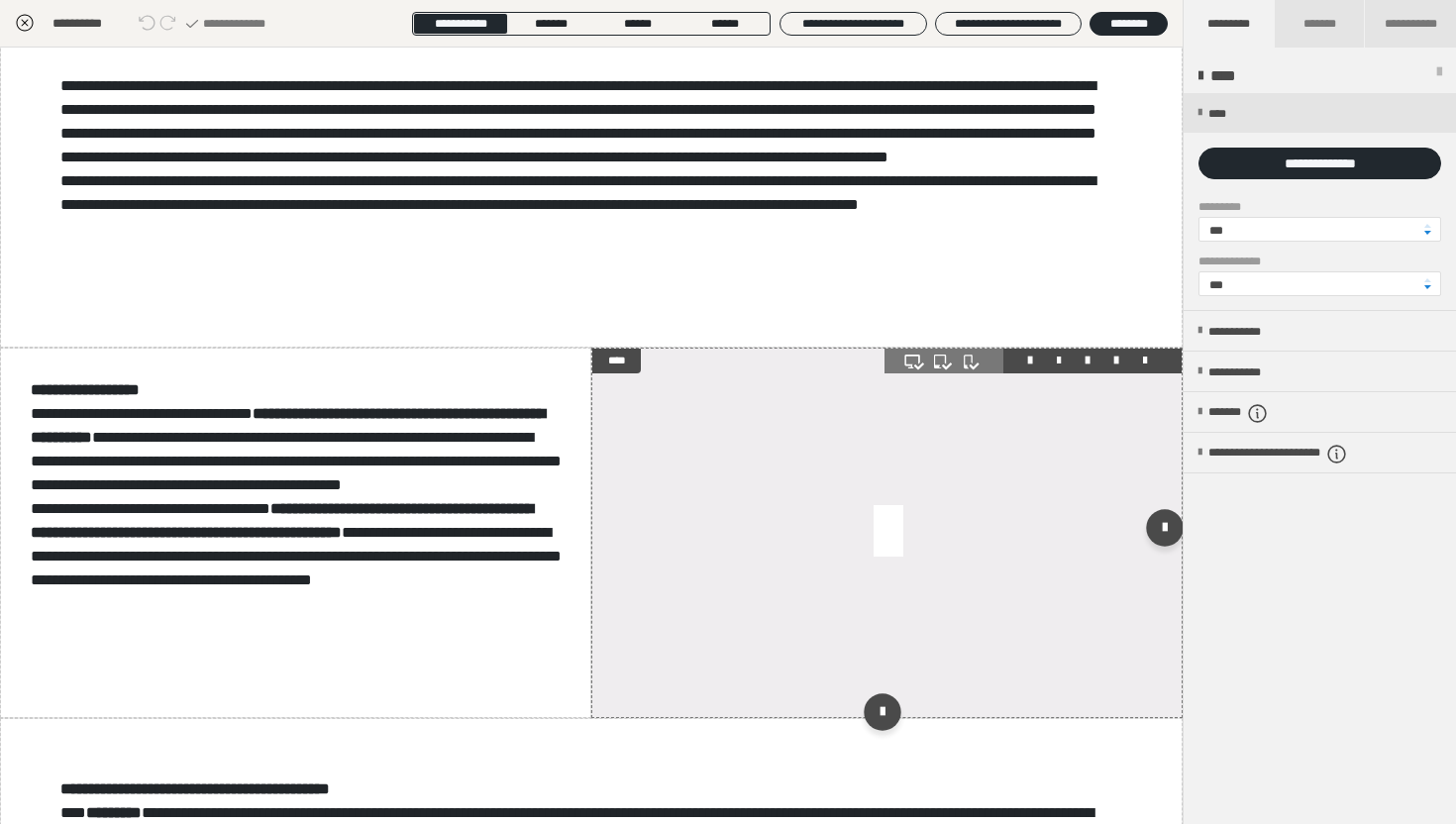click at bounding box center [886, 533] 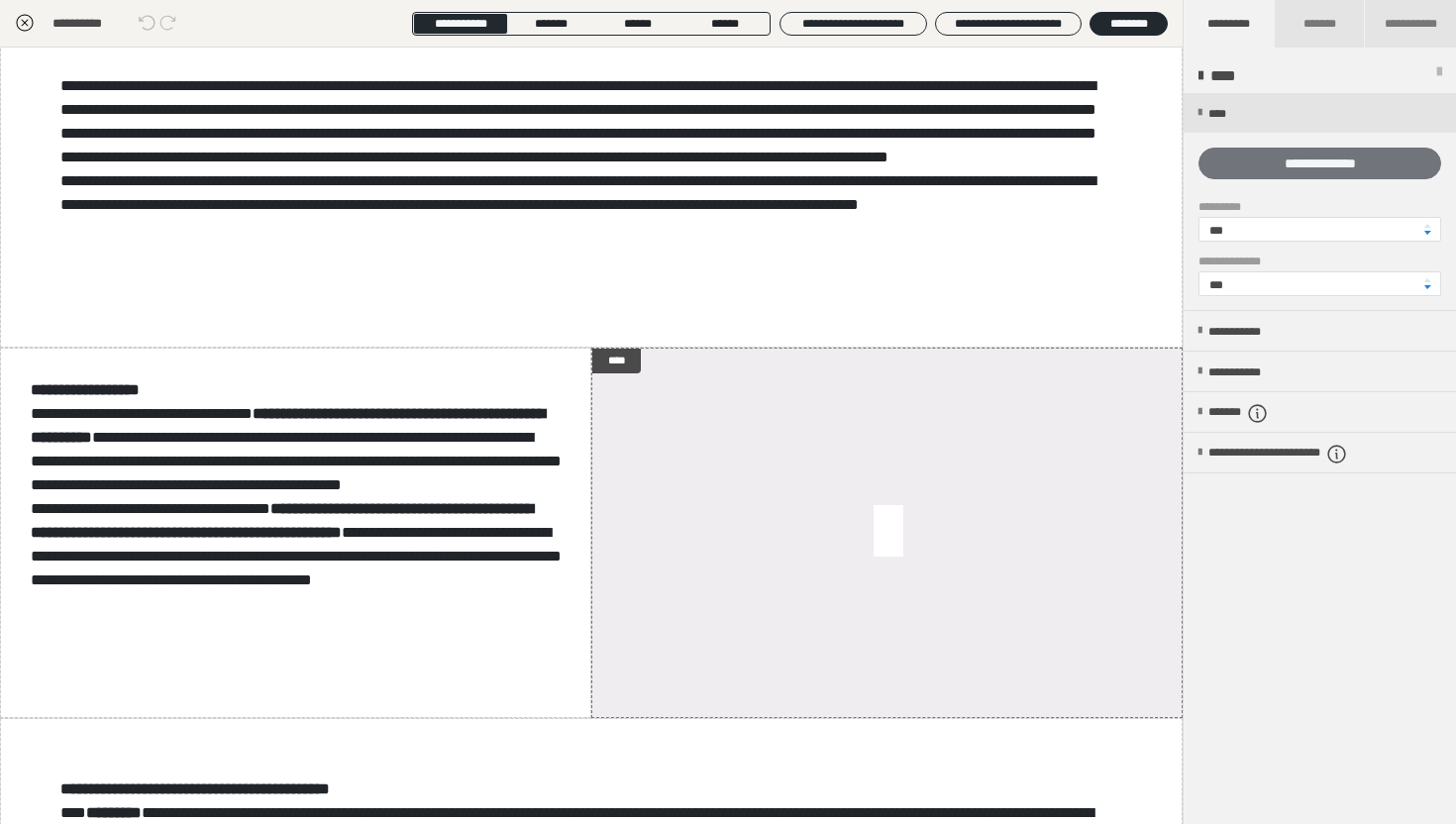 click on "**********" at bounding box center [1319, 163] 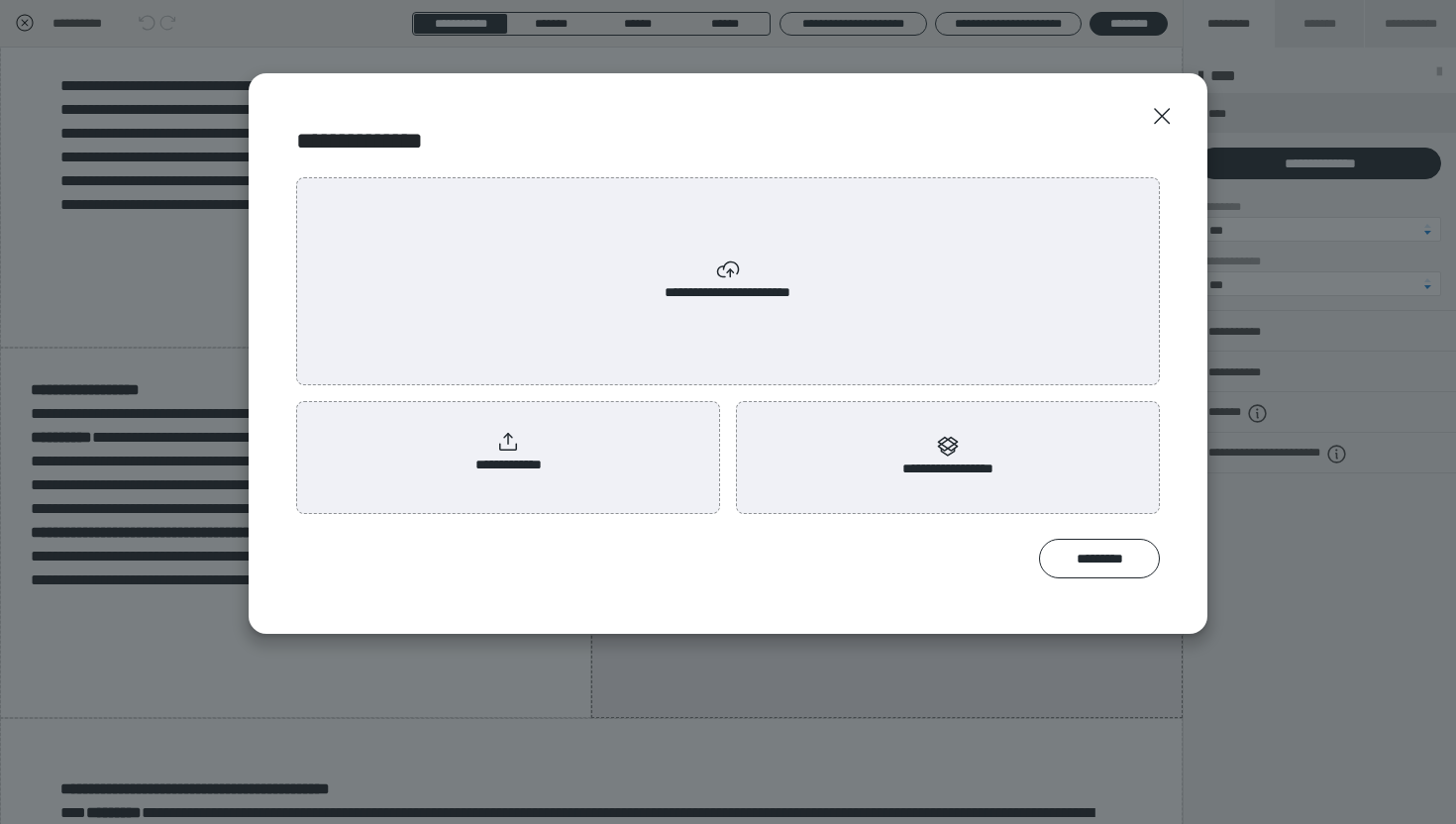 click on "**********" at bounding box center [728, 280] 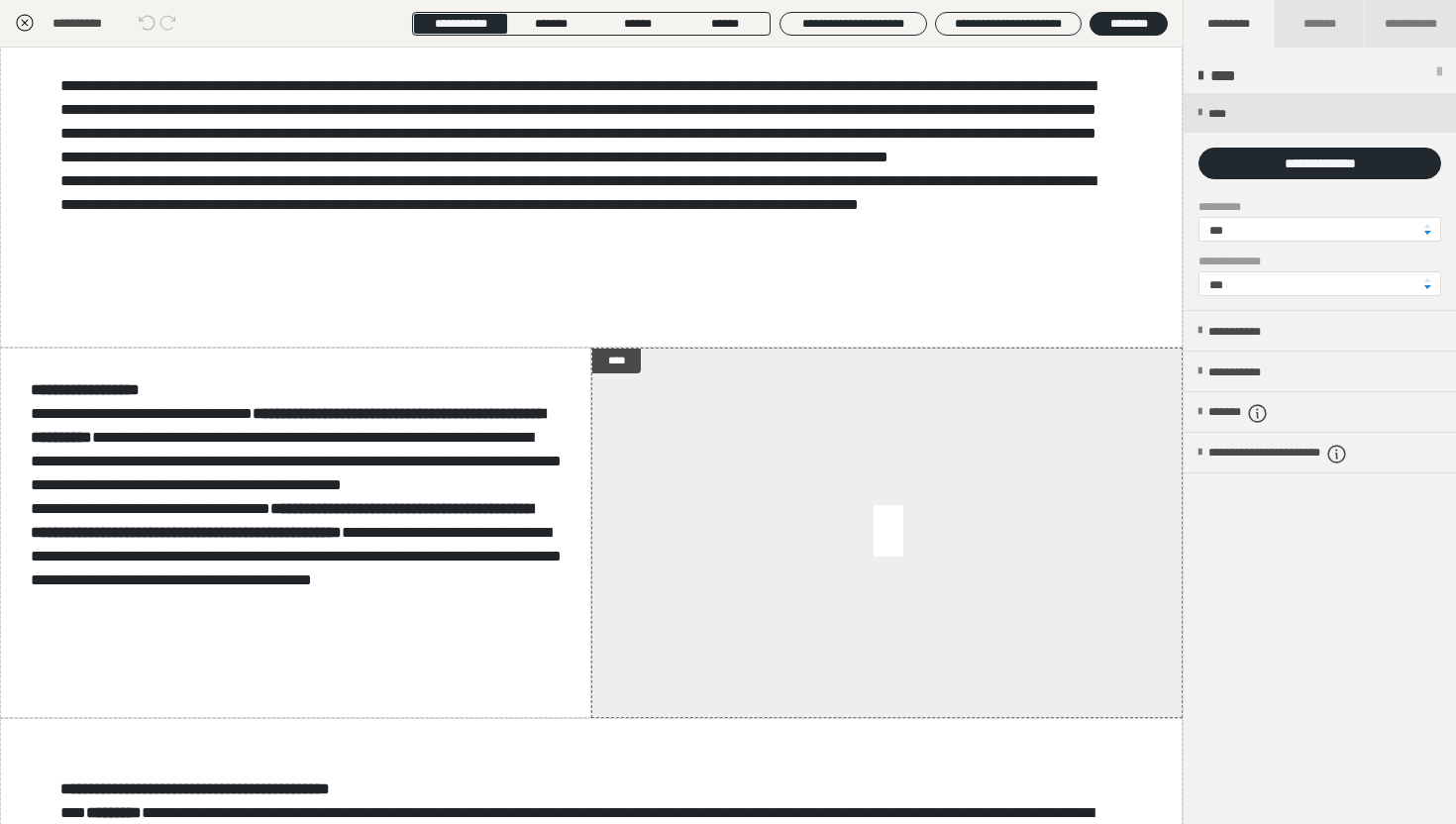 scroll, scrollTop: 0, scrollLeft: 0, axis: both 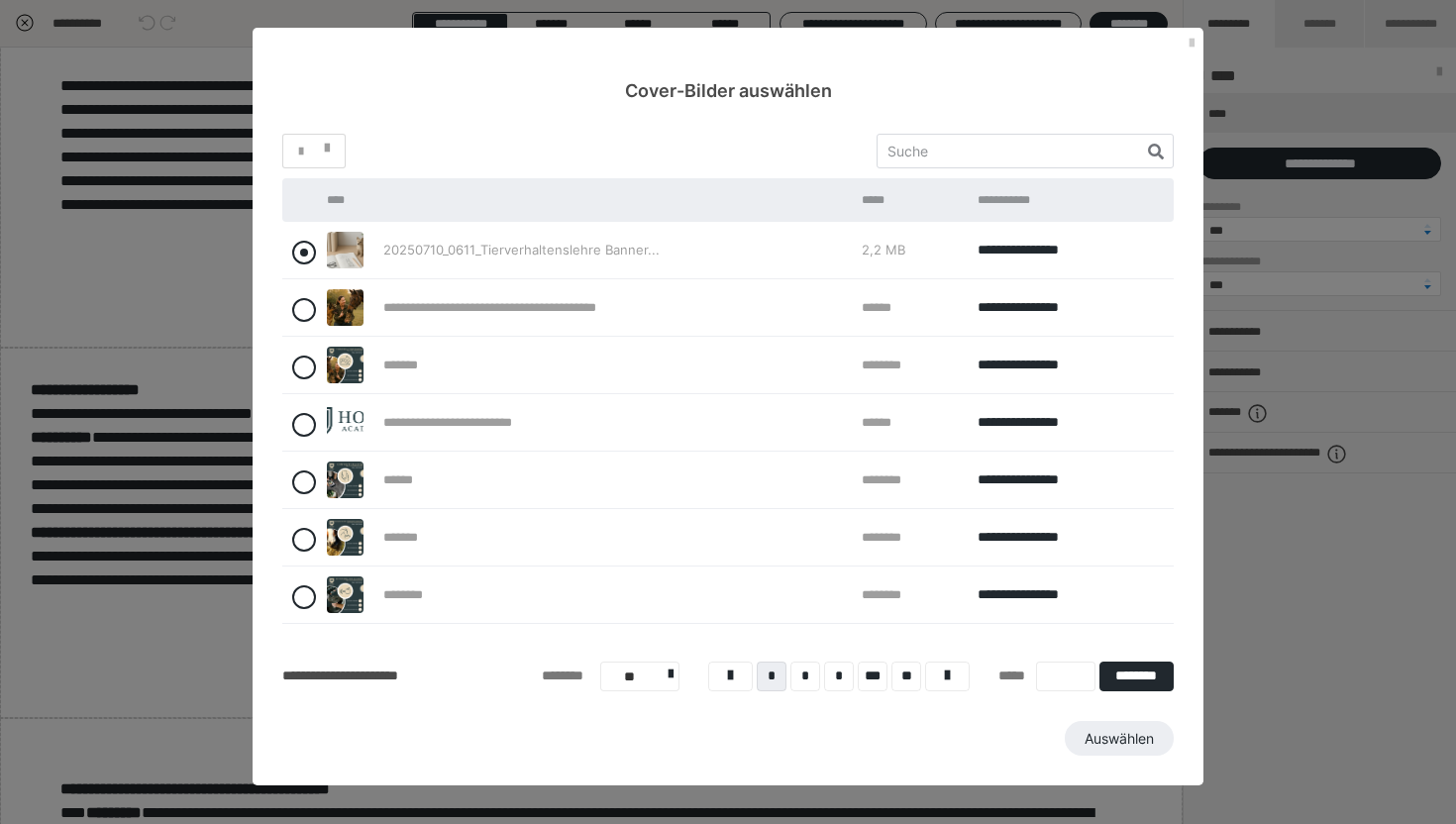 click at bounding box center [304, 253] 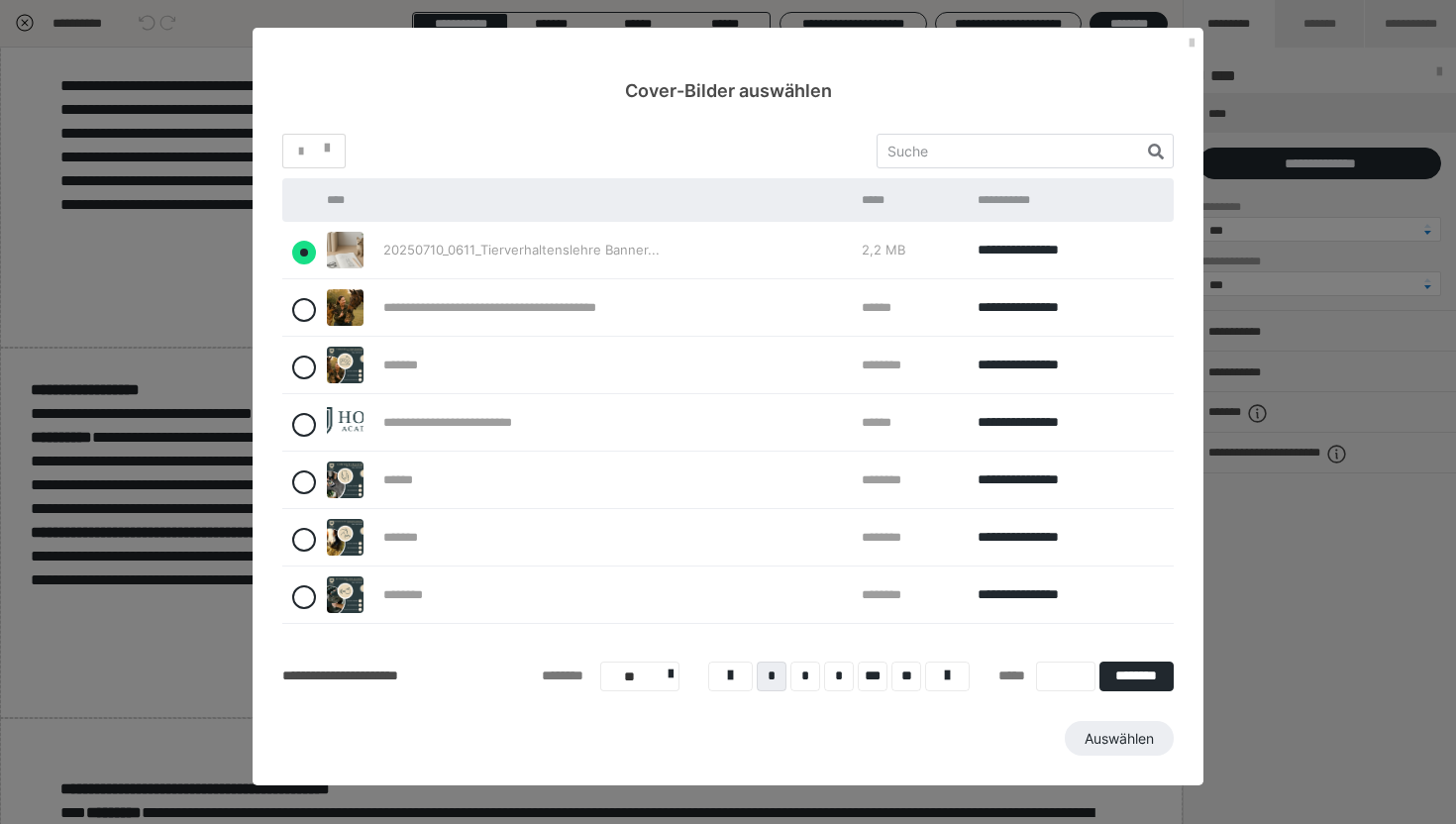 radio on "true" 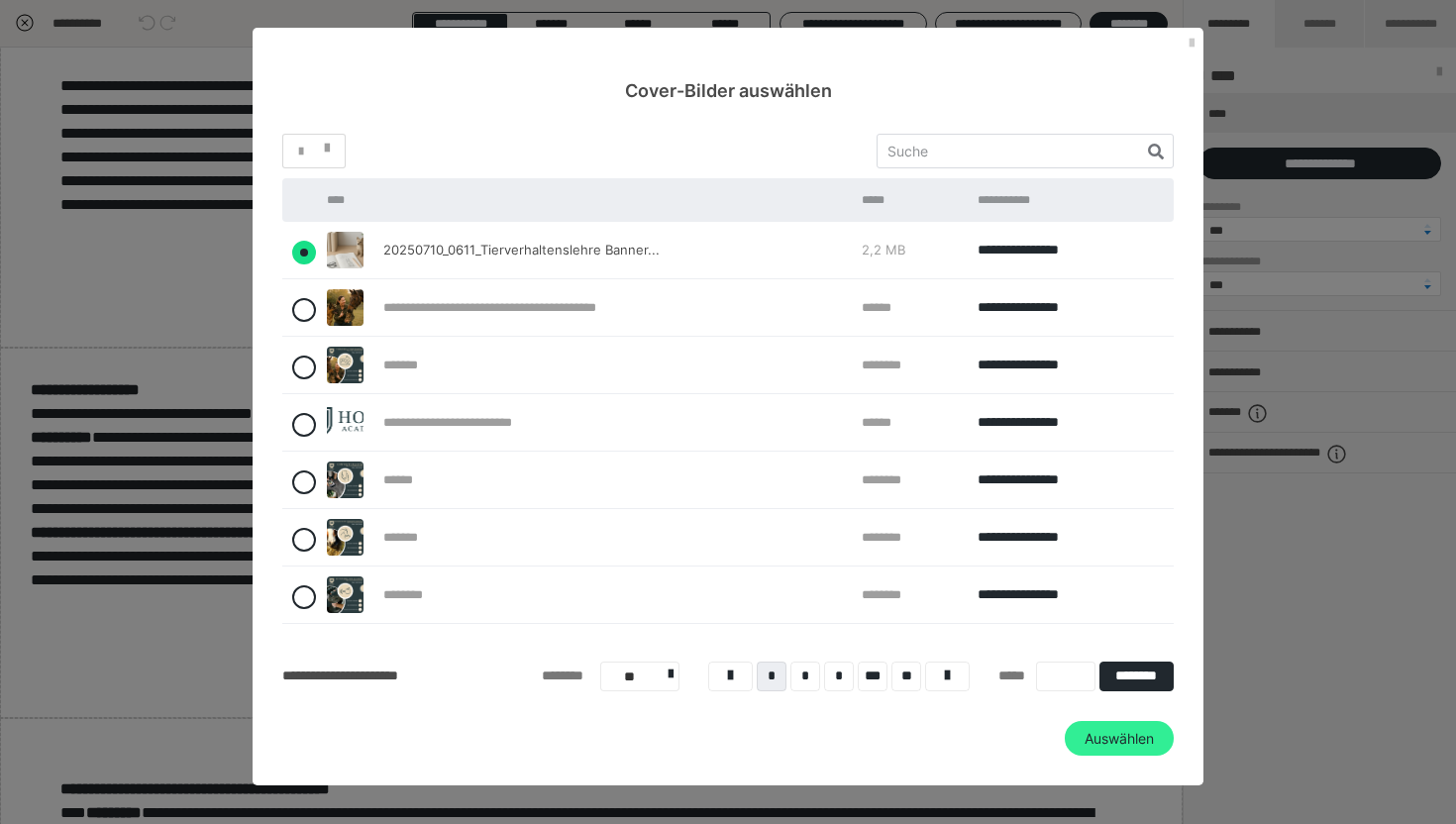 click on "Auswählen" at bounding box center (1119, 739) 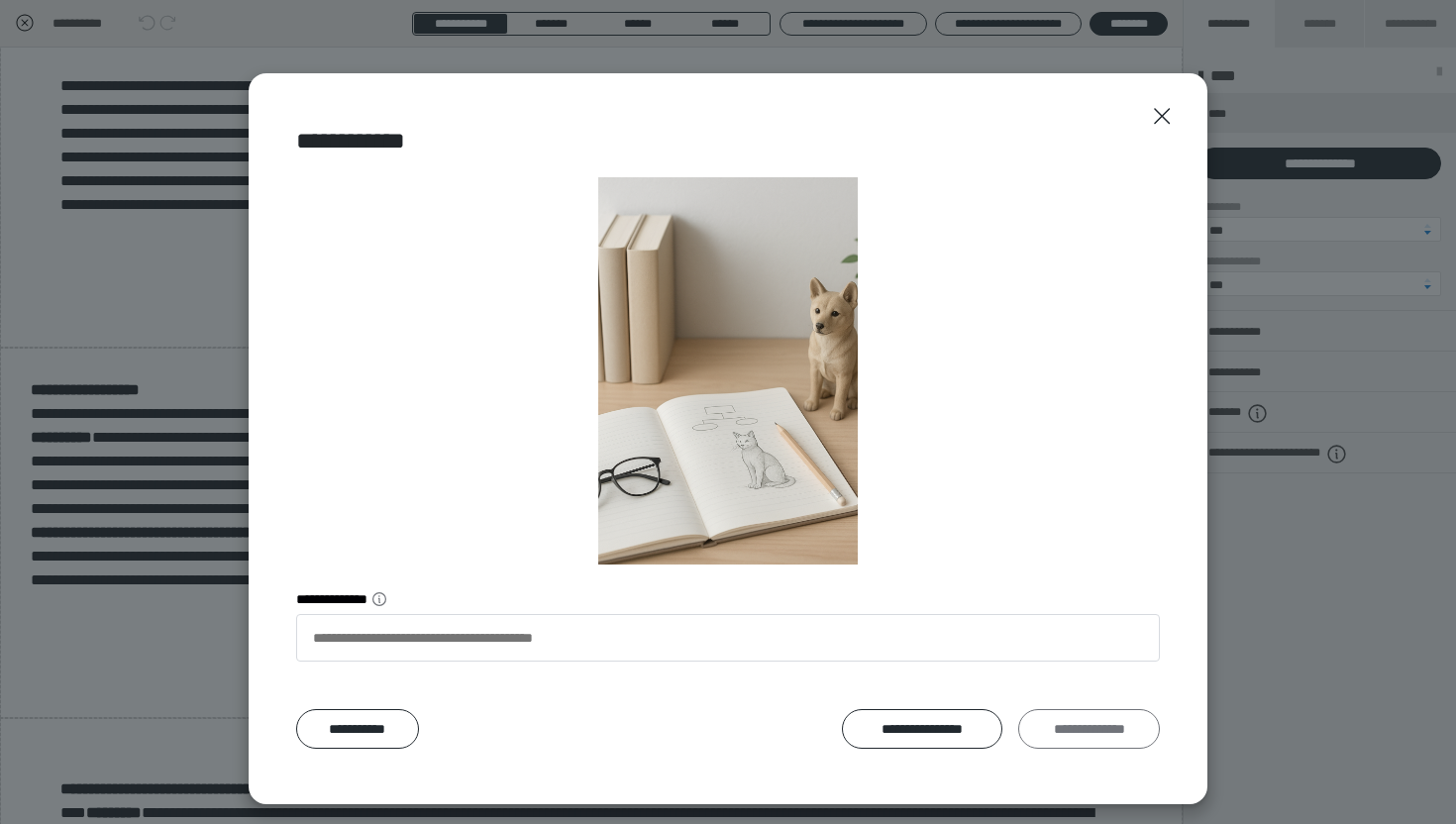 click on "**********" at bounding box center (1089, 729) 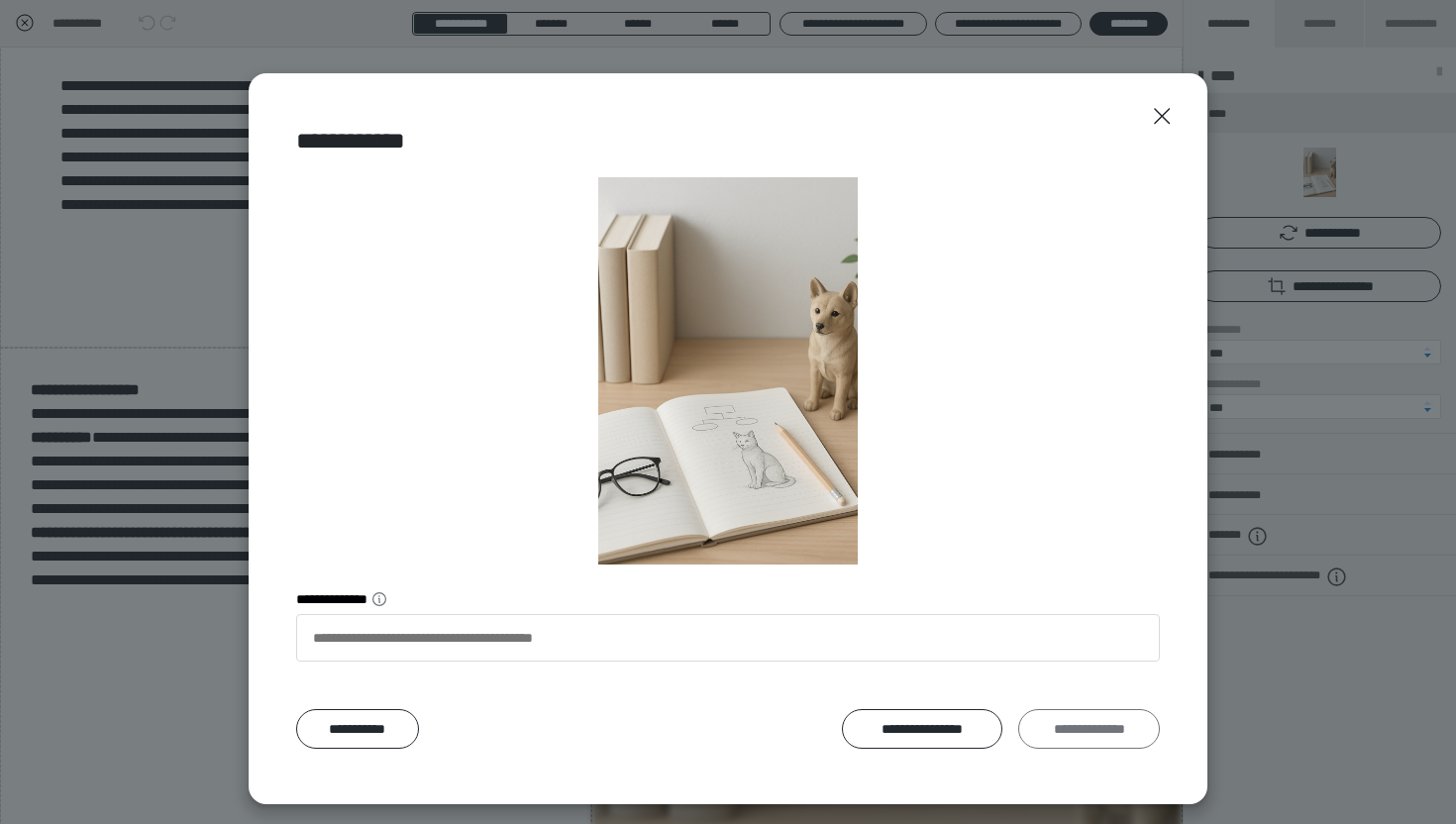 click on "**********" at bounding box center (1089, 729) 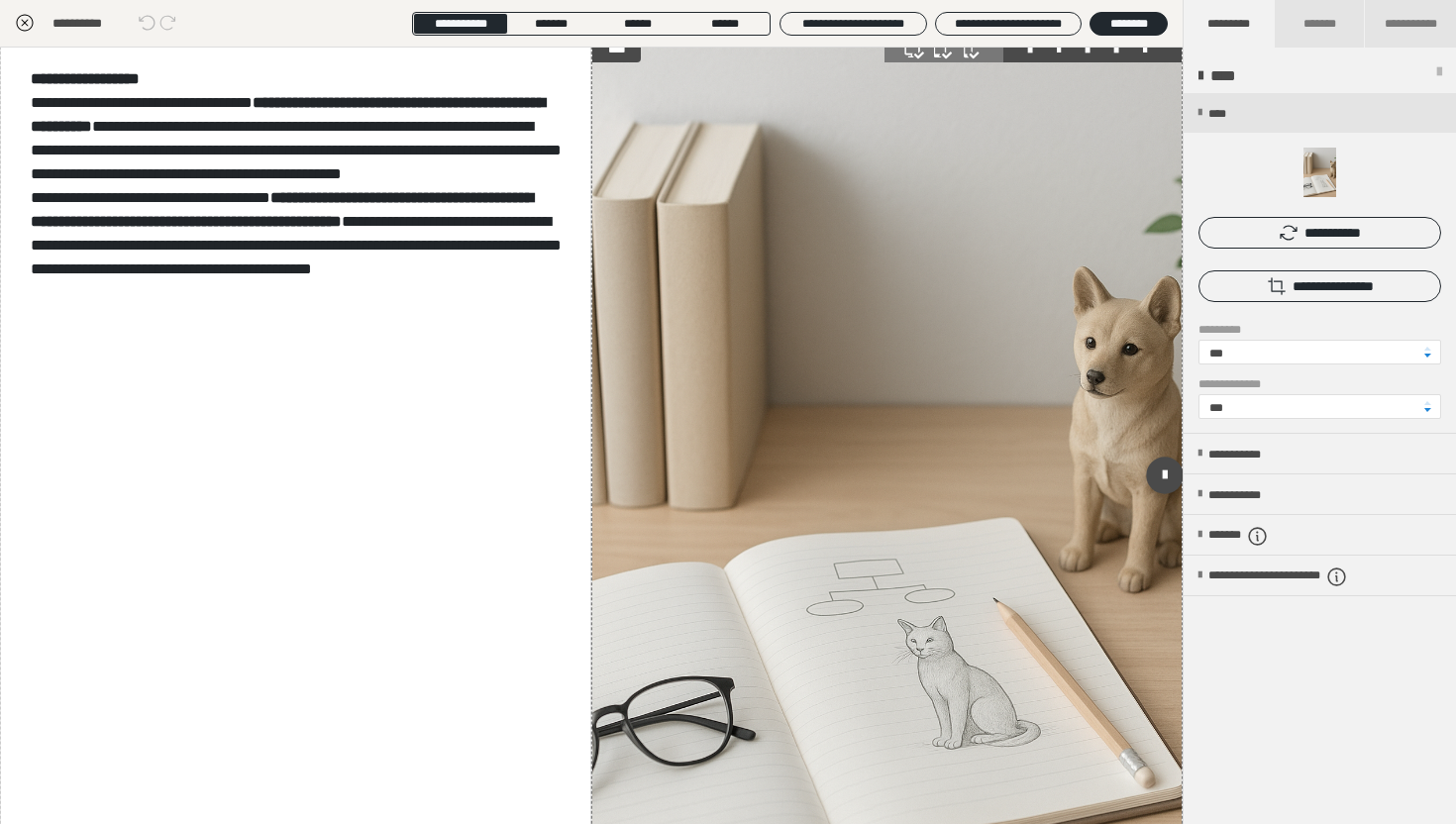scroll, scrollTop: 925, scrollLeft: 0, axis: vertical 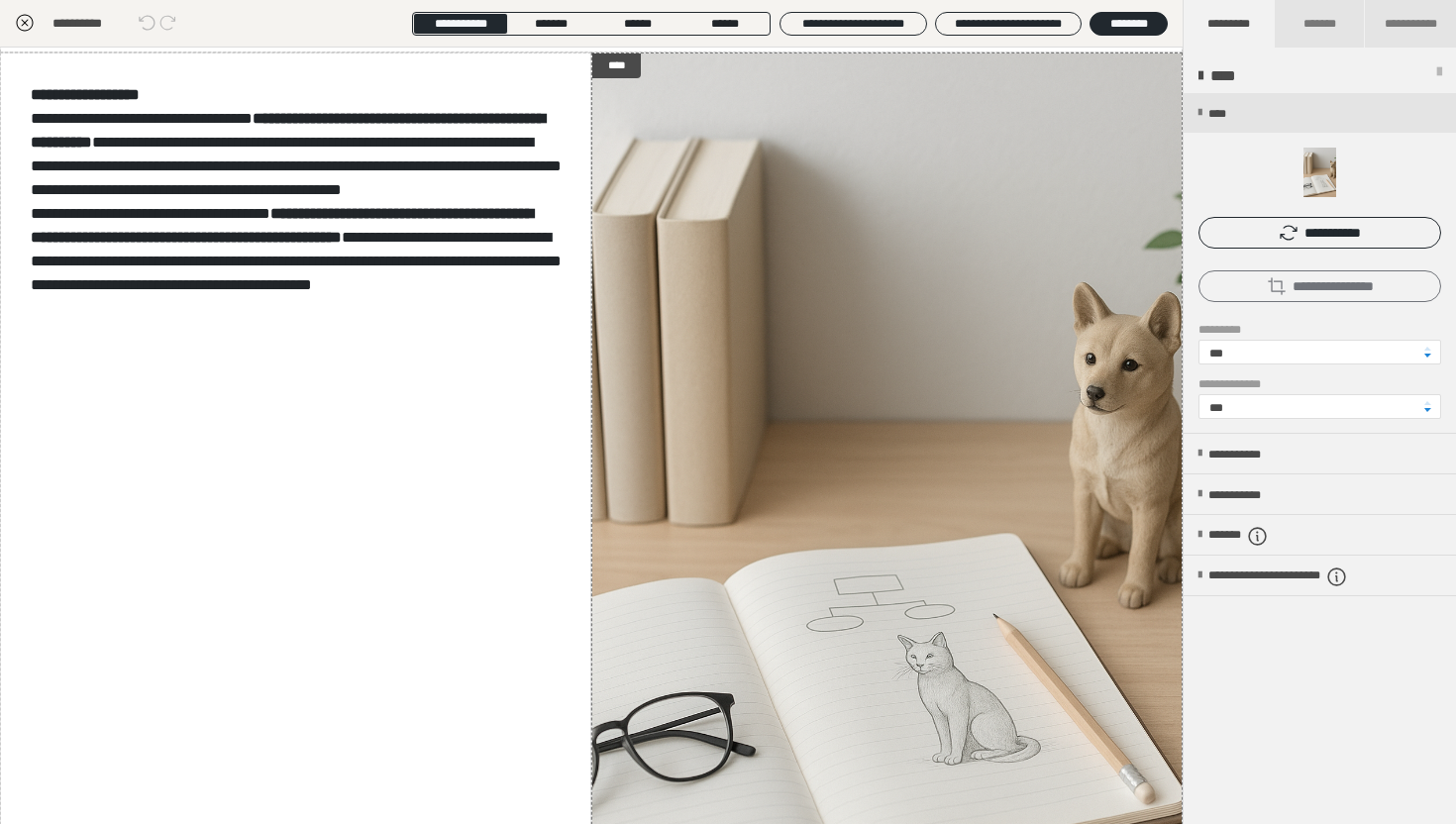 click on "**********" at bounding box center [1319, 286] 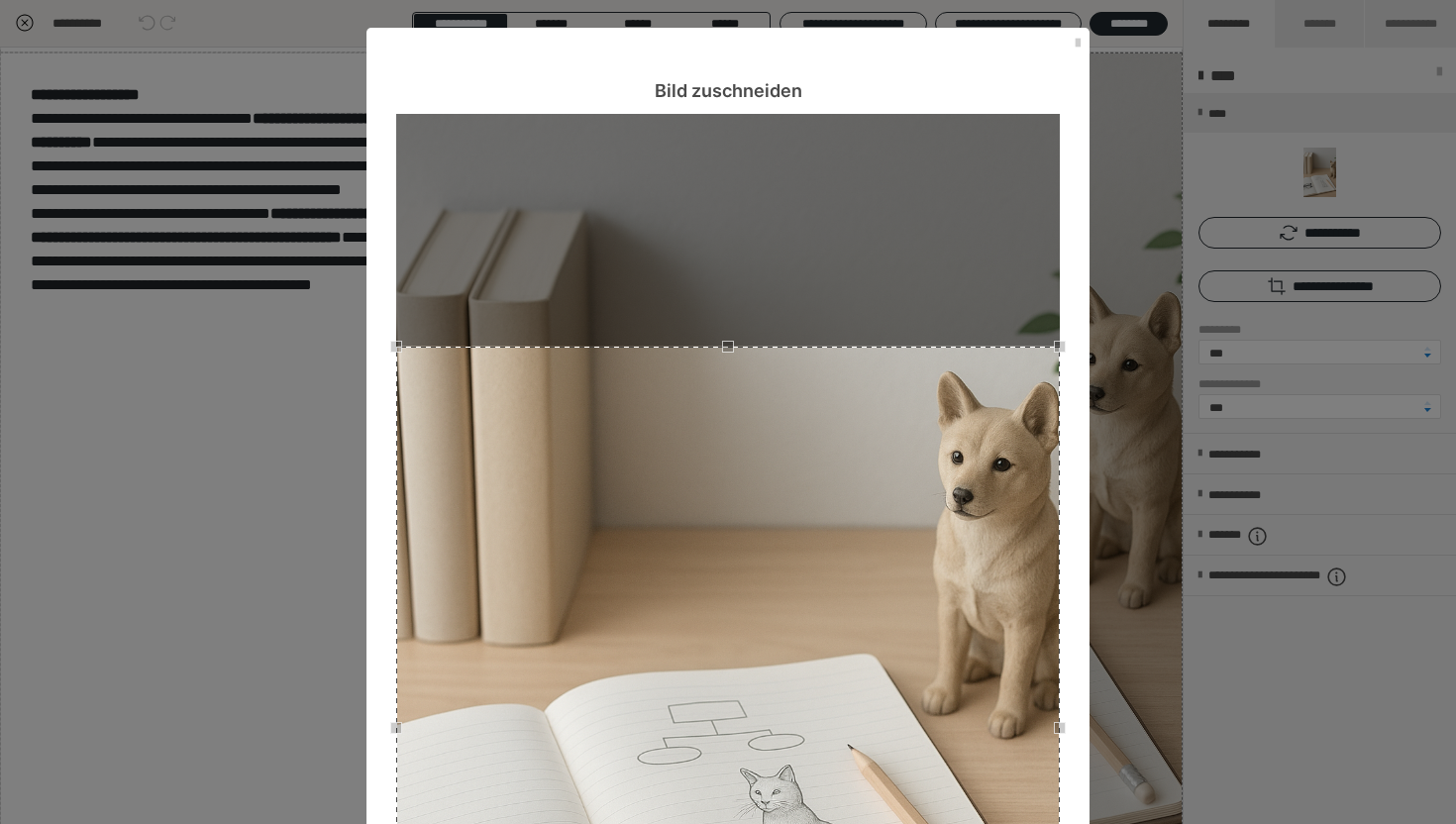 click at bounding box center [728, 347] 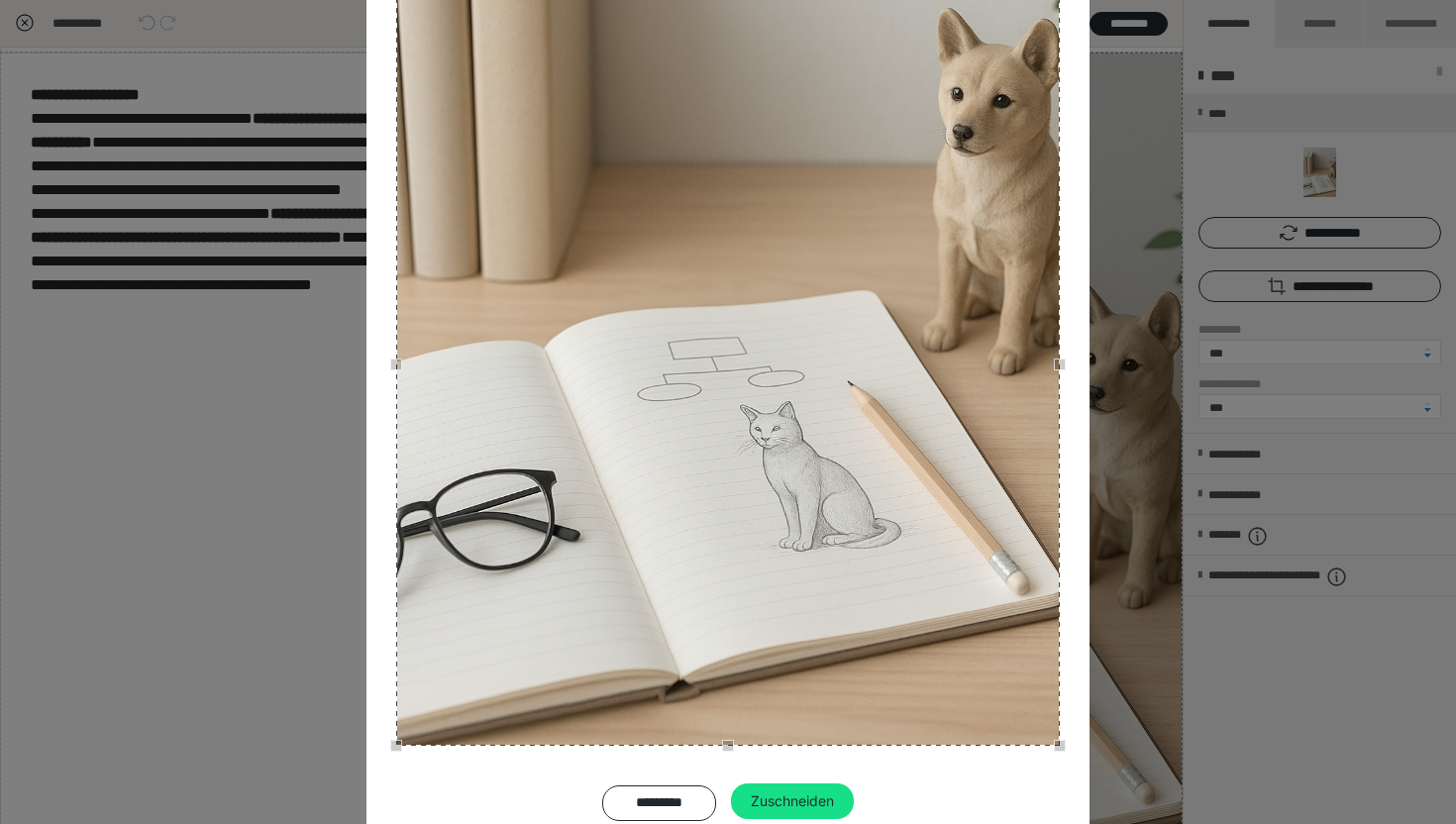 scroll, scrollTop: 434, scrollLeft: 0, axis: vertical 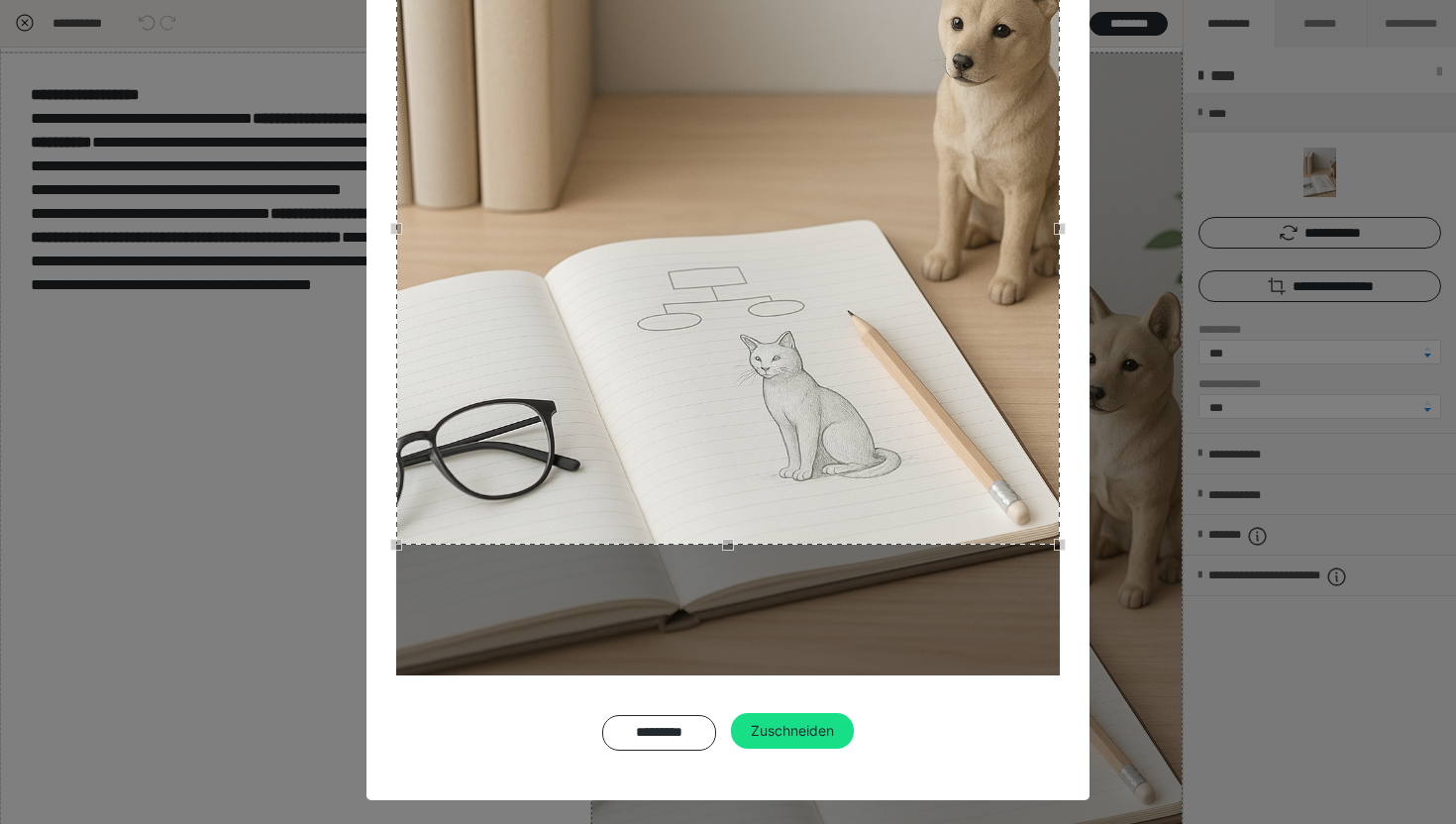click at bounding box center [728, -87] 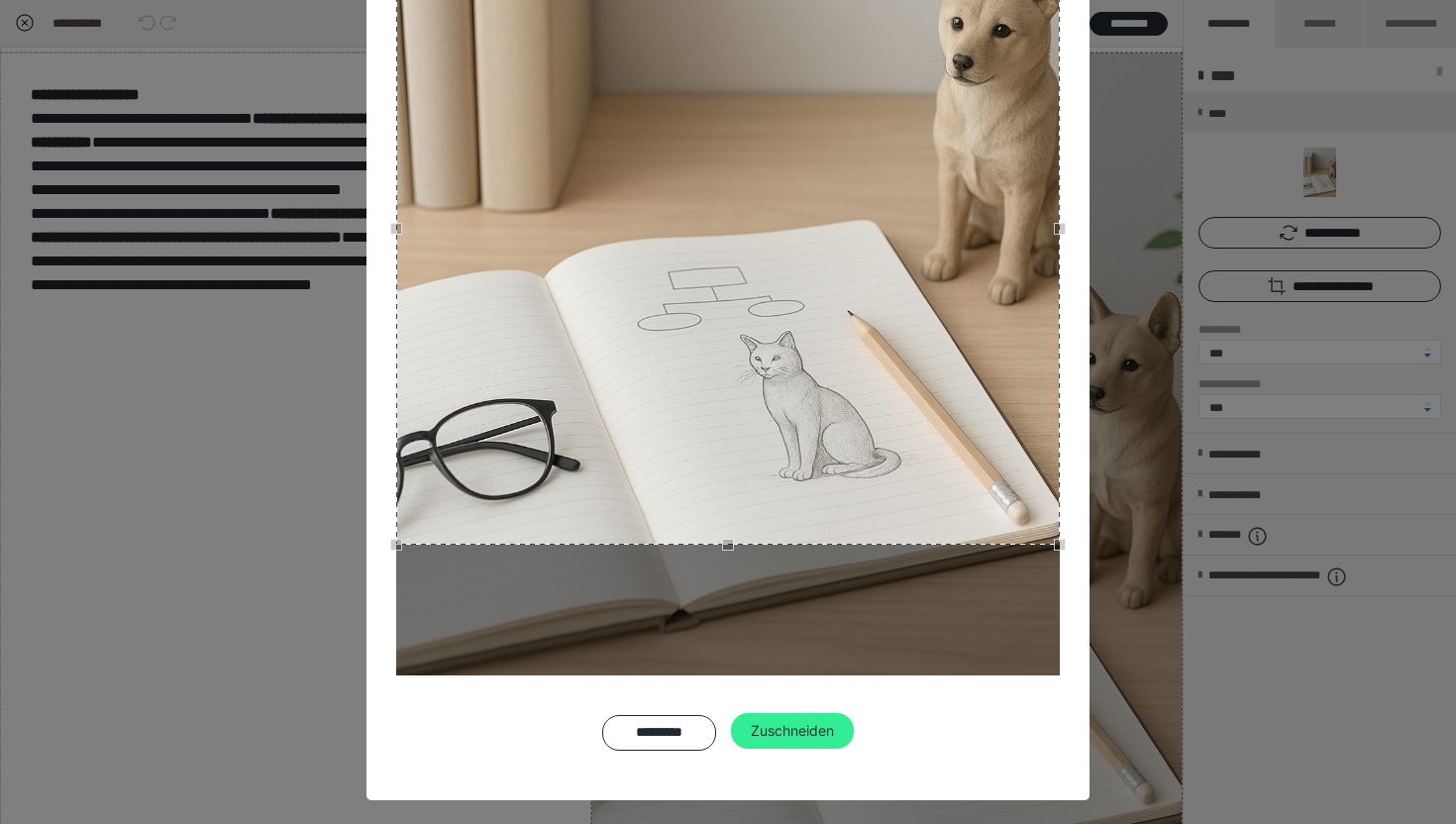 click on "Zuschneiden" at bounding box center (792, 731) 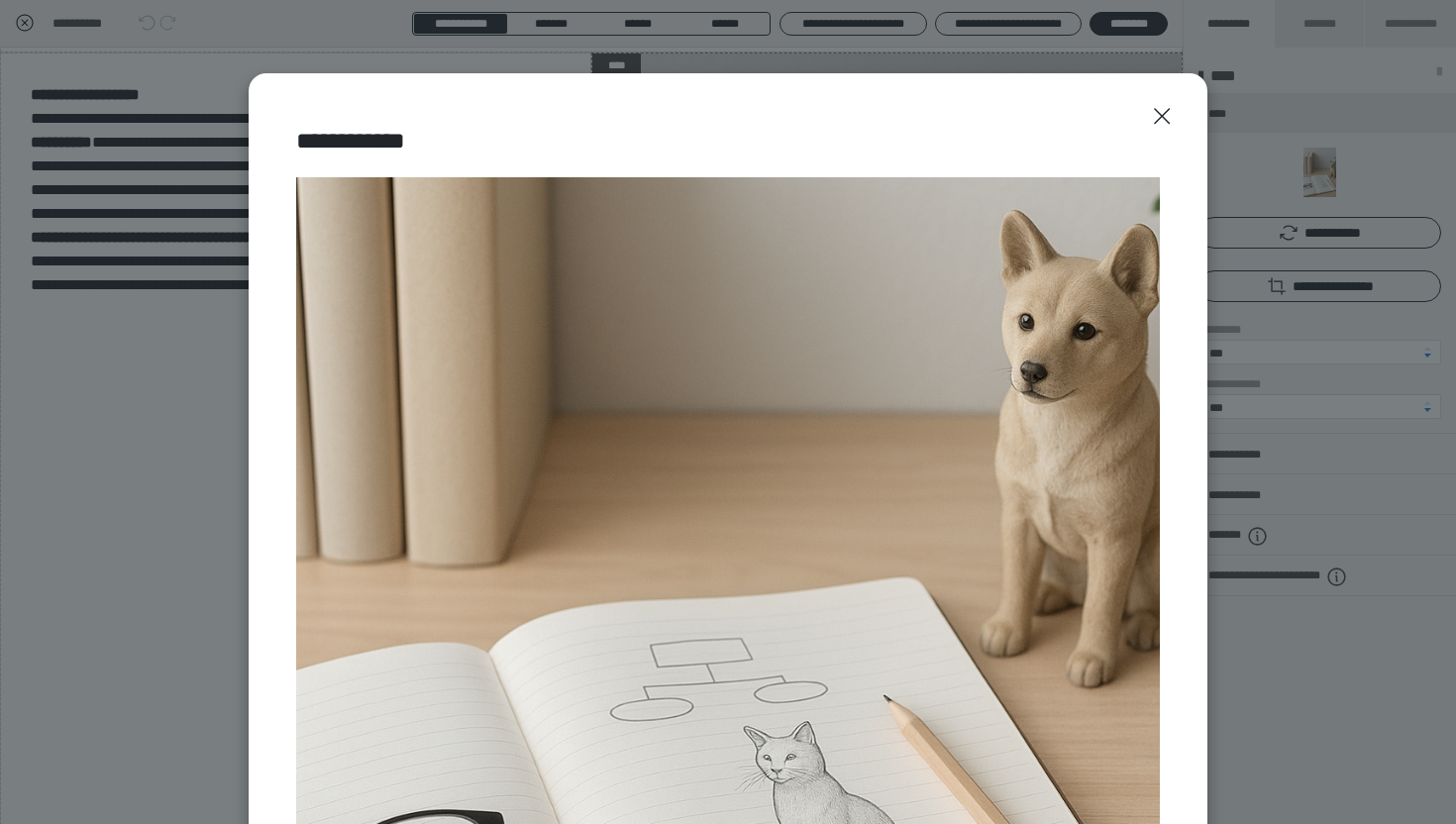 scroll, scrollTop: 415, scrollLeft: 0, axis: vertical 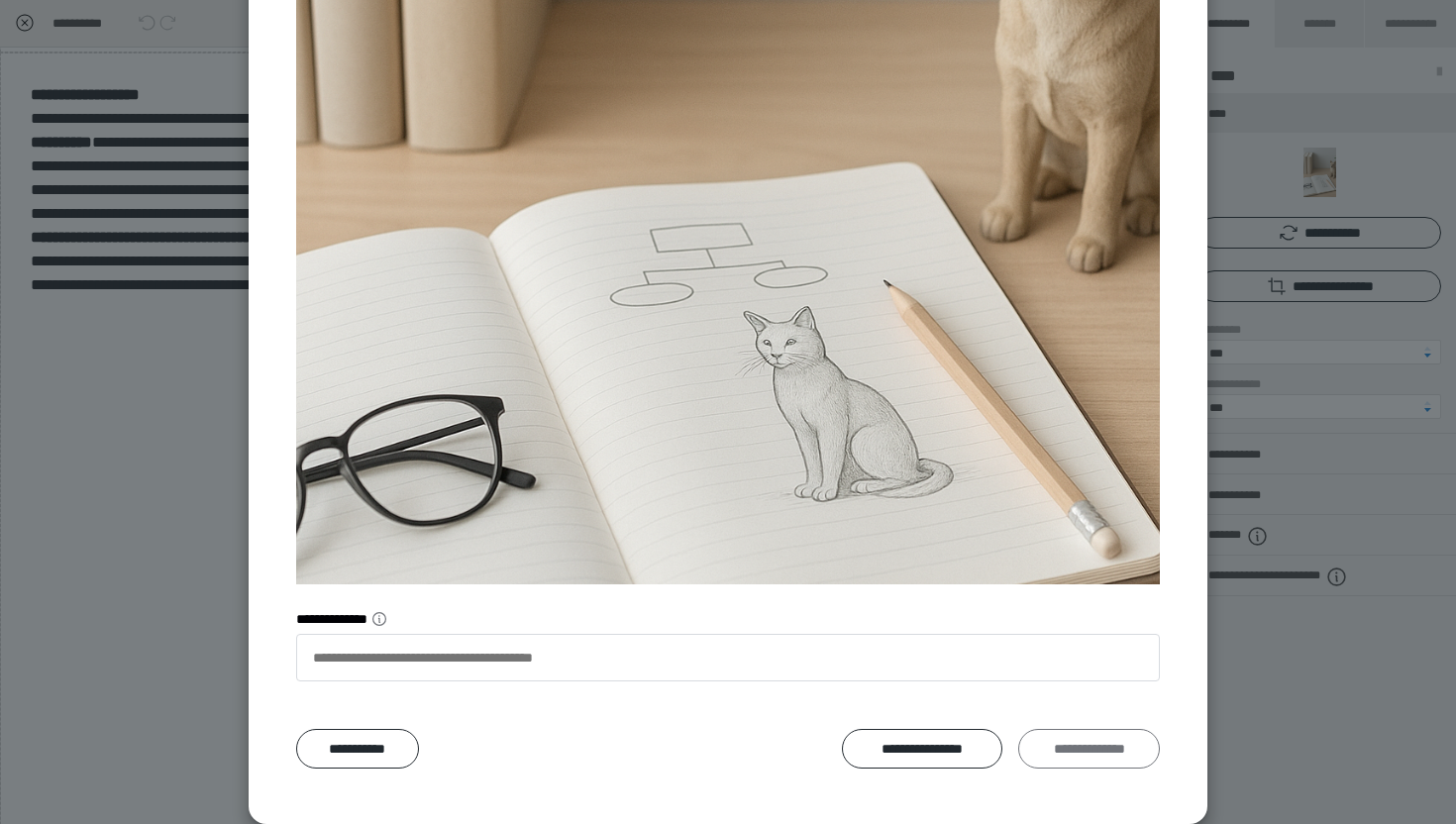 click on "**********" at bounding box center [1089, 749] 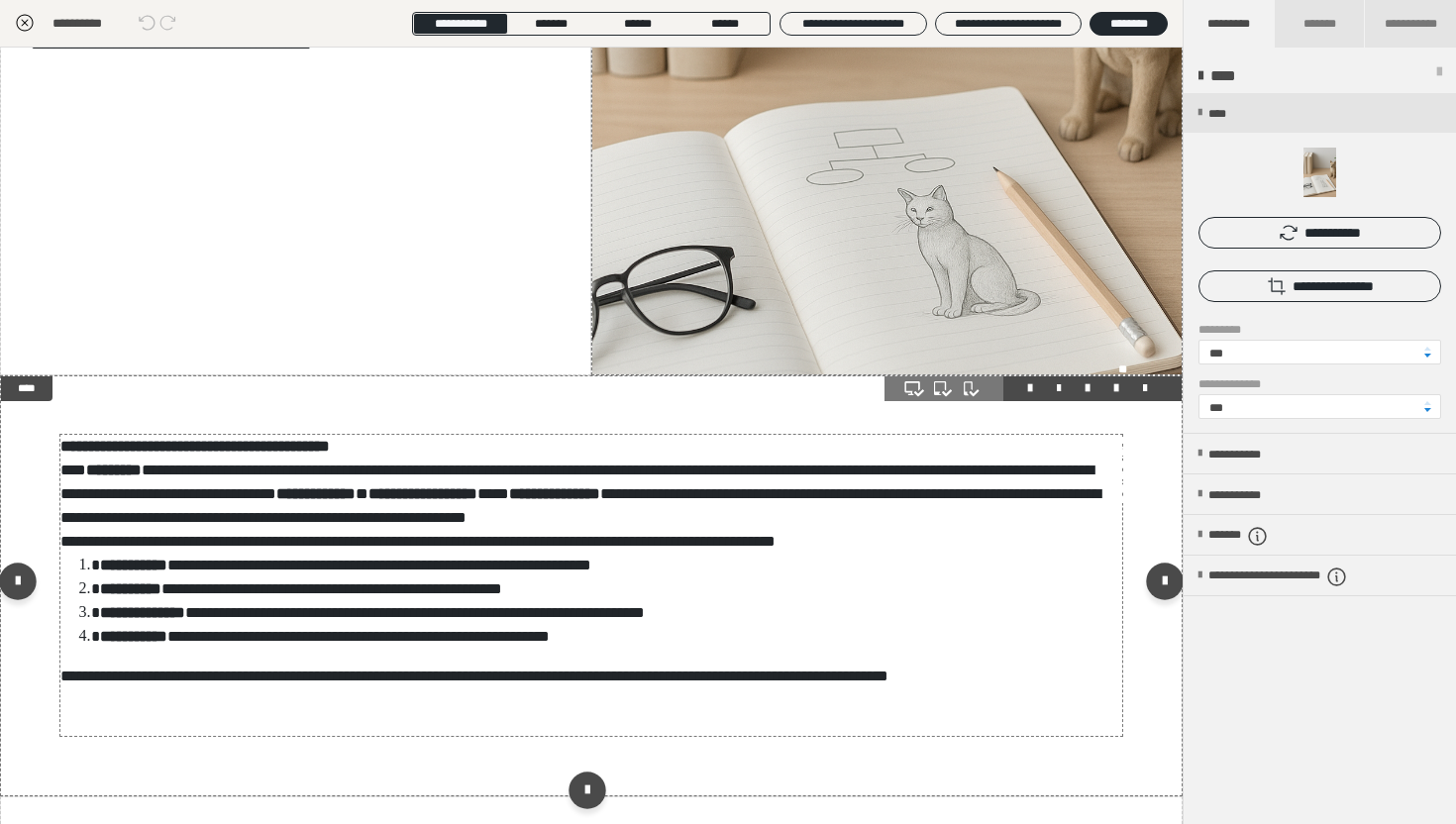 scroll, scrollTop: 1159, scrollLeft: 0, axis: vertical 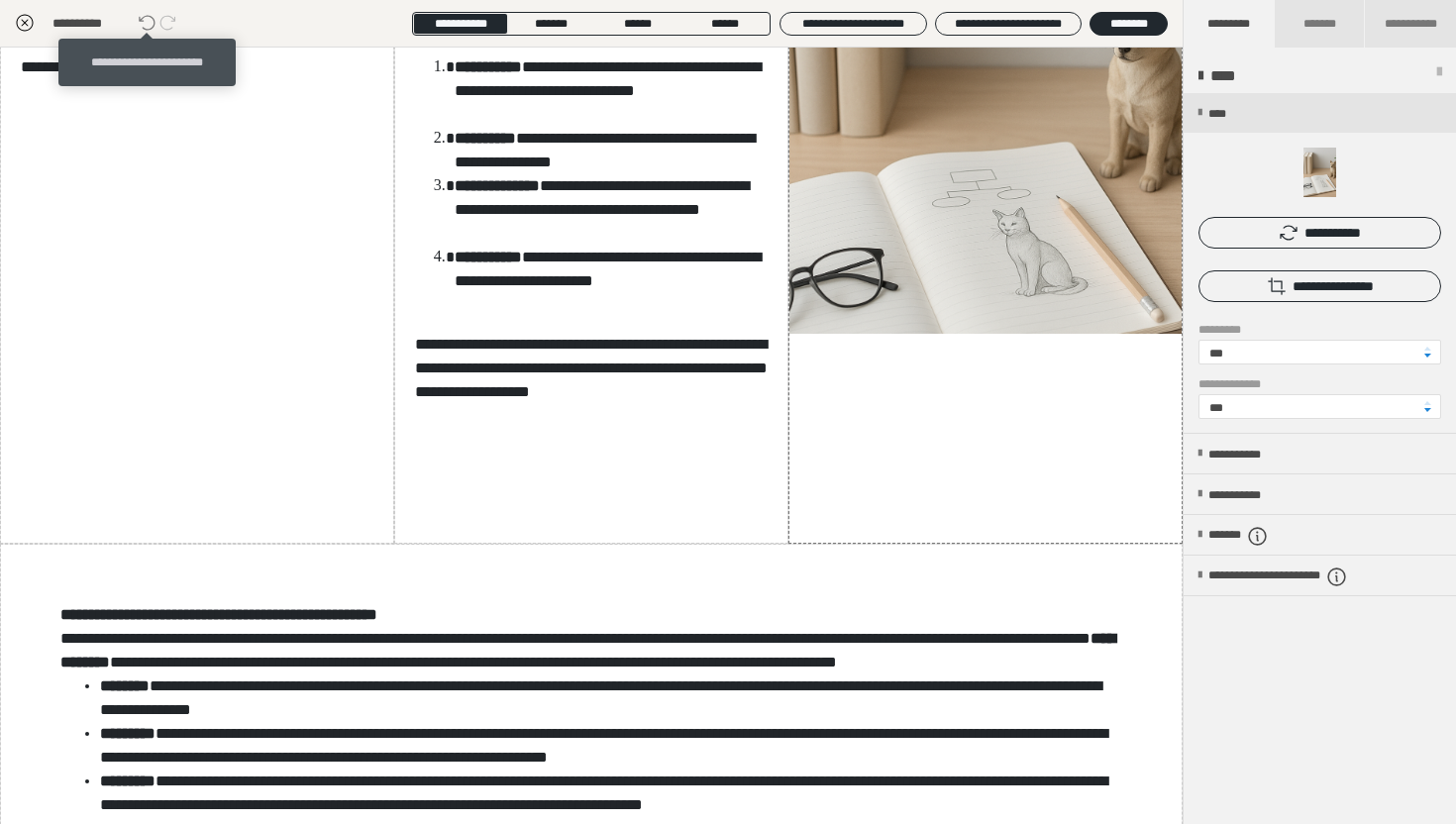 click 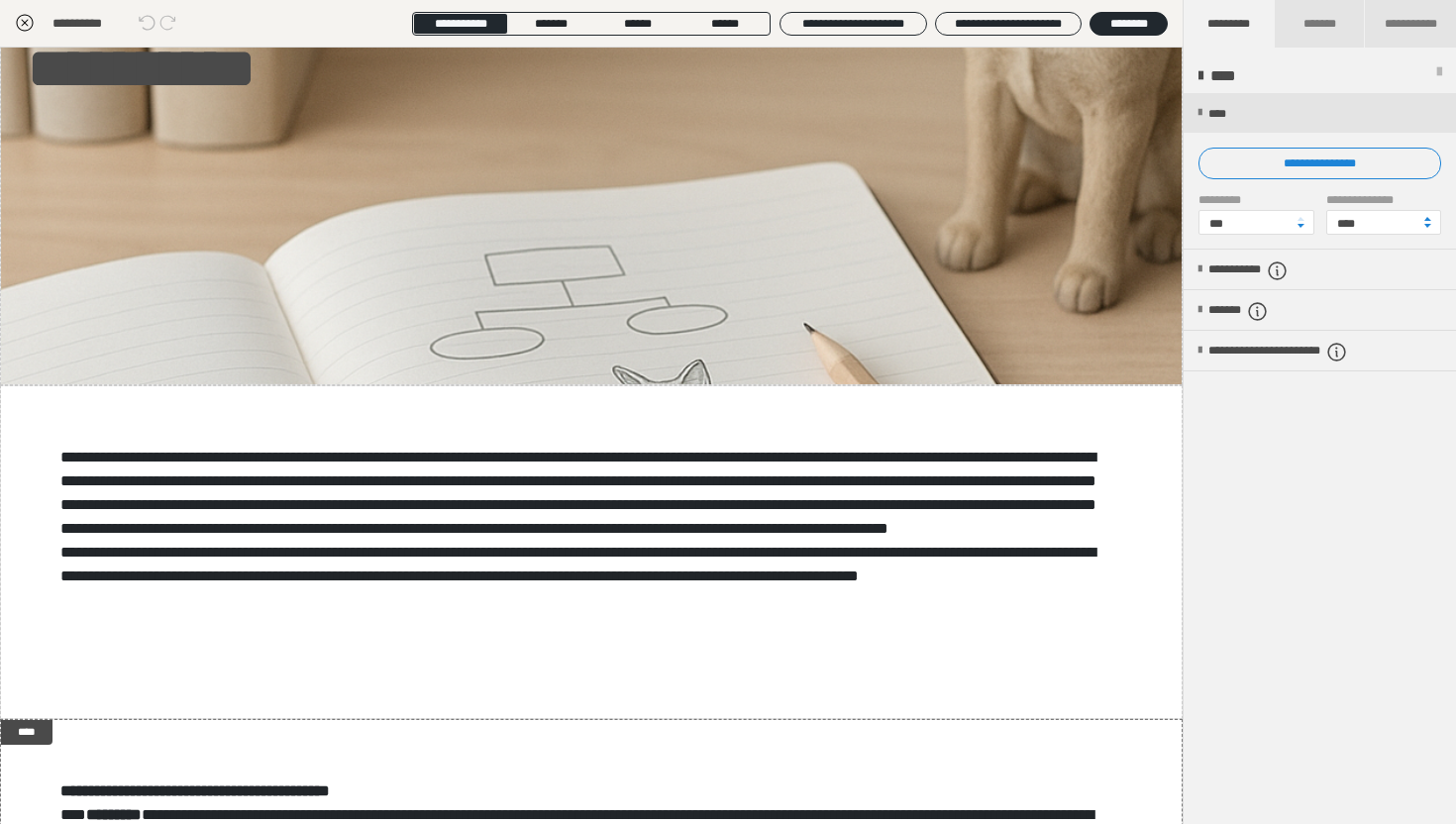 scroll, scrollTop: 0, scrollLeft: 0, axis: both 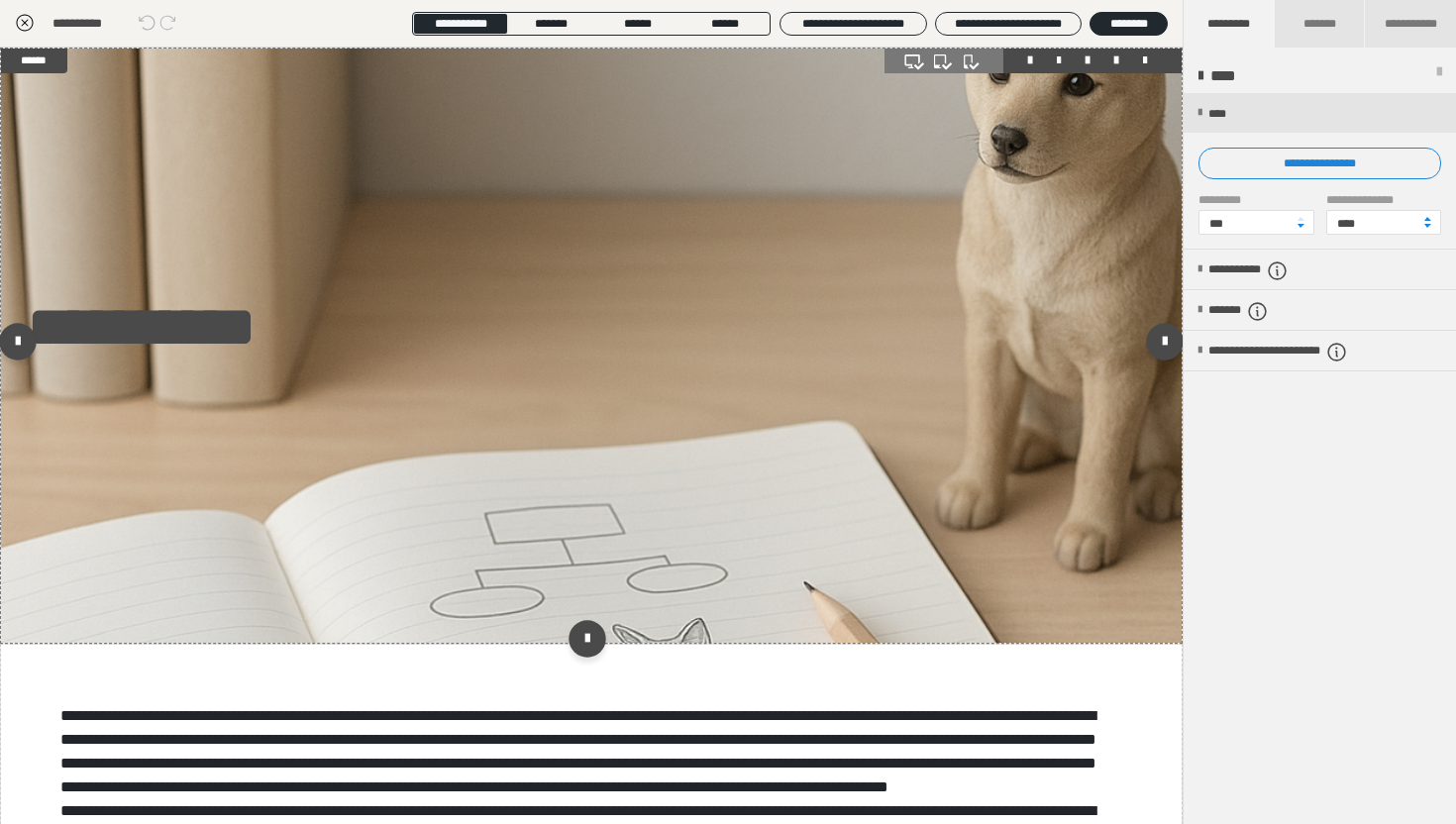 click on "**********" at bounding box center (591, 346) 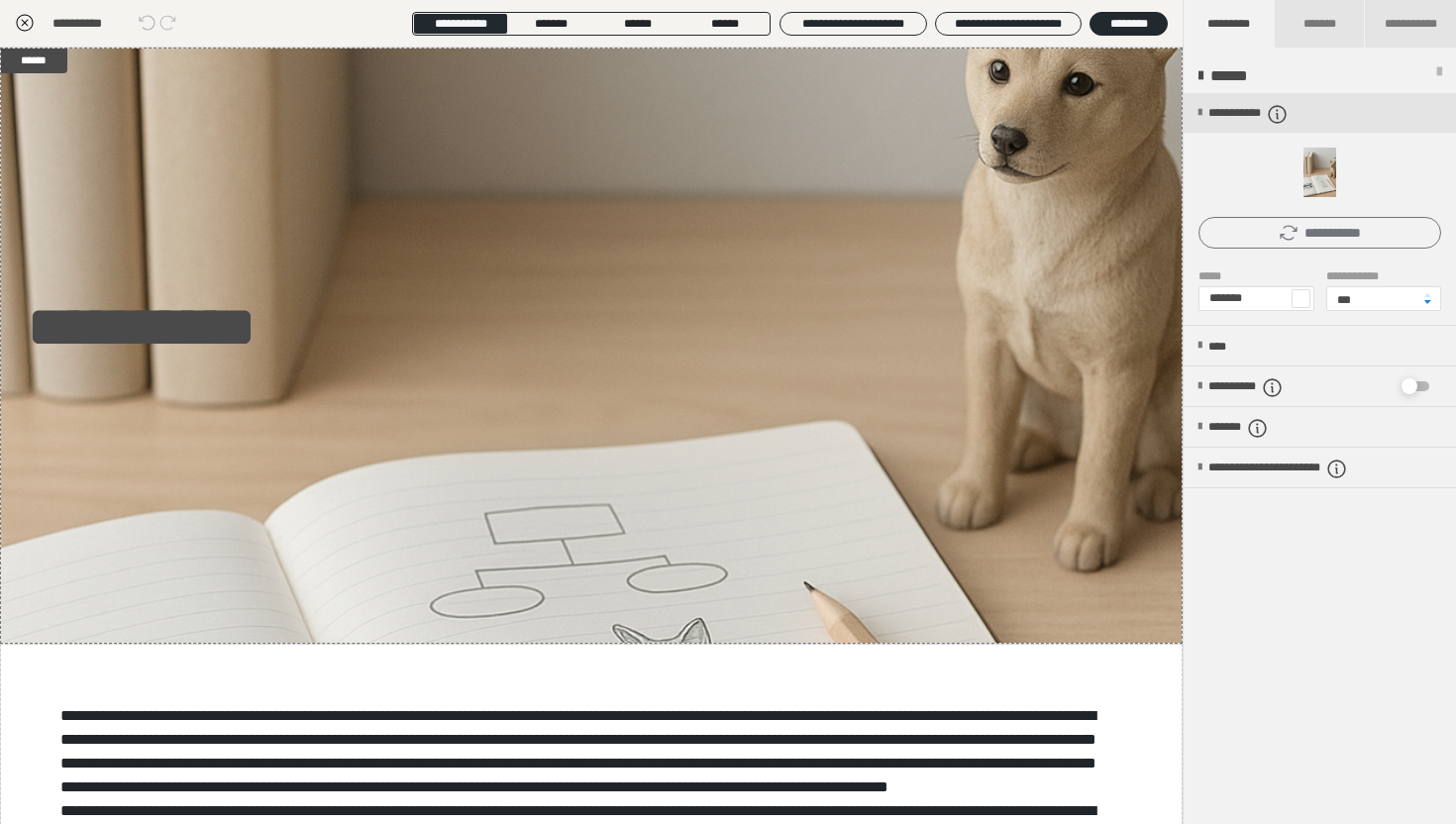 click on "**********" at bounding box center [1319, 233] 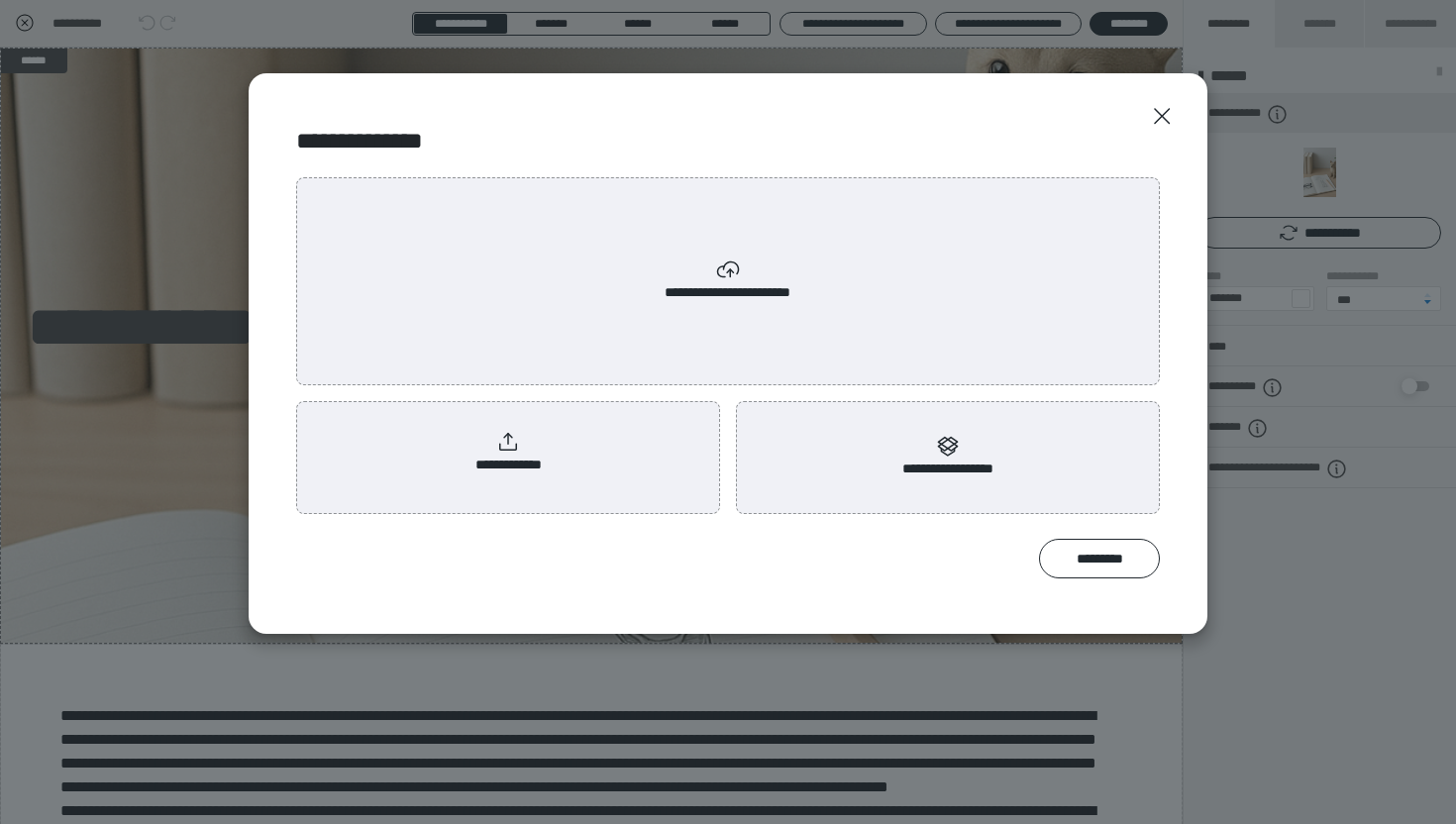 click on "**********" at bounding box center (508, 454) 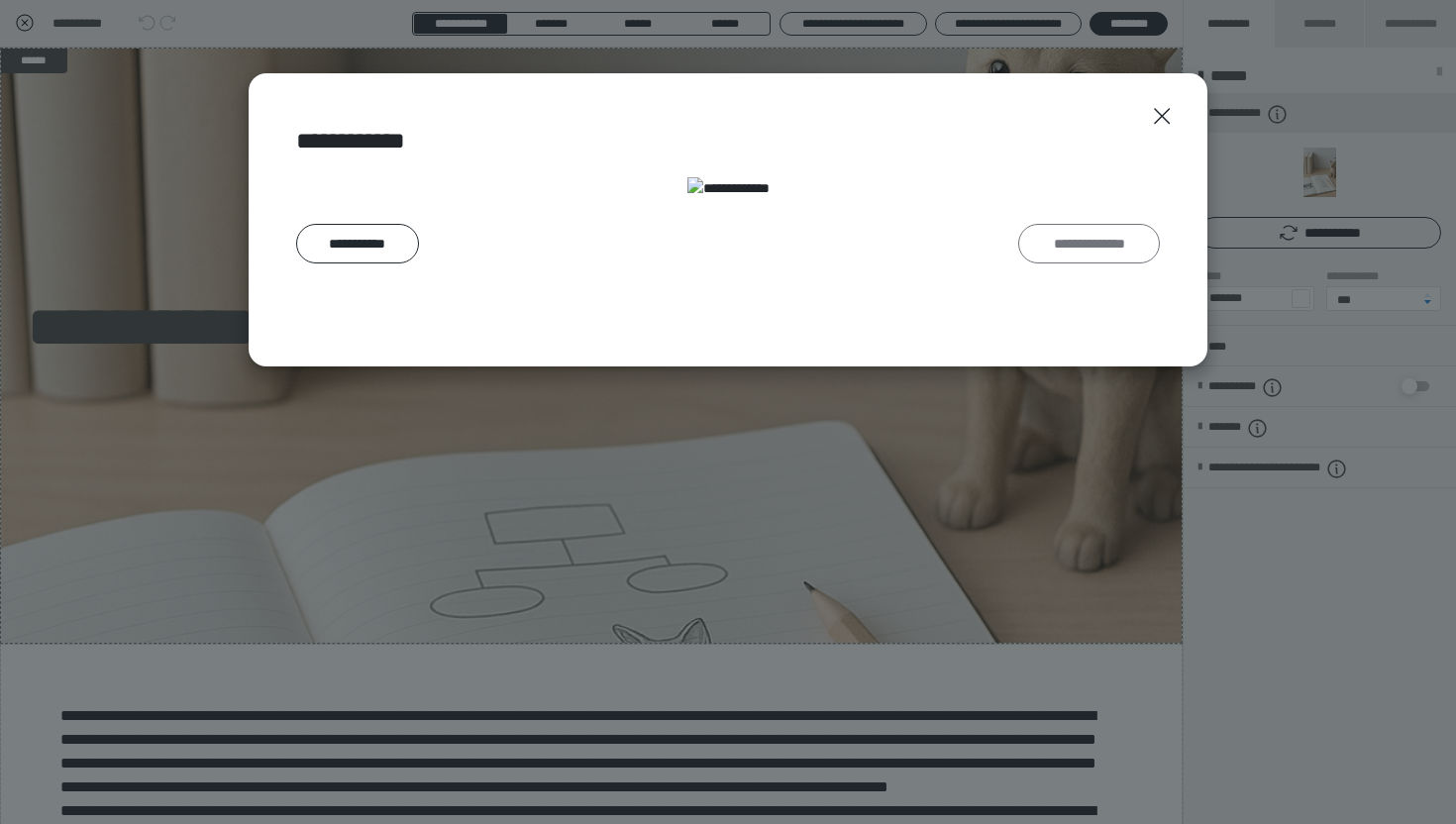click on "**********" at bounding box center [1089, 244] 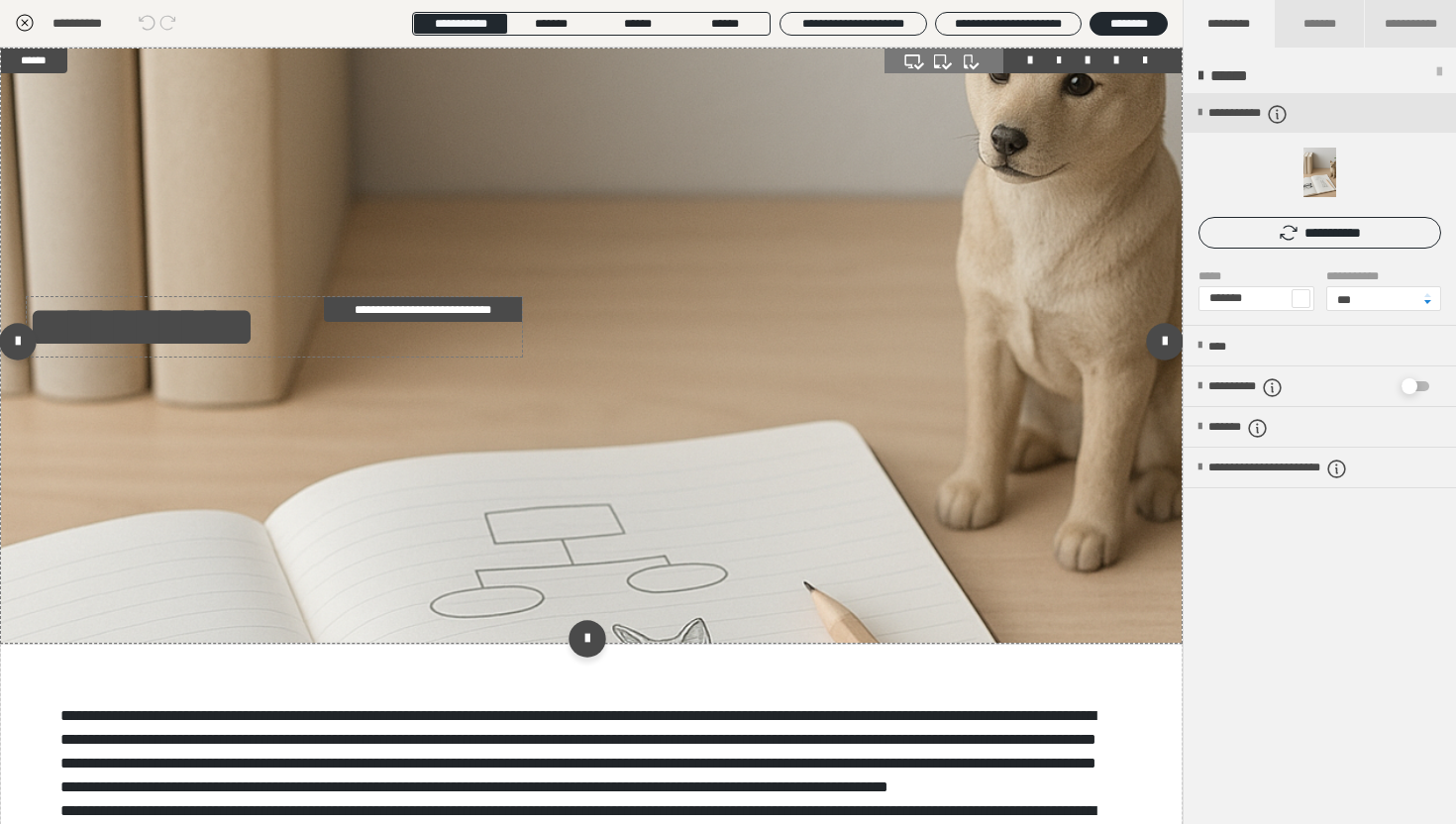 click on "**********" at bounding box center [274, 327] 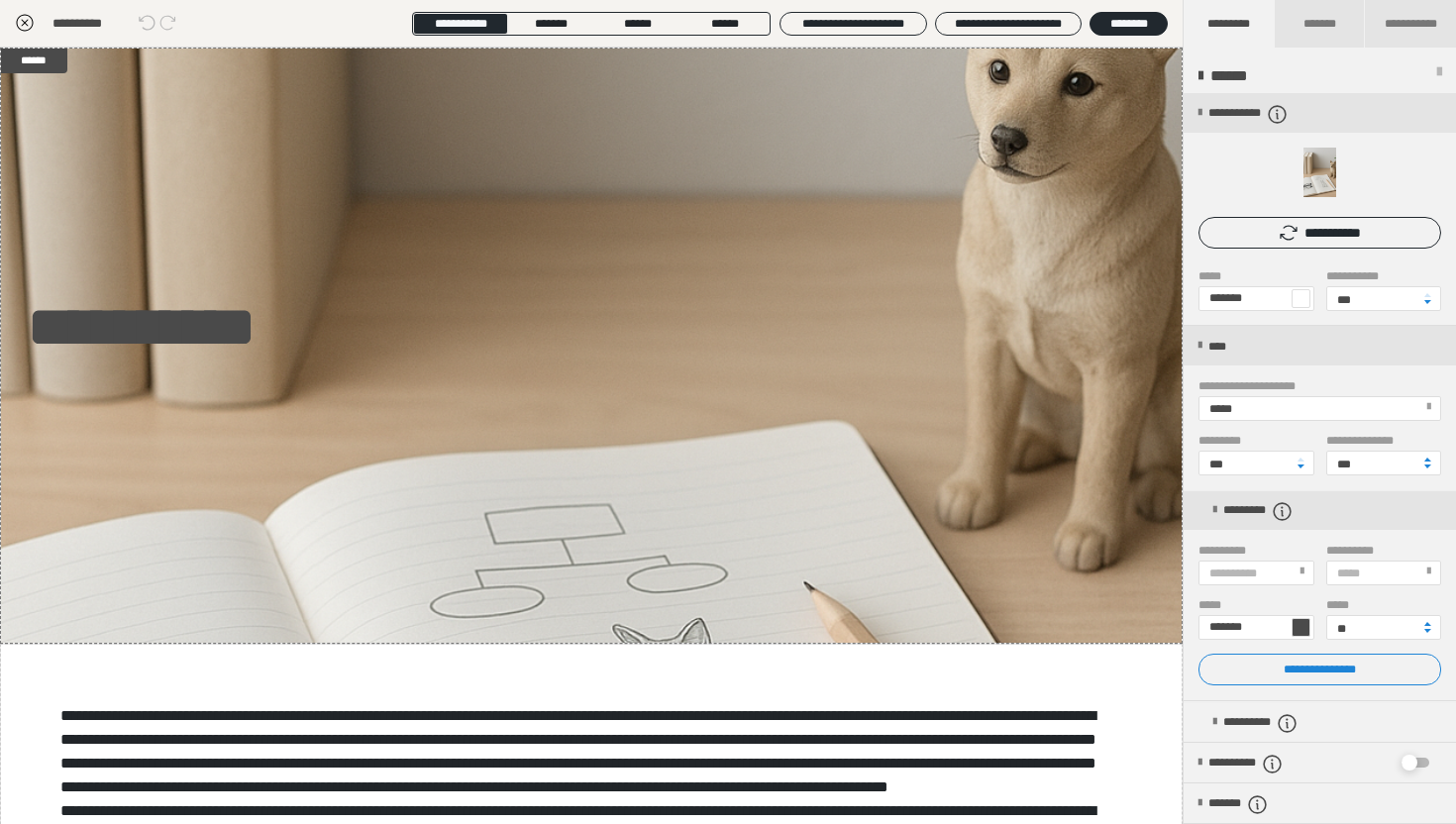 click at bounding box center (1300, 627) 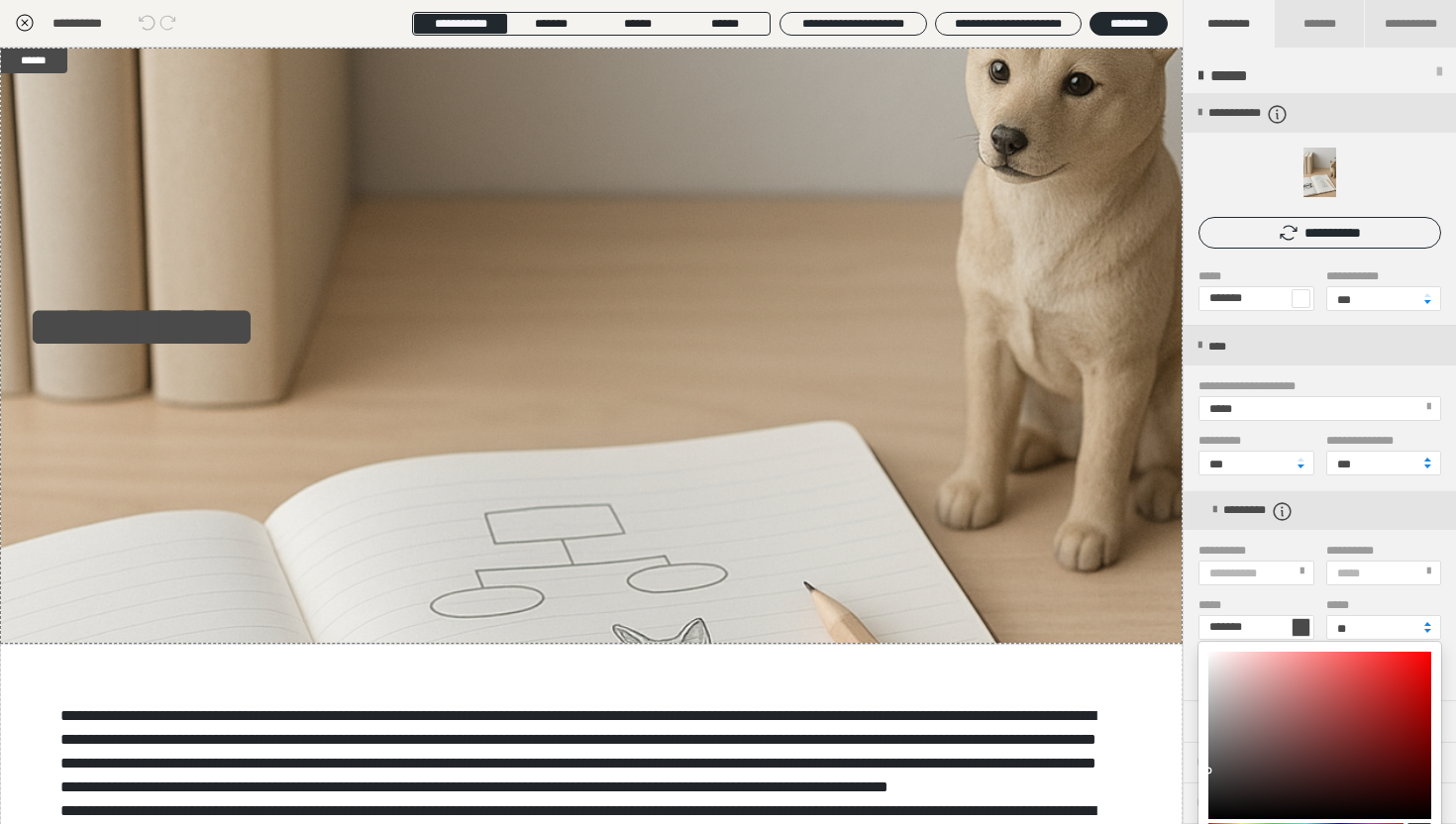 drag, startPoint x: 1227, startPoint y: 673, endPoint x: 1188, endPoint y: 627, distance: 60.3075 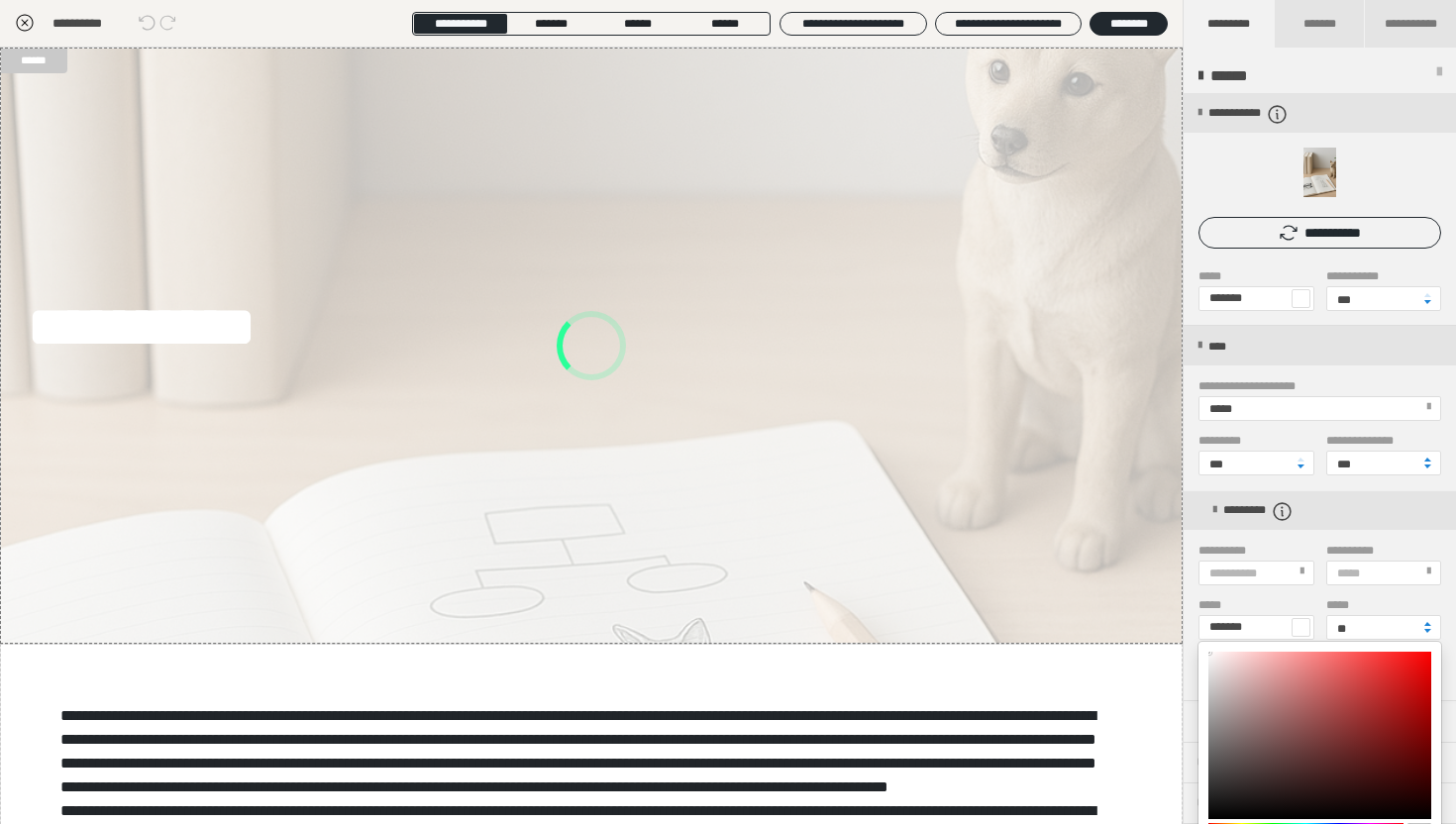 click at bounding box center (728, 412) 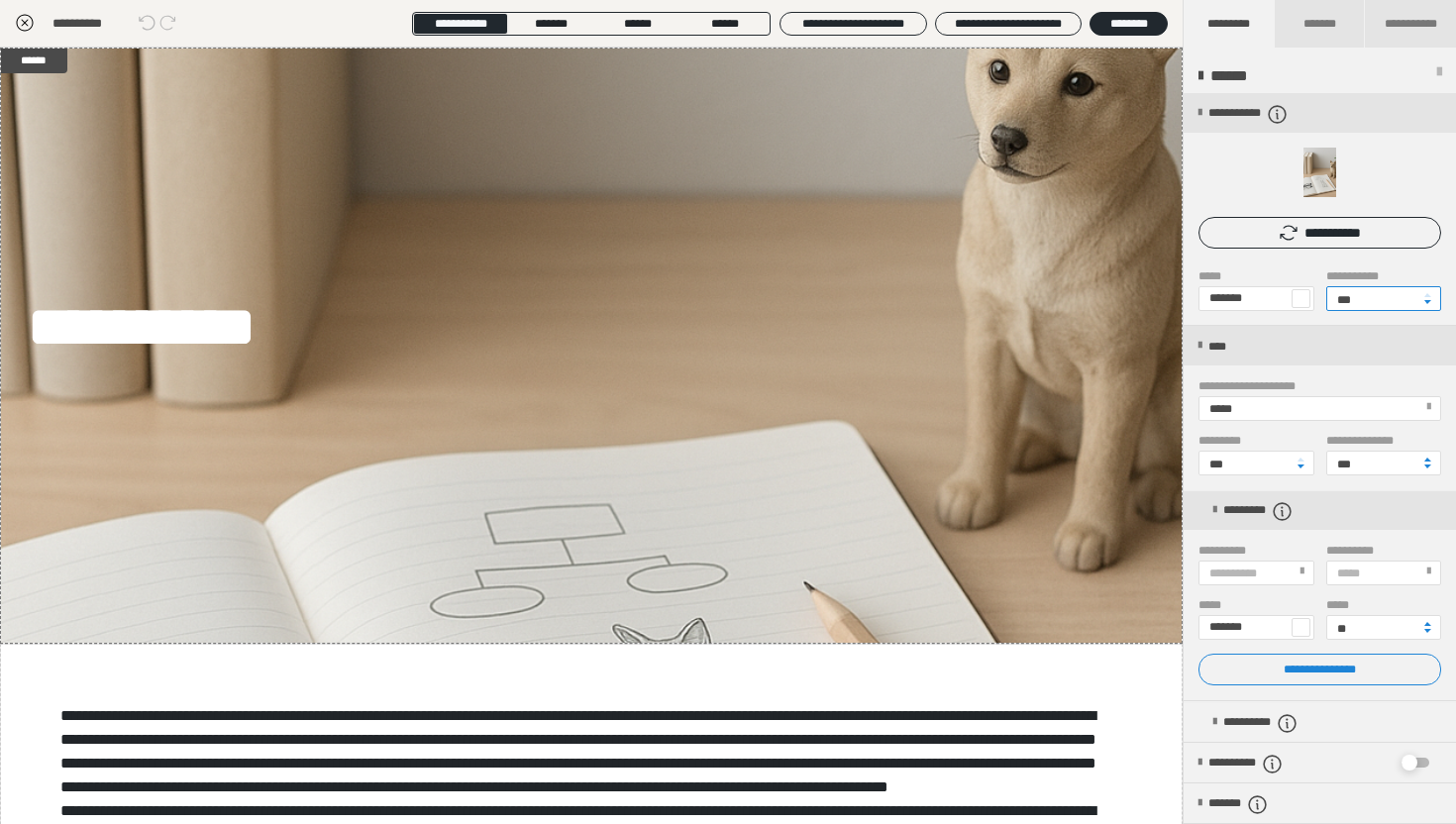 click on "***" at bounding box center [1384, 298] 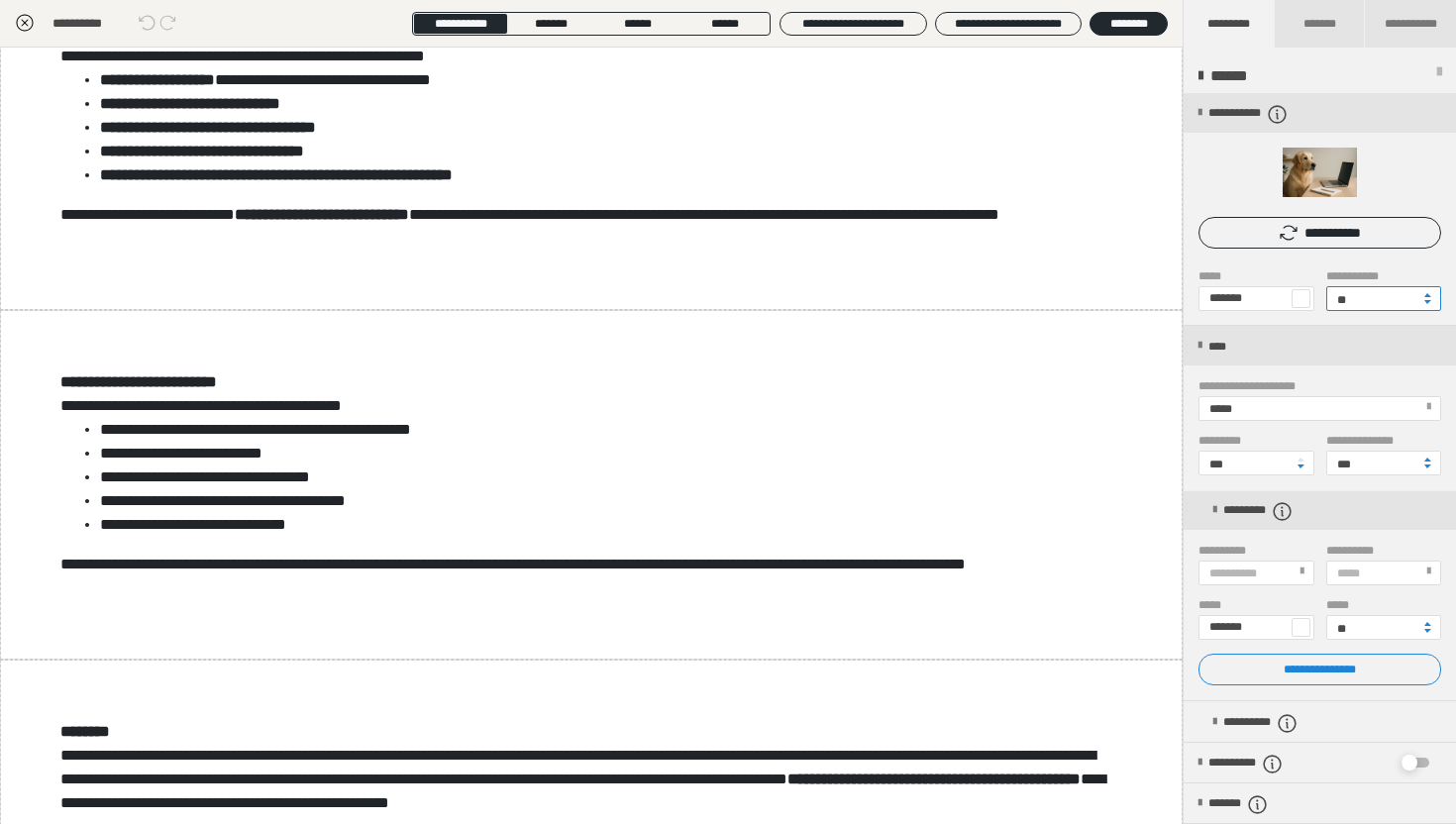 scroll, scrollTop: 2590, scrollLeft: 0, axis: vertical 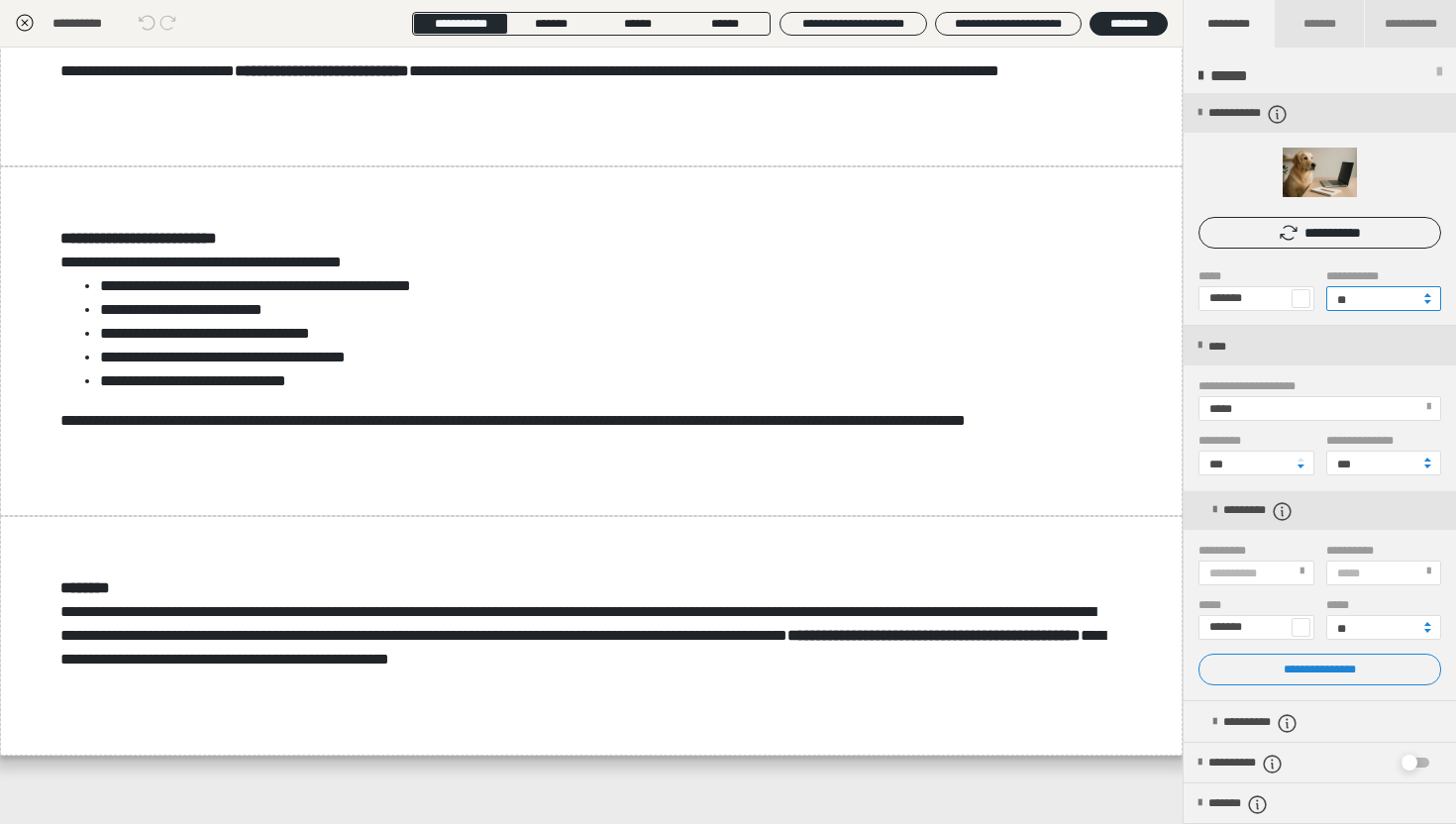 type on "**" 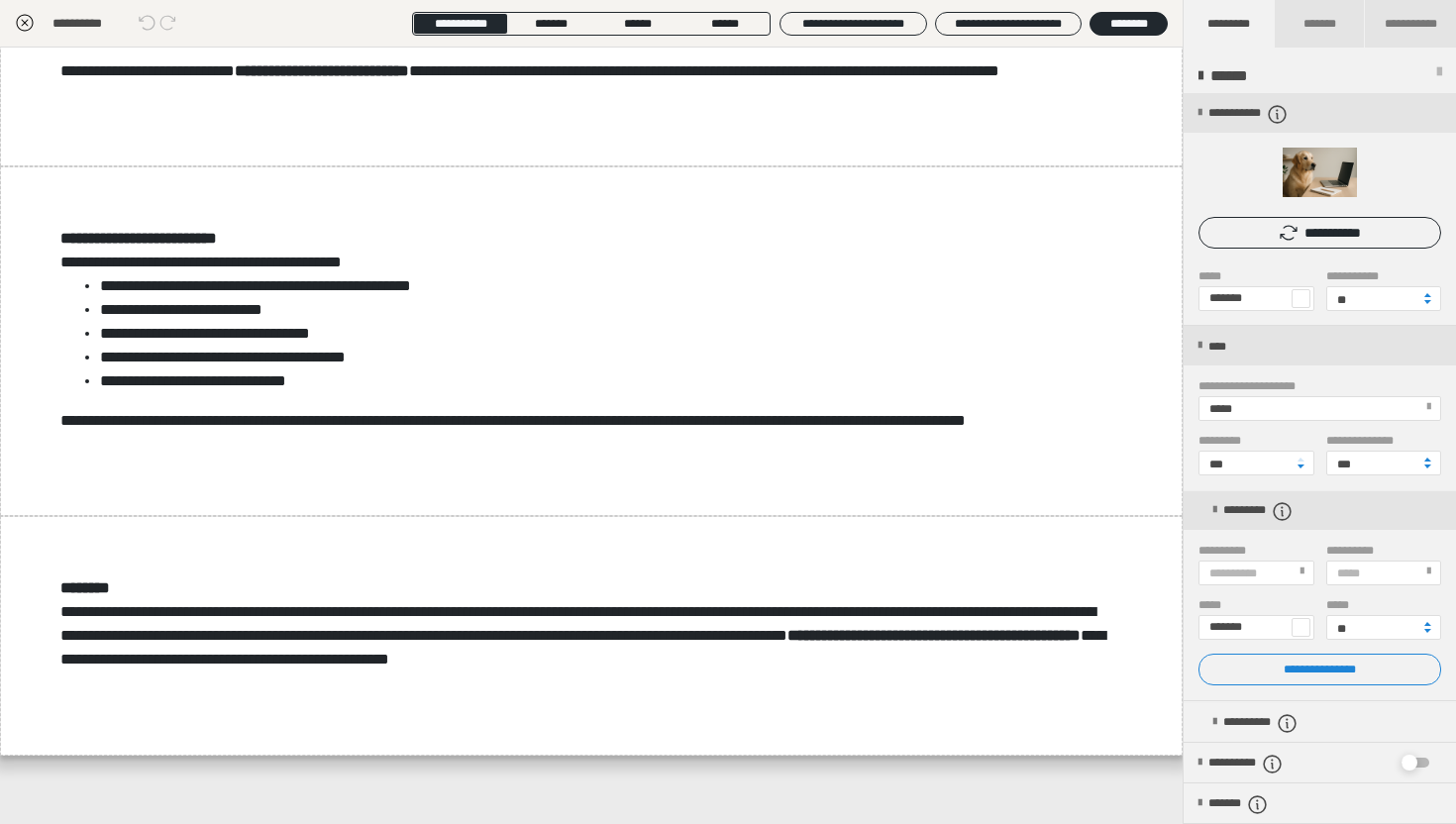 click 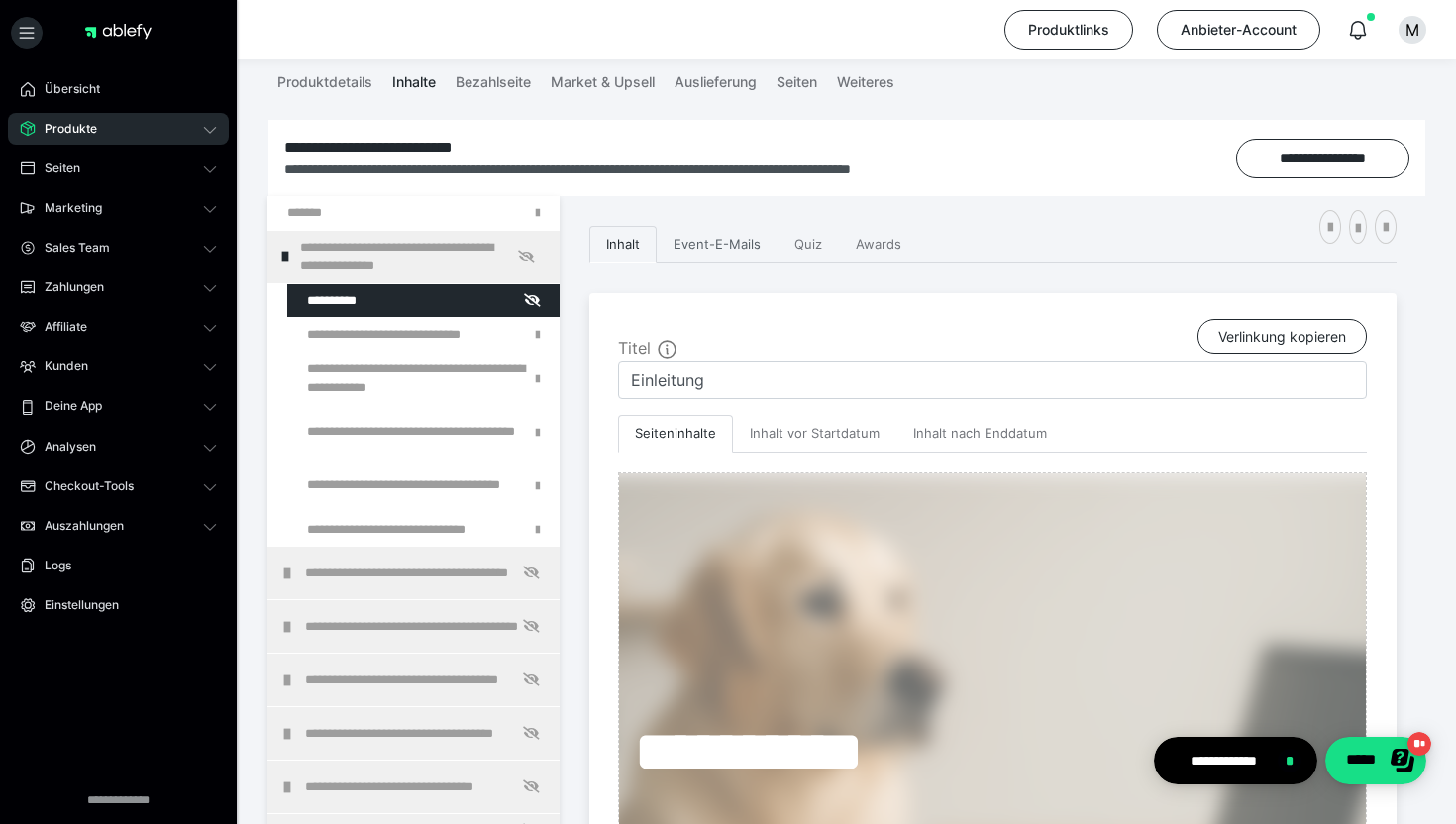 scroll, scrollTop: 256, scrollLeft: 0, axis: vertical 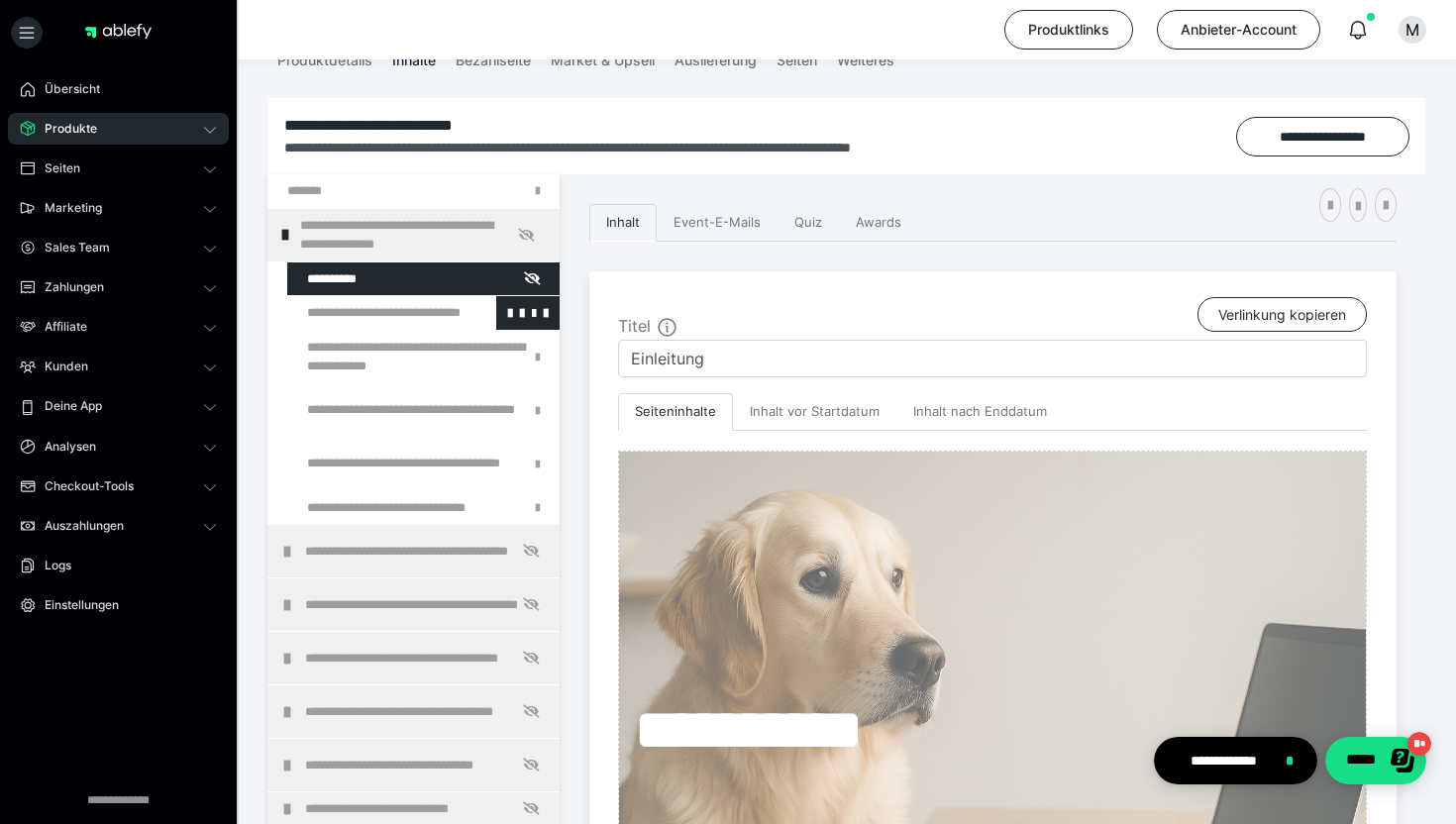 click at bounding box center (371, 313) 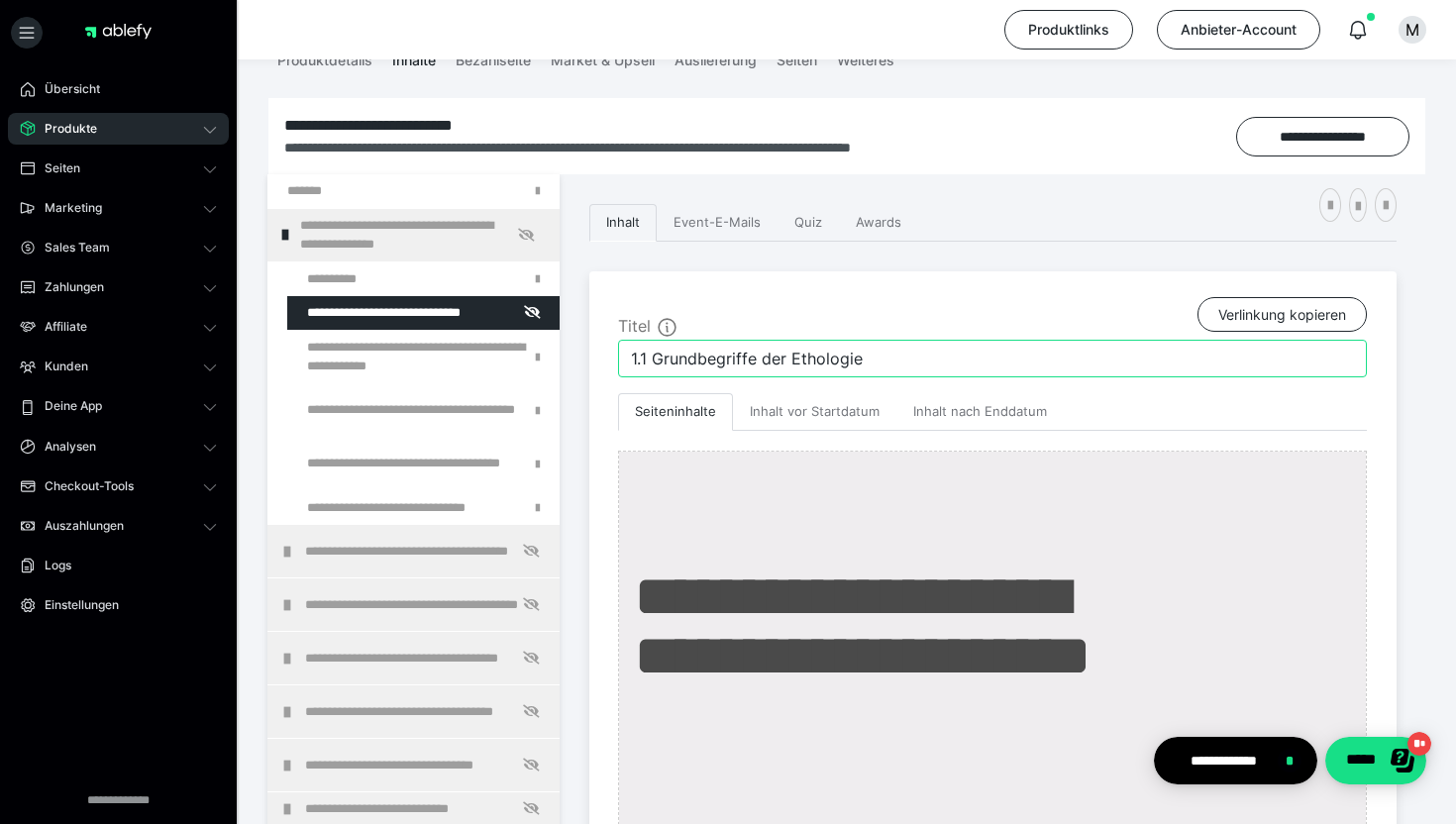 drag, startPoint x: 894, startPoint y: 362, endPoint x: 656, endPoint y: 358, distance: 238.03361 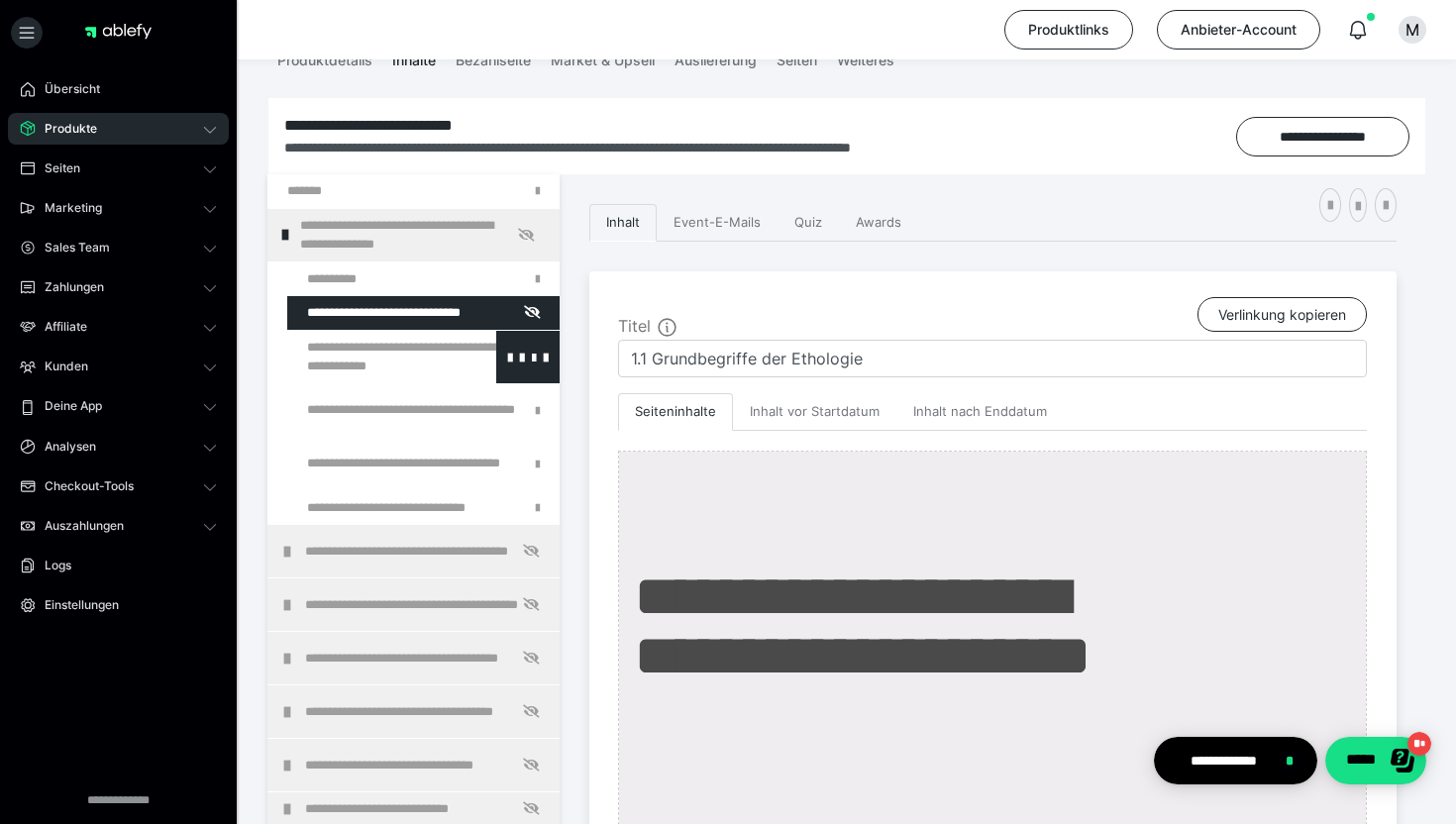 click at bounding box center [371, 357] 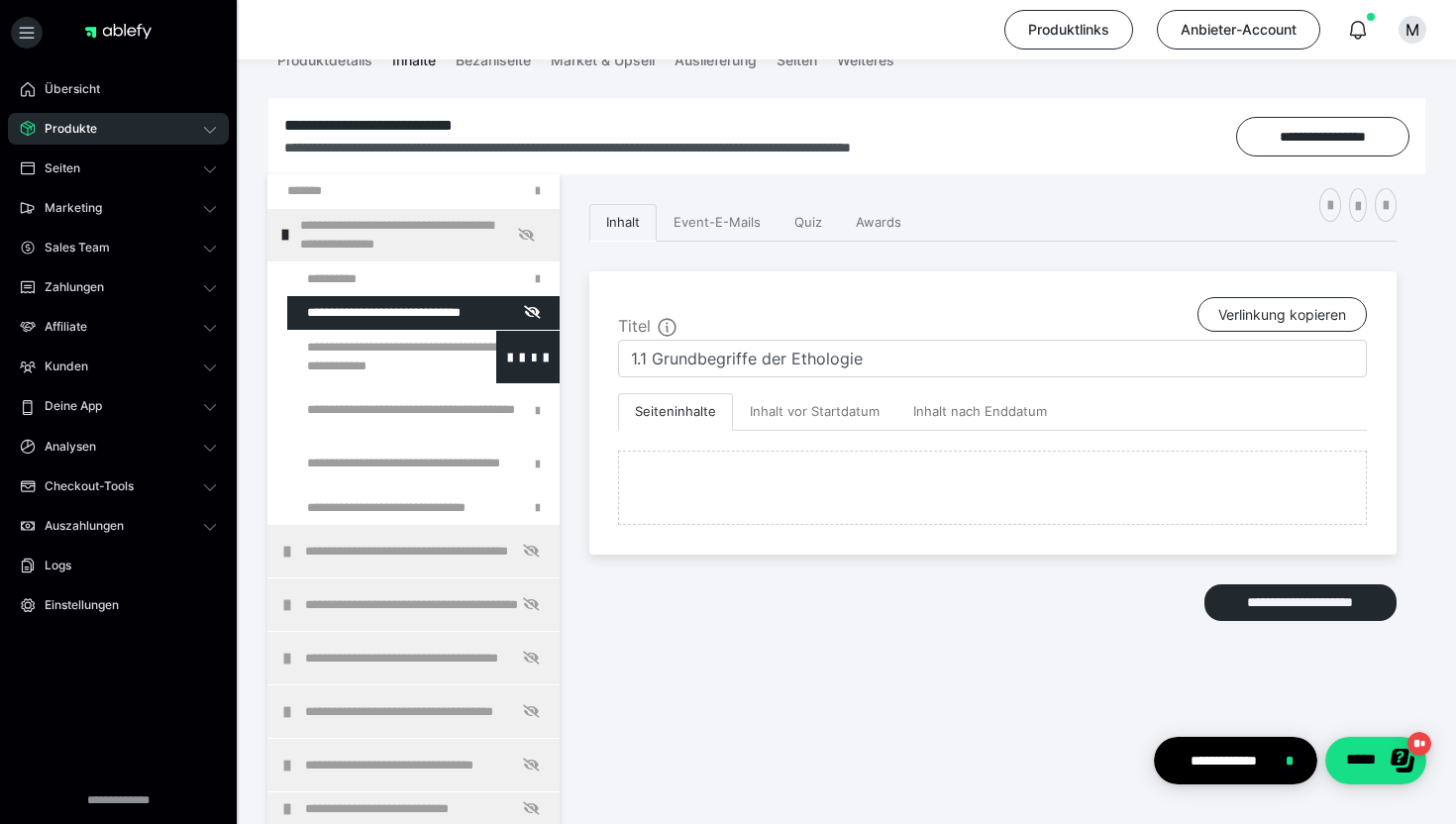 type on "1.2 Domestikation und ihre Auswirkungen auf das Verhalten" 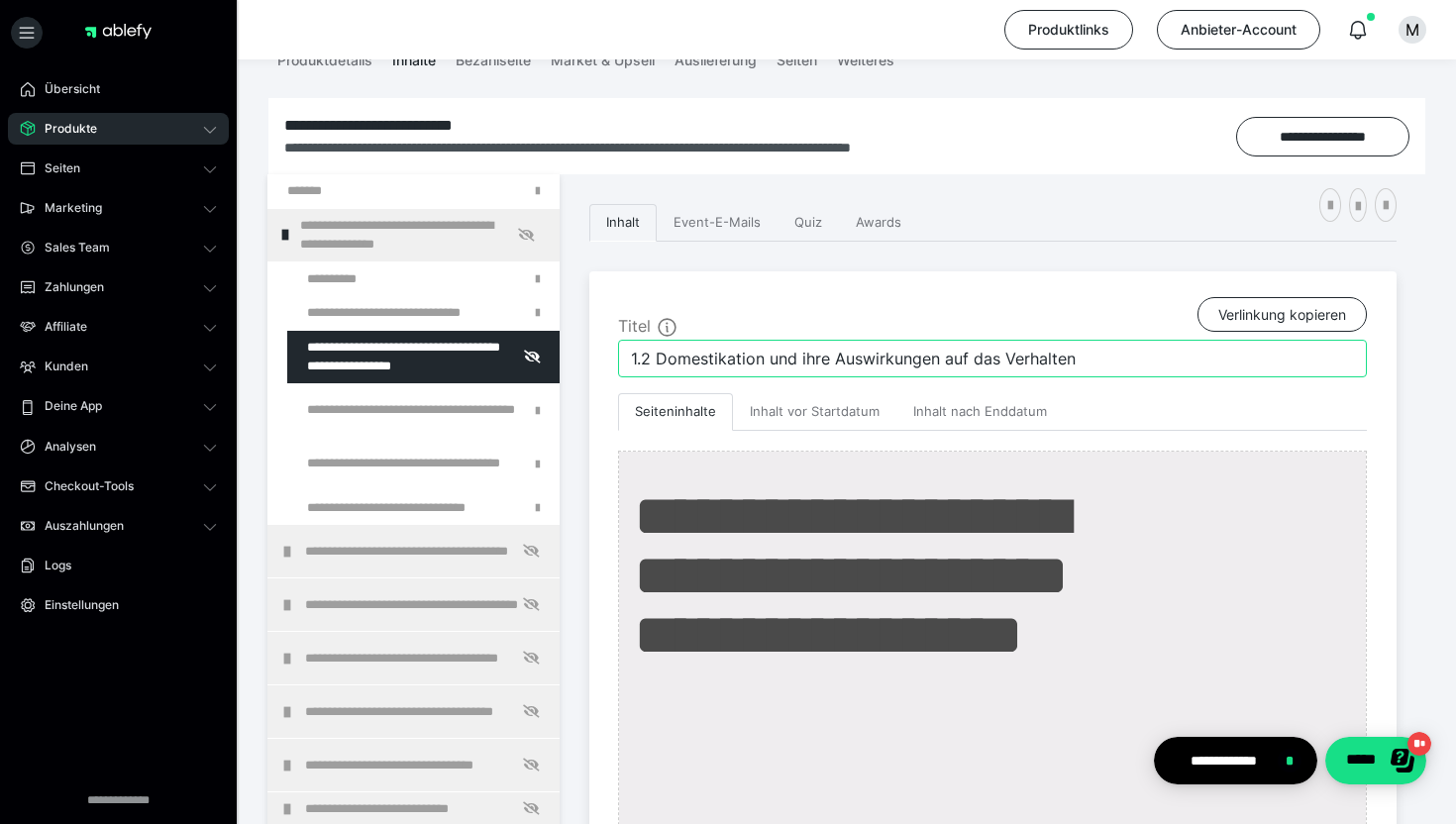 drag, startPoint x: 660, startPoint y: 360, endPoint x: 985, endPoint y: 368, distance: 325.09845 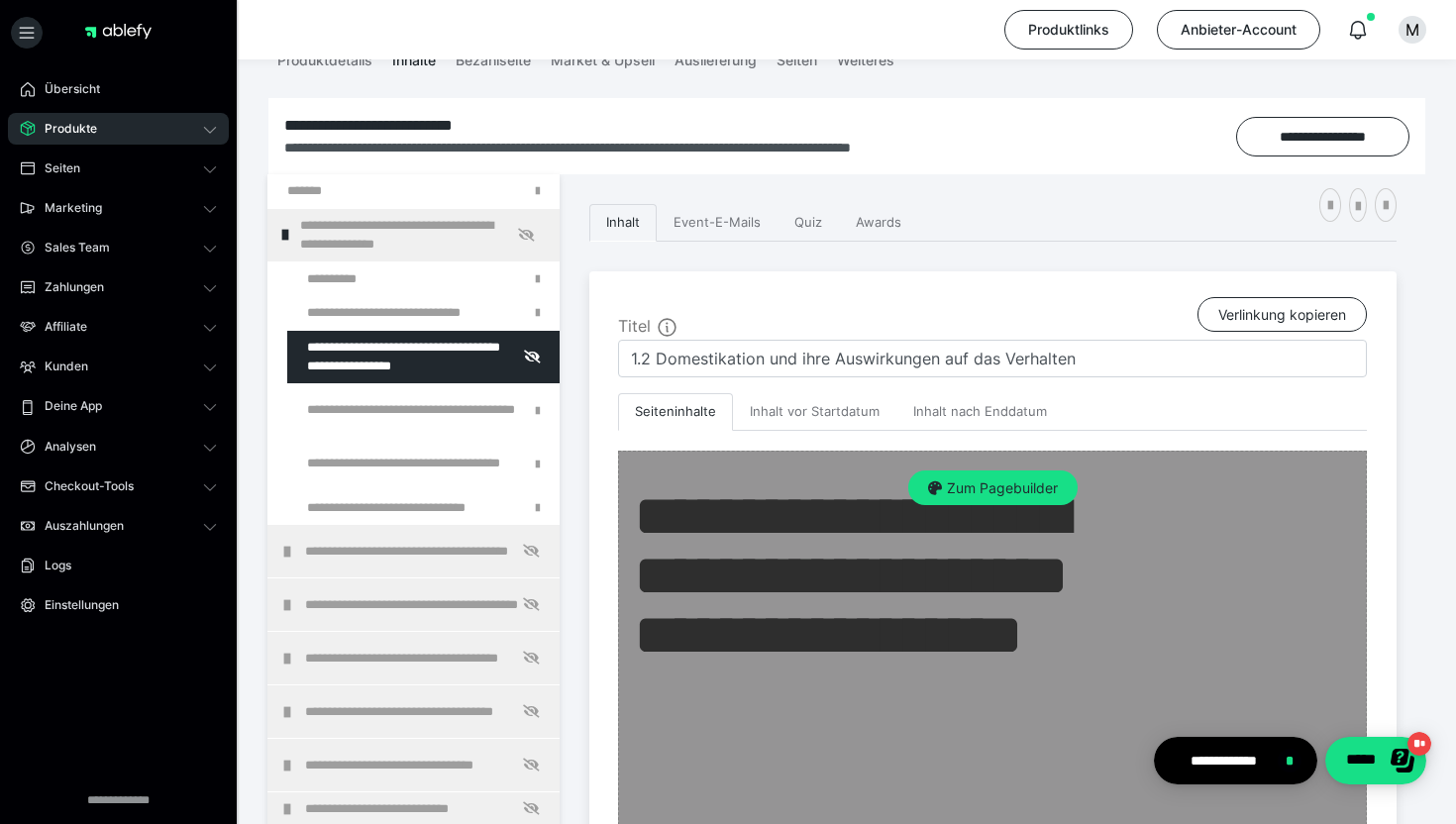 click on "Zum Pagebuilder" at bounding box center [992, 2206] 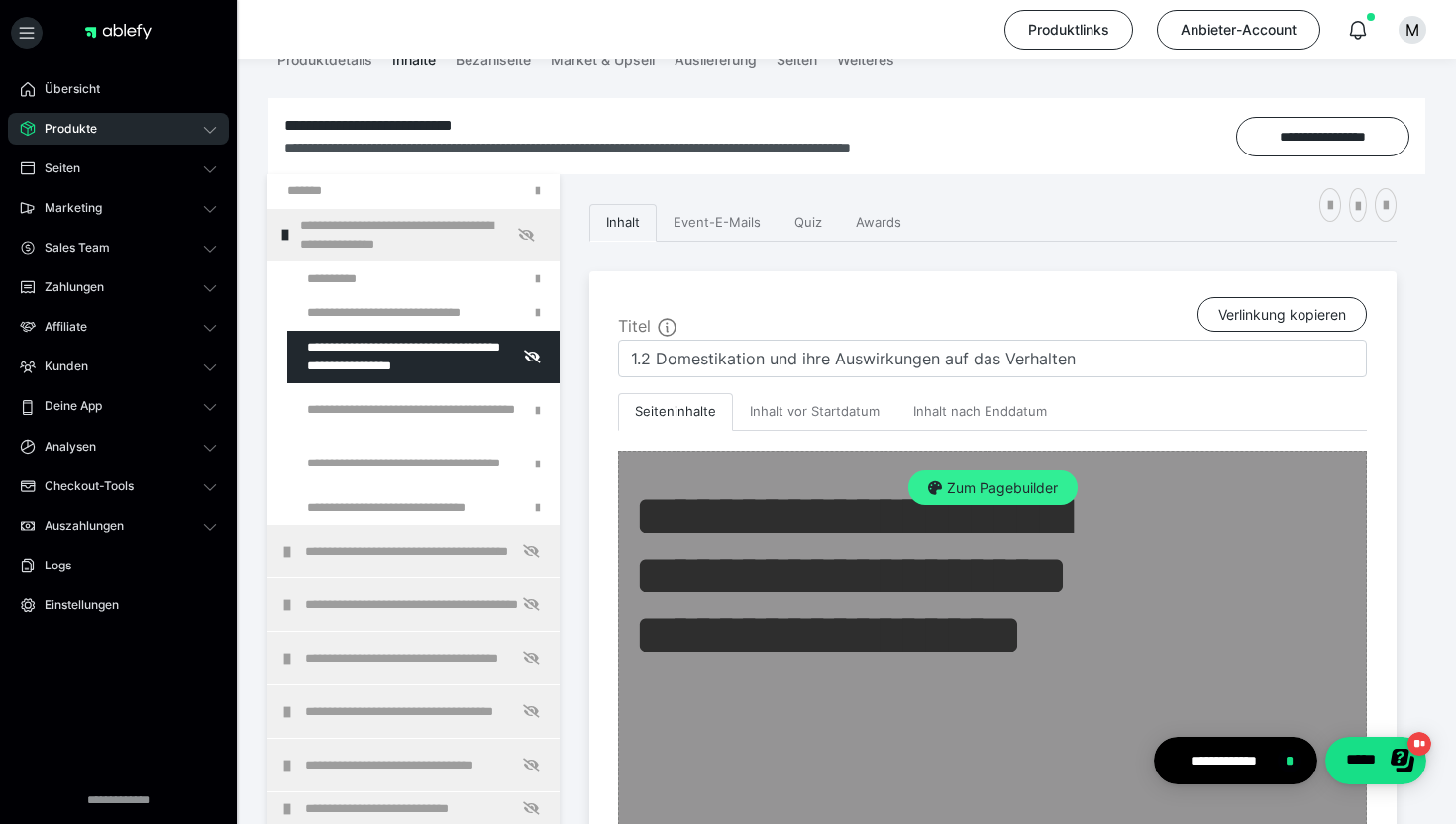 click on "Zum Pagebuilder" at bounding box center [992, 488] 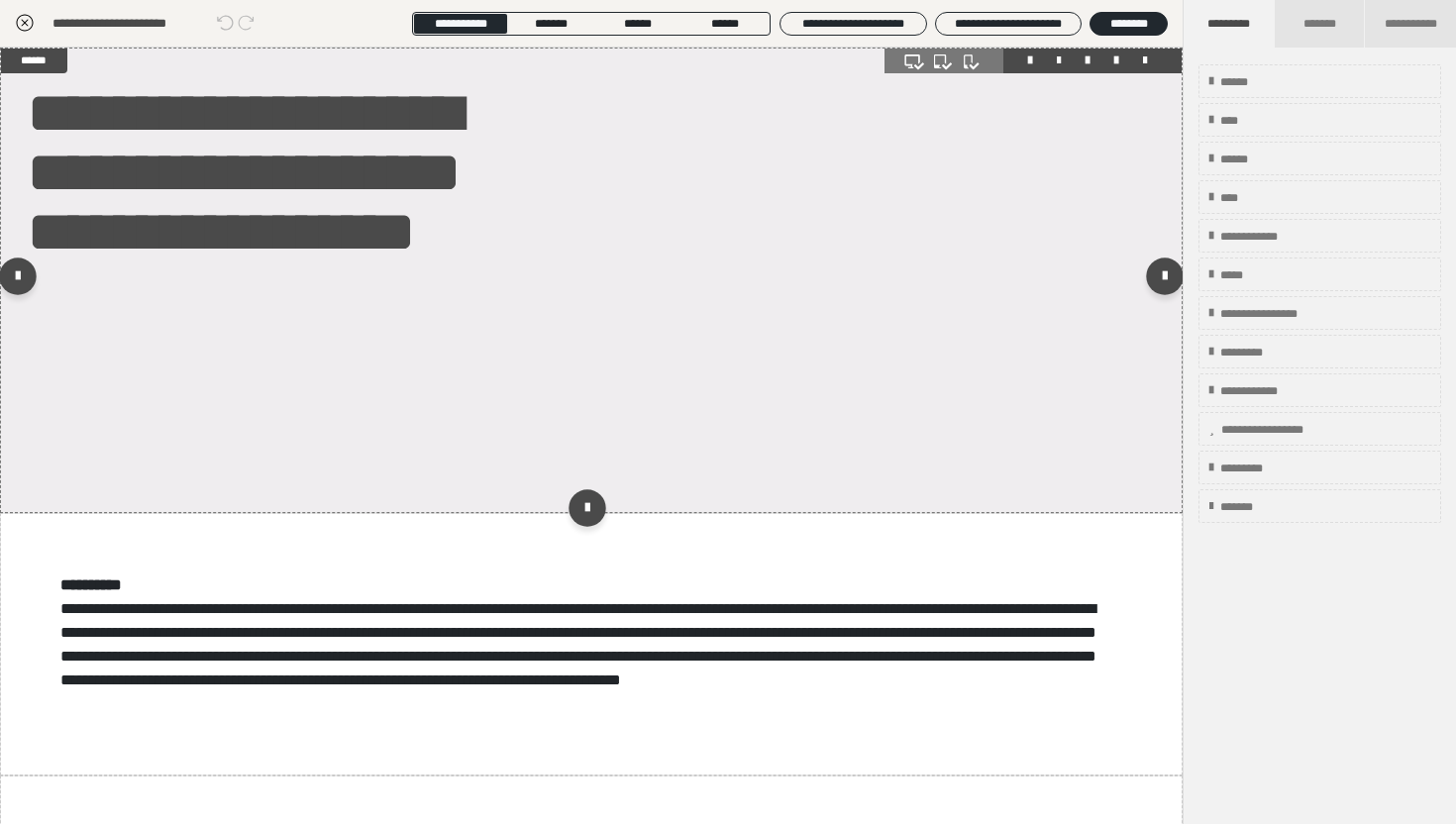 click on "**********" at bounding box center (591, 280) 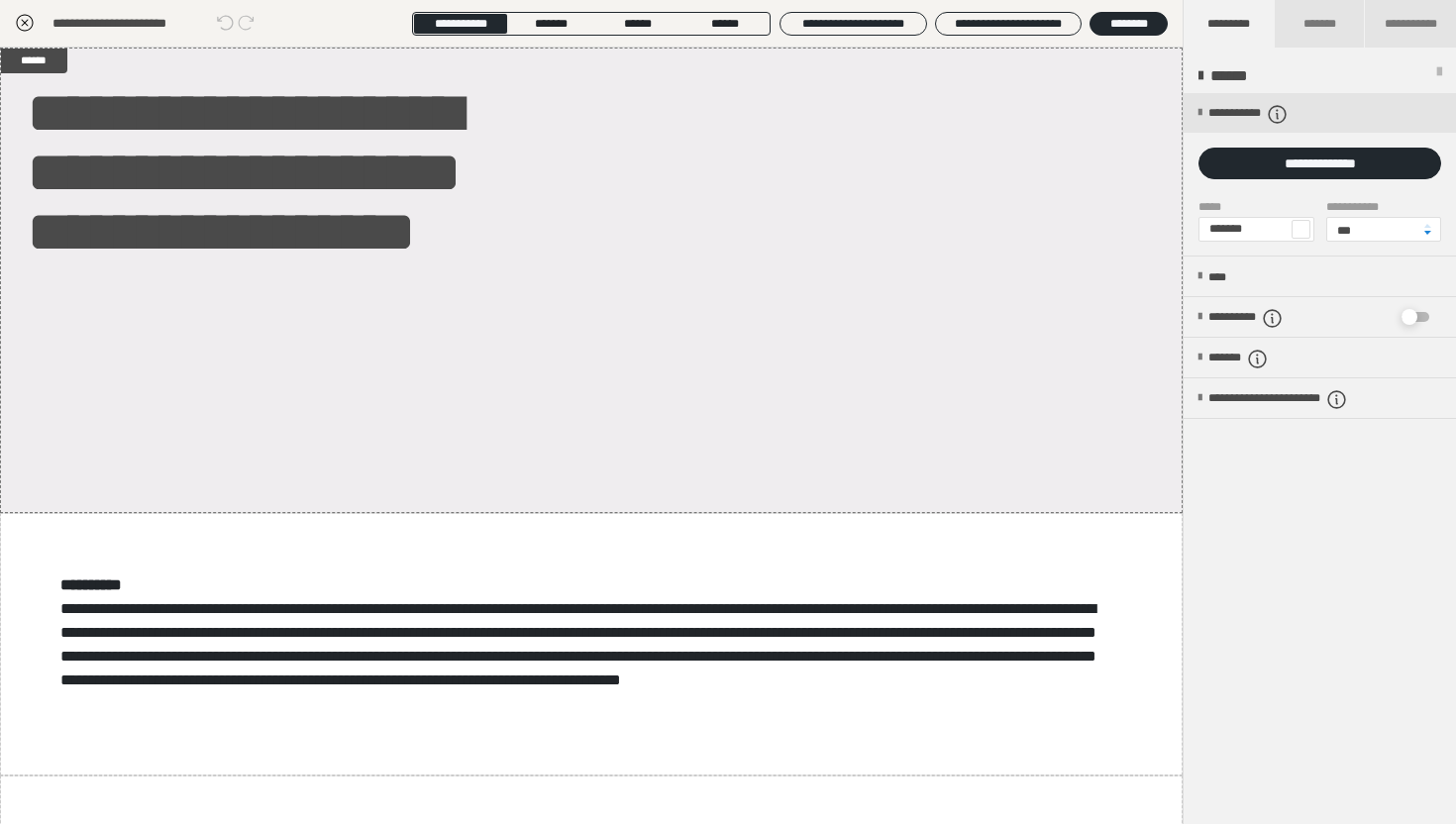 click at bounding box center (1319, 174) 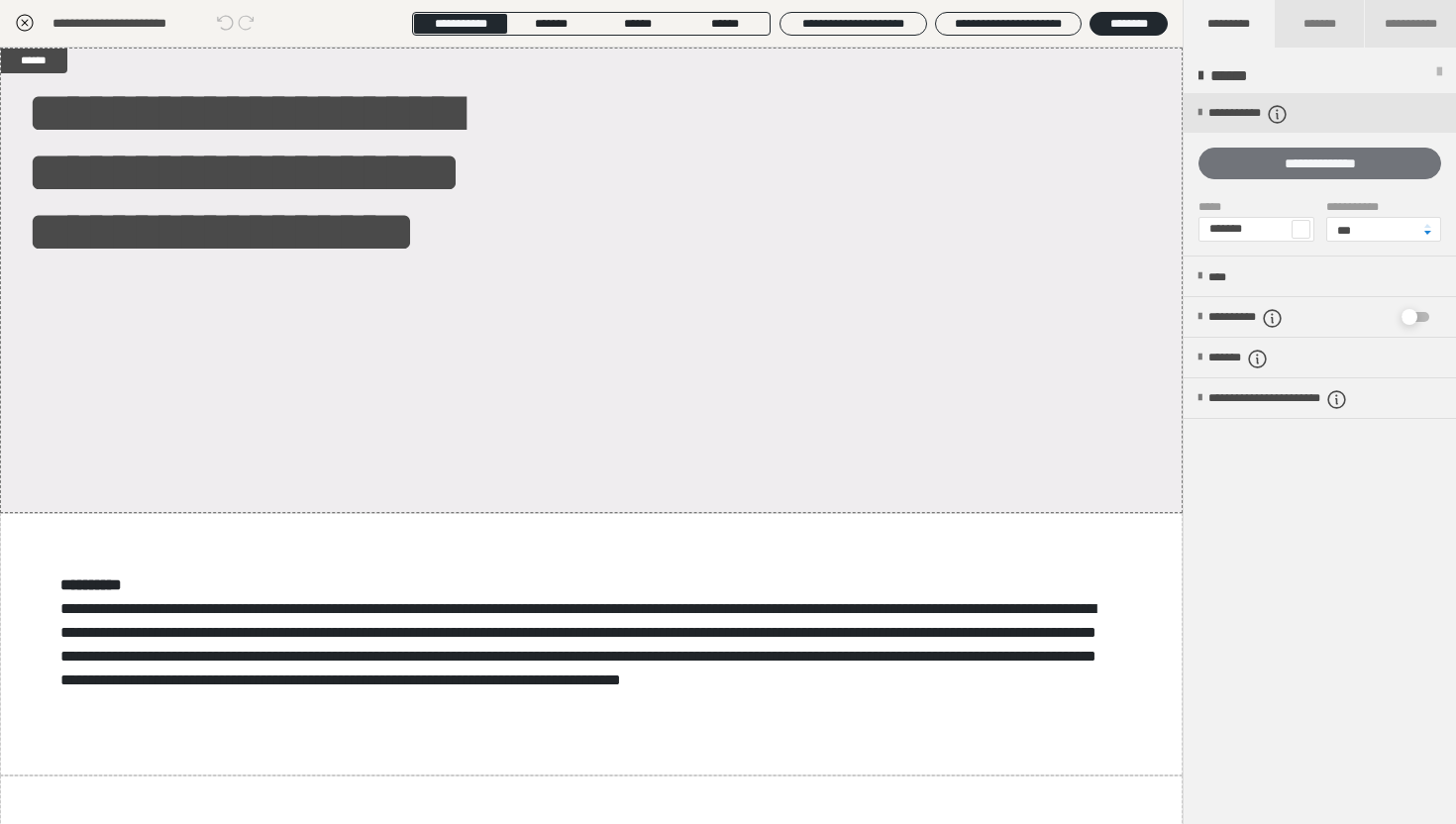 click on "**********" at bounding box center (1319, 163) 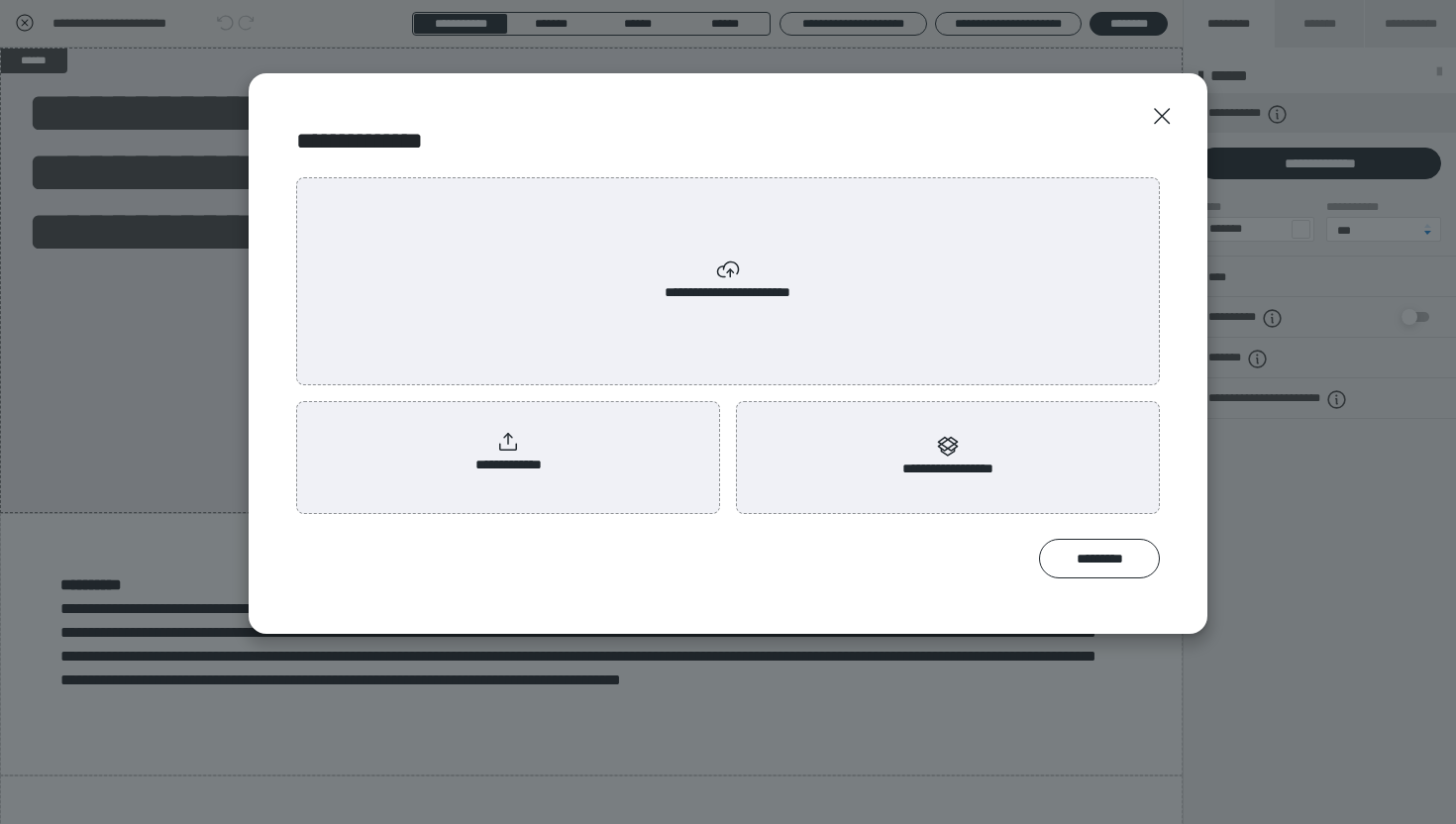 click on "**********" at bounding box center [508, 454] 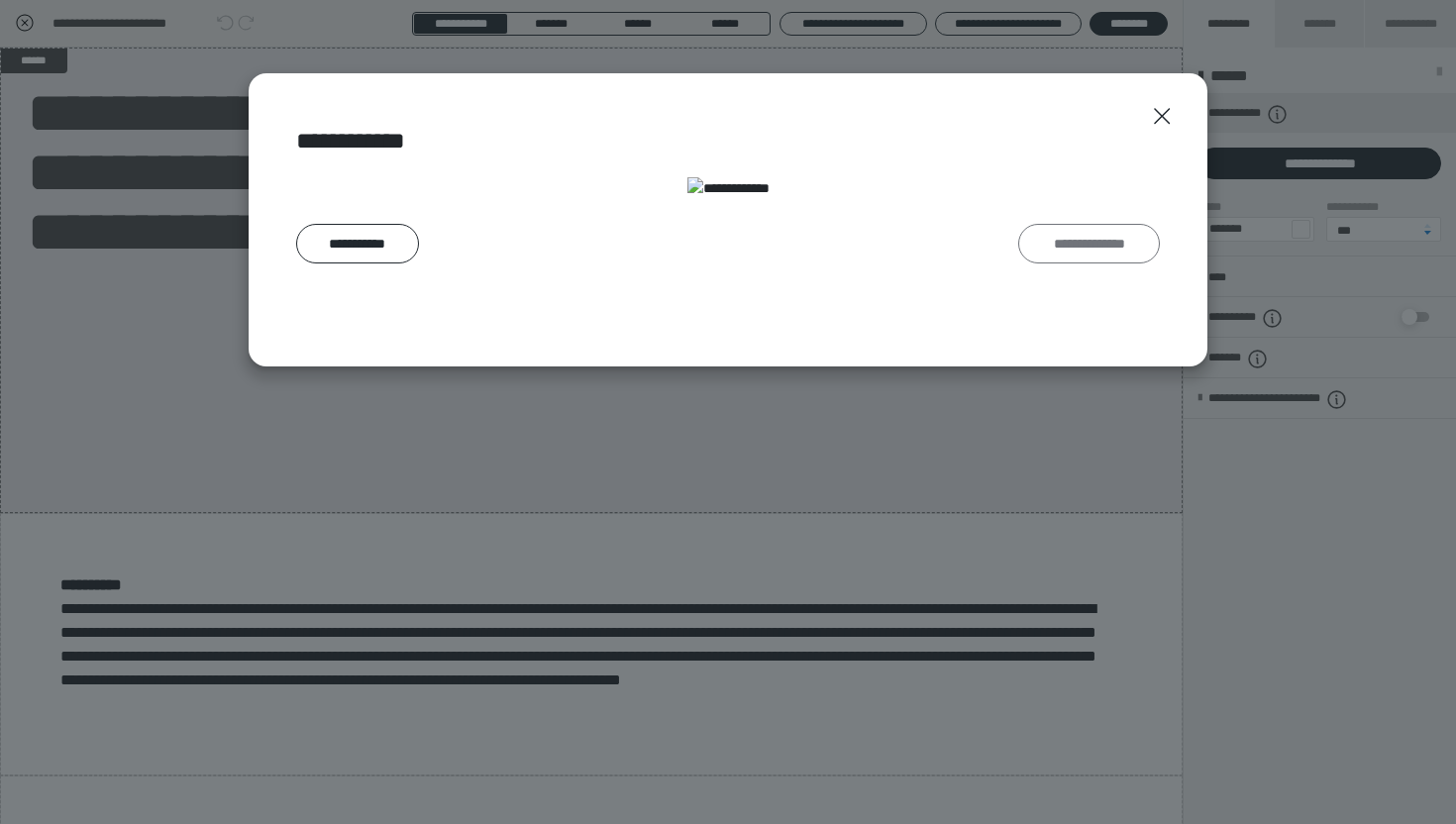 click on "**********" at bounding box center [1089, 244] 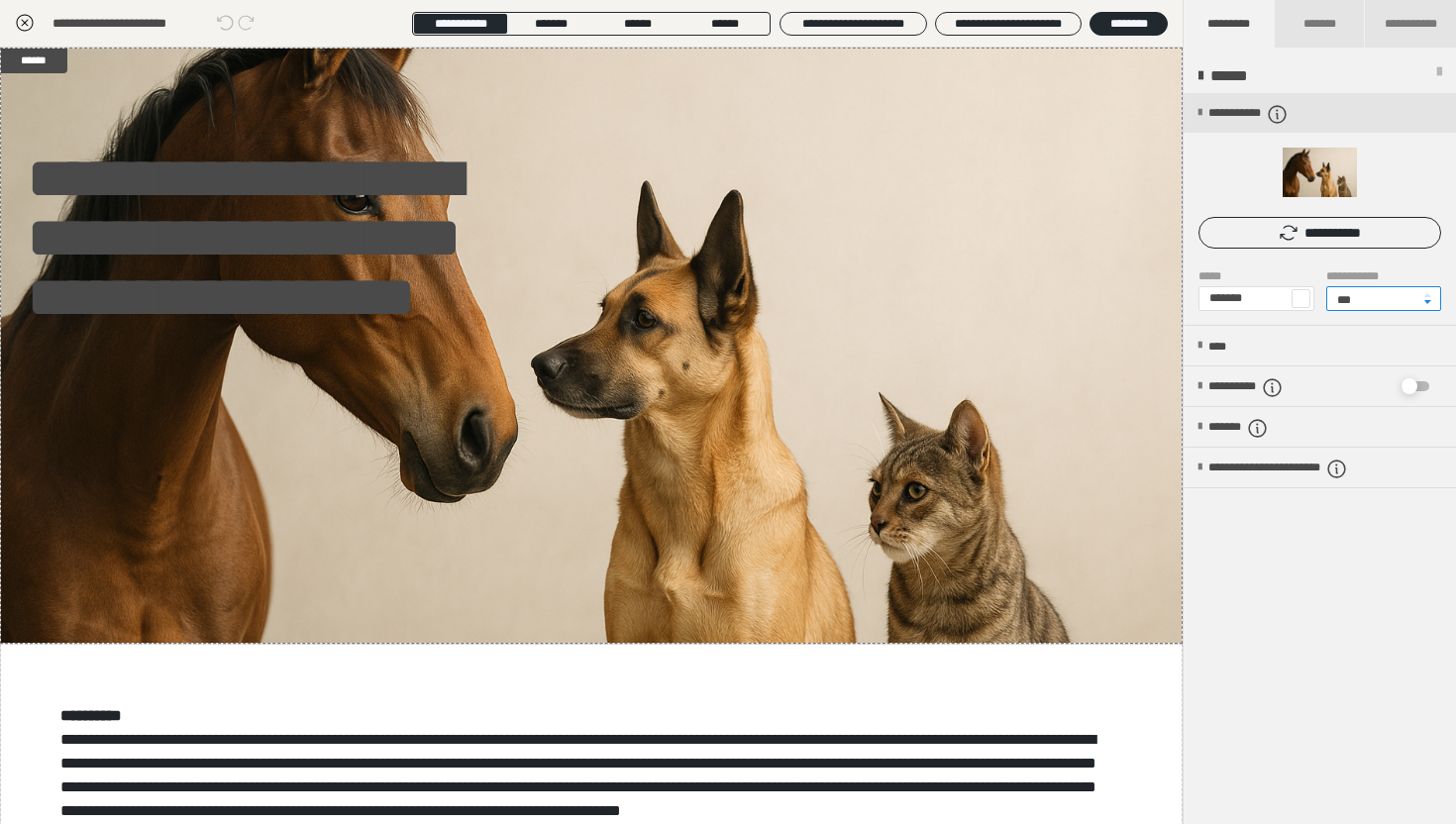 drag, startPoint x: 1369, startPoint y: 303, endPoint x: 1275, endPoint y: 301, distance: 94.02127 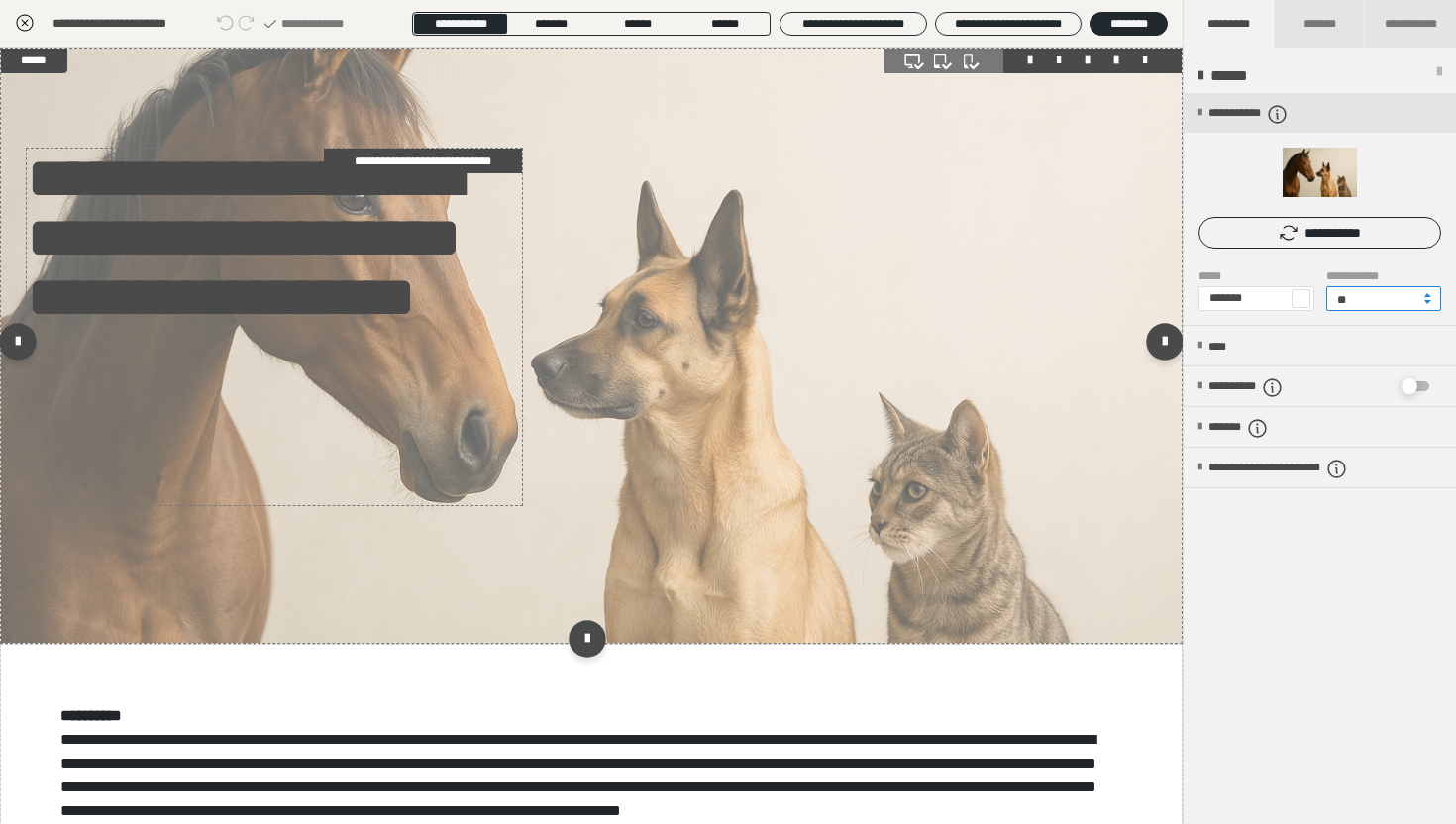 type on "**" 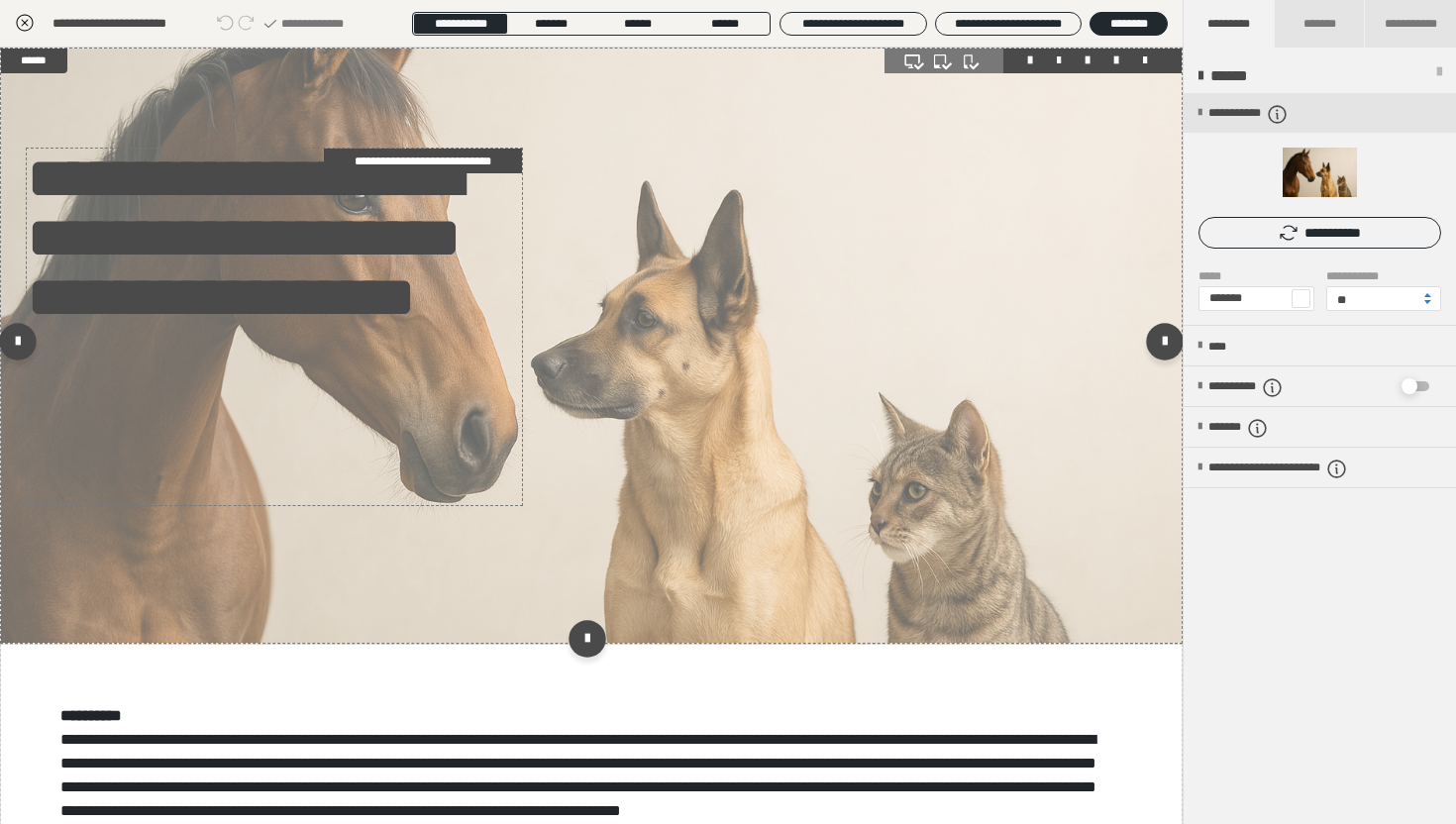 click on "**********" at bounding box center (274, 327) 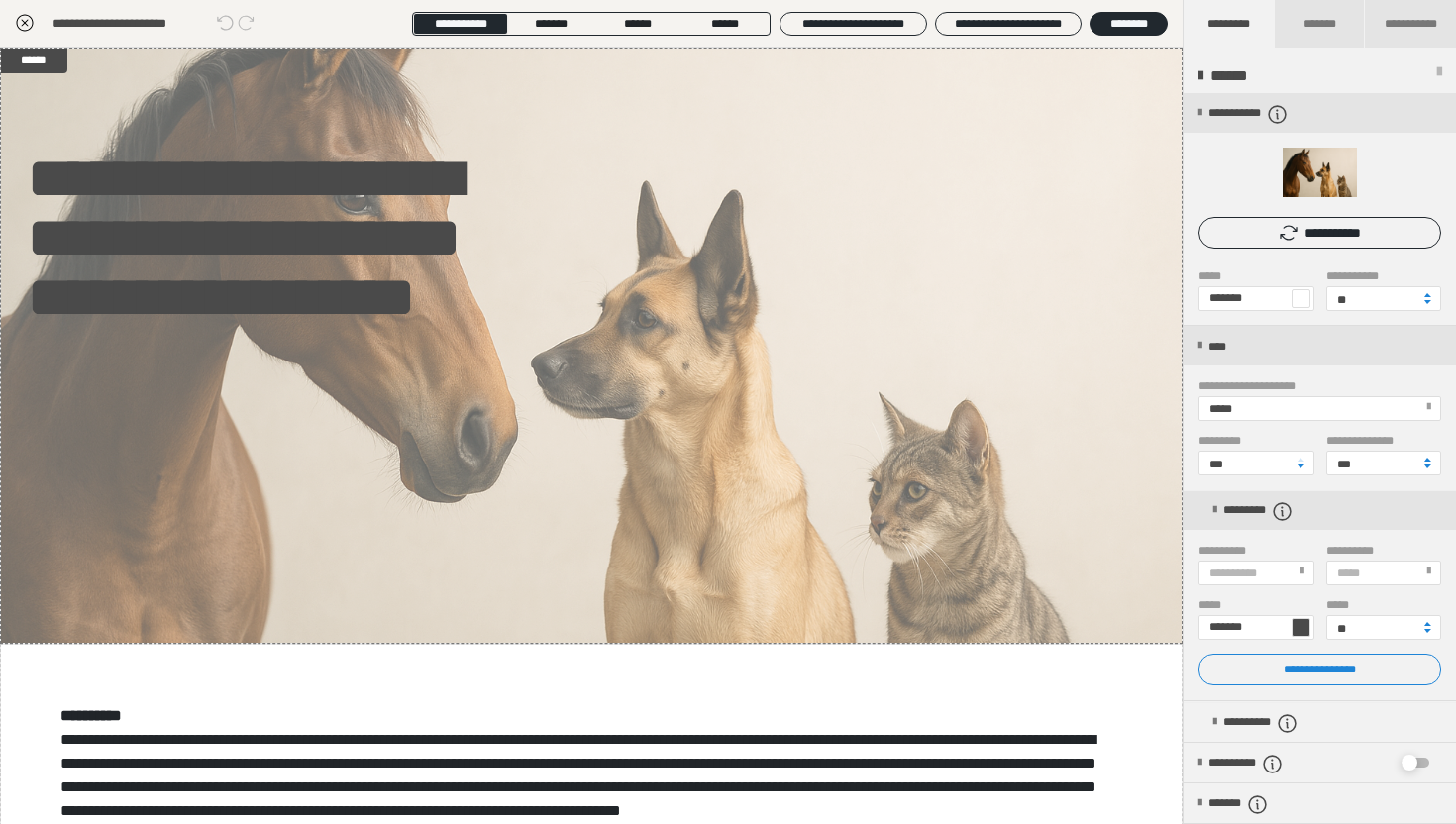 click at bounding box center [1300, 627] 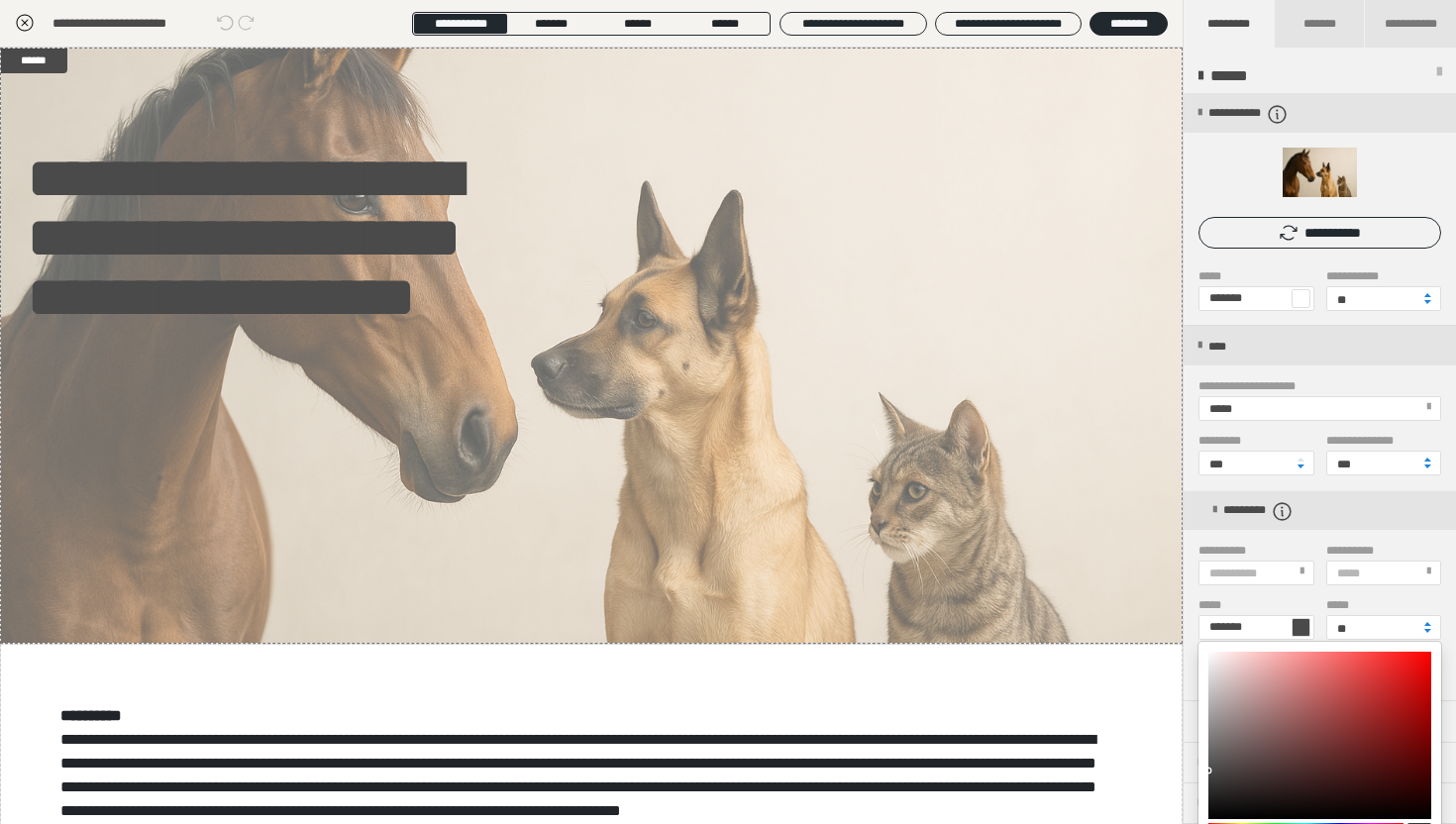 type on "*******" 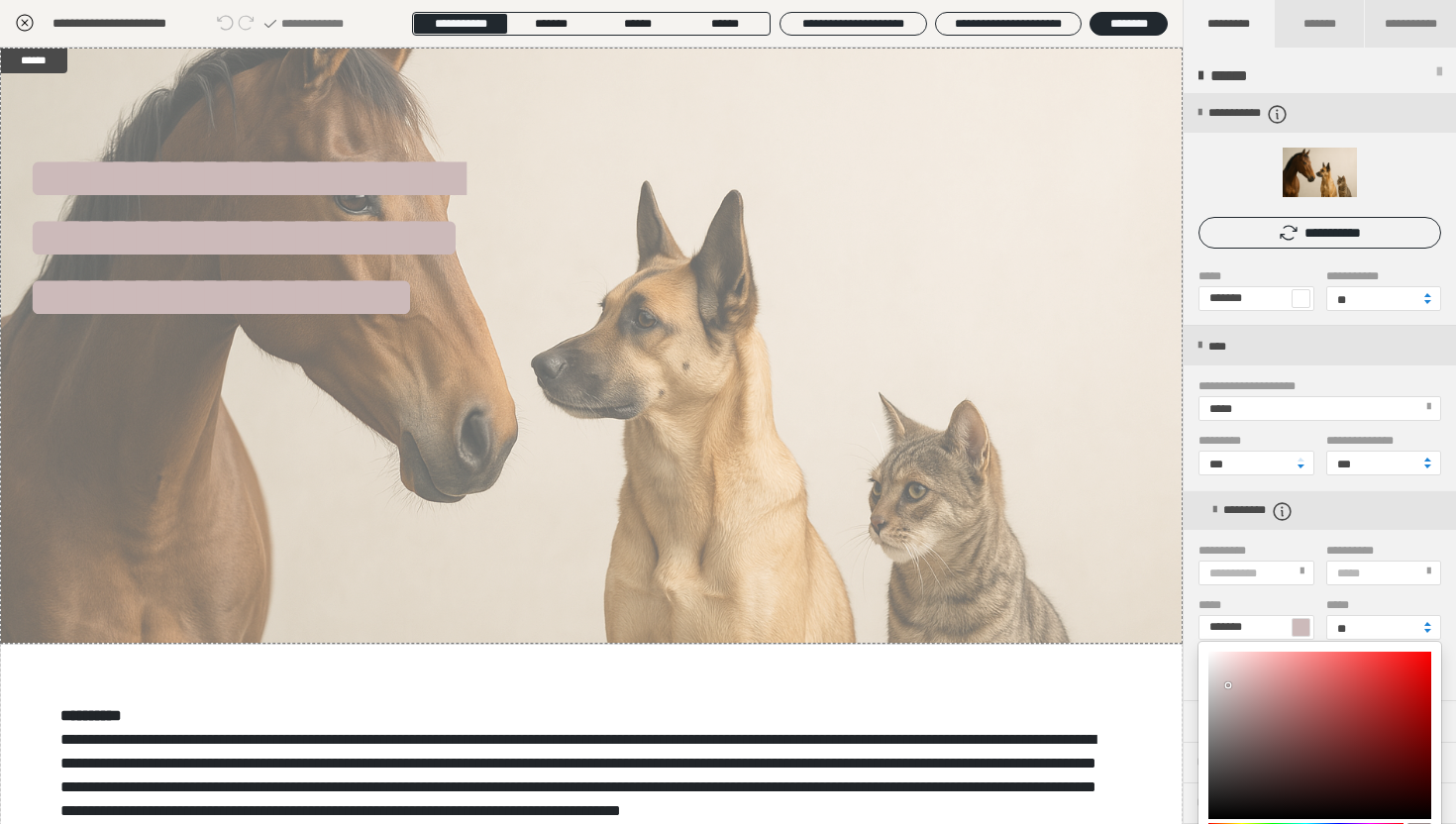 drag, startPoint x: 1228, startPoint y: 685, endPoint x: 1191, endPoint y: 625, distance: 70.491134 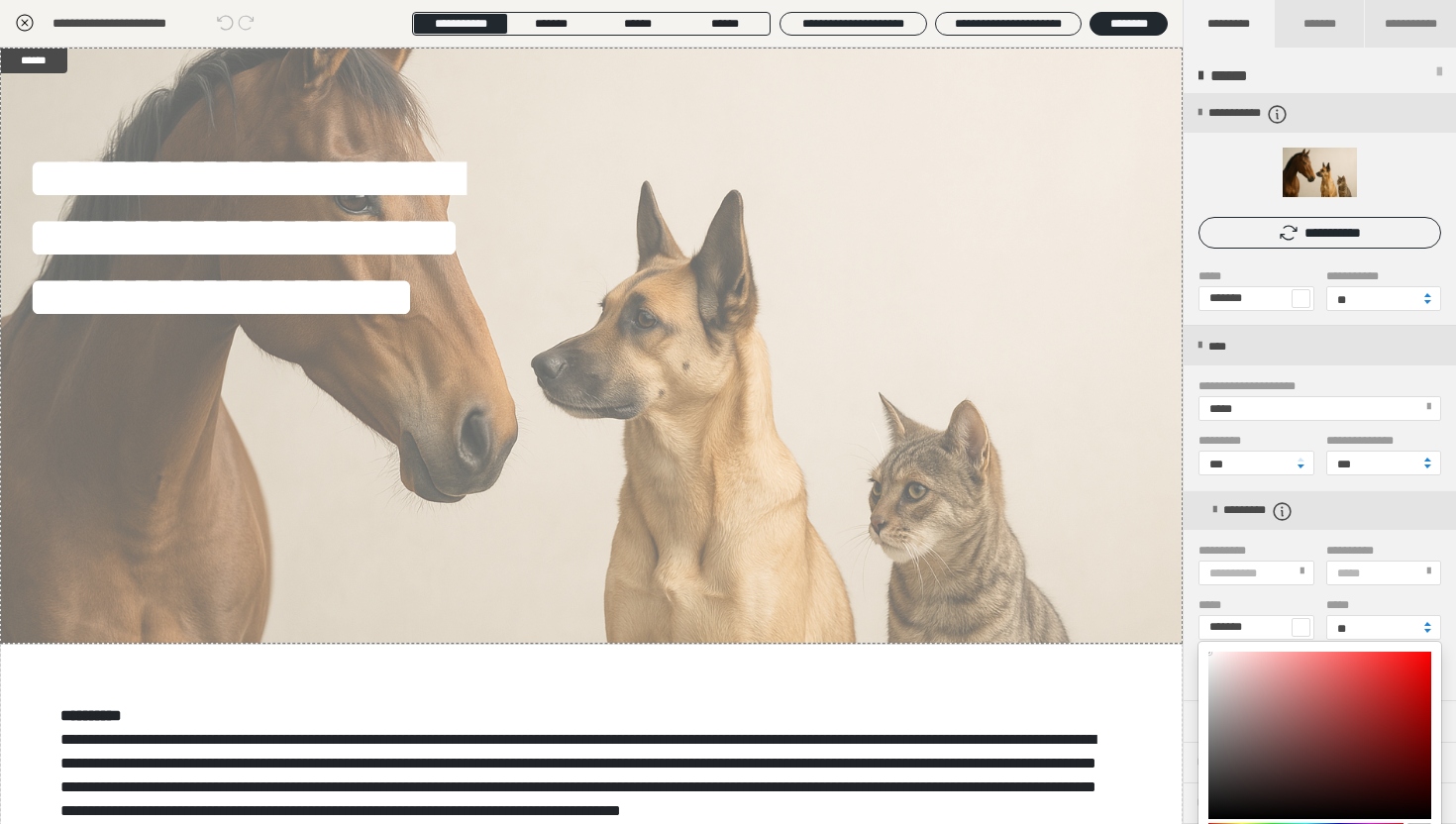 click at bounding box center (728, 412) 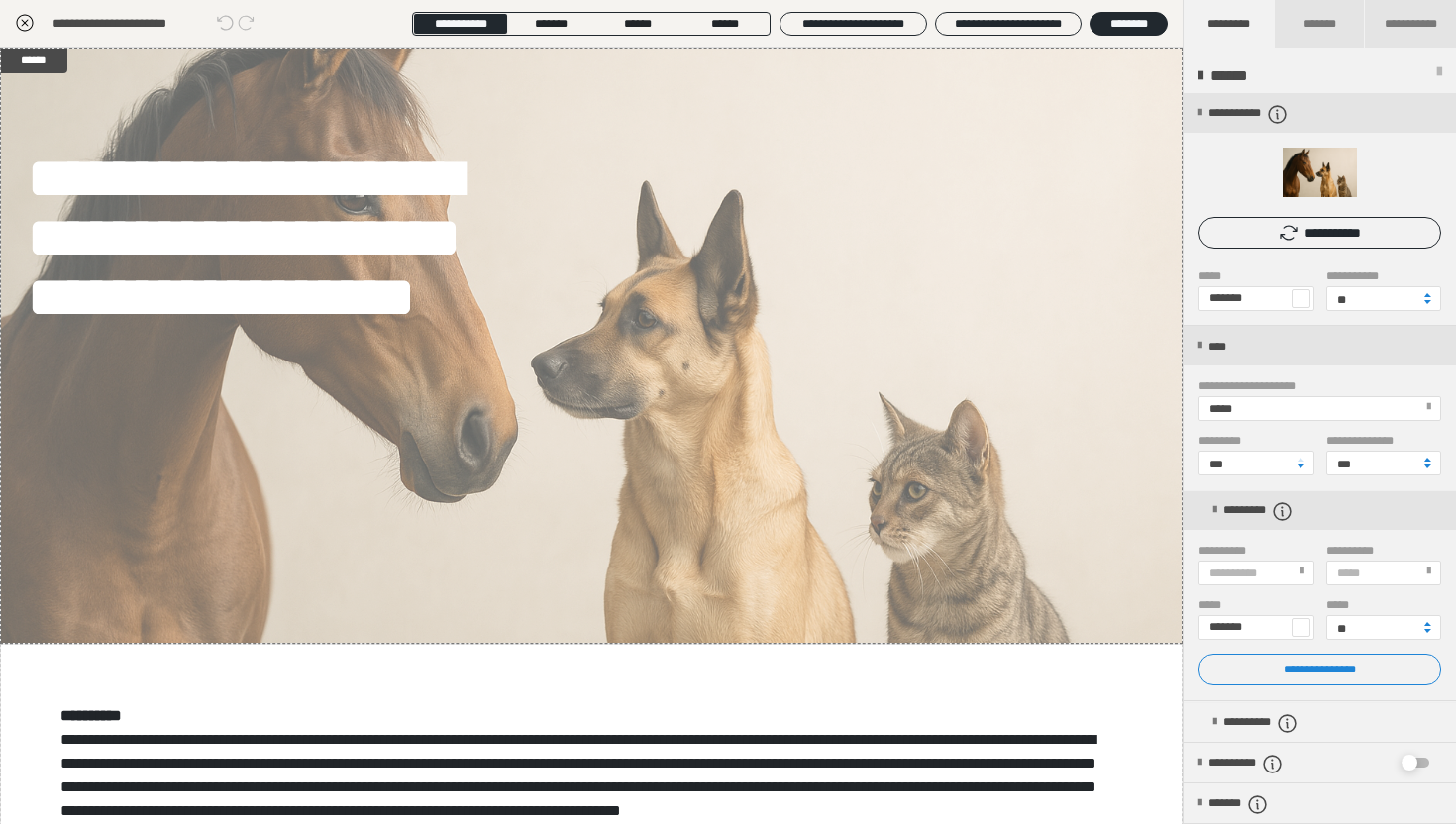 click 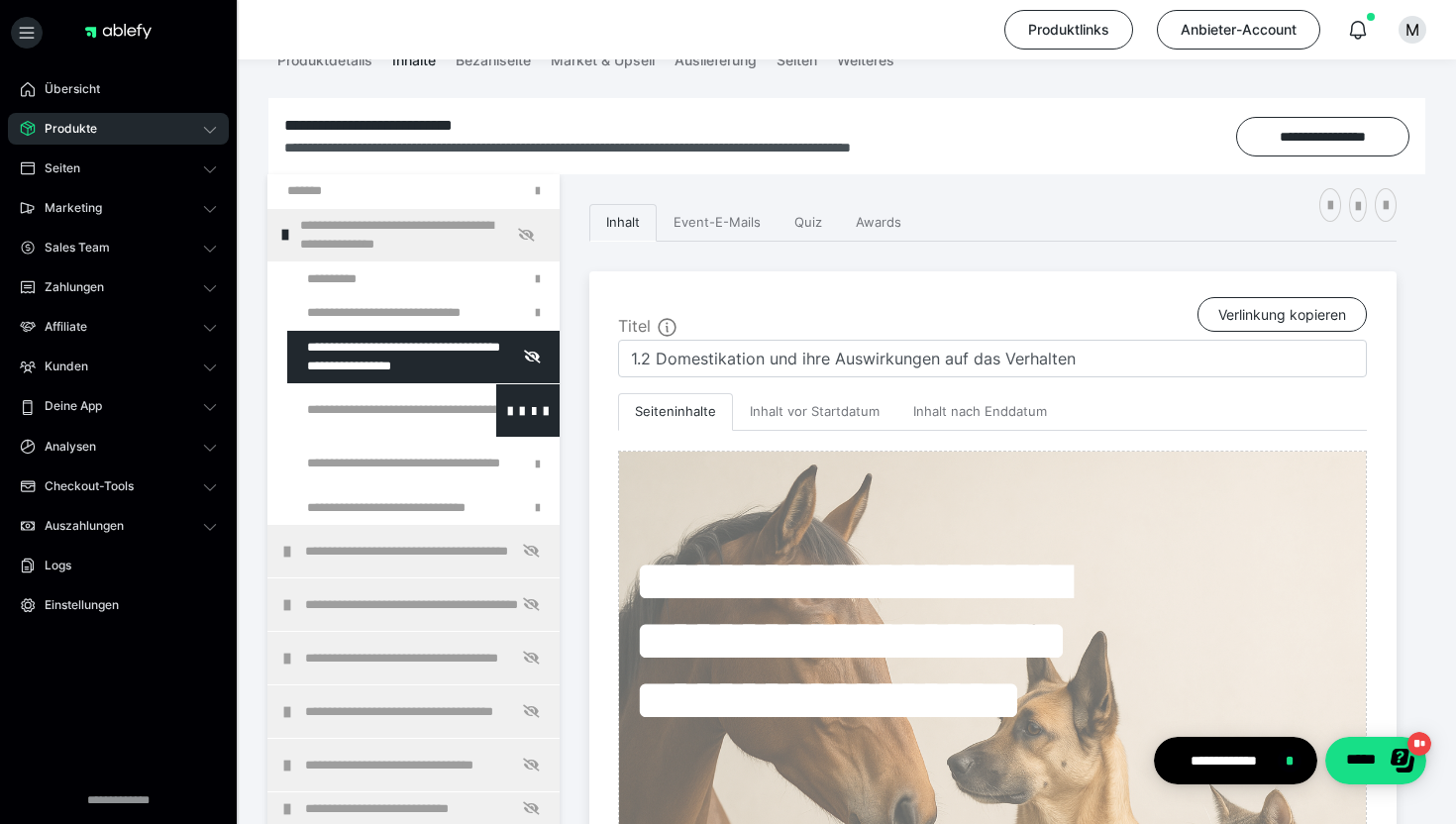 click at bounding box center [371, 410] 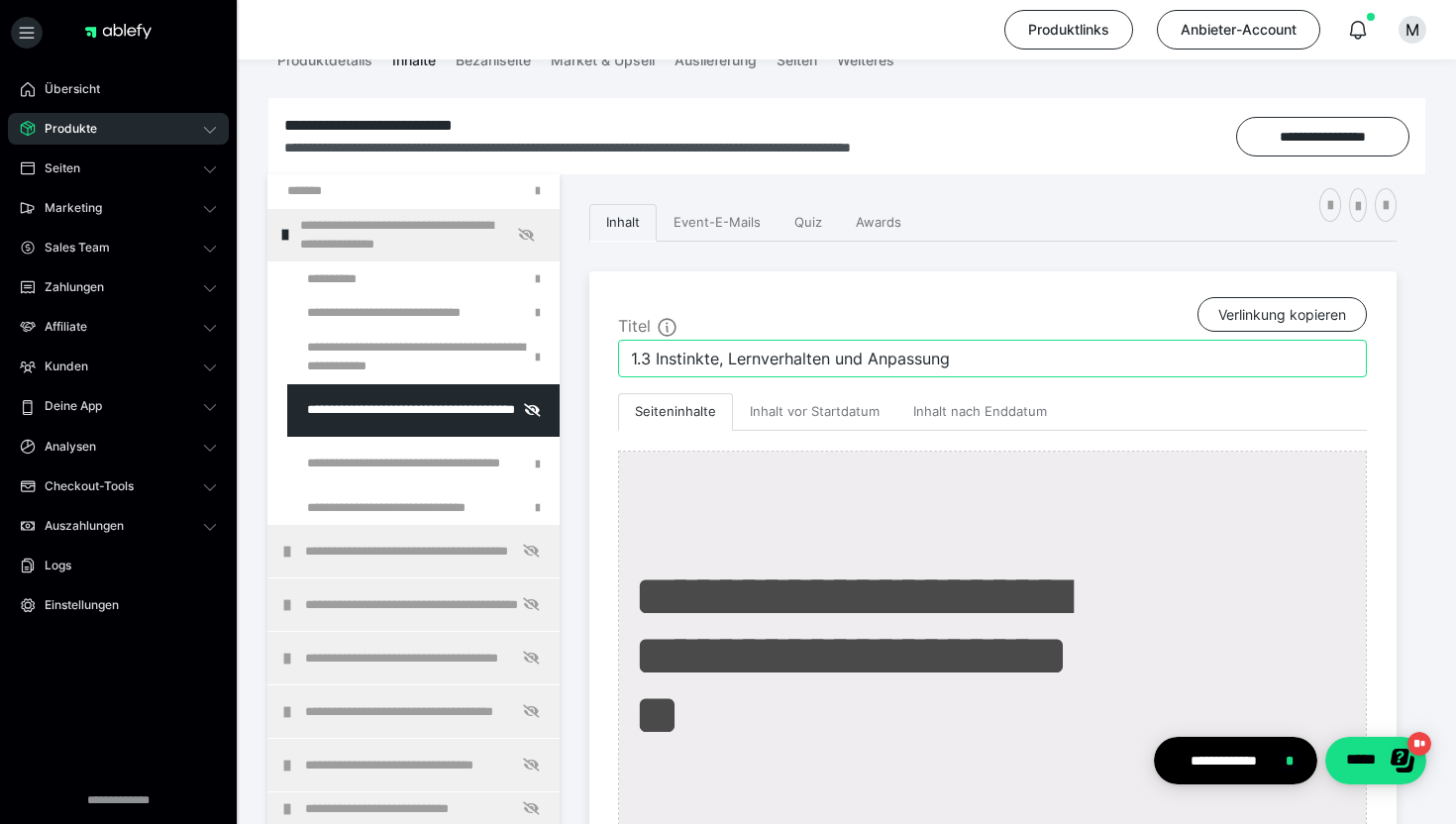 drag, startPoint x: 958, startPoint y: 360, endPoint x: 657, endPoint y: 354, distance: 301.0598 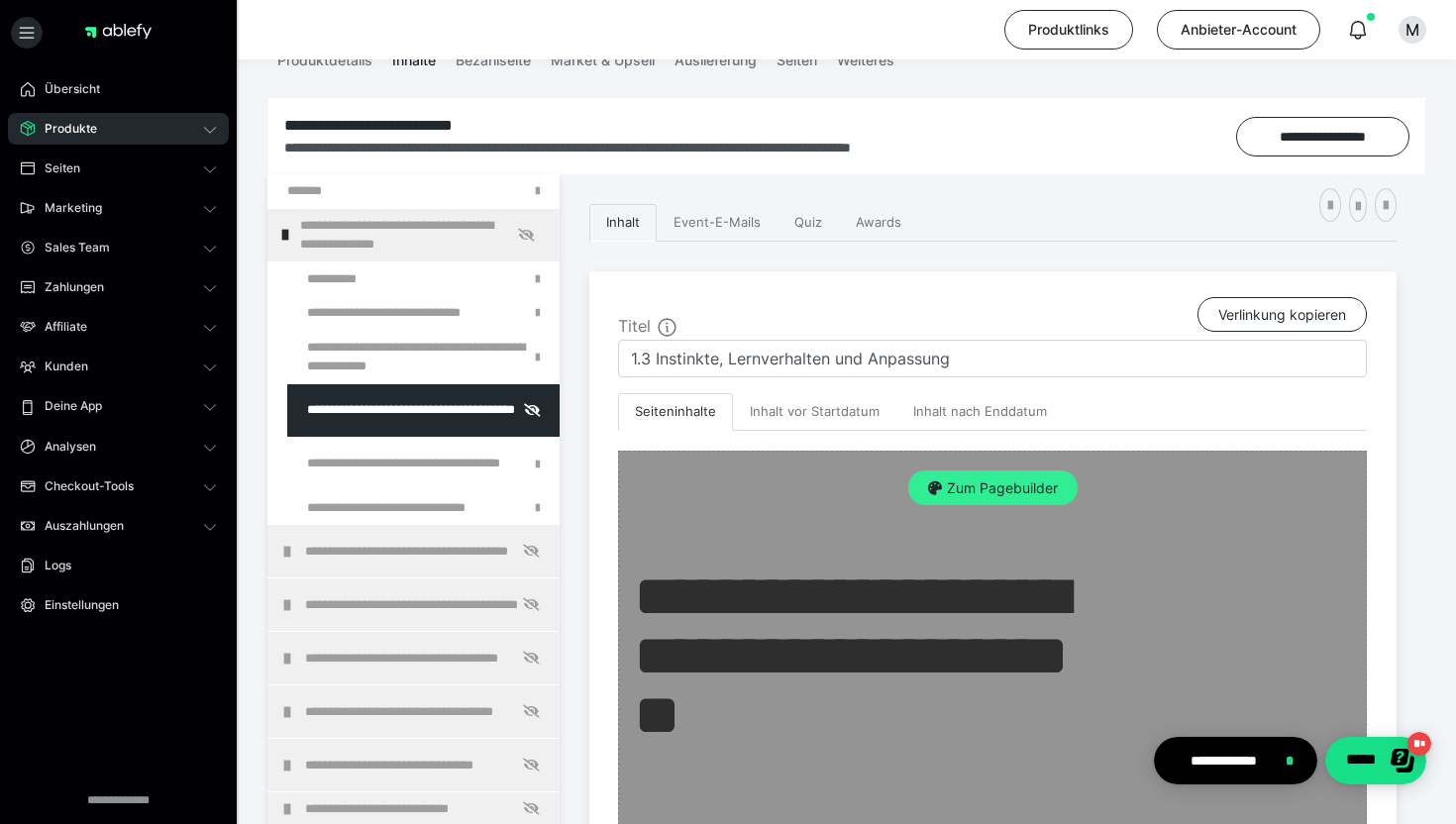 click on "Zum Pagebuilder" at bounding box center [992, 488] 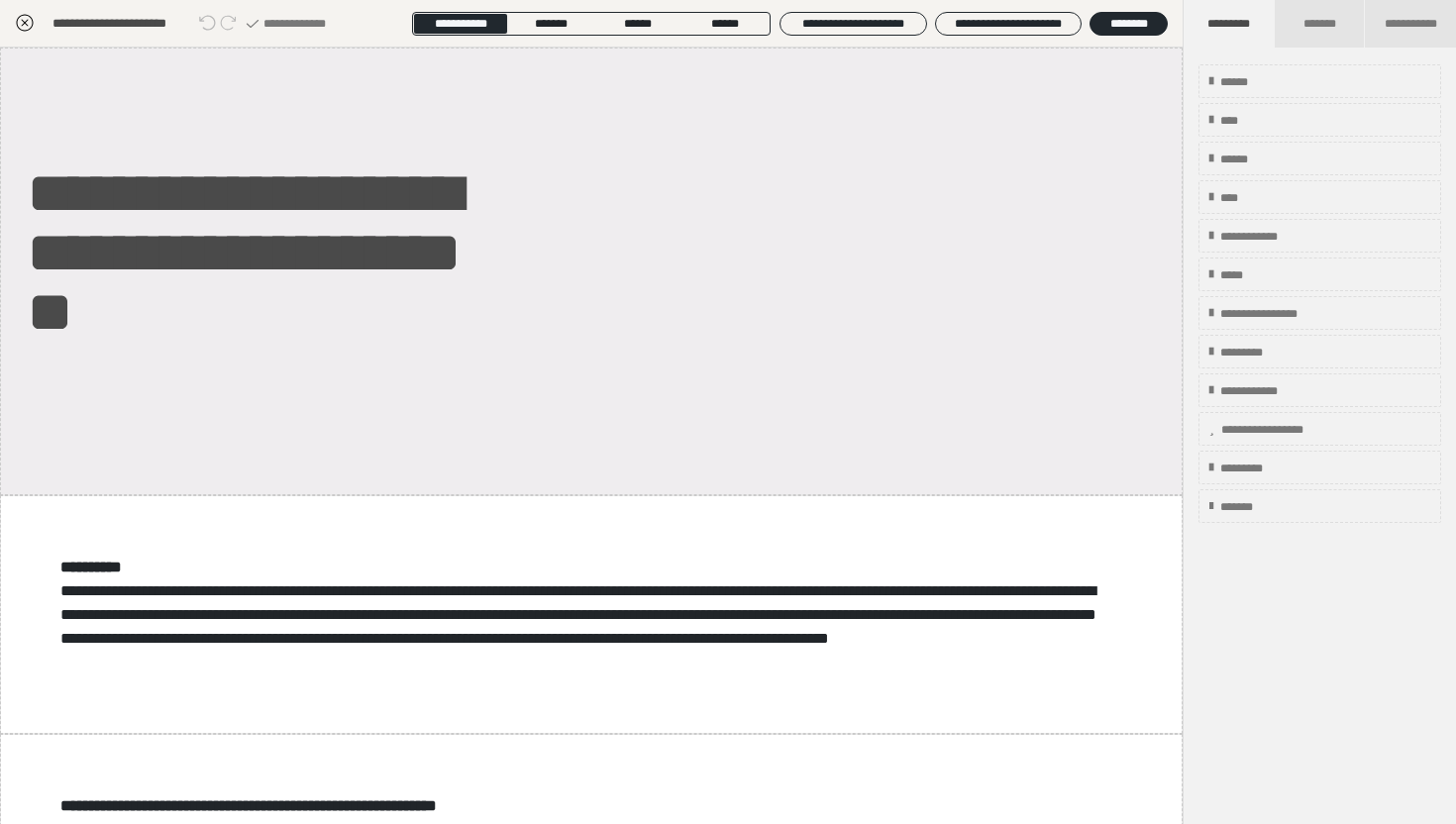 click on "**********" at bounding box center [591, 271] 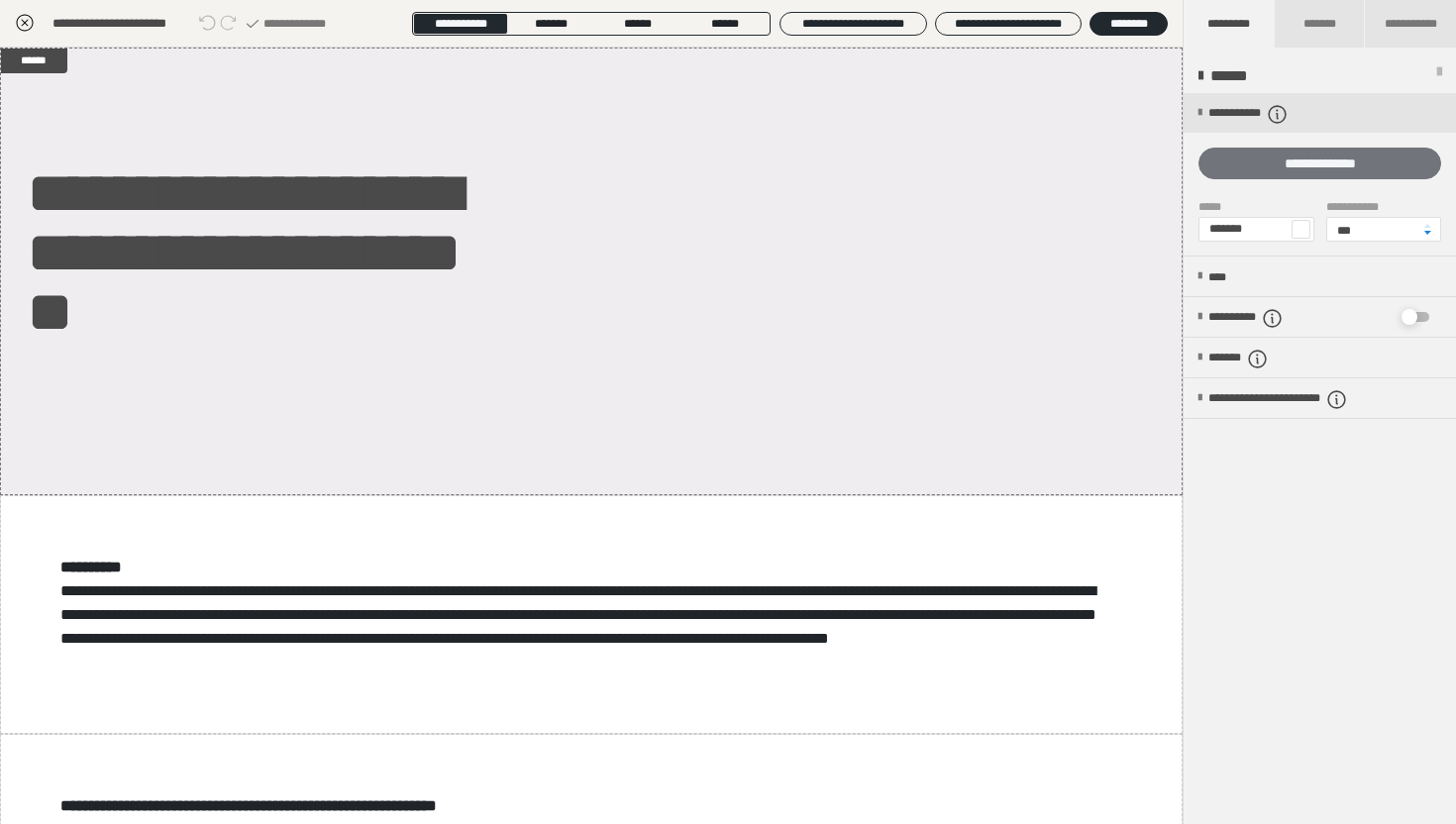 click on "**********" at bounding box center [1319, 163] 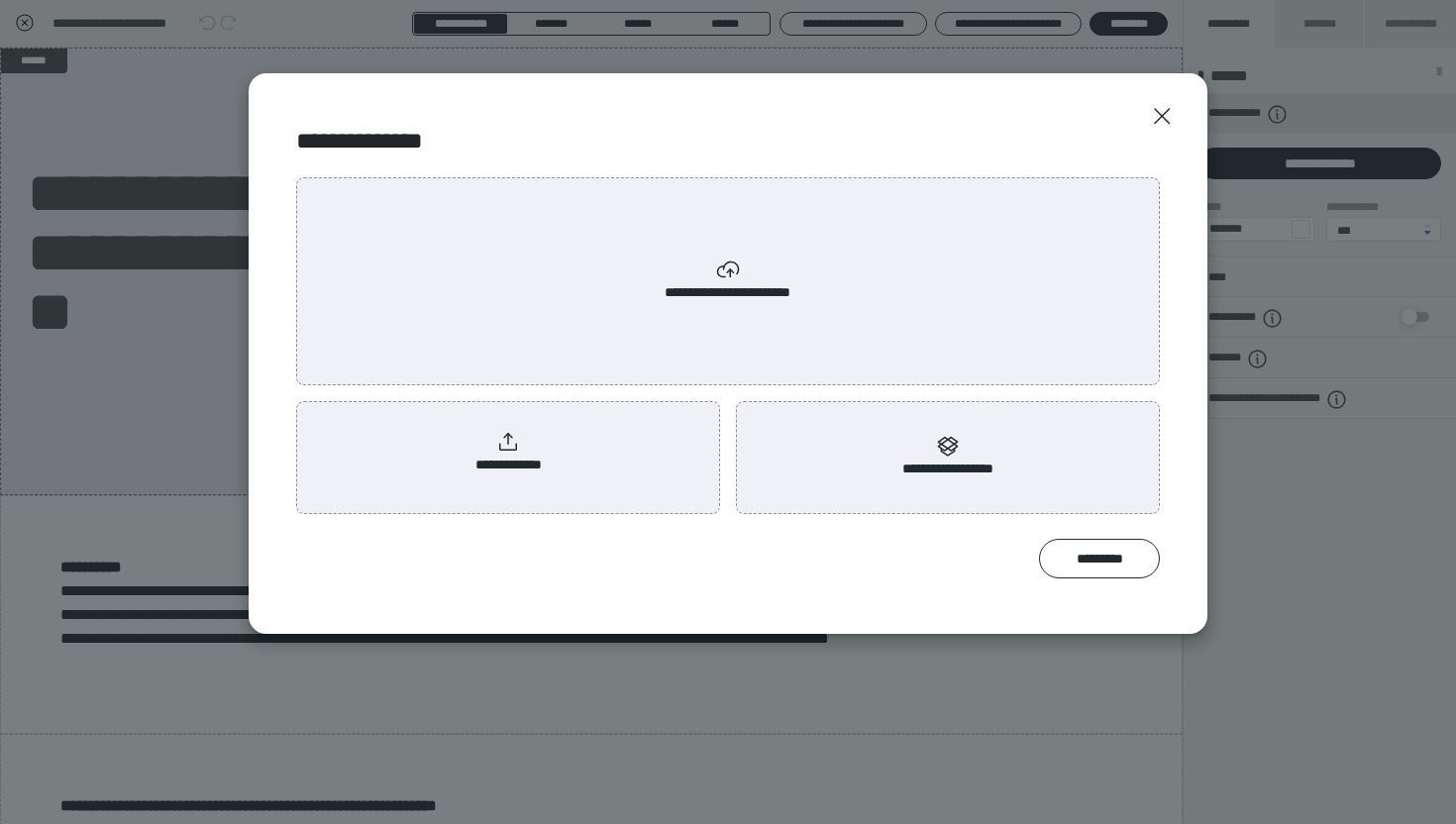 click on "**********" at bounding box center [508, 454] 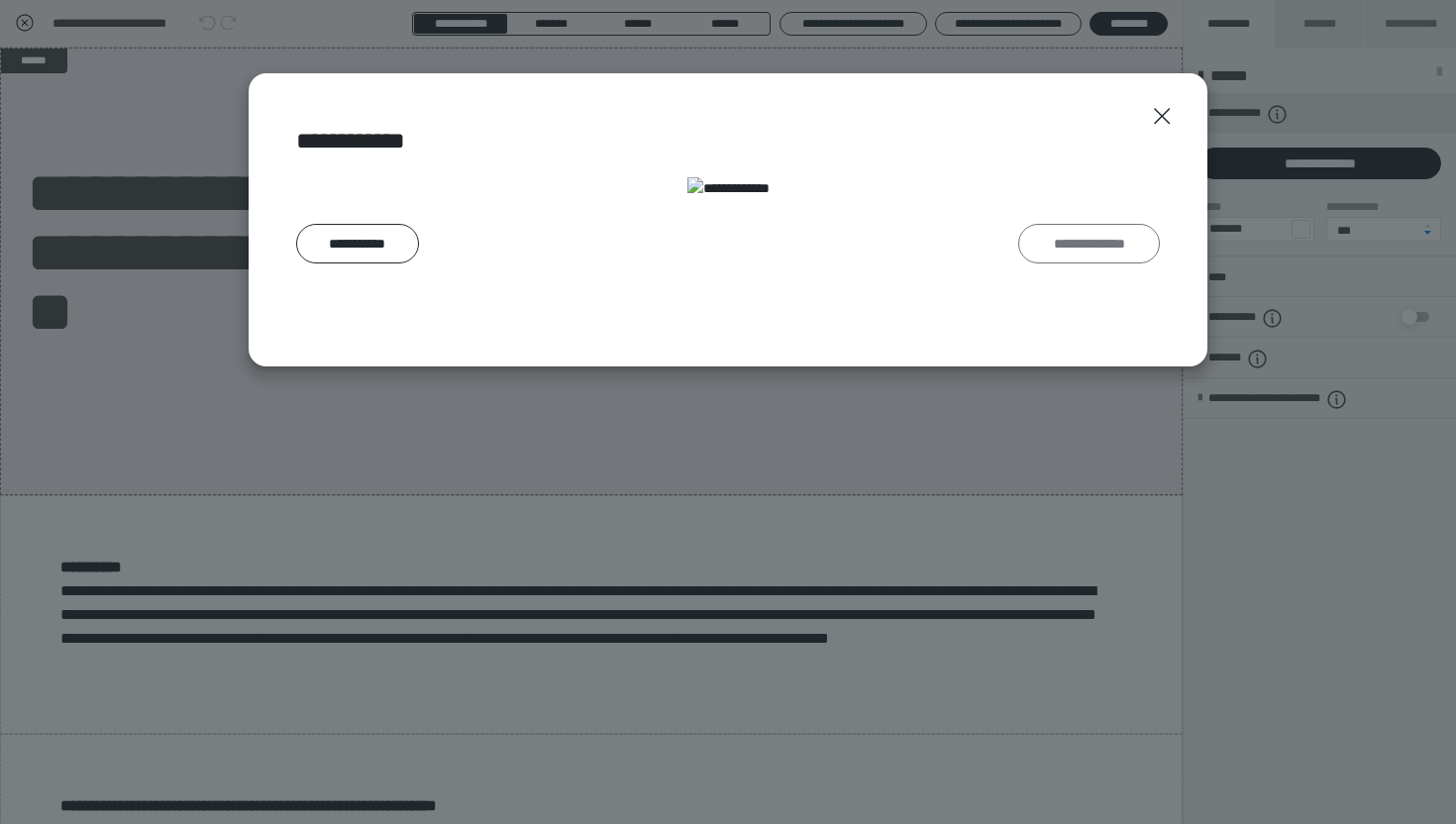 click on "**********" at bounding box center (1089, 244) 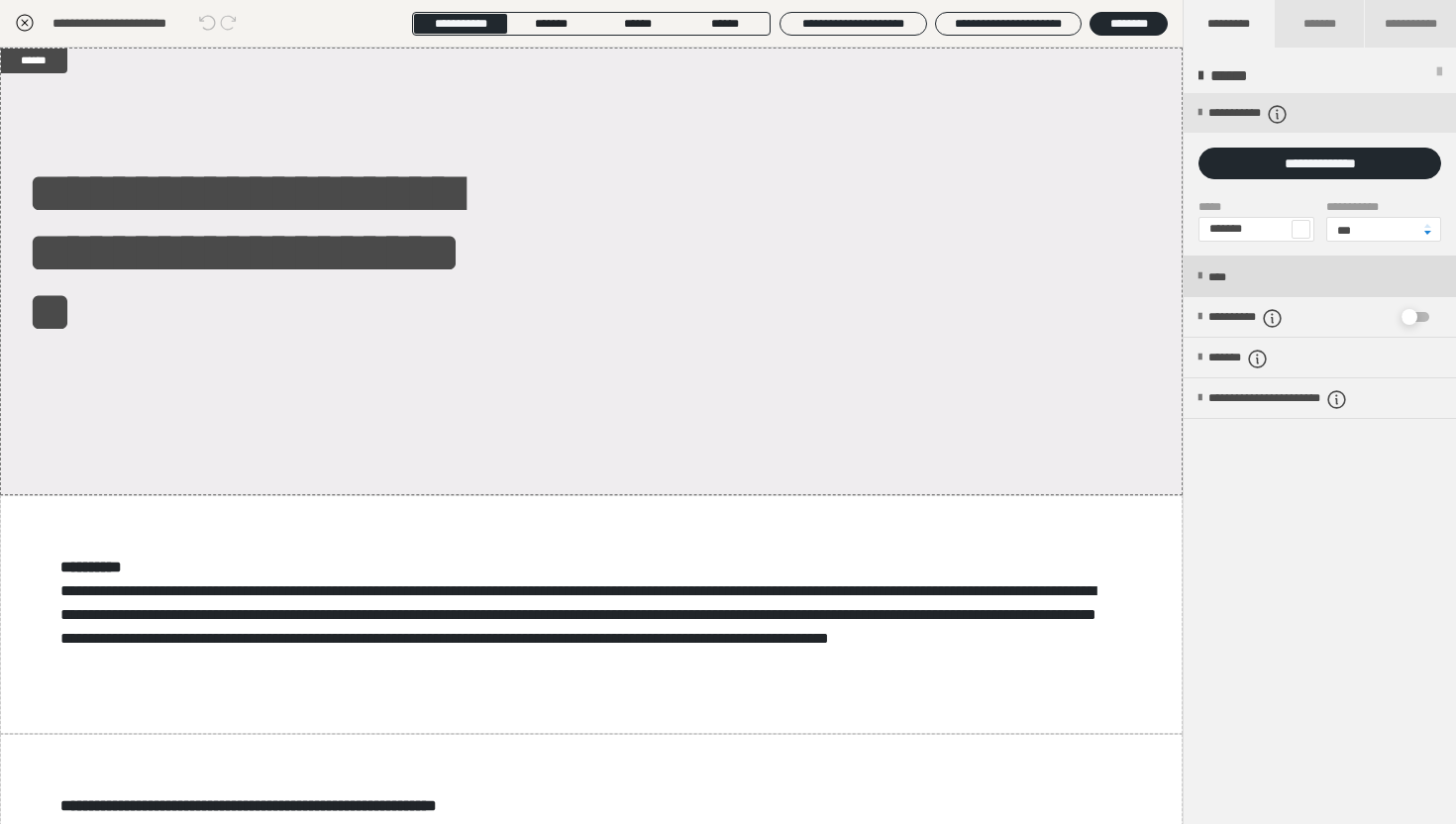 click on "****" at bounding box center [1223, 277] 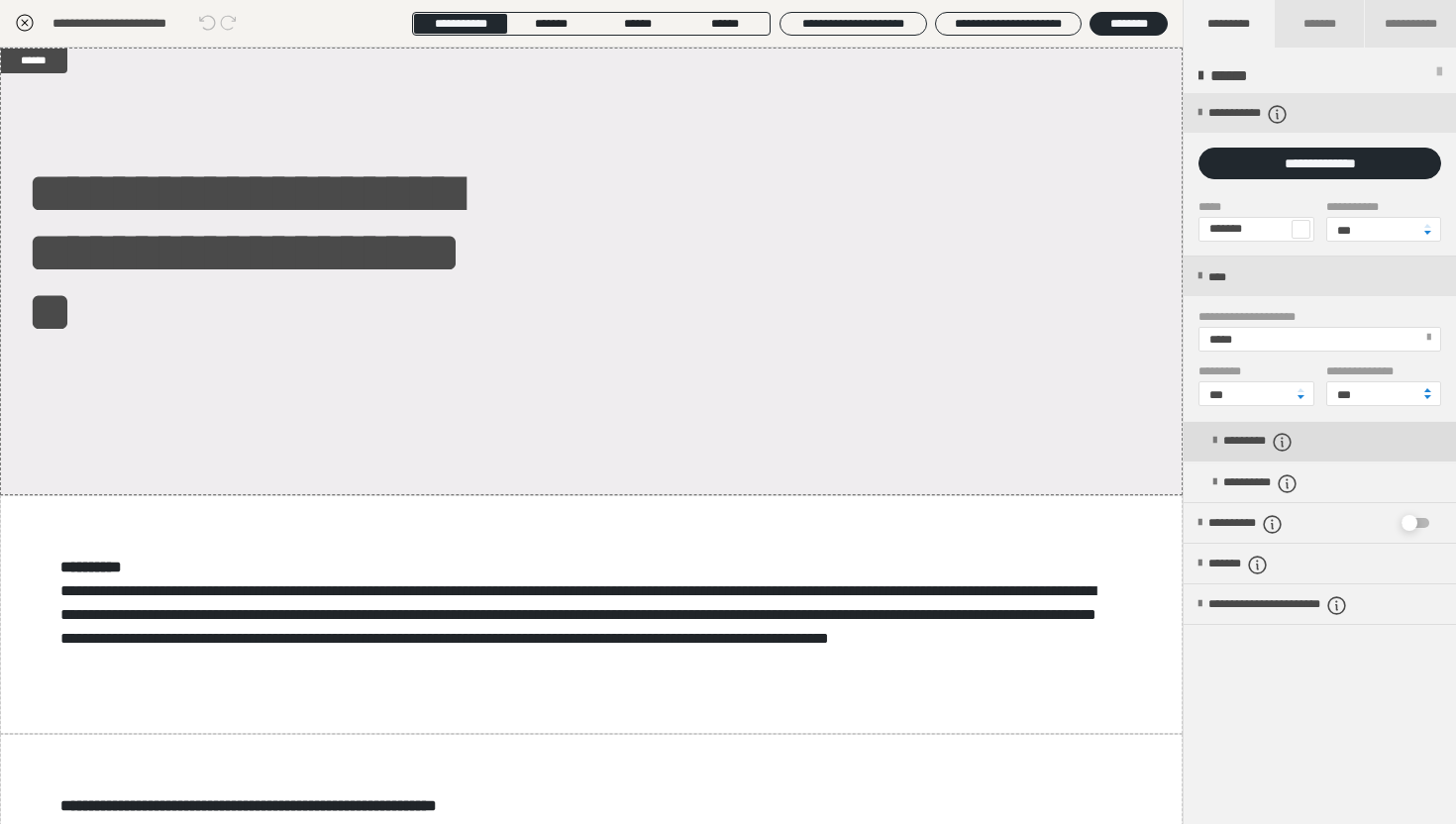 click on "*********" at bounding box center [1271, 442] 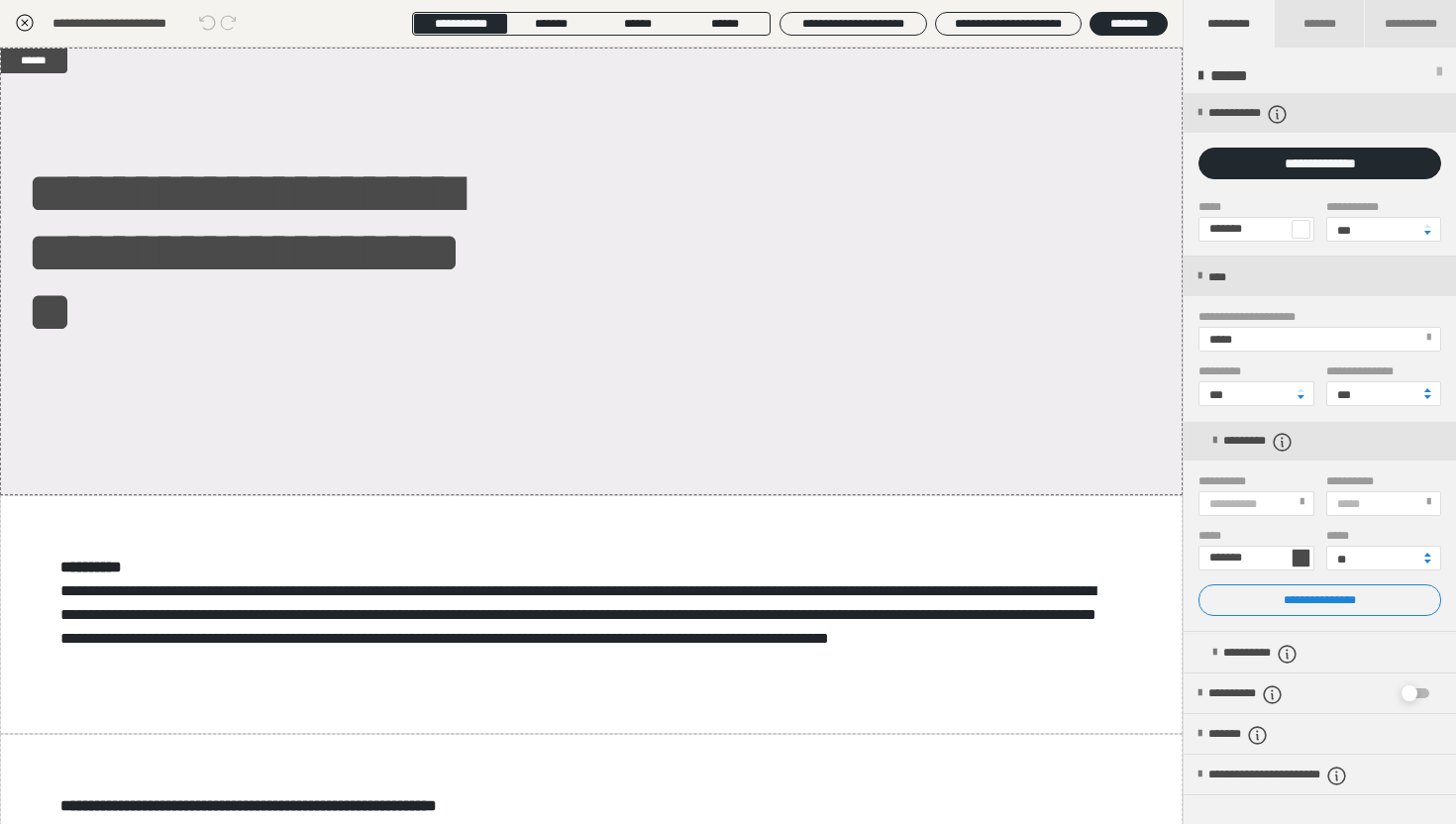 click at bounding box center [1300, 558] 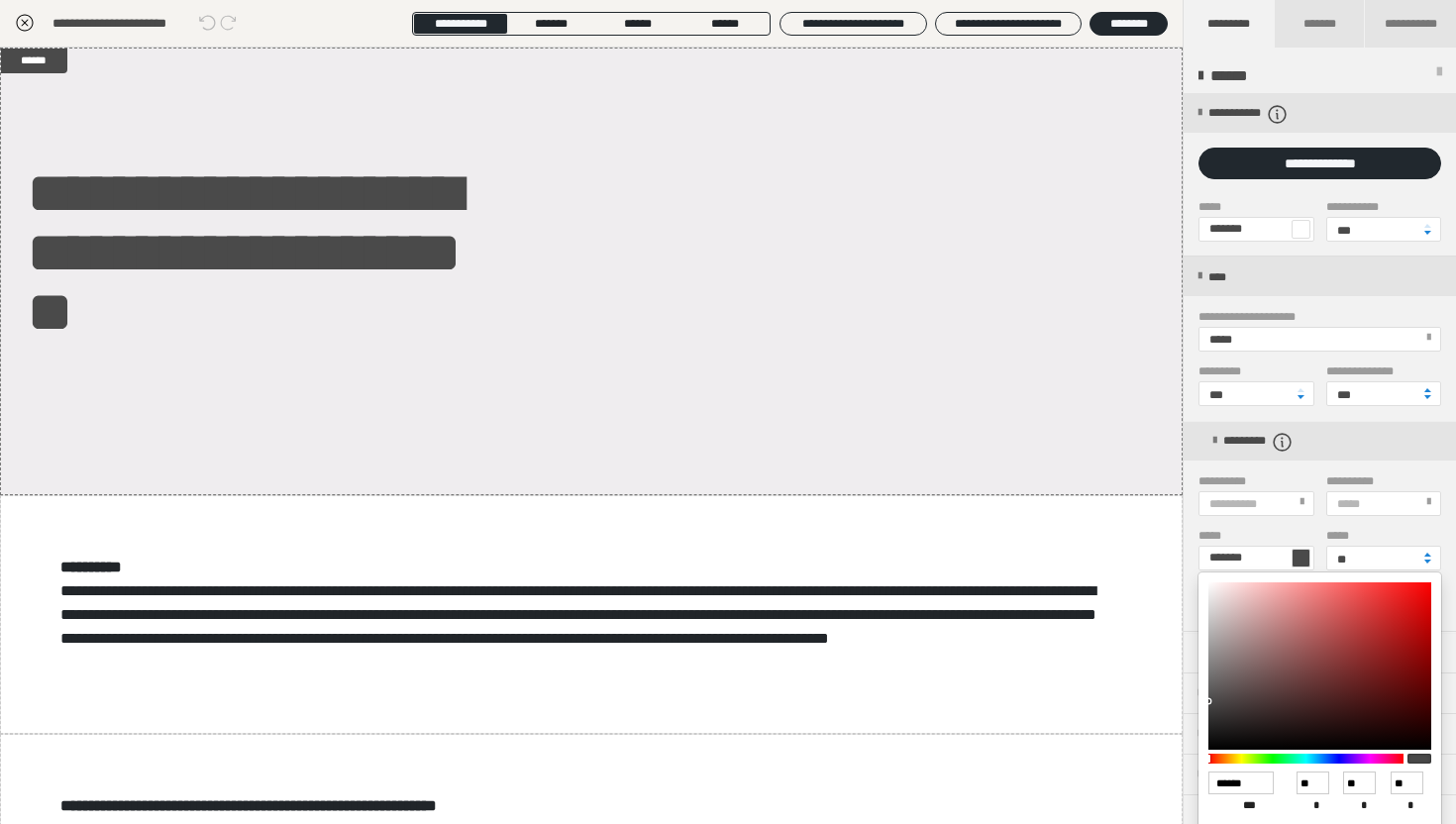 type on "*******" 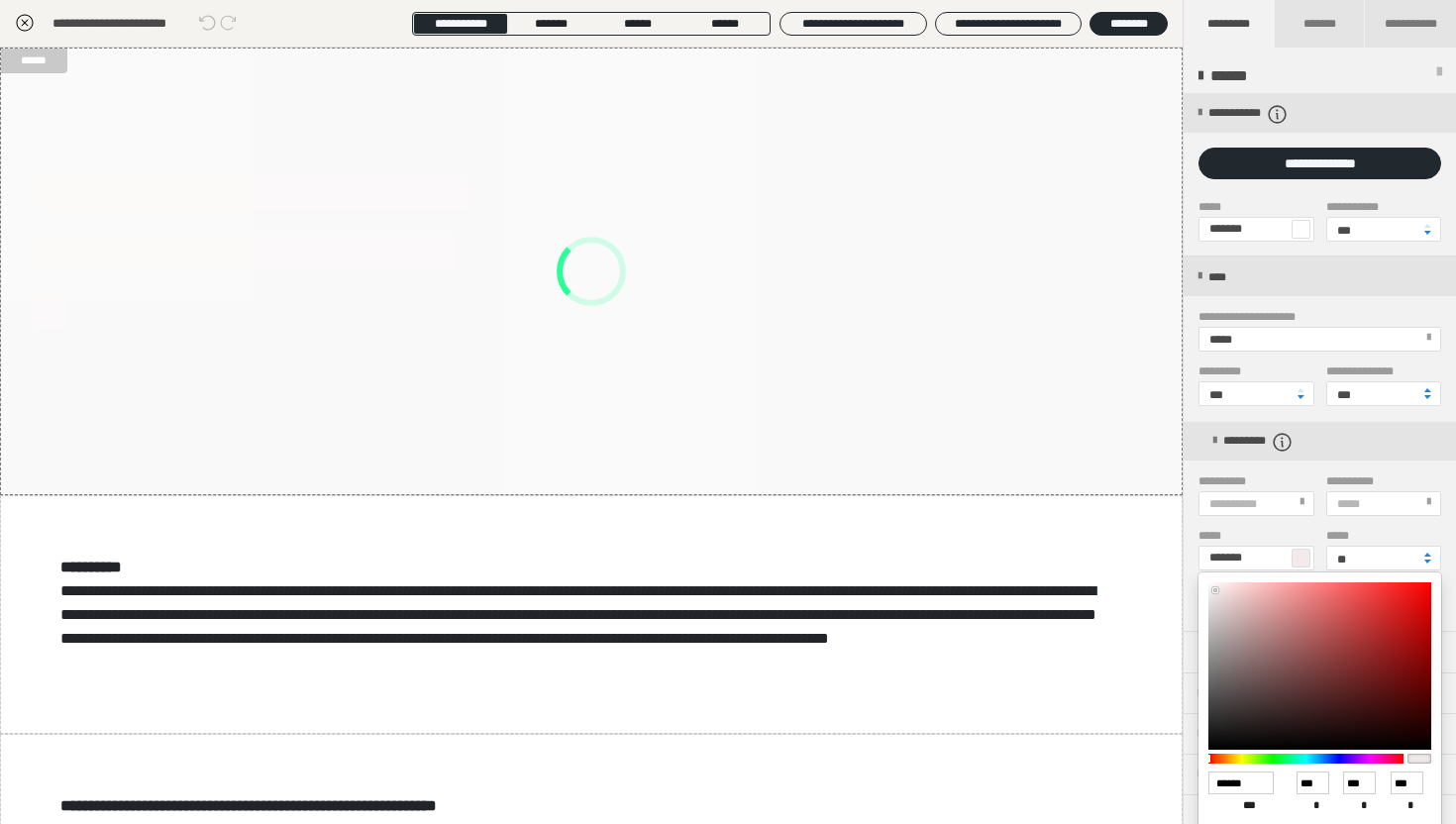 drag, startPoint x: 1215, startPoint y: 590, endPoint x: 1193, endPoint y: 562, distance: 35.60899 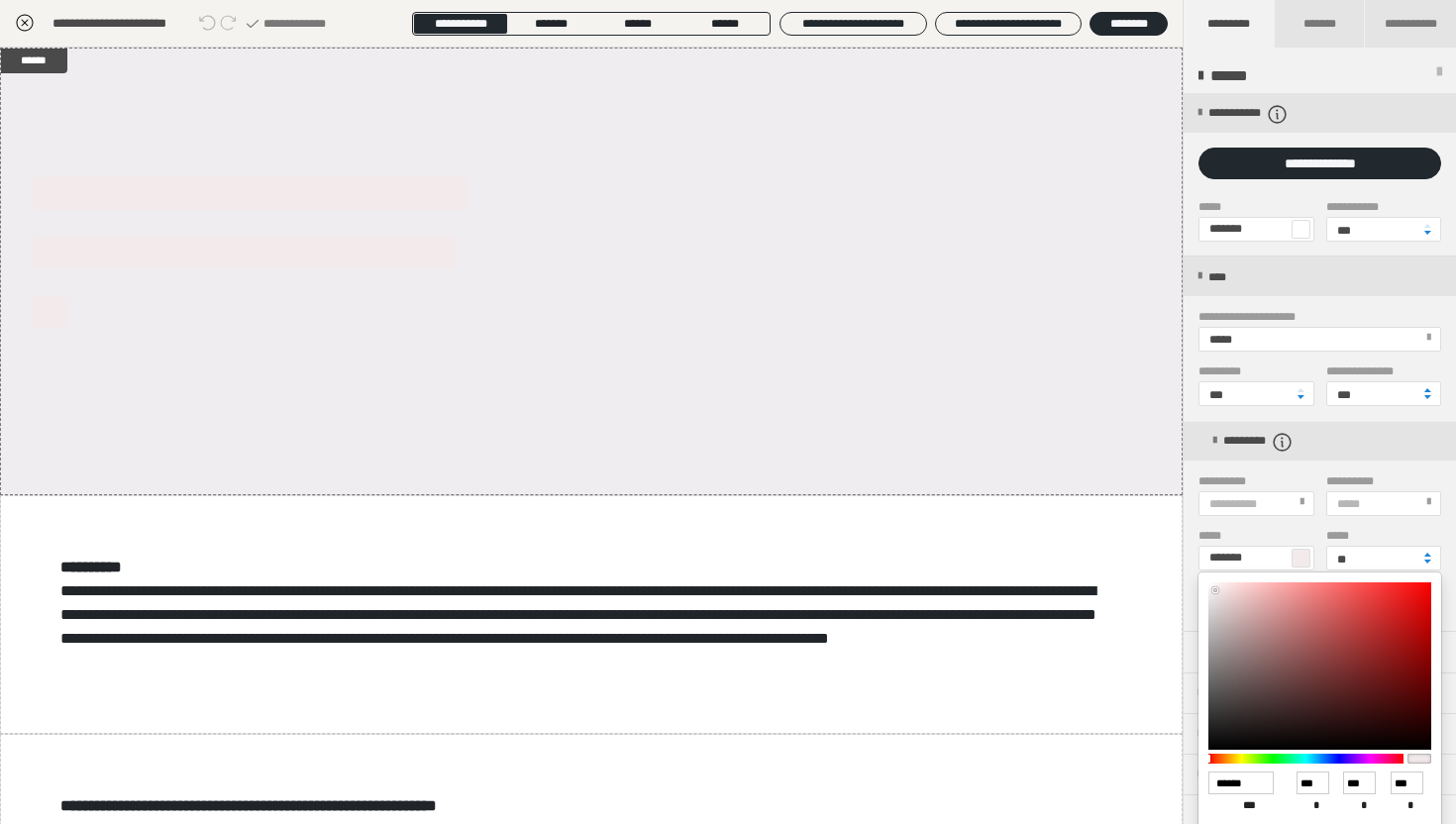 type on "*******" 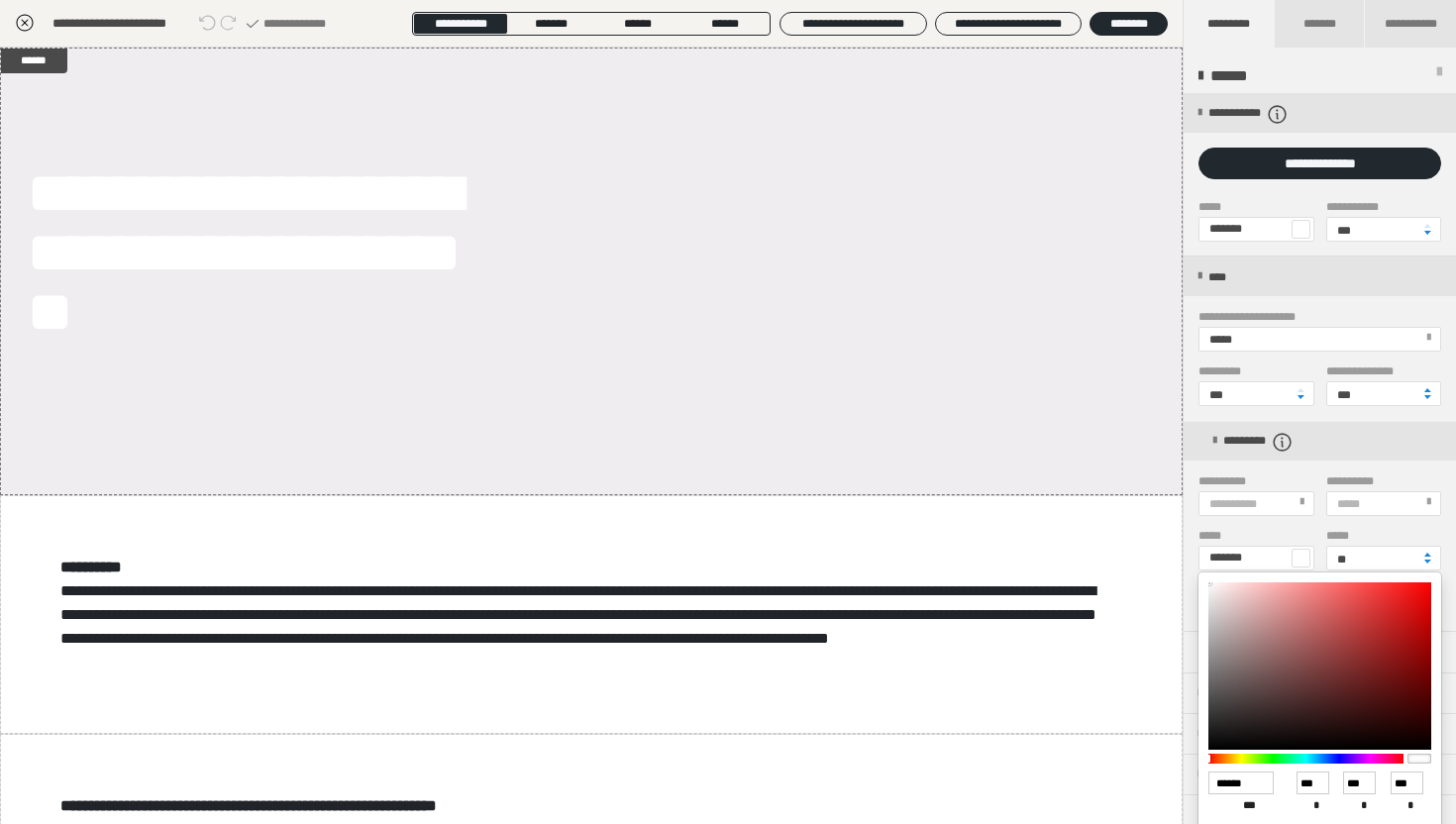 drag, startPoint x: 1381, startPoint y: 230, endPoint x: 1312, endPoint y: 229, distance: 69.00725 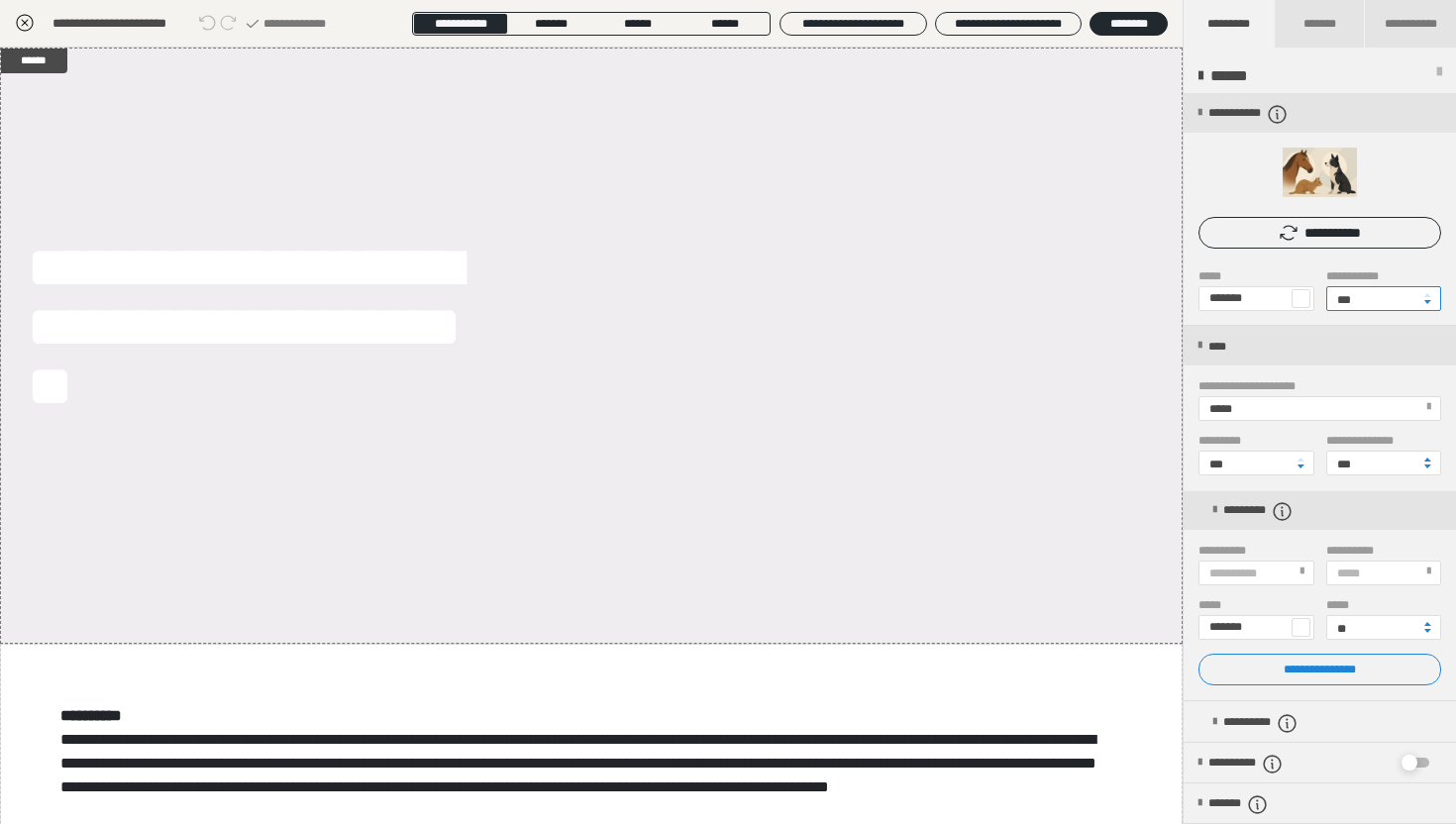 drag, startPoint x: 1367, startPoint y: 299, endPoint x: 1327, endPoint y: 299, distance: 40 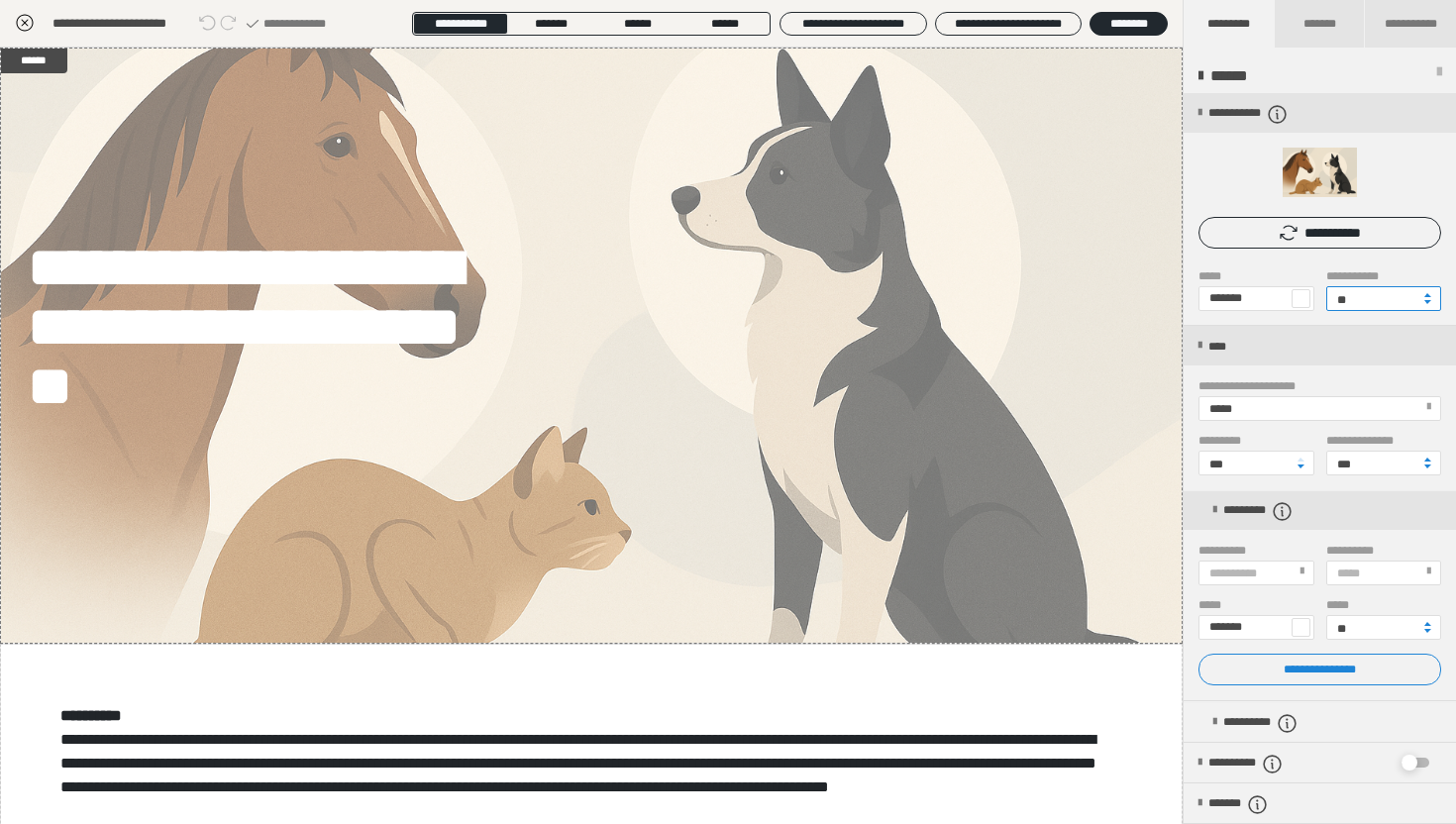 type on "**" 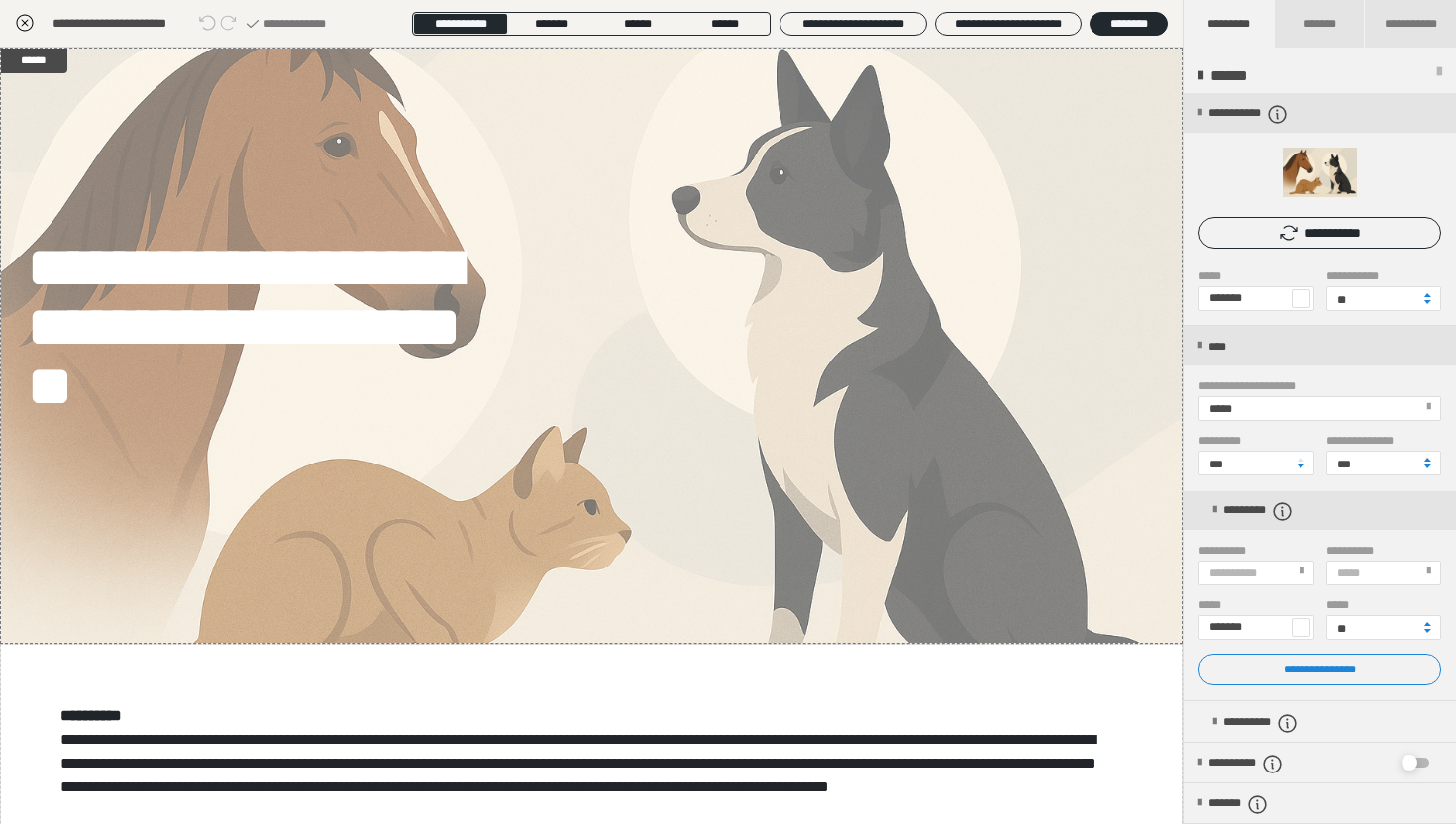 click at bounding box center [1300, 298] 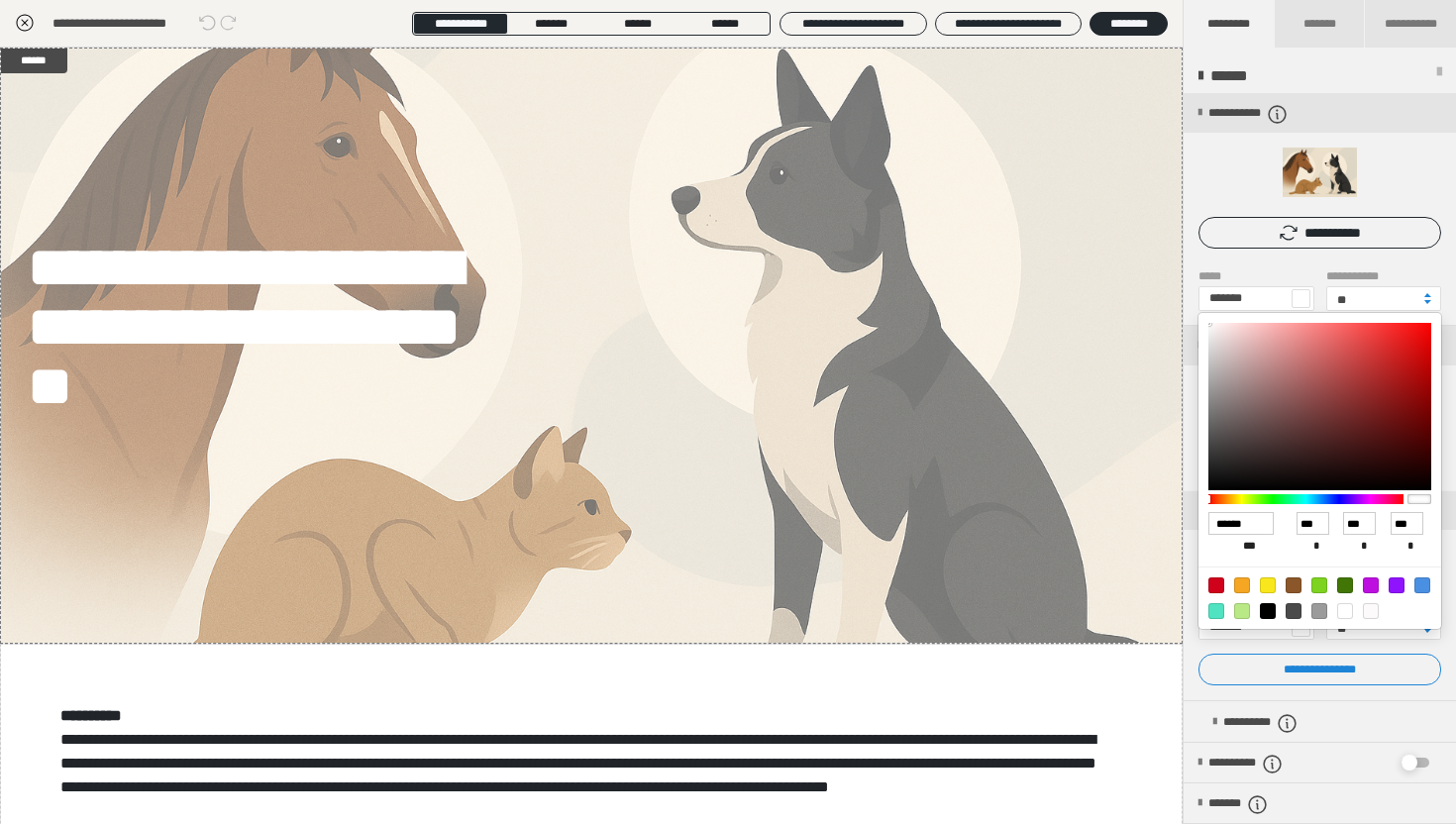 click at bounding box center (1319, 406) 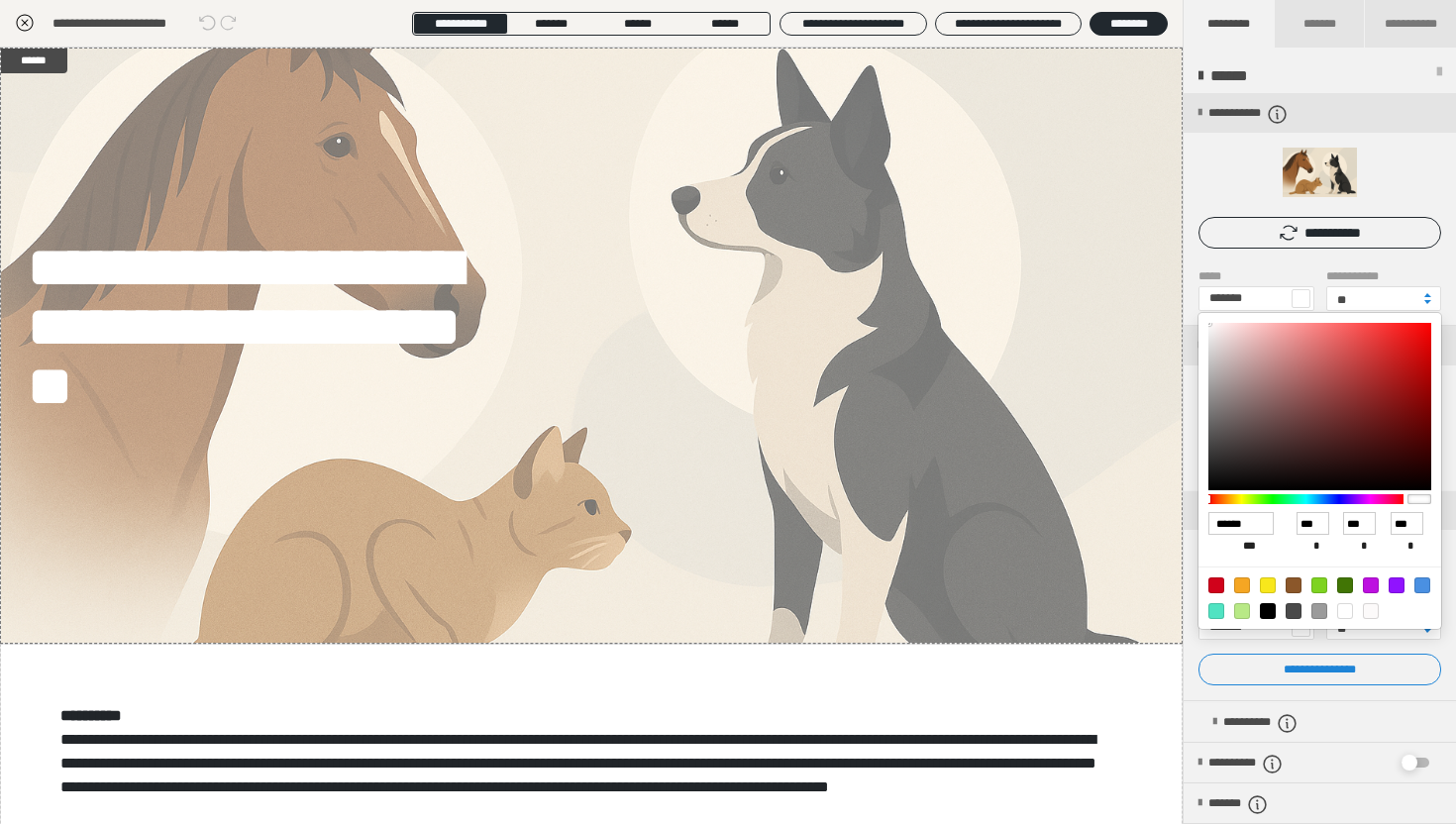 type on "***" 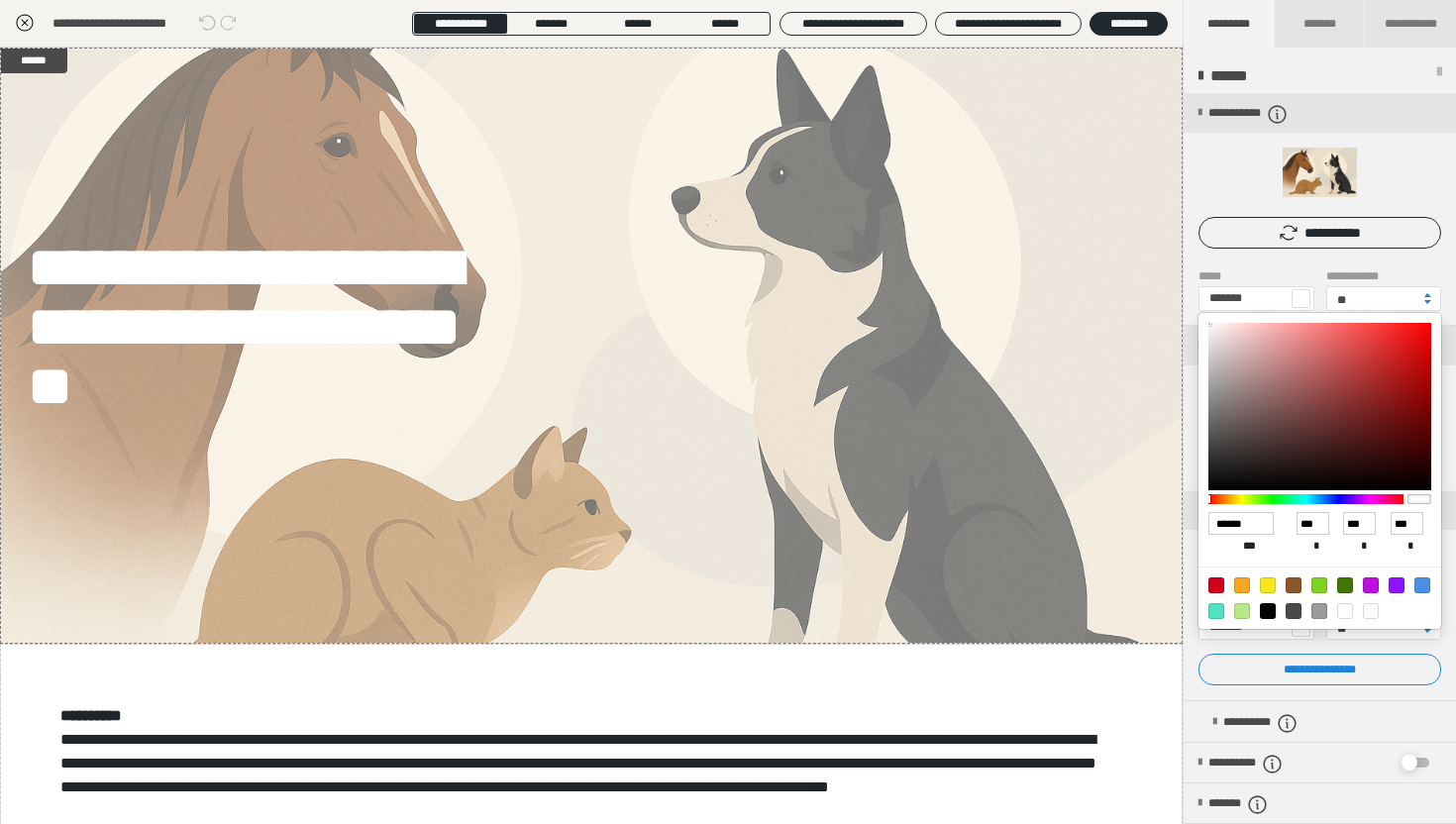 type on "***" 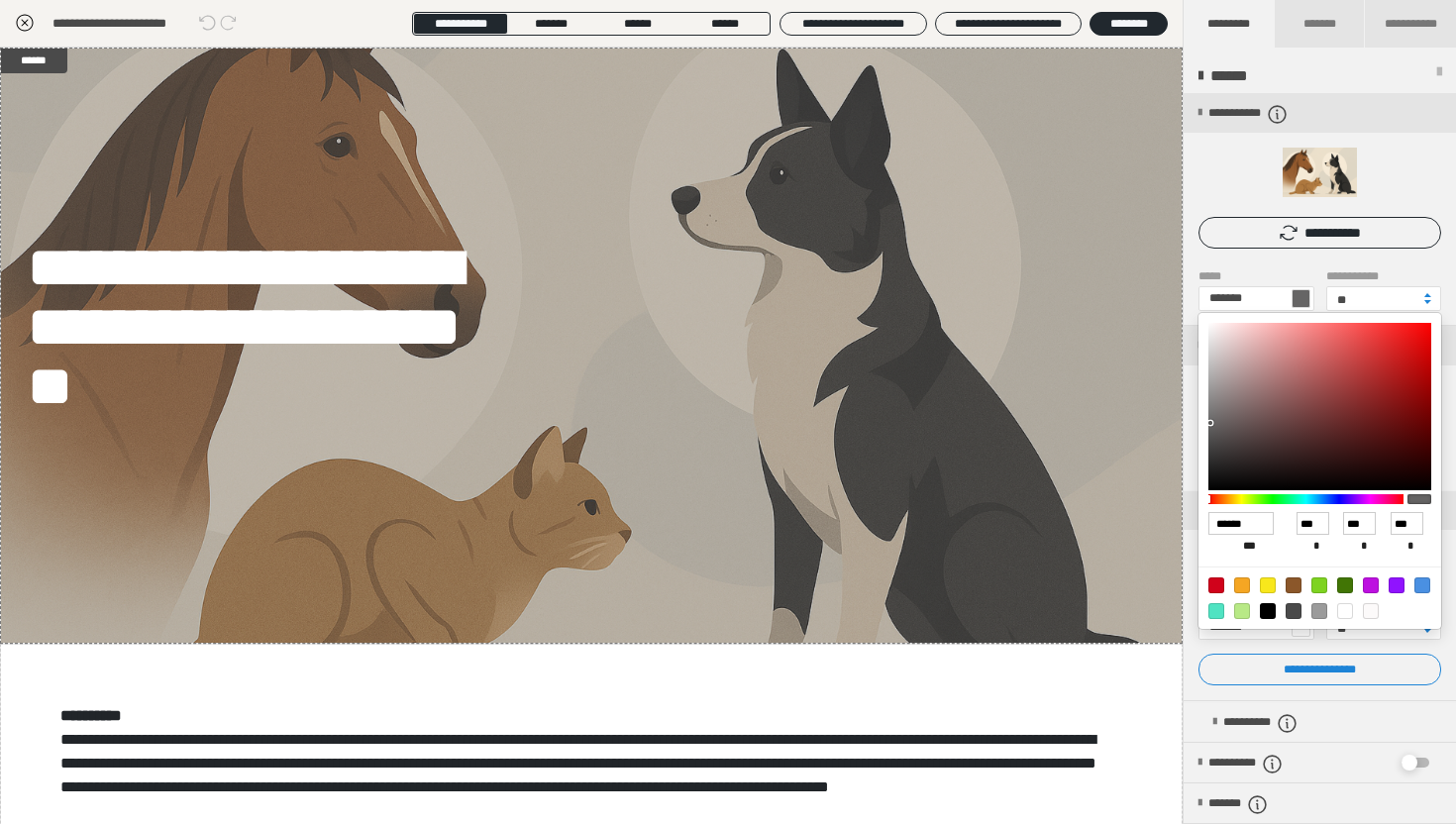 click at bounding box center [728, 412] 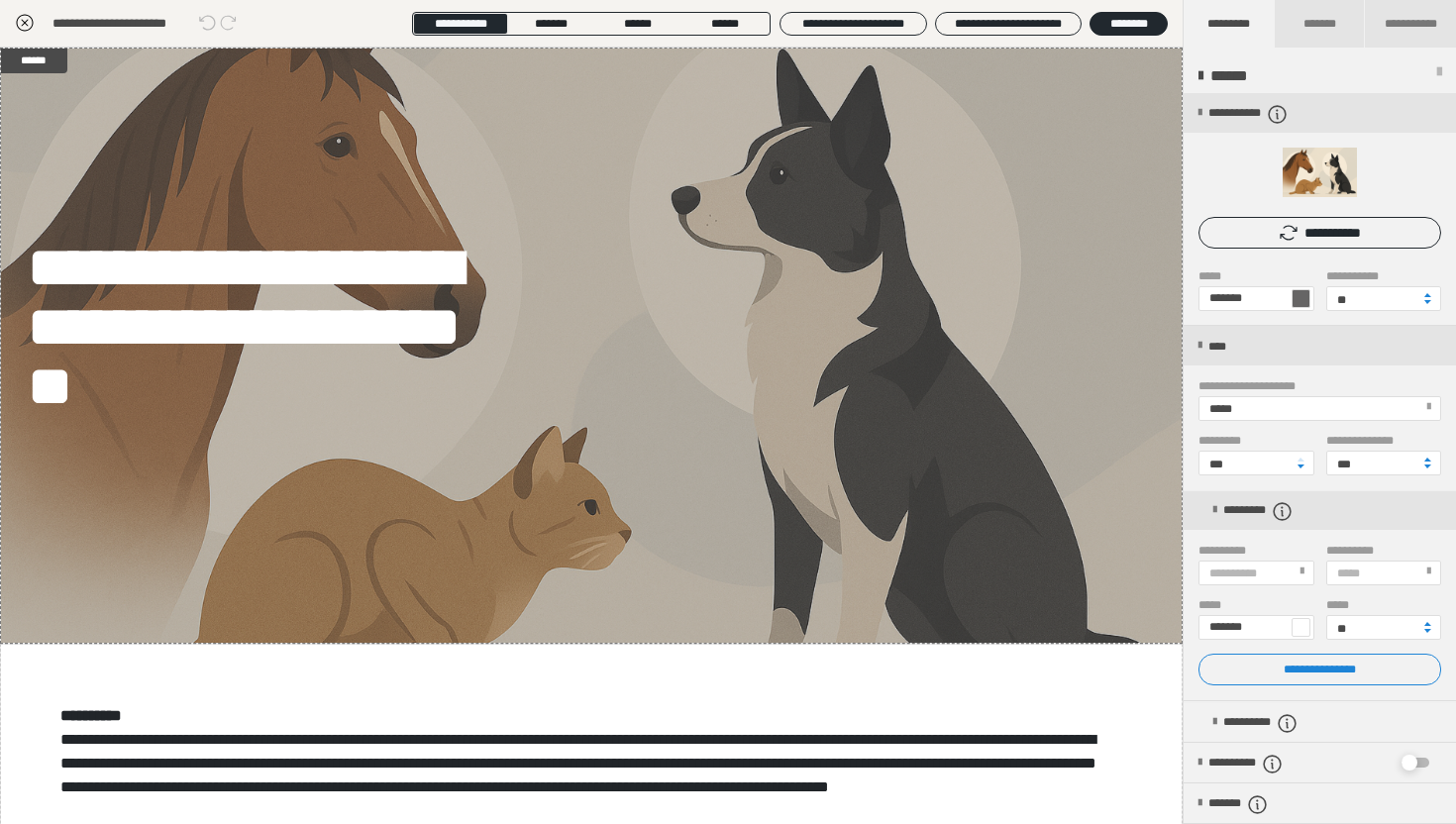 click 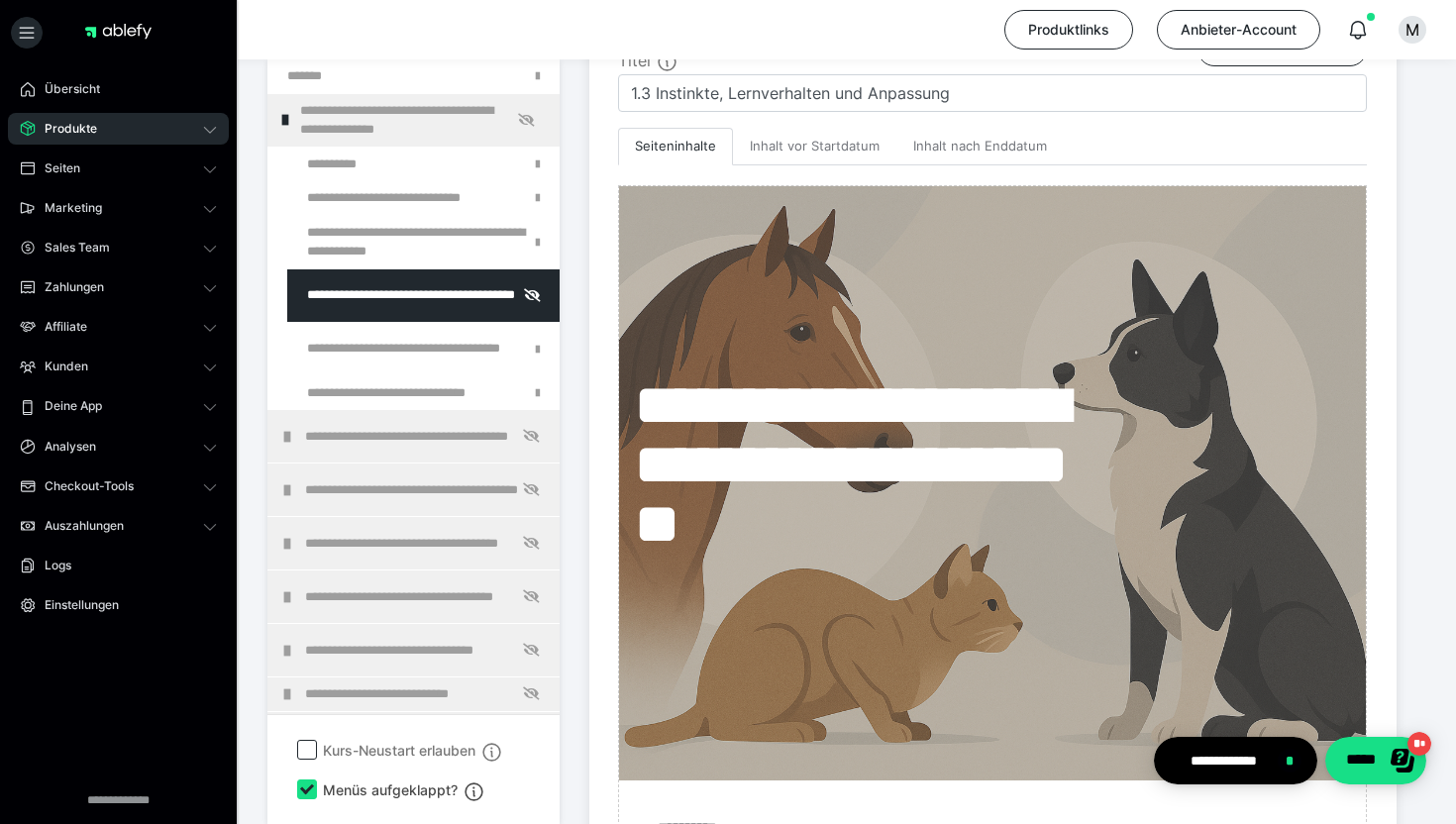 scroll, scrollTop: 533, scrollLeft: 0, axis: vertical 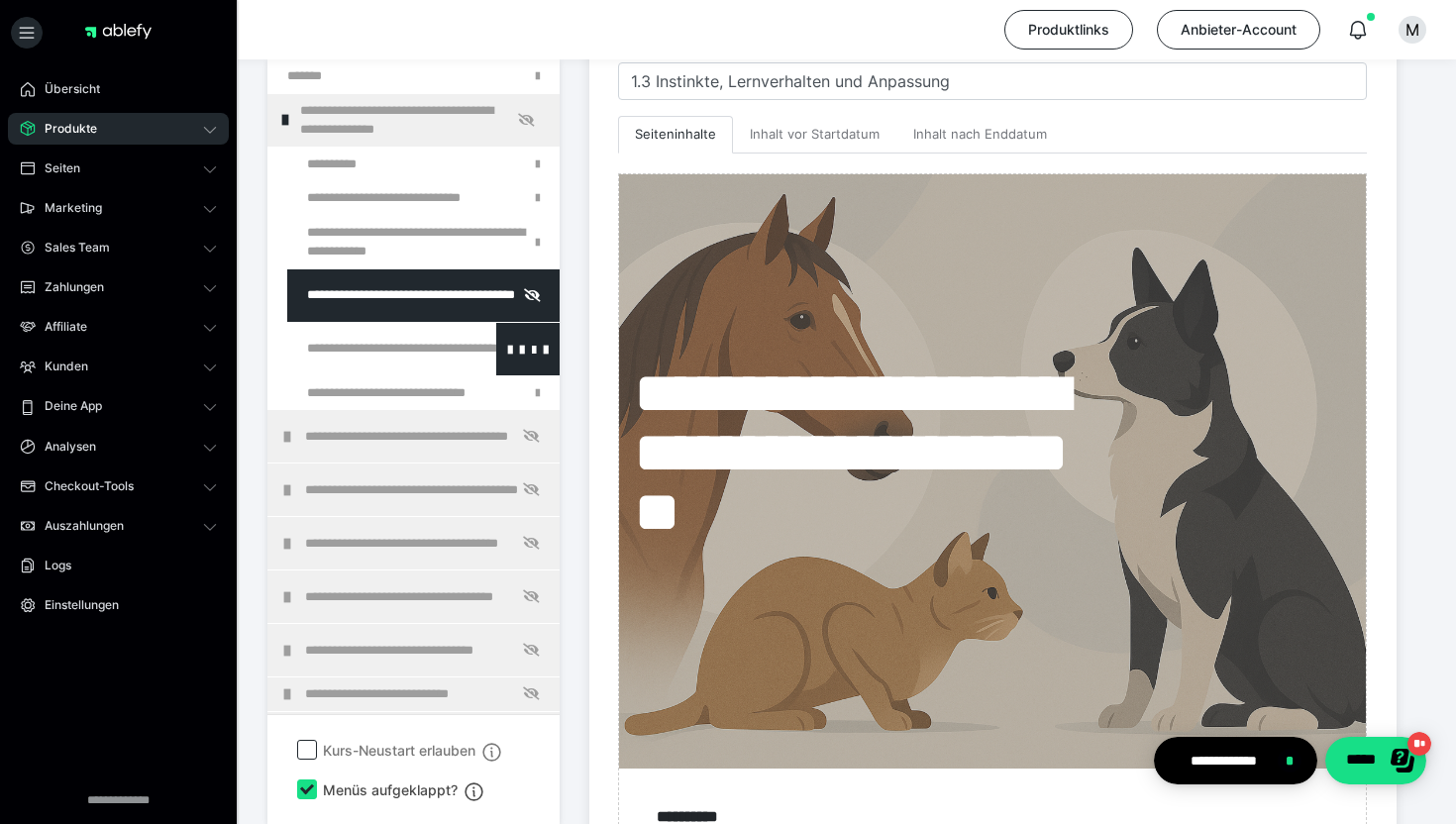 click at bounding box center [371, 349] 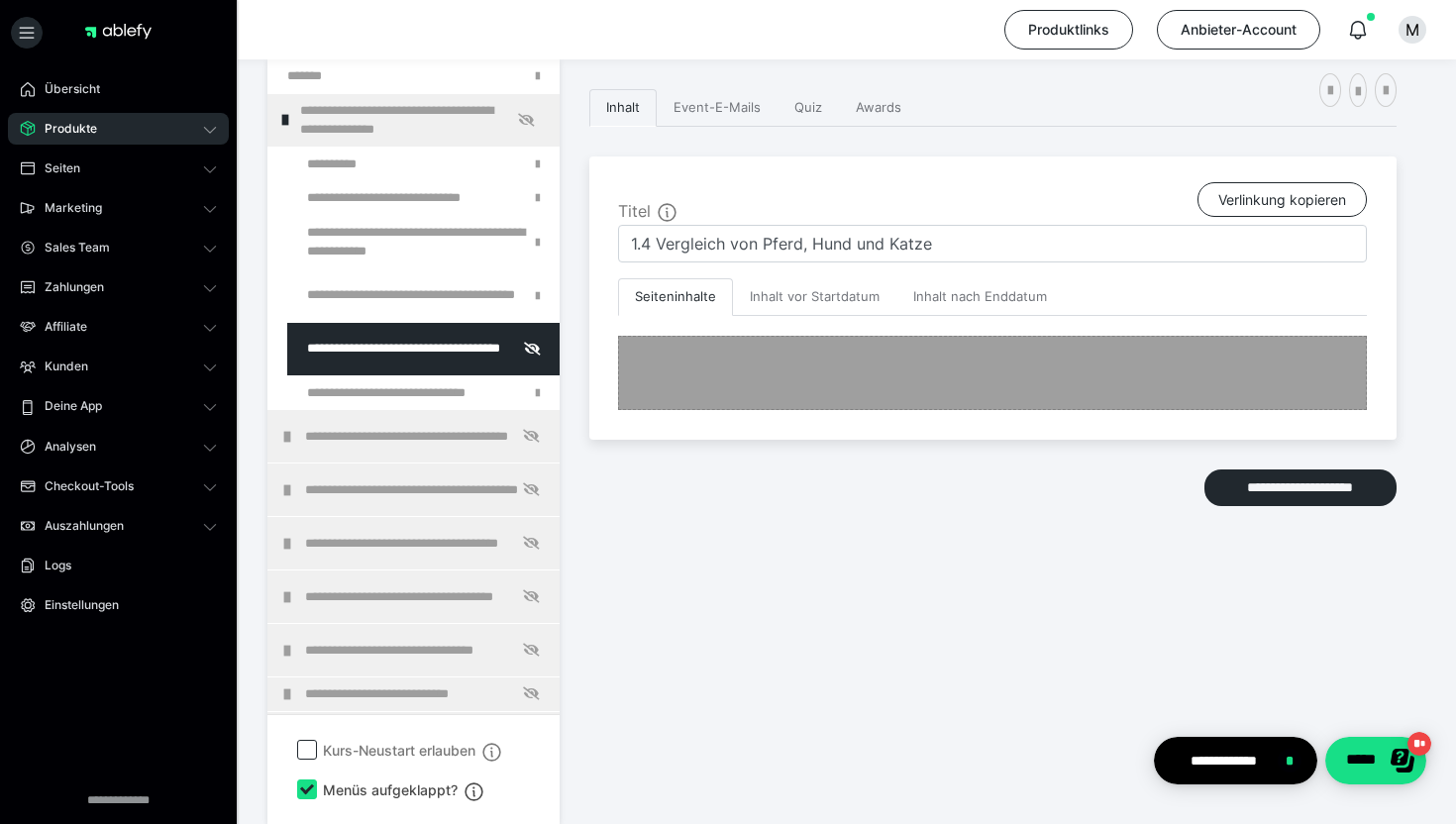 scroll, scrollTop: 533, scrollLeft: 0, axis: vertical 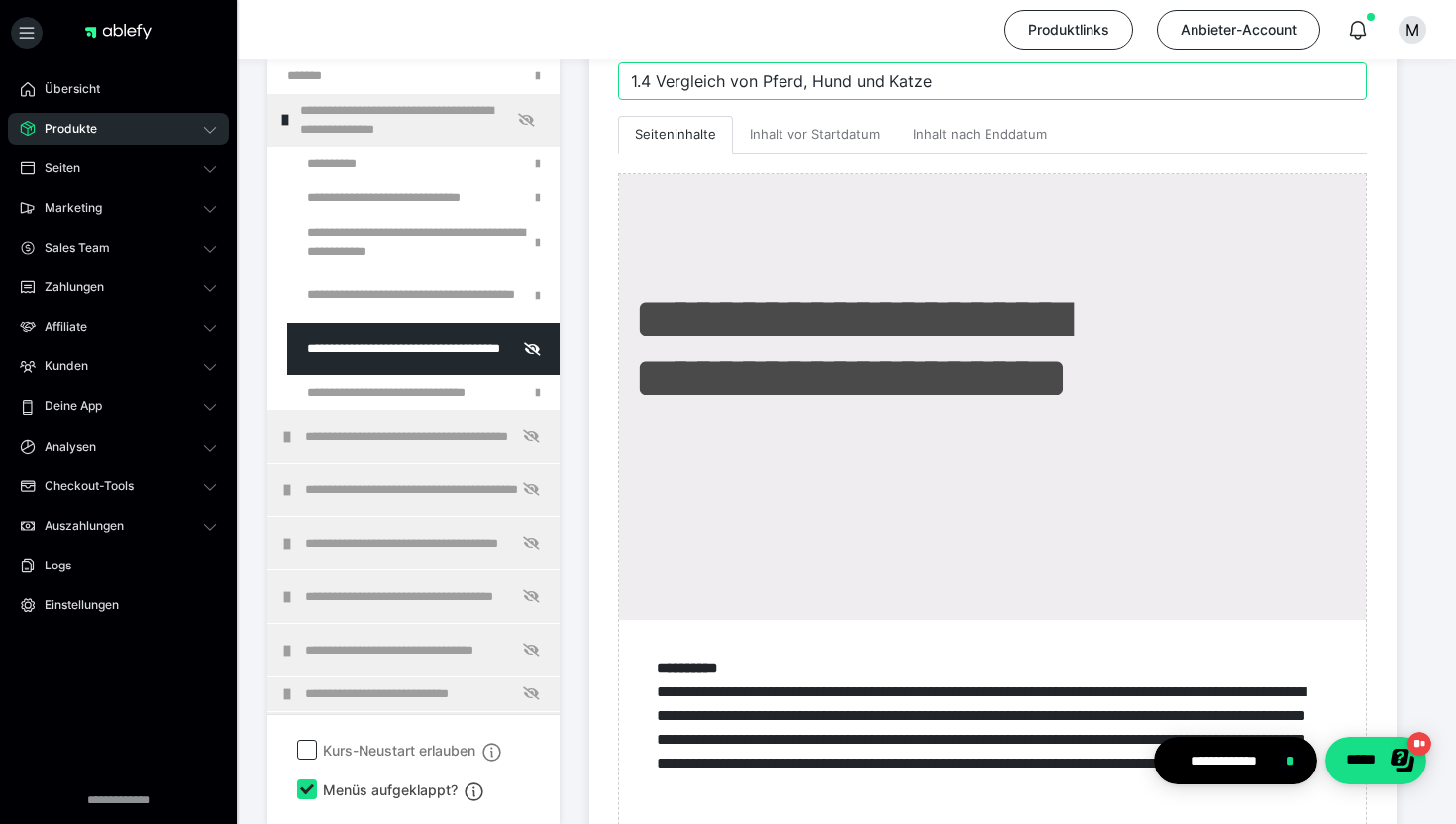 drag, startPoint x: 953, startPoint y: 81, endPoint x: 660, endPoint y: 84, distance: 293.0154 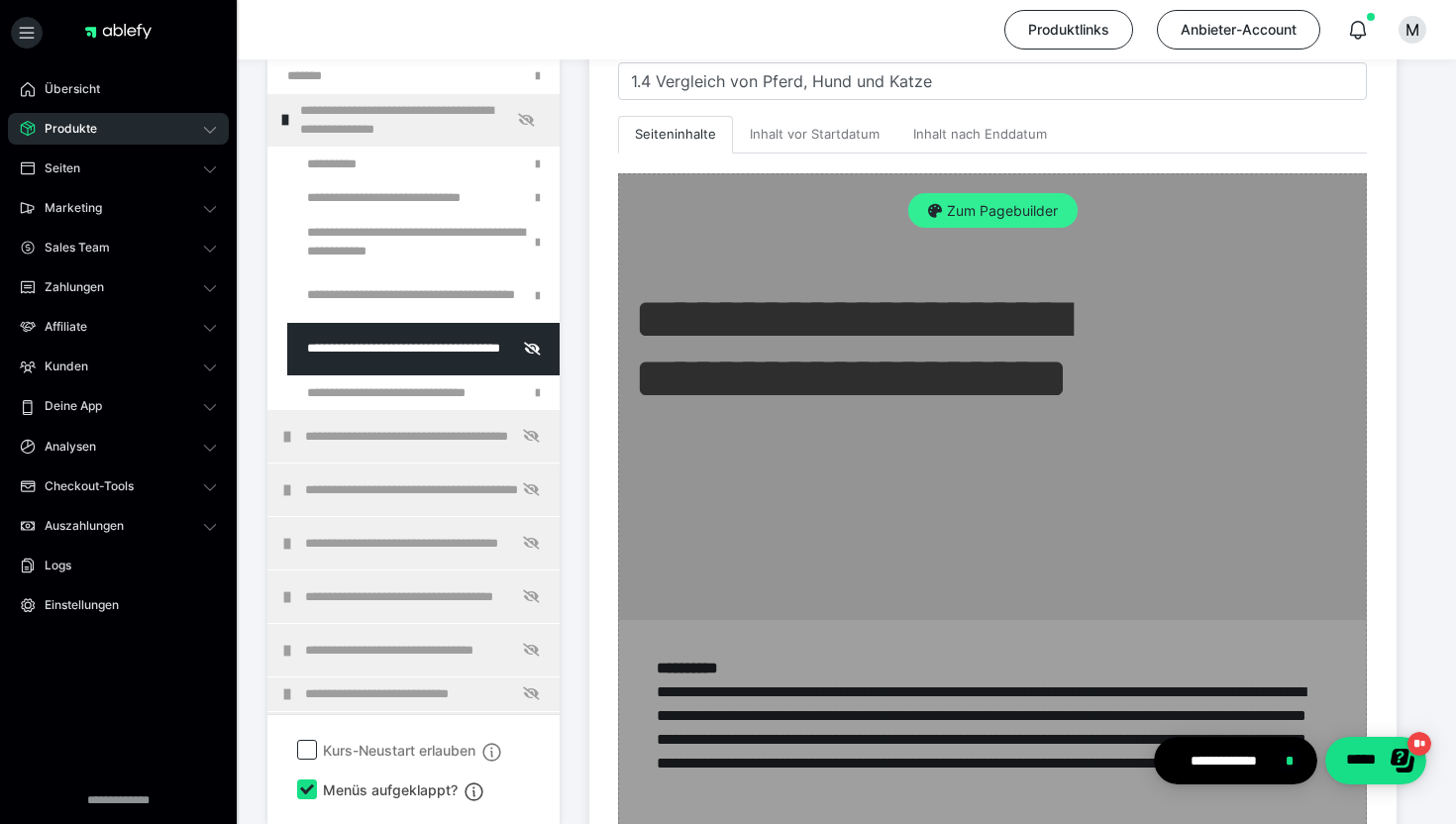 click on "Zum Pagebuilder" at bounding box center (992, 211) 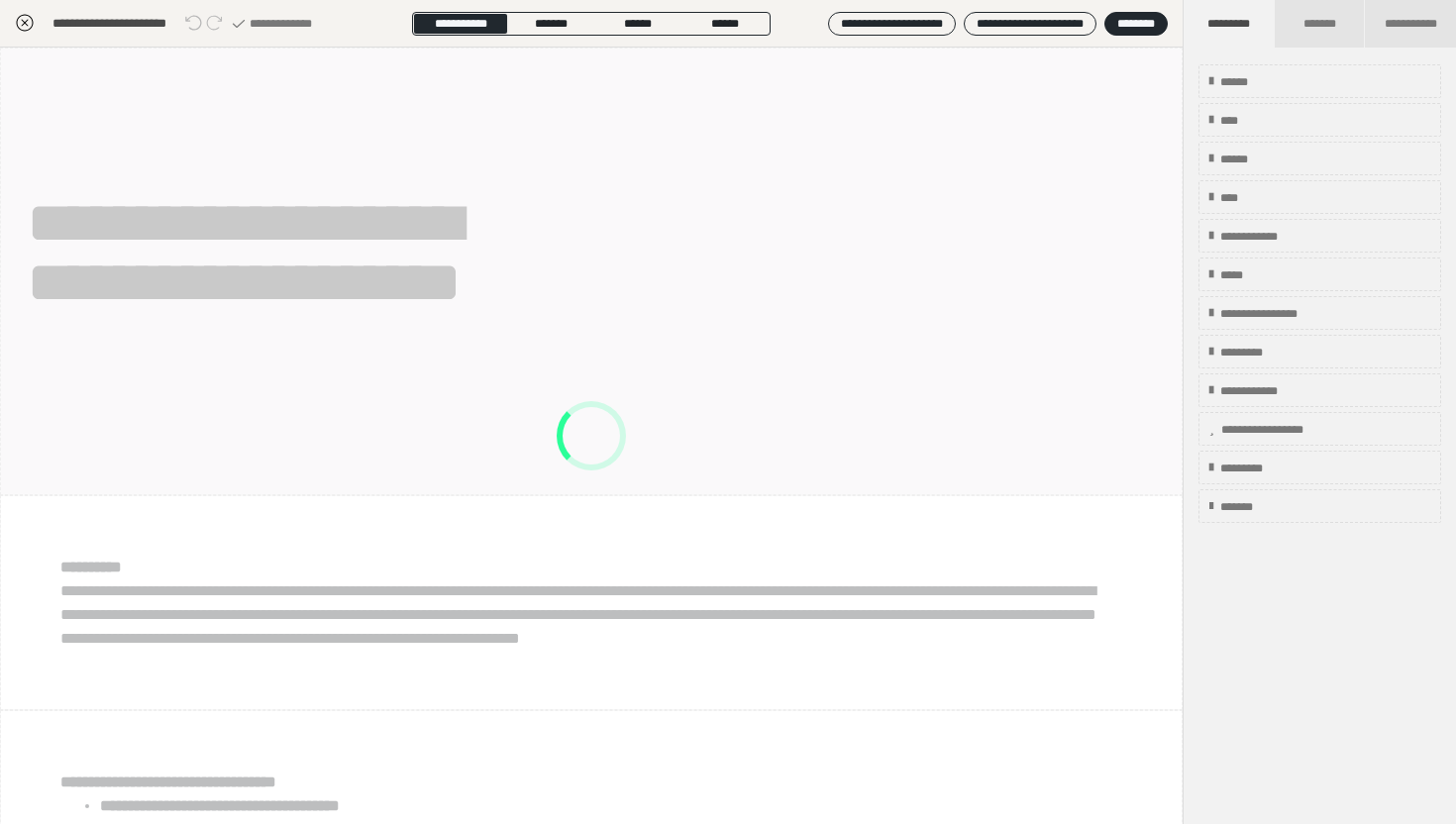 click at bounding box center [591, 436] 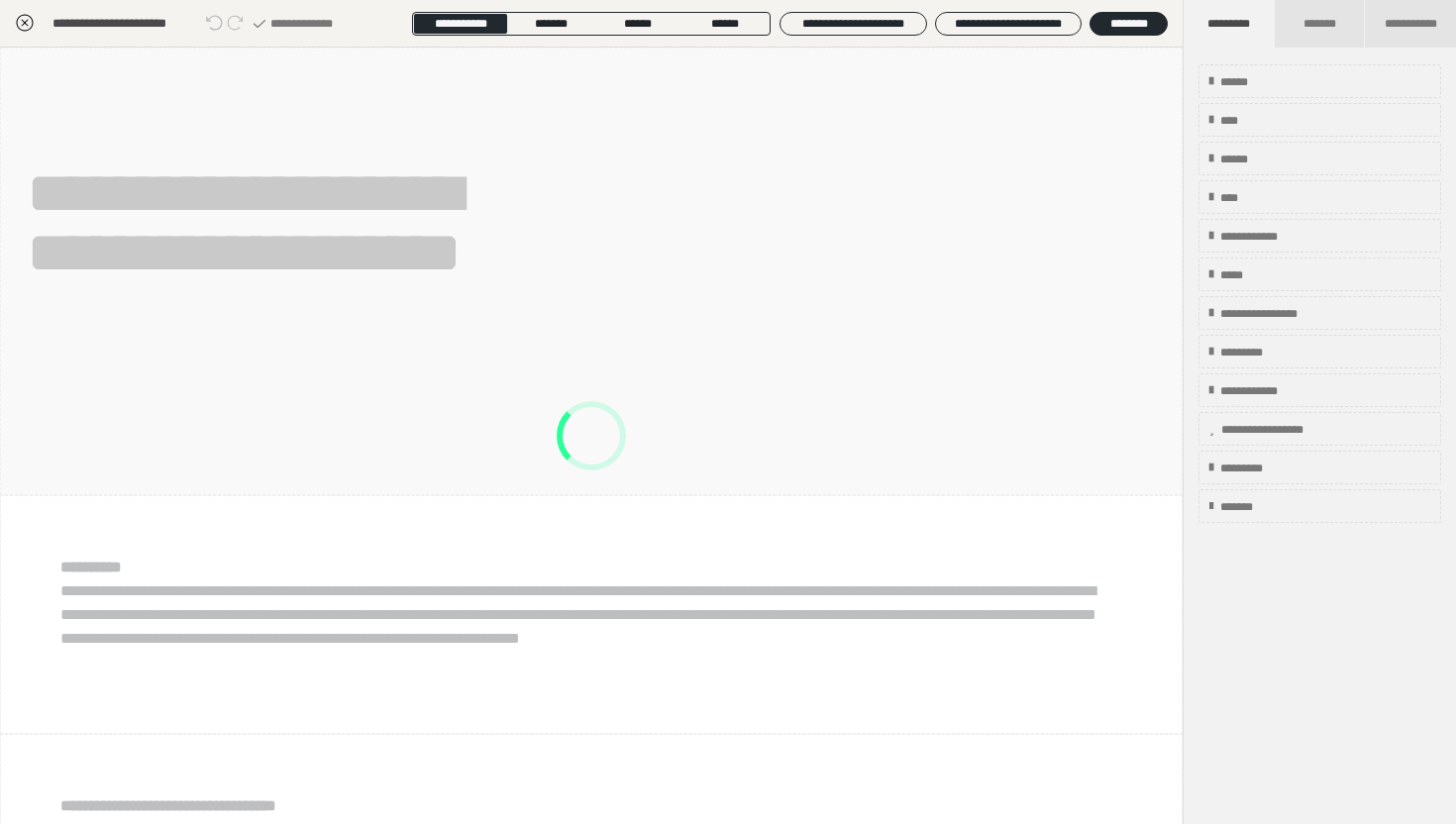scroll, scrollTop: 370, scrollLeft: 0, axis: vertical 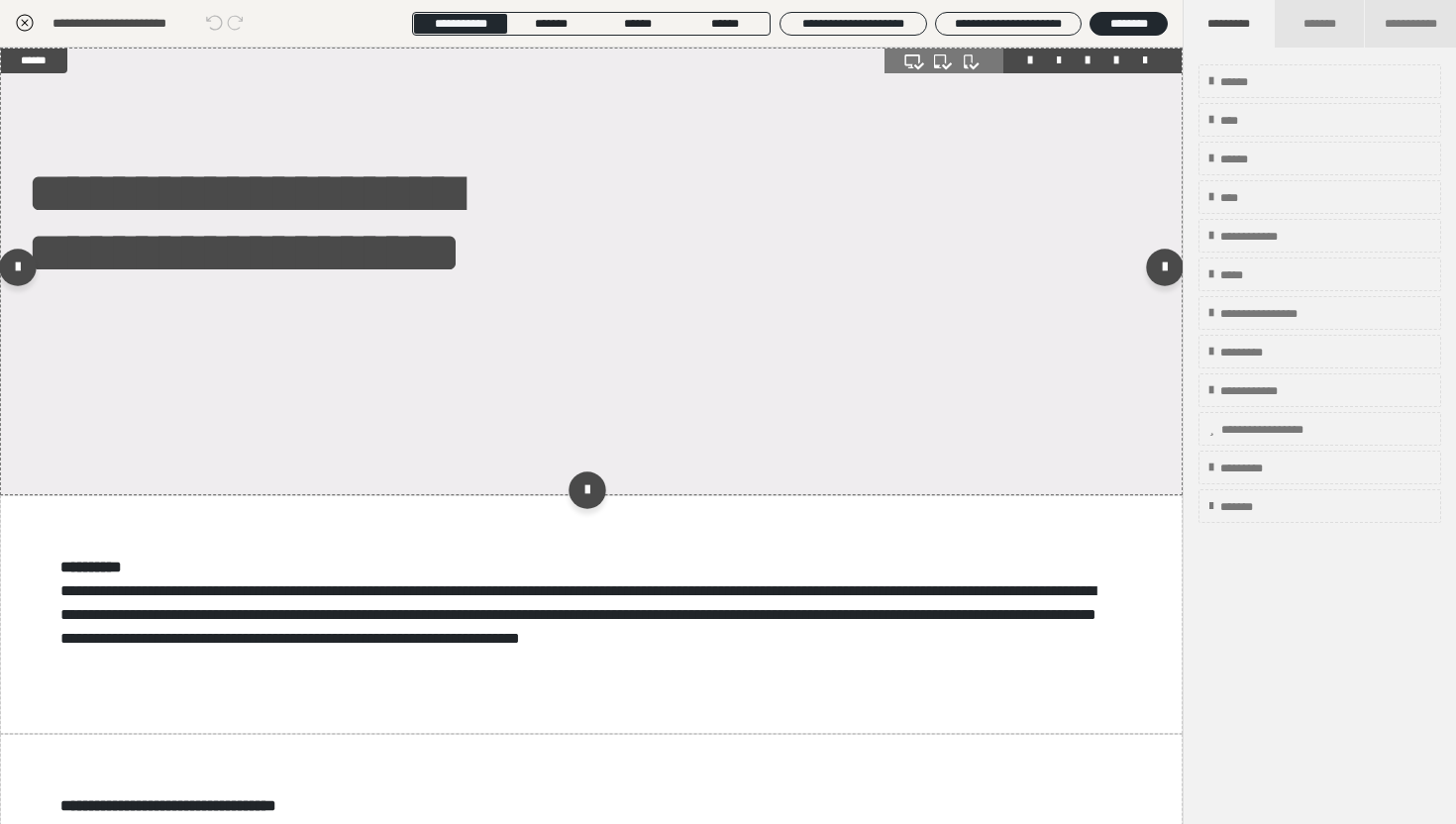 click on "**********" at bounding box center (591, 271) 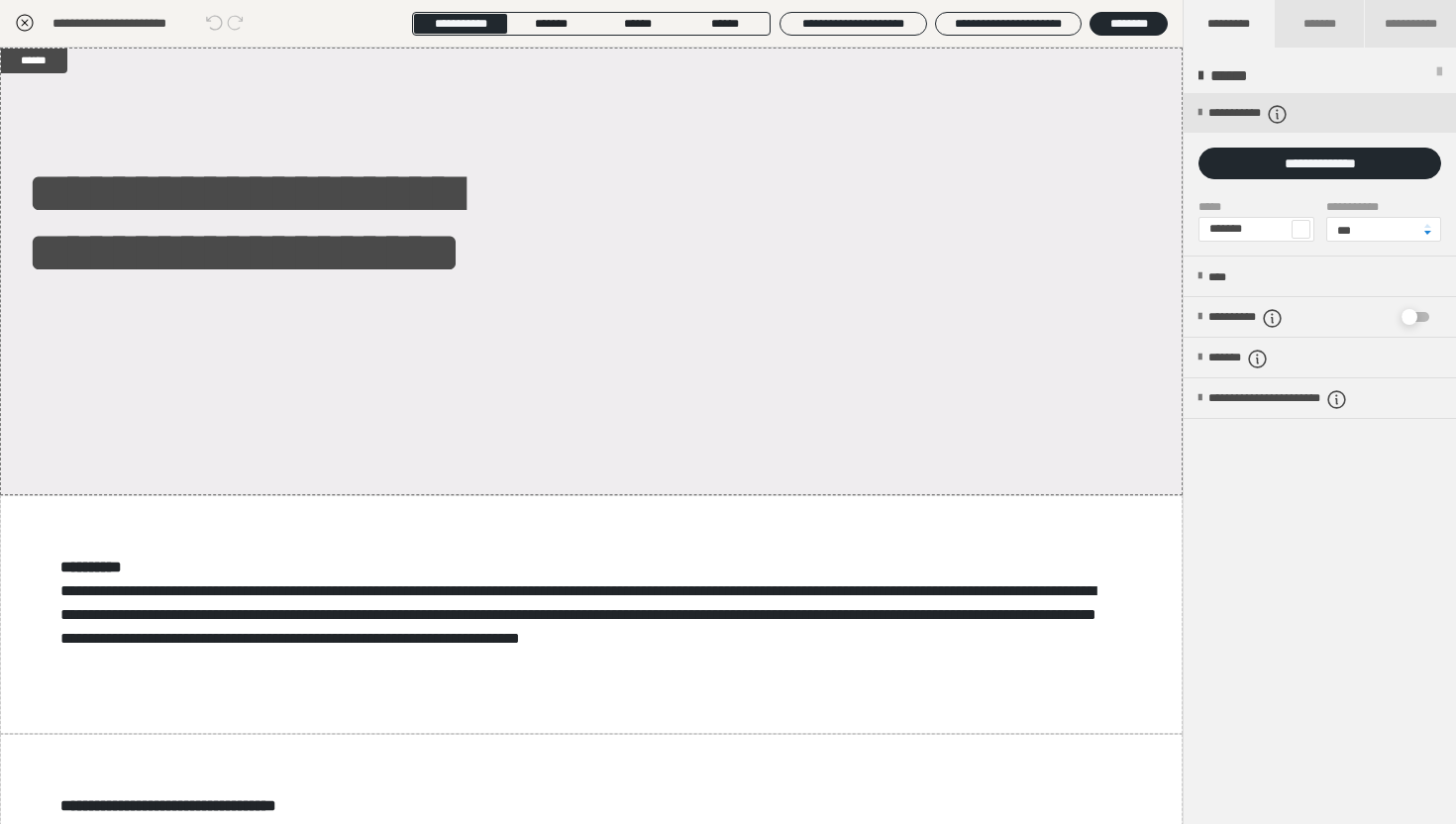 click at bounding box center [1319, 174] 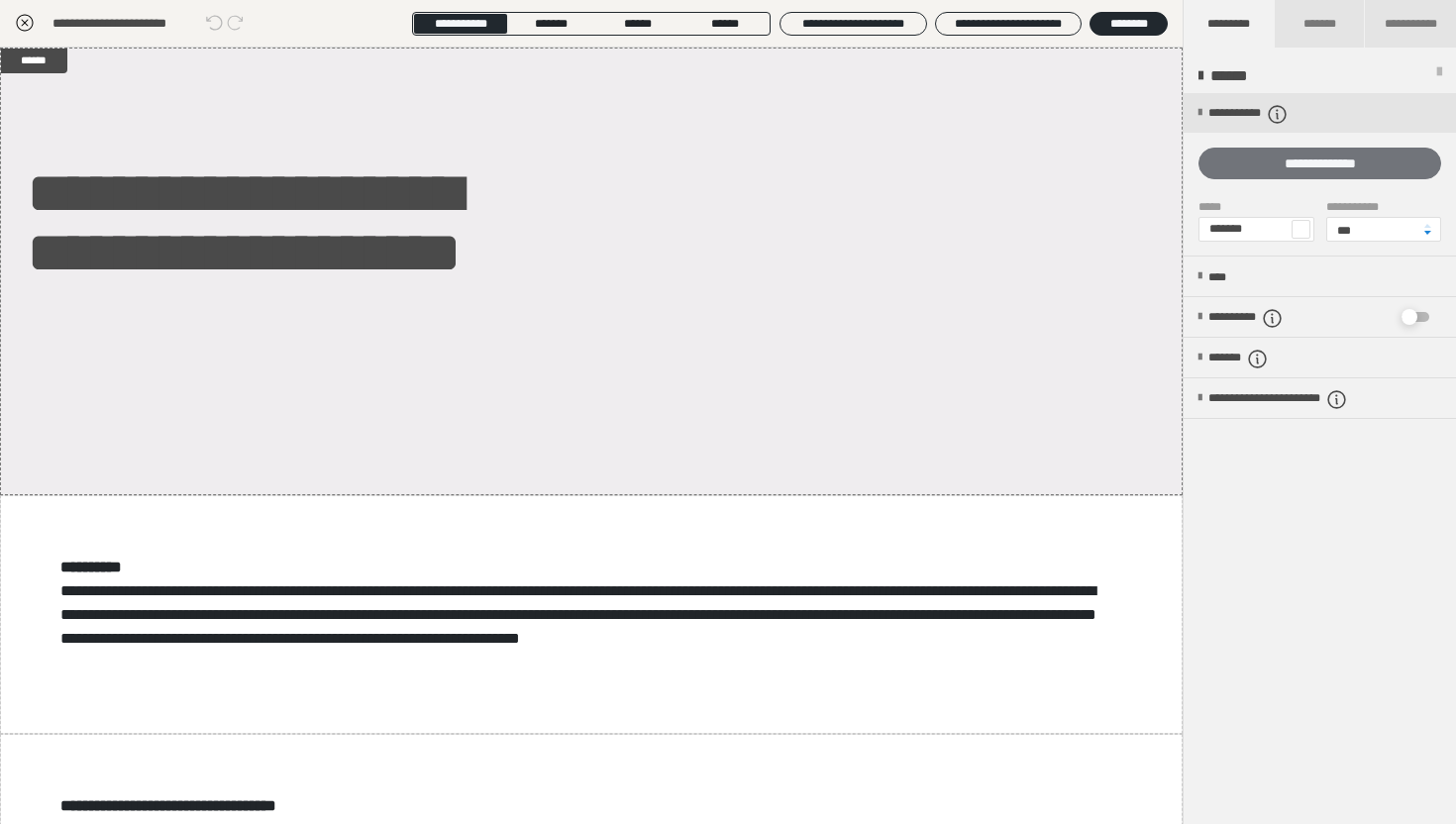 click on "**********" at bounding box center [1319, 163] 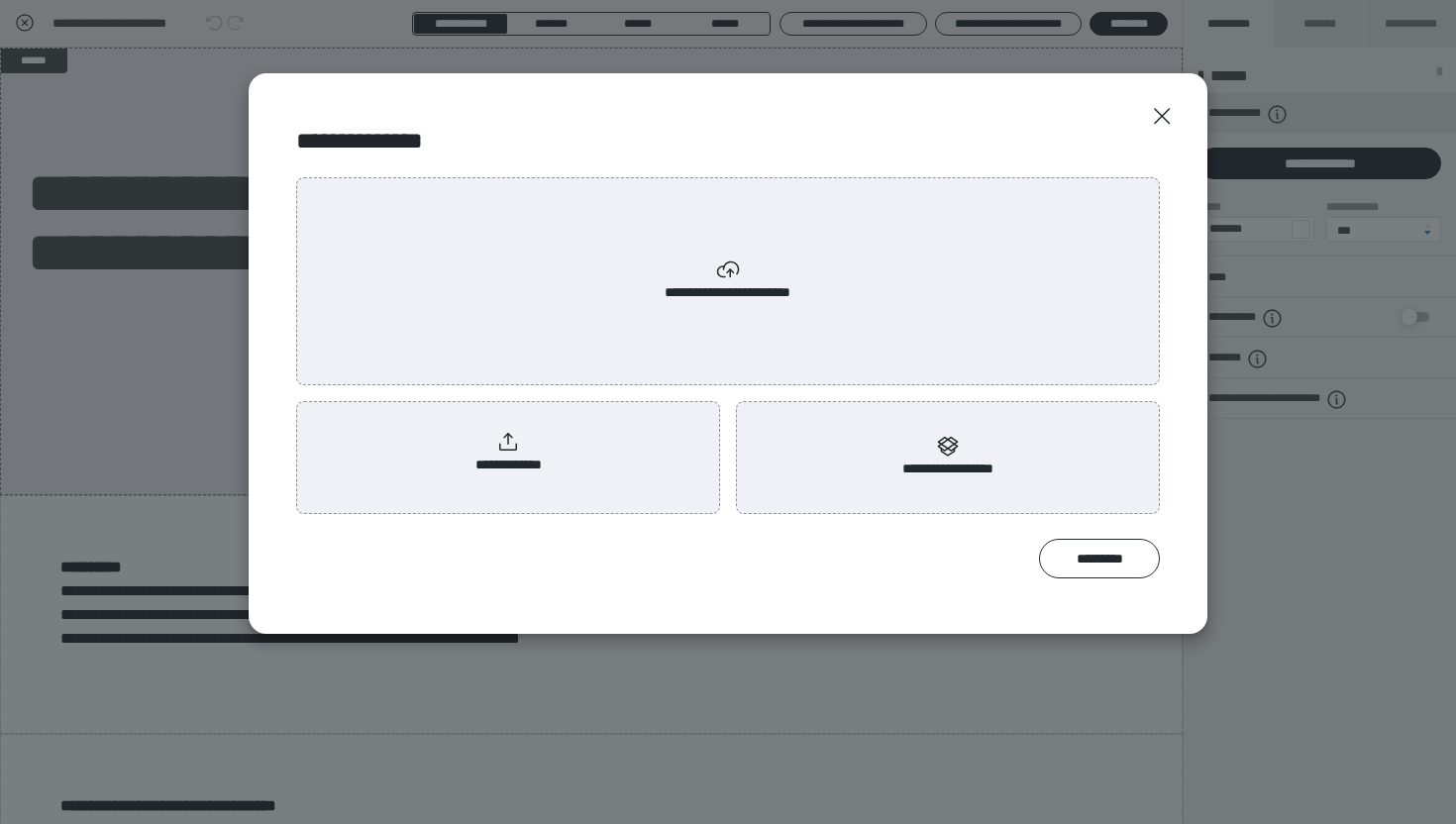 click on "**********" at bounding box center (508, 453) 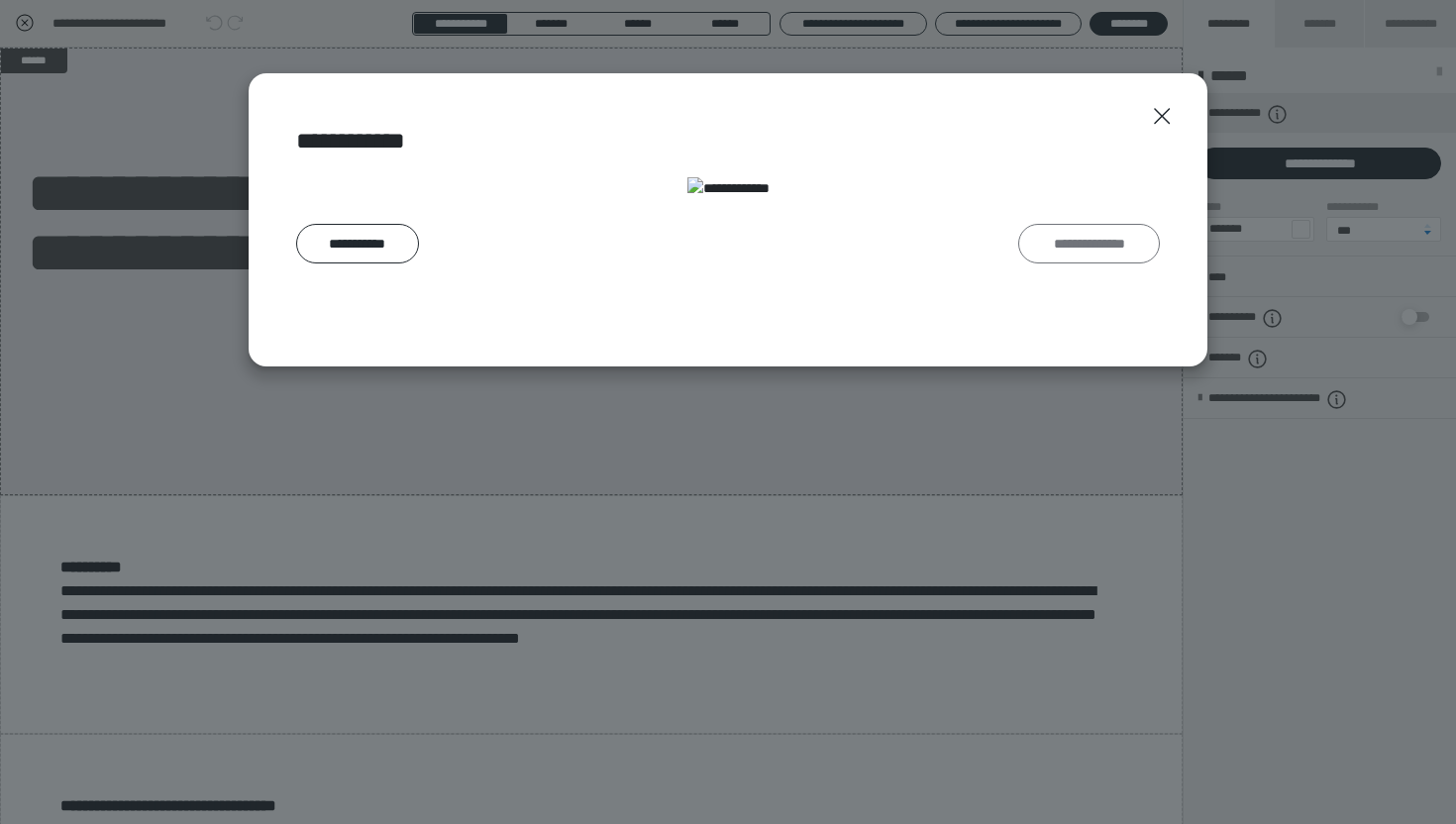 click on "**********" at bounding box center [1089, 244] 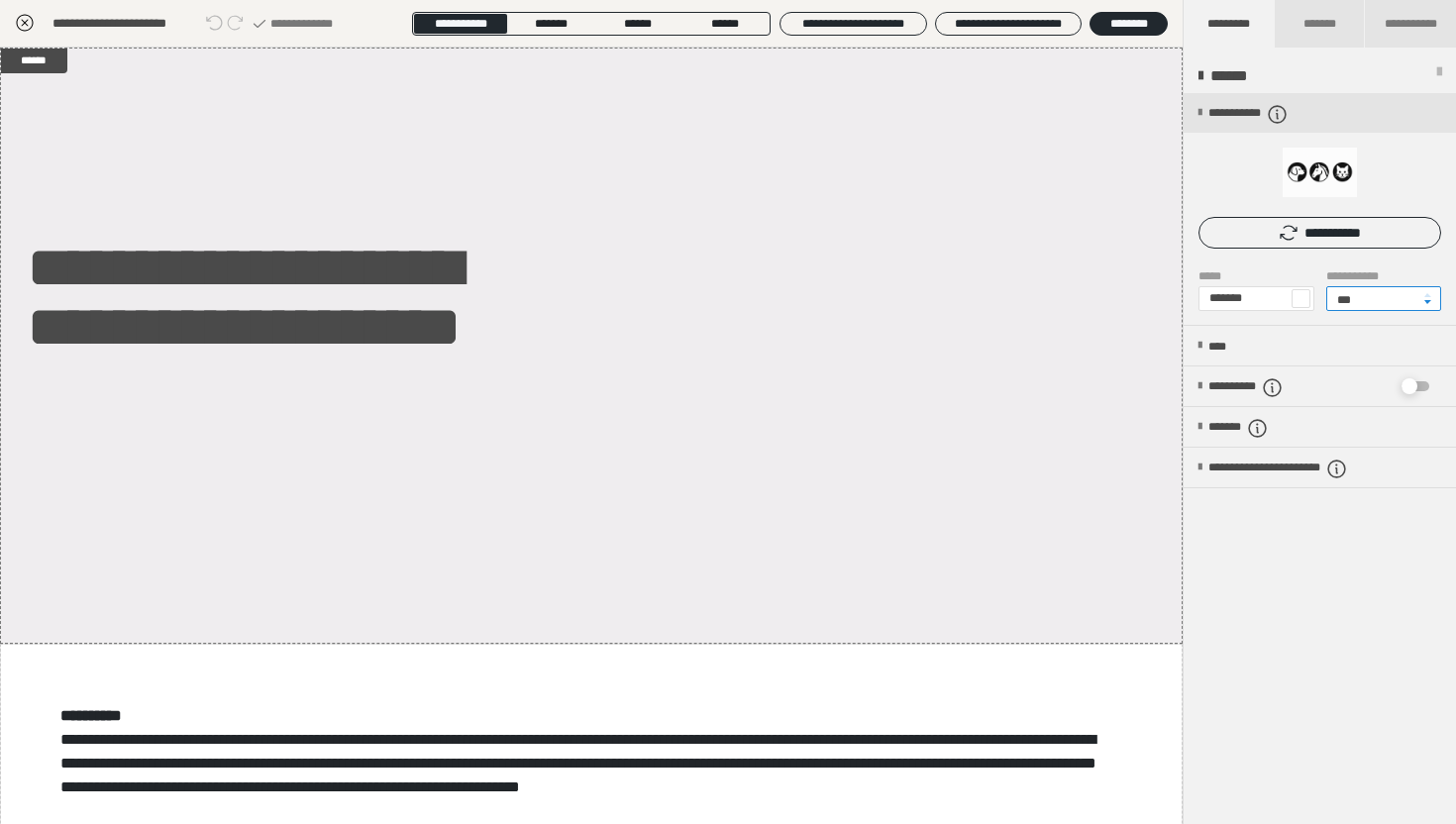 drag, startPoint x: 1368, startPoint y: 306, endPoint x: 1325, endPoint y: 305, distance: 43.011626 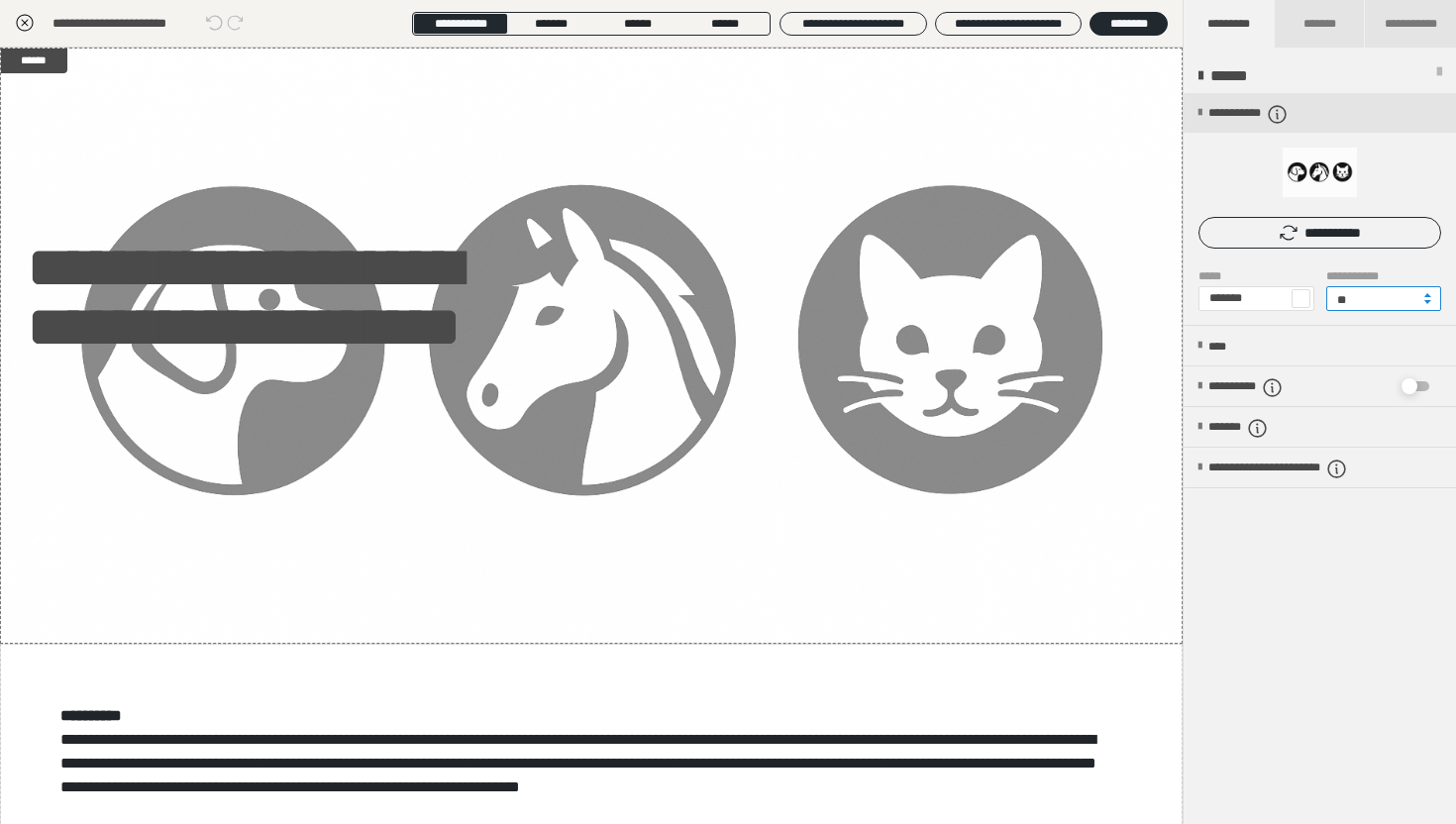 type on "**" 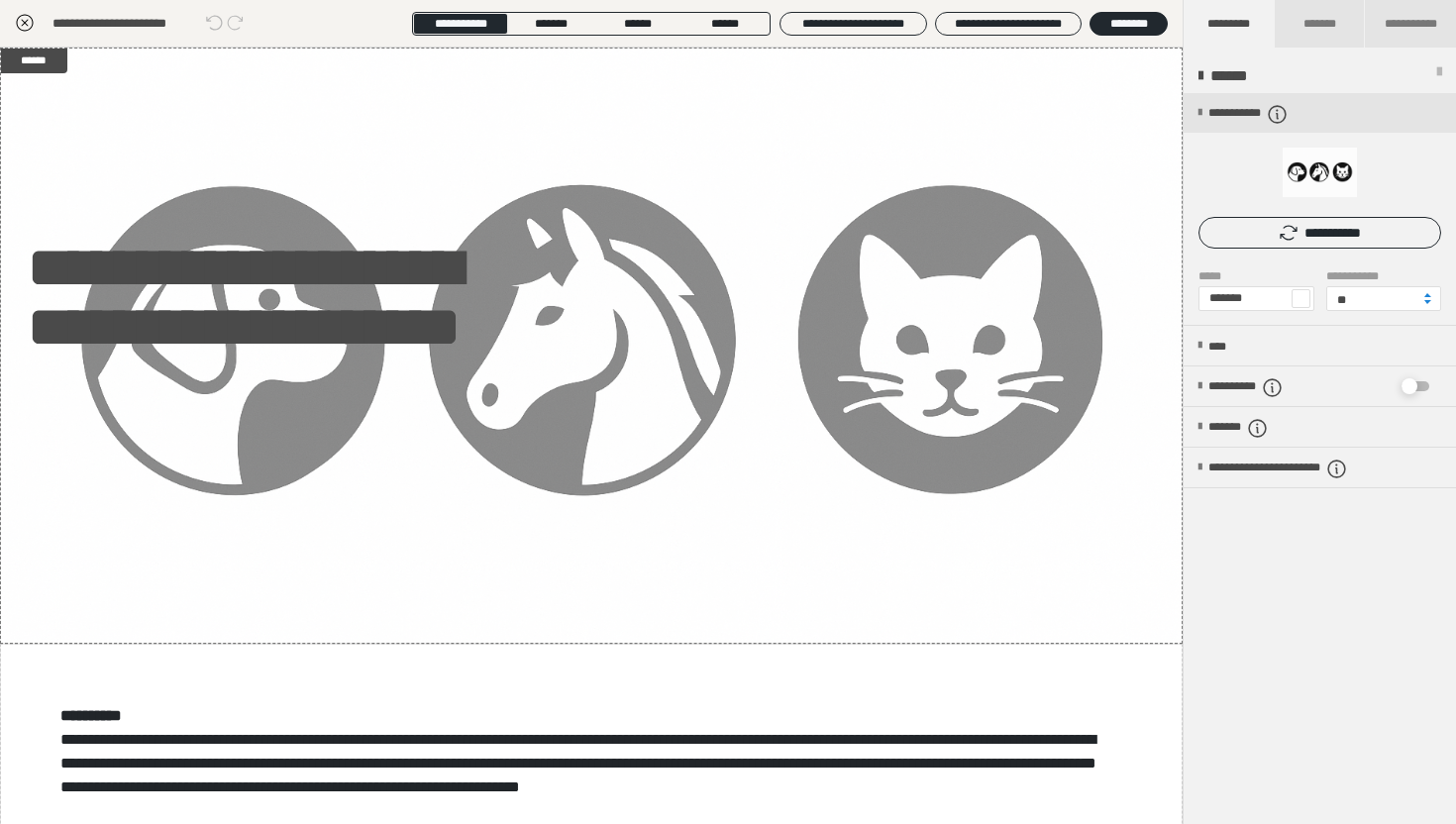 click 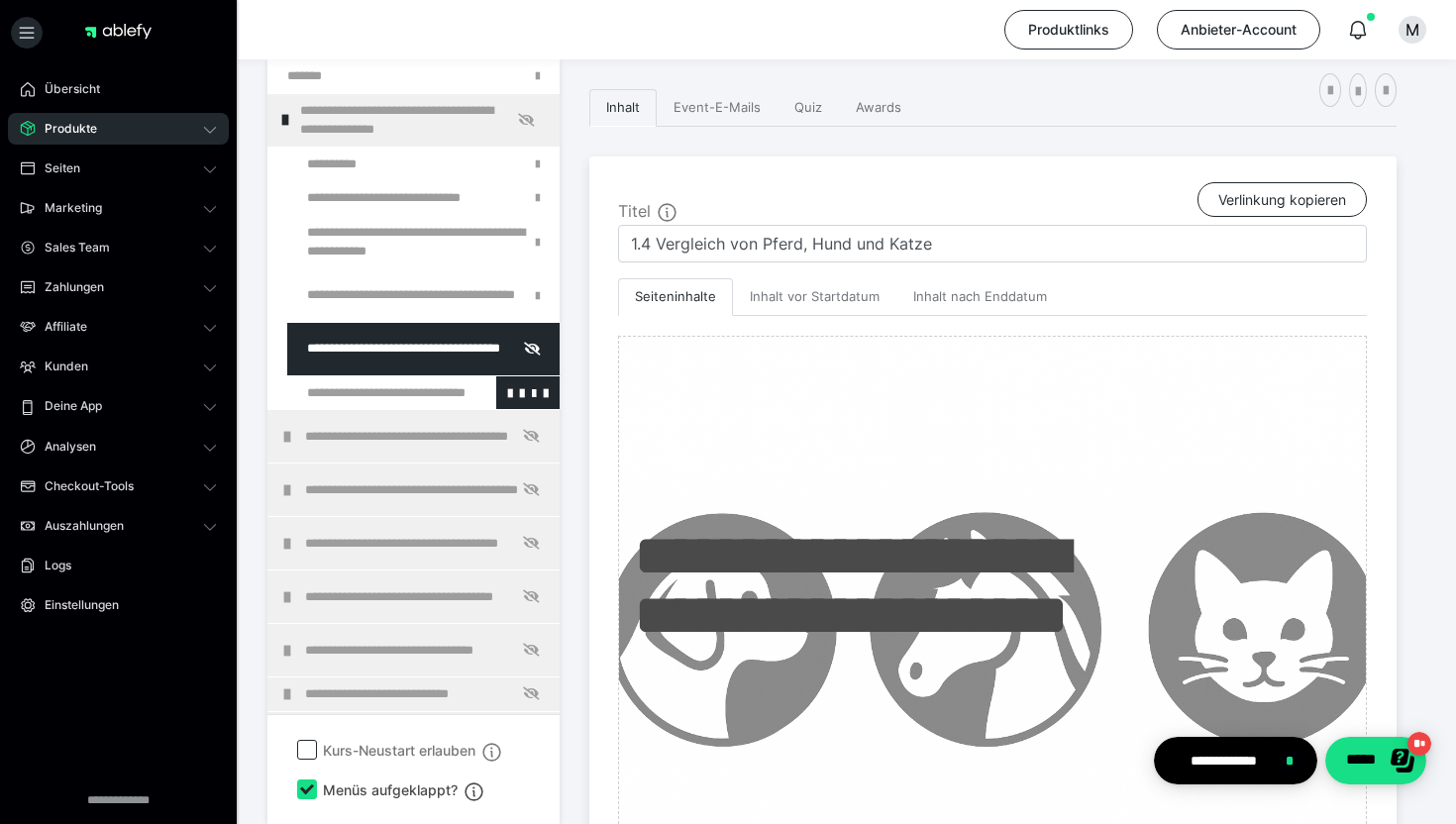 click at bounding box center (371, 393) 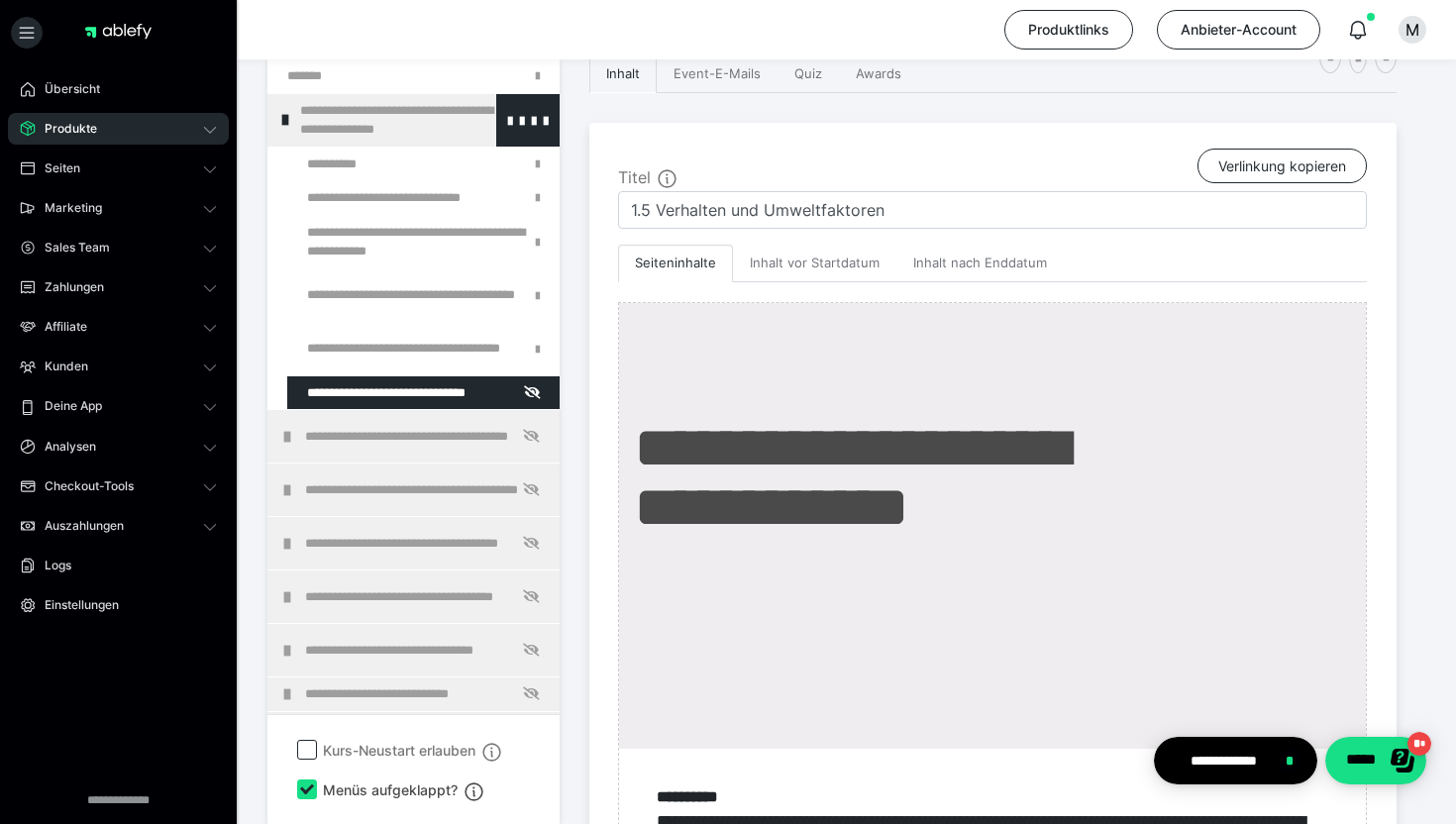 scroll, scrollTop: 332, scrollLeft: 0, axis: vertical 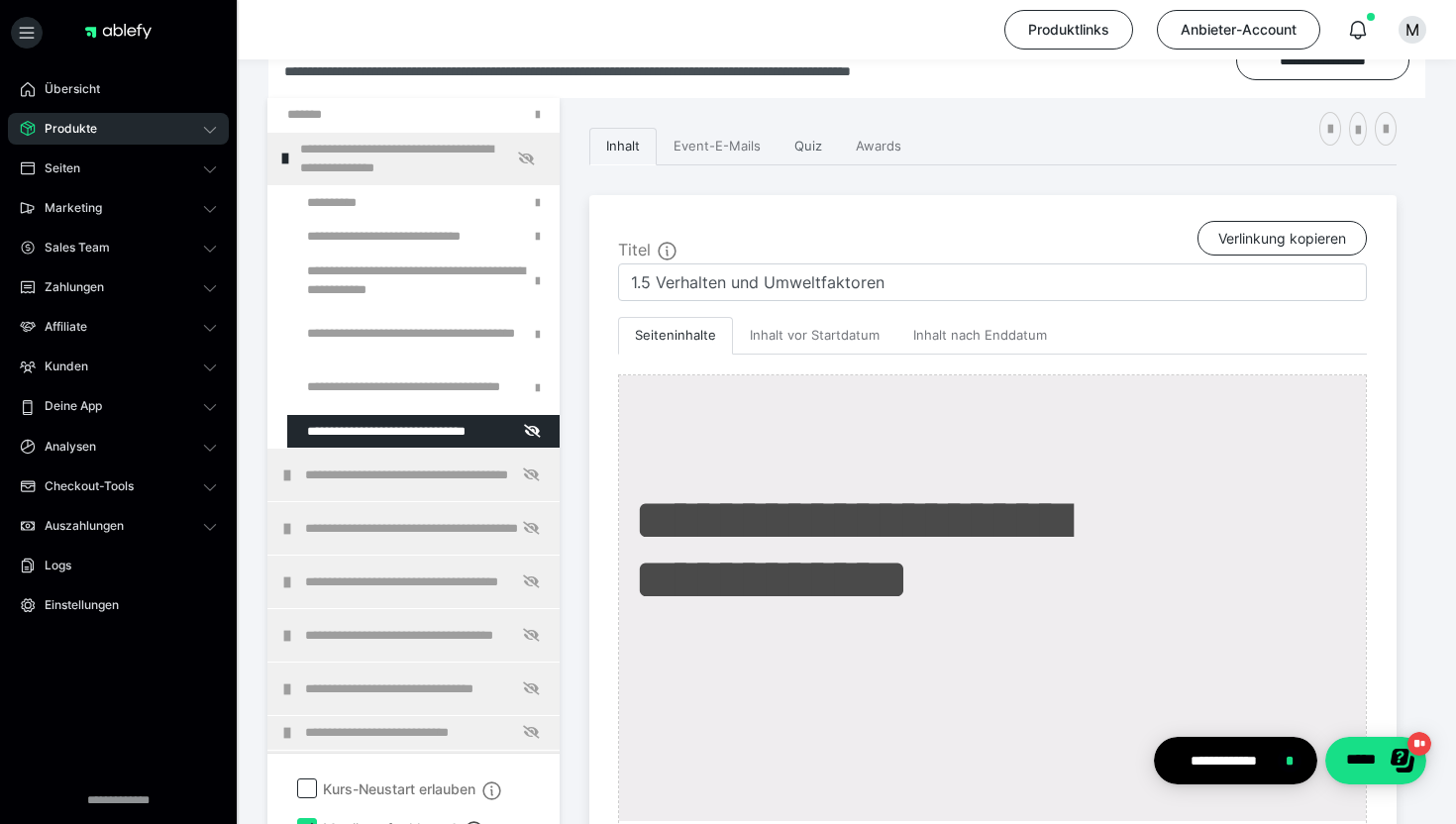 click on "Quiz" at bounding box center [808, 147] 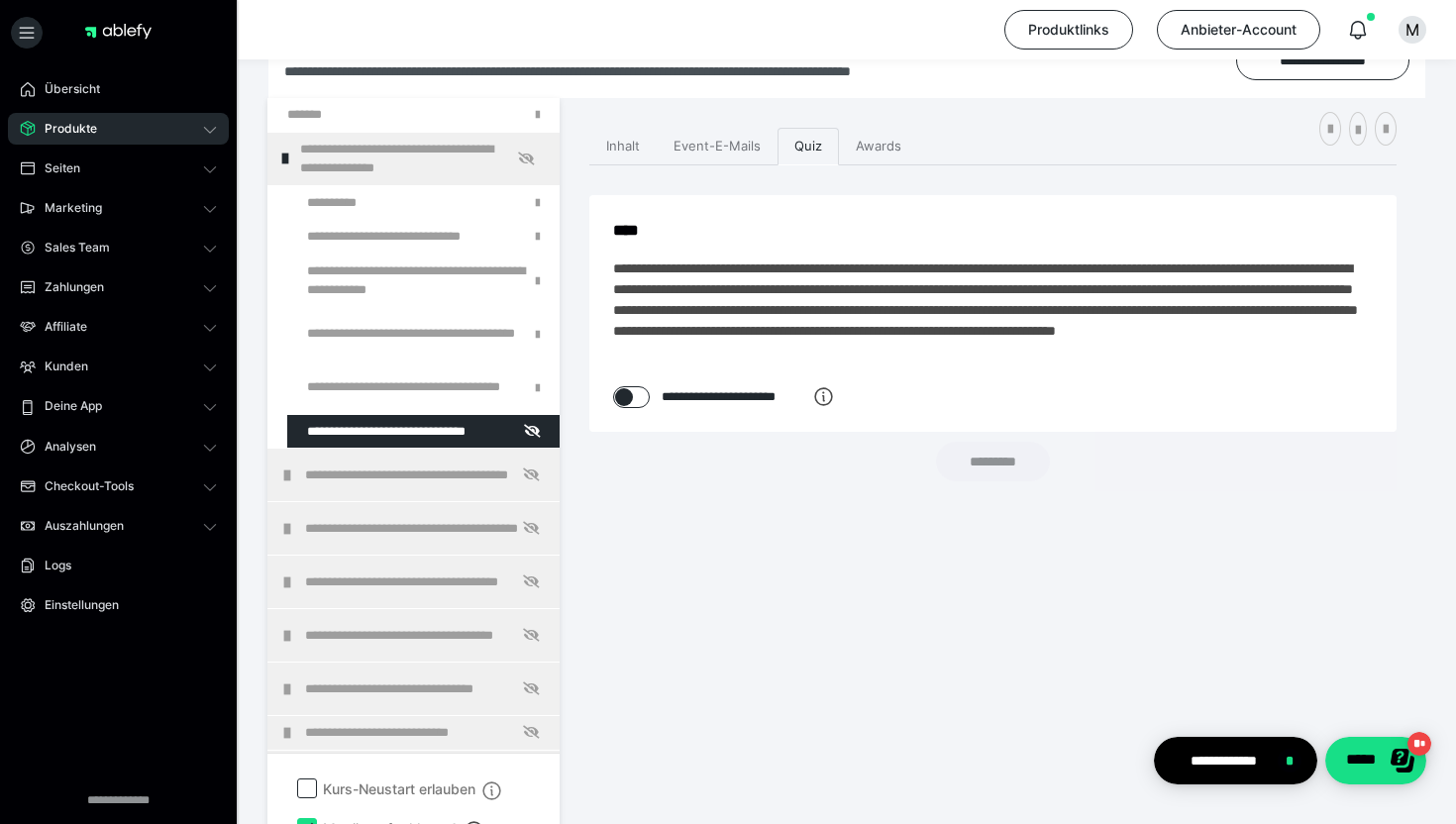 click at bounding box center [624, 397] 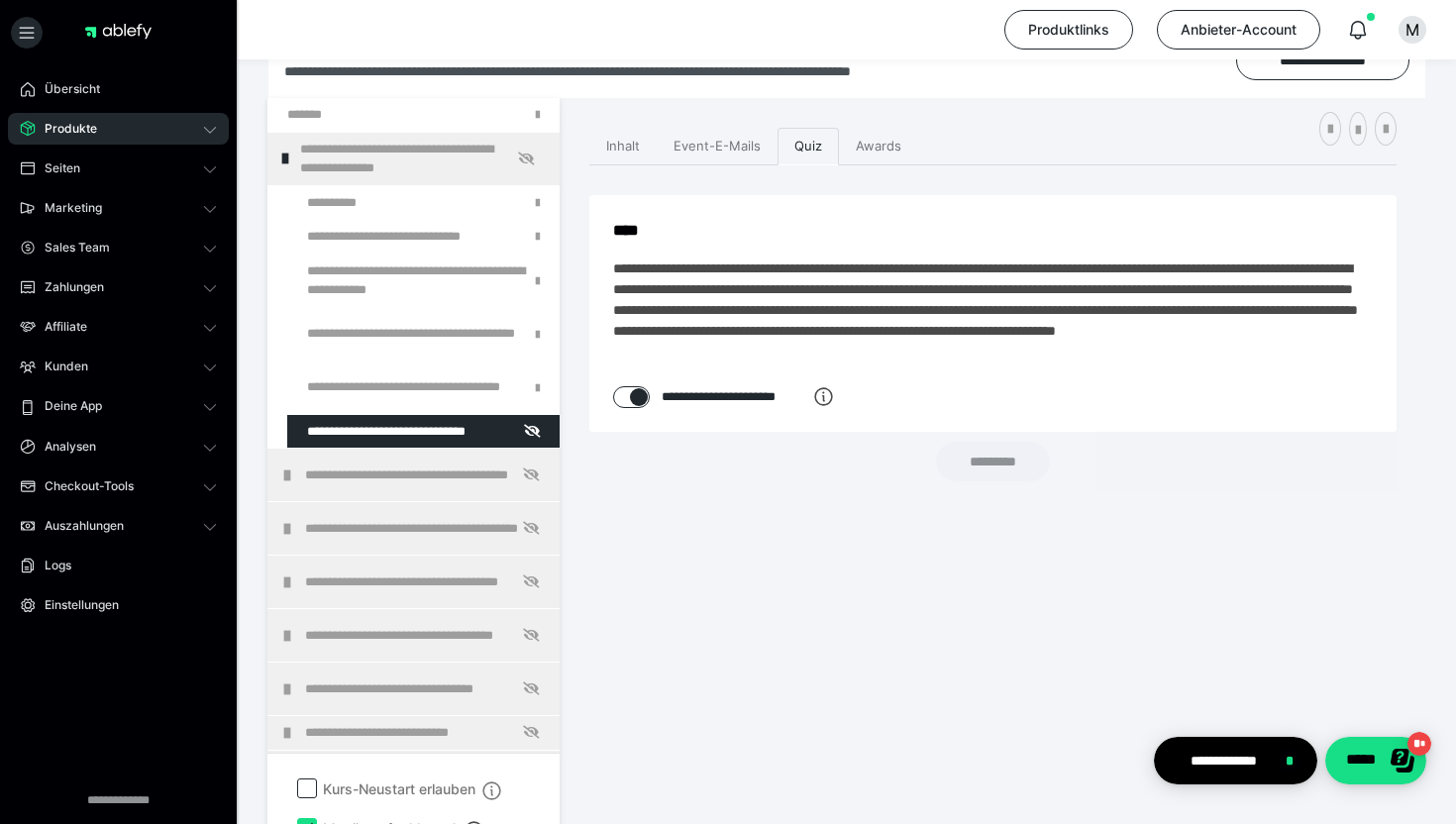 checkbox on "****" 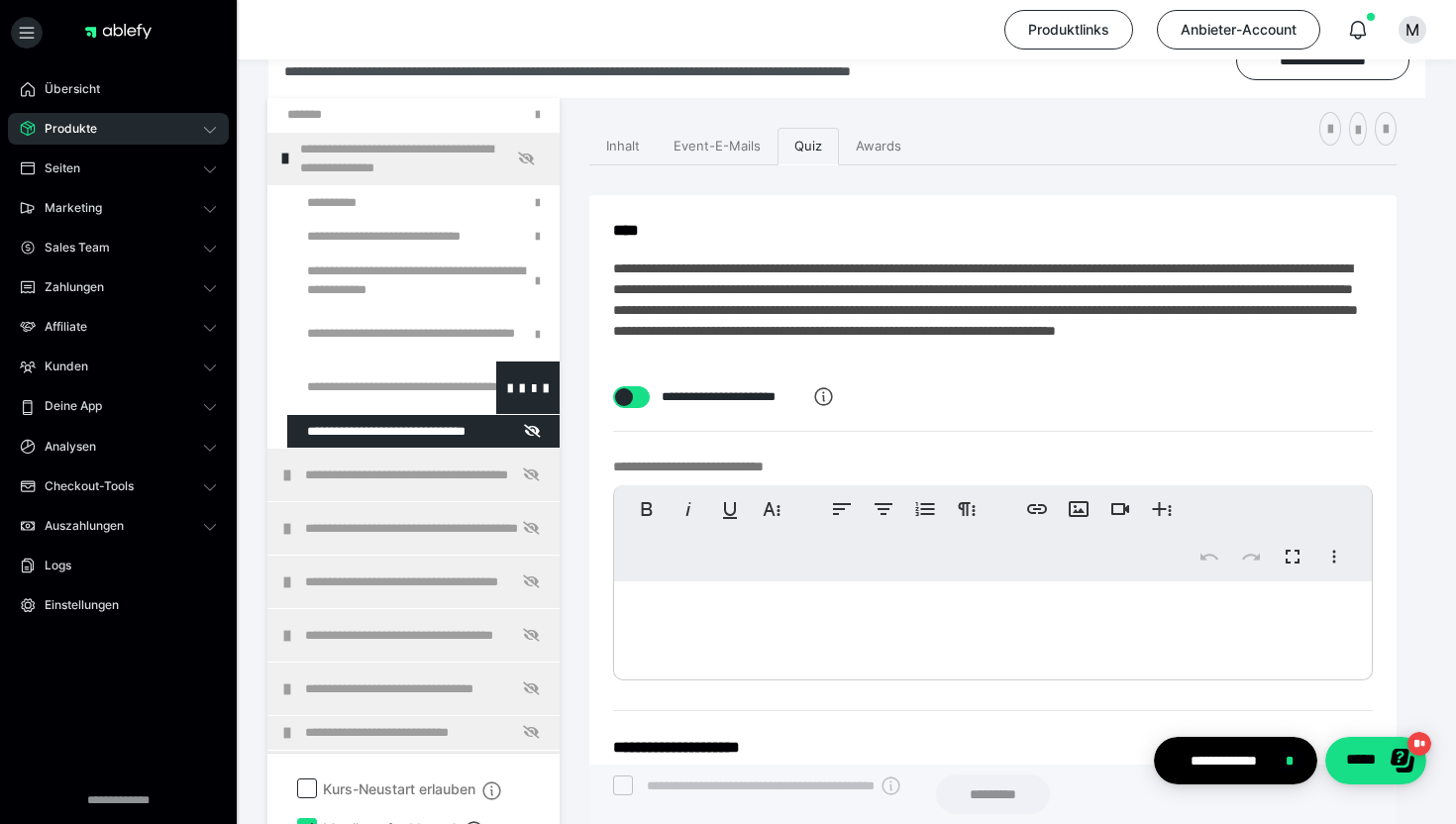 click at bounding box center (371, 387) 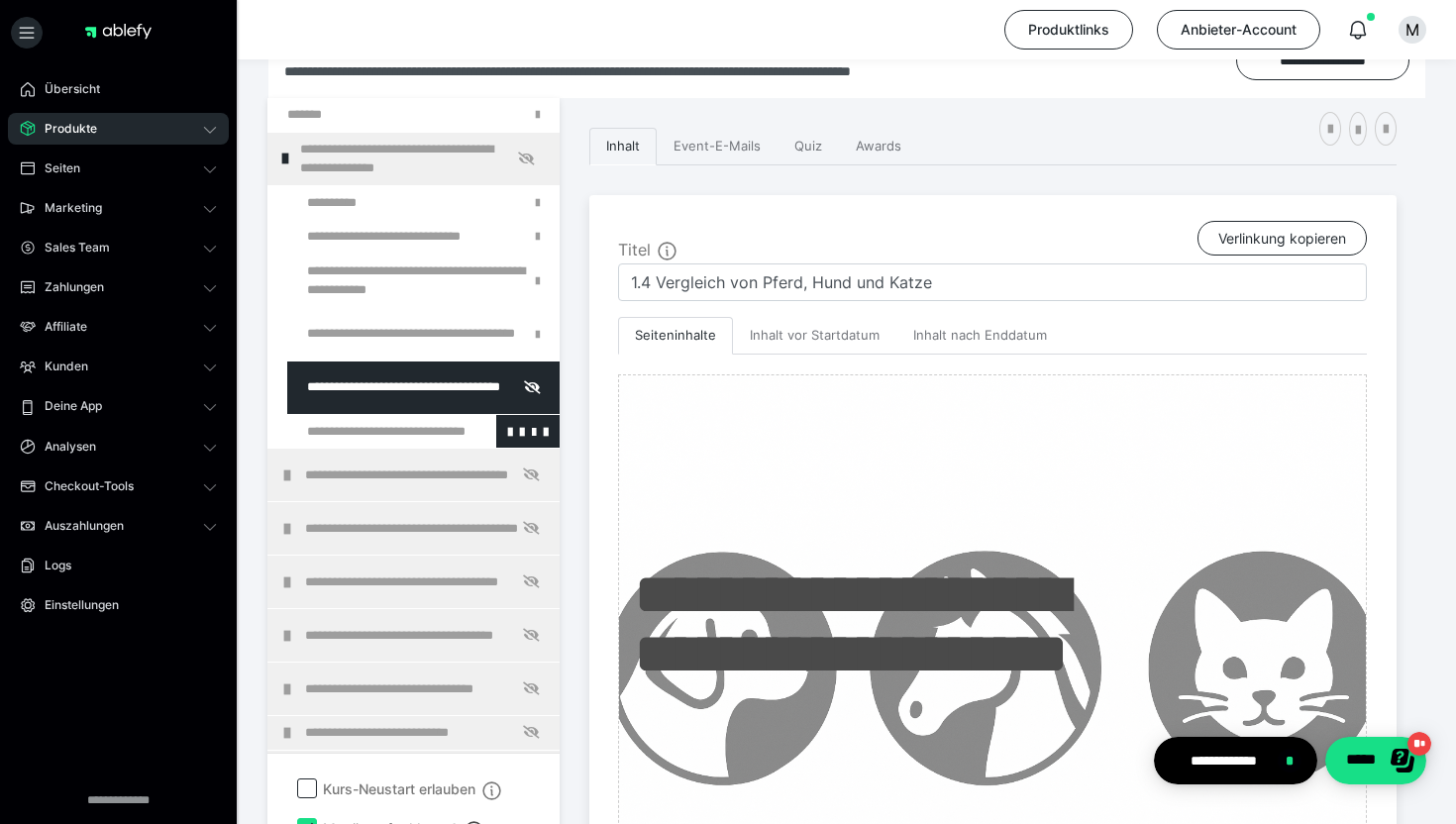 click at bounding box center [371, 432] 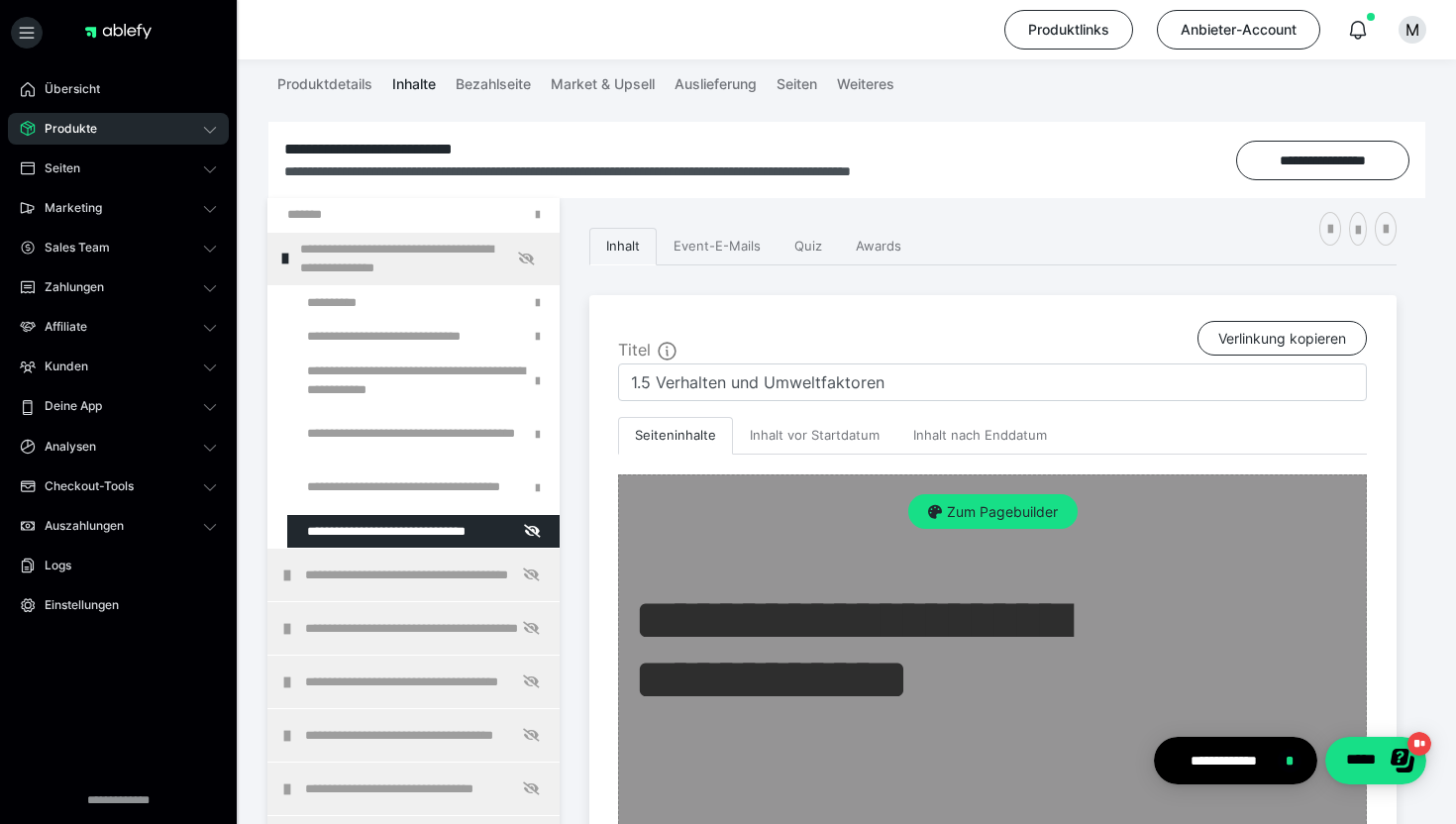 scroll, scrollTop: 217, scrollLeft: 0, axis: vertical 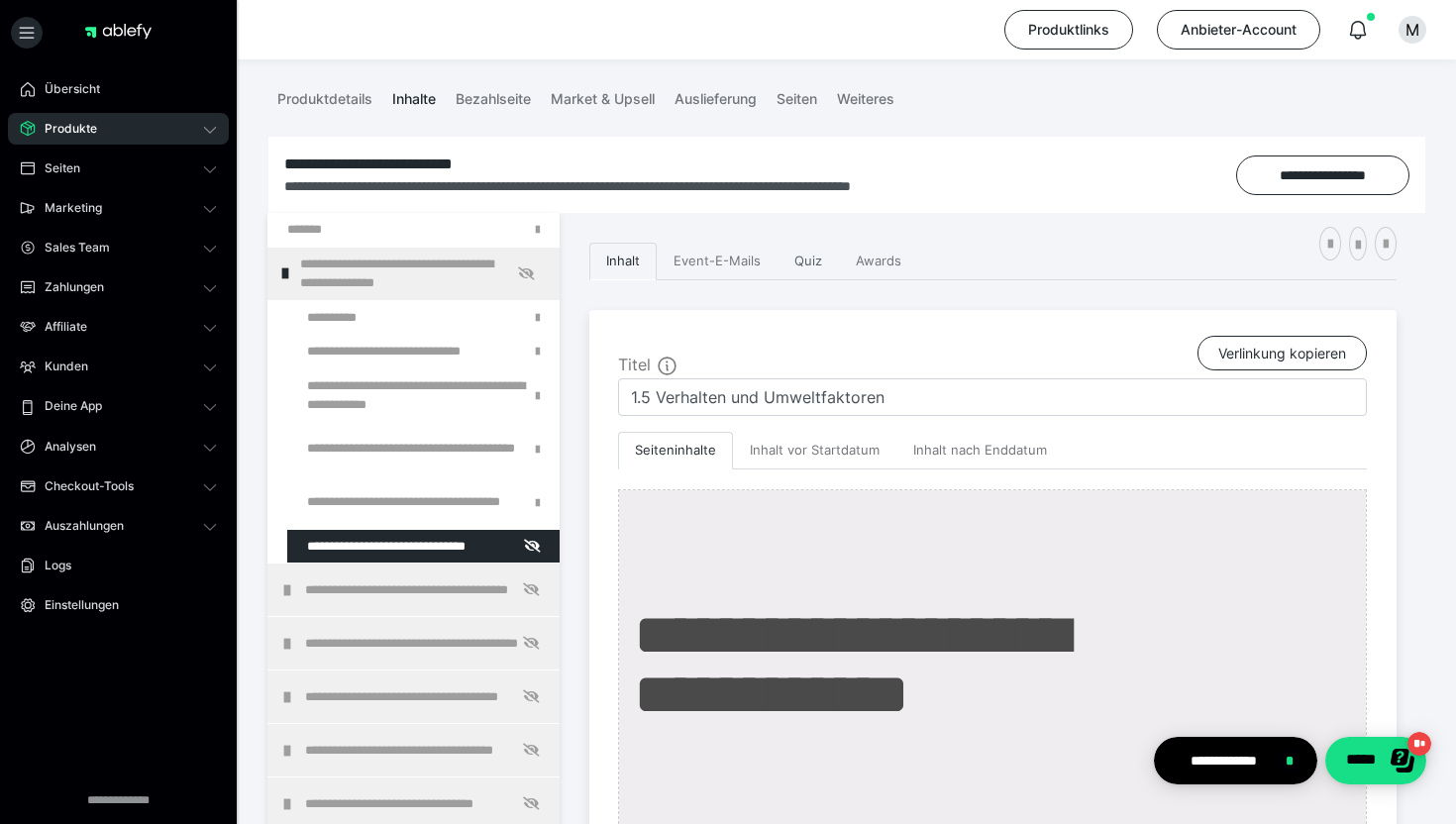 click on "Quiz" at bounding box center [808, 261] 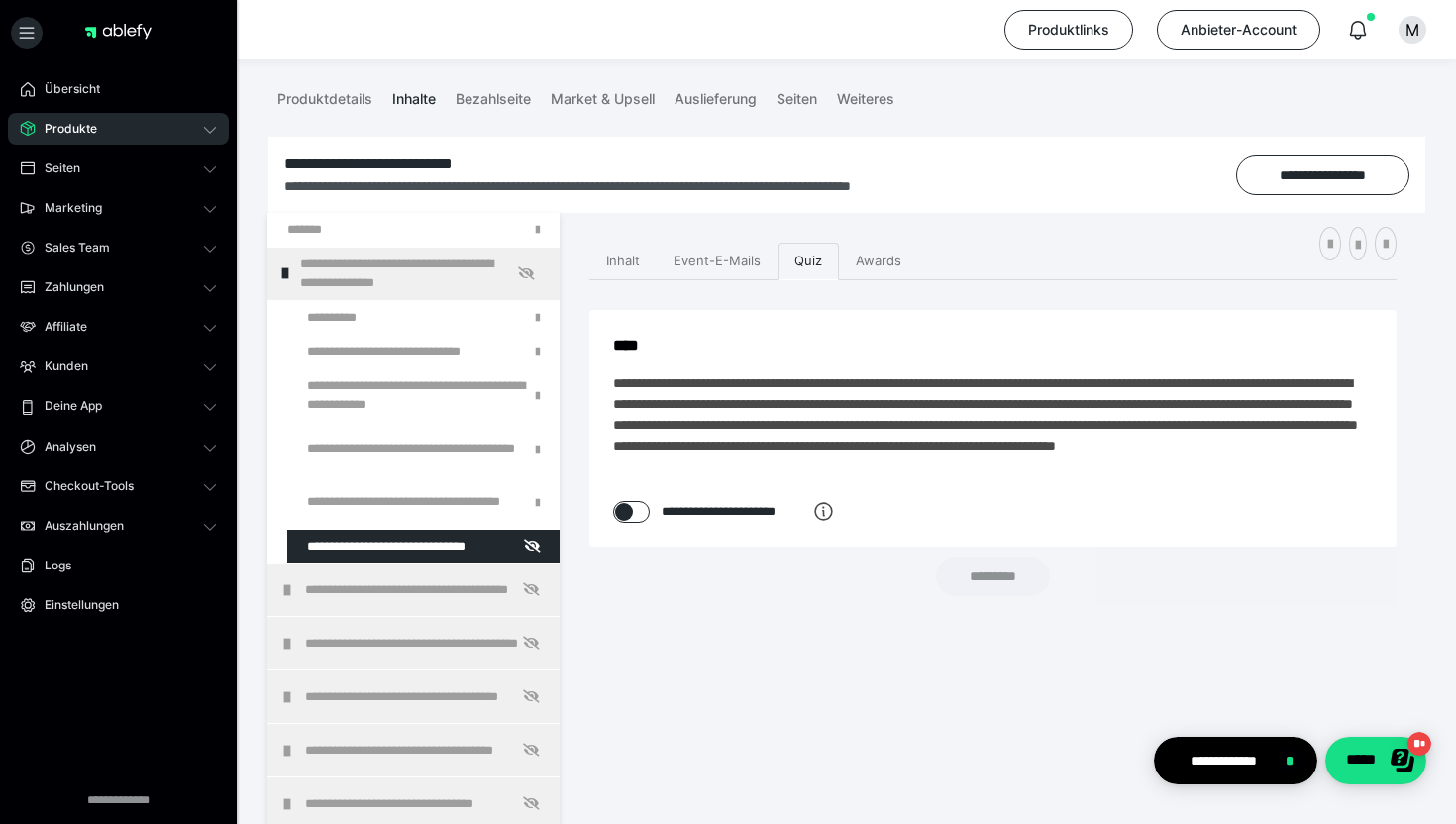 click at bounding box center (624, 512) 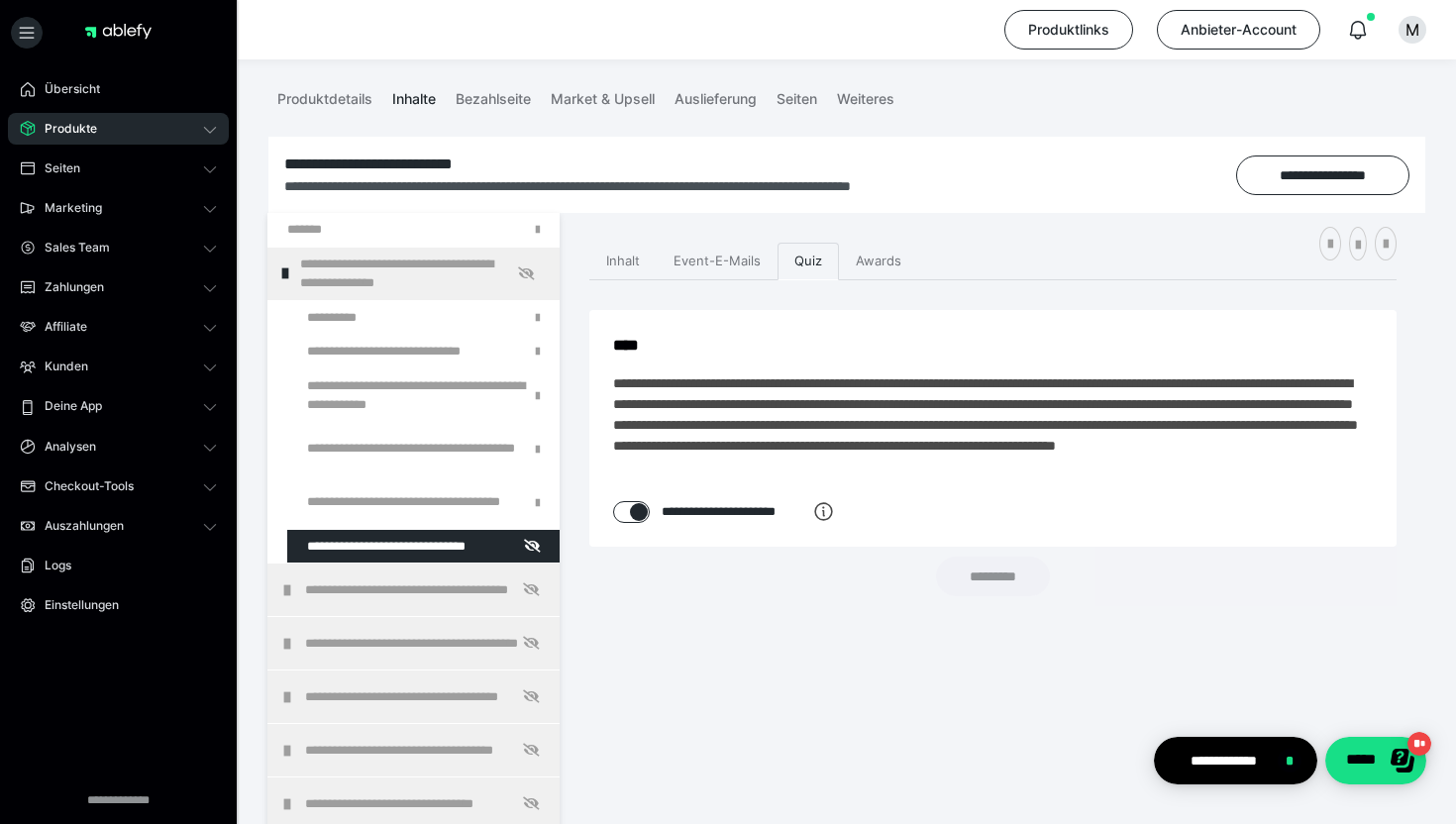 checkbox on "****" 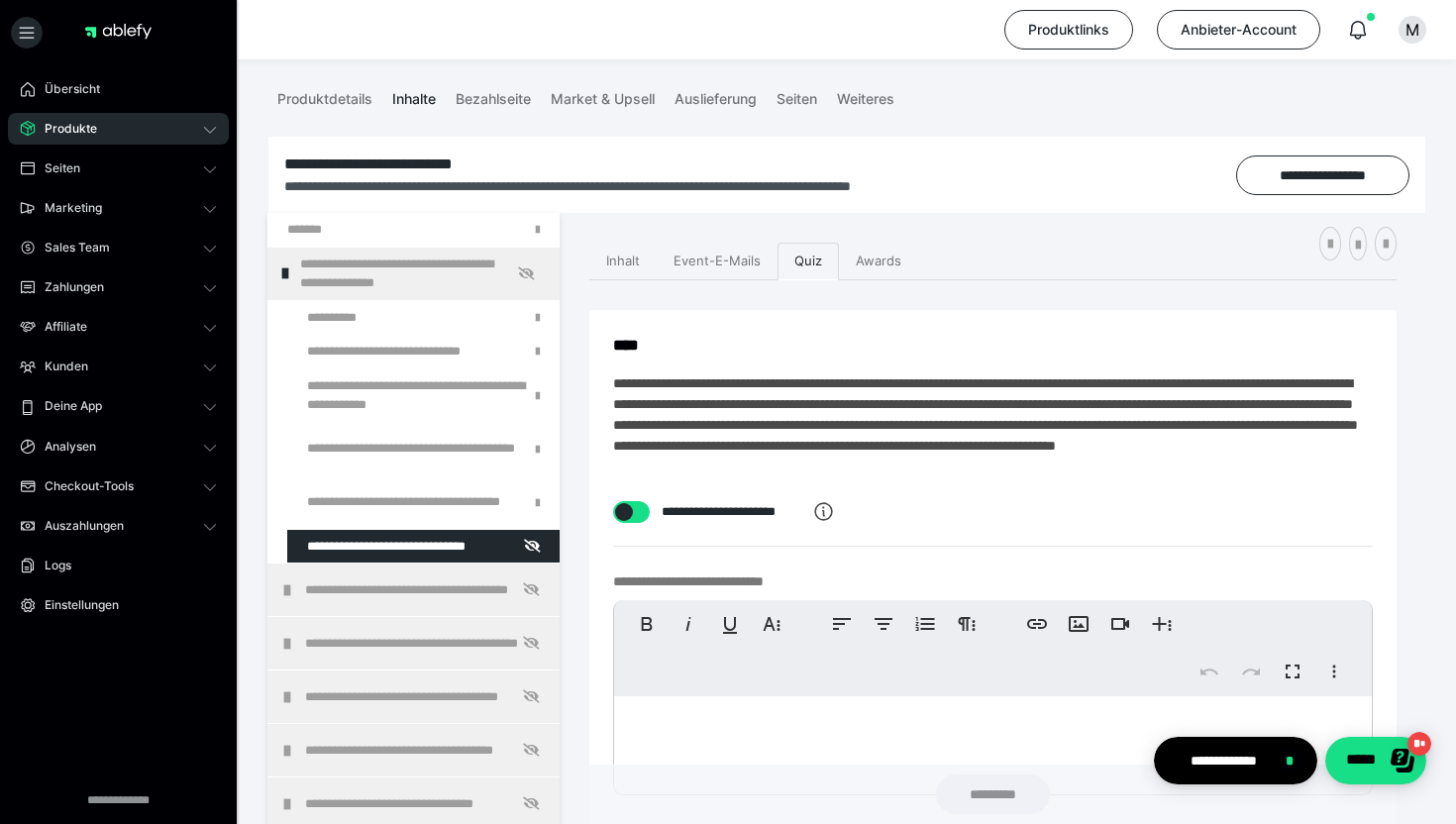 scroll, scrollTop: 609, scrollLeft: 0, axis: vertical 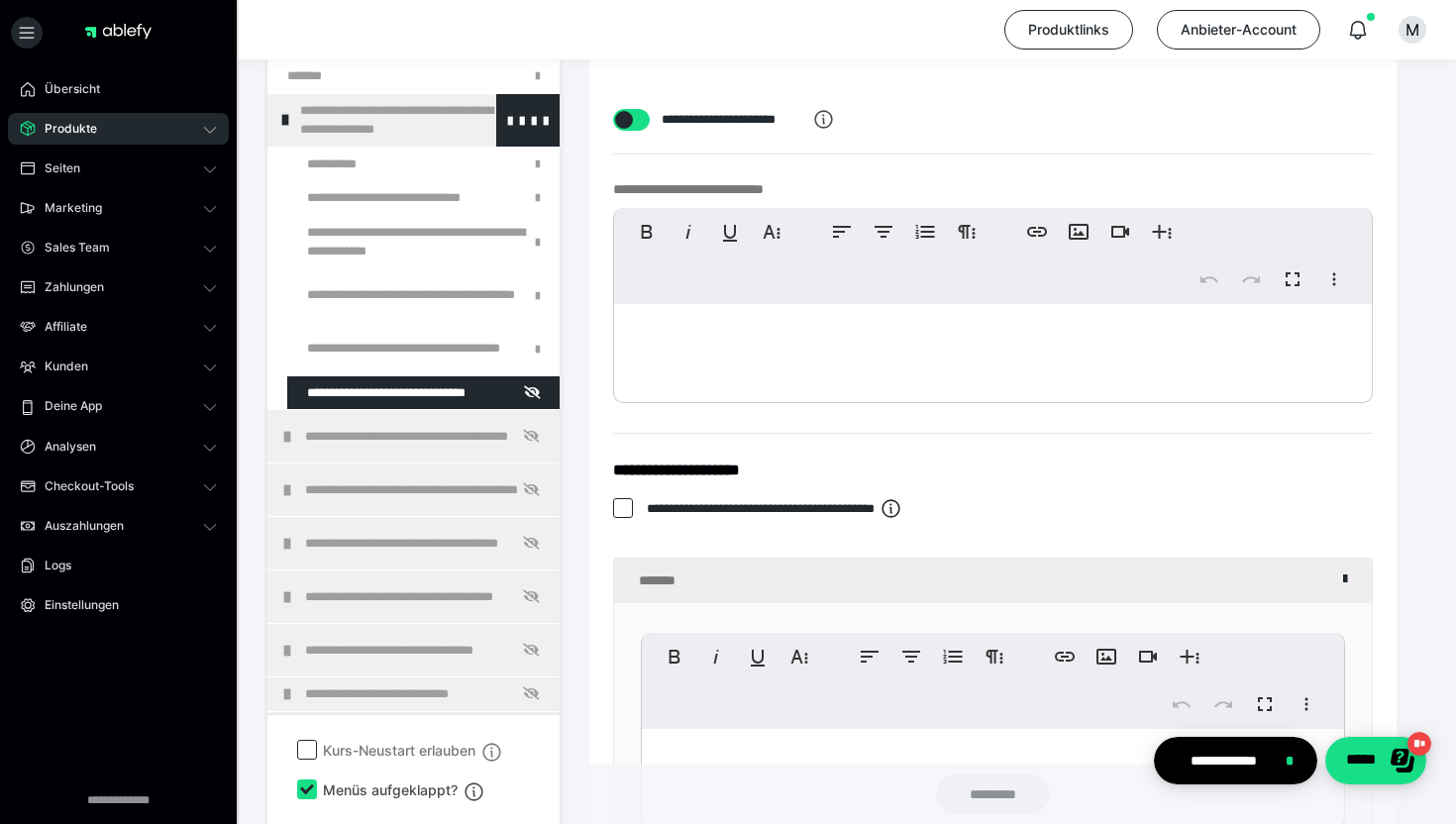 click on "**********" at bounding box center (422, 120) 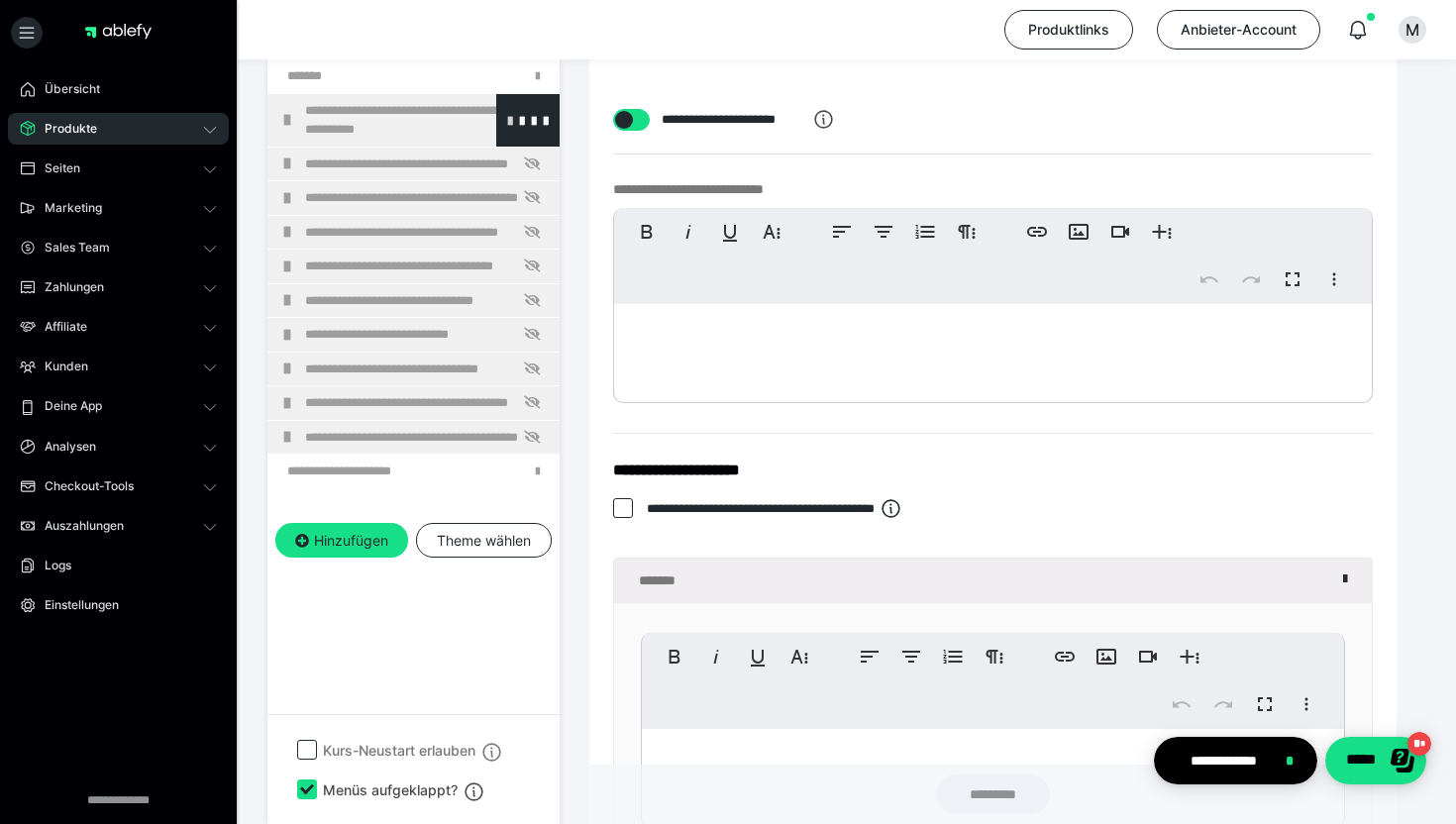 click at bounding box center (510, 120) 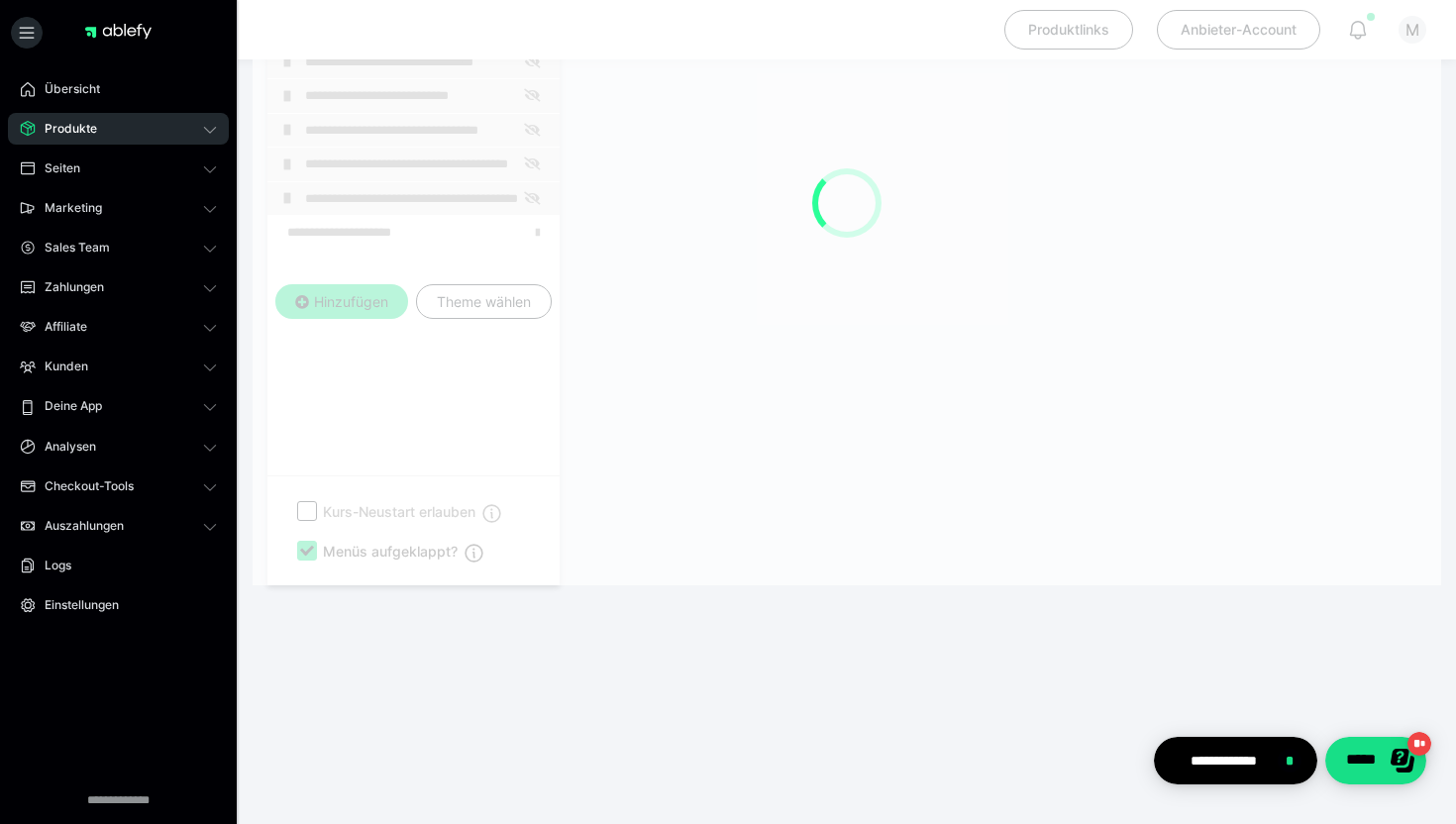 scroll, scrollTop: 370, scrollLeft: 0, axis: vertical 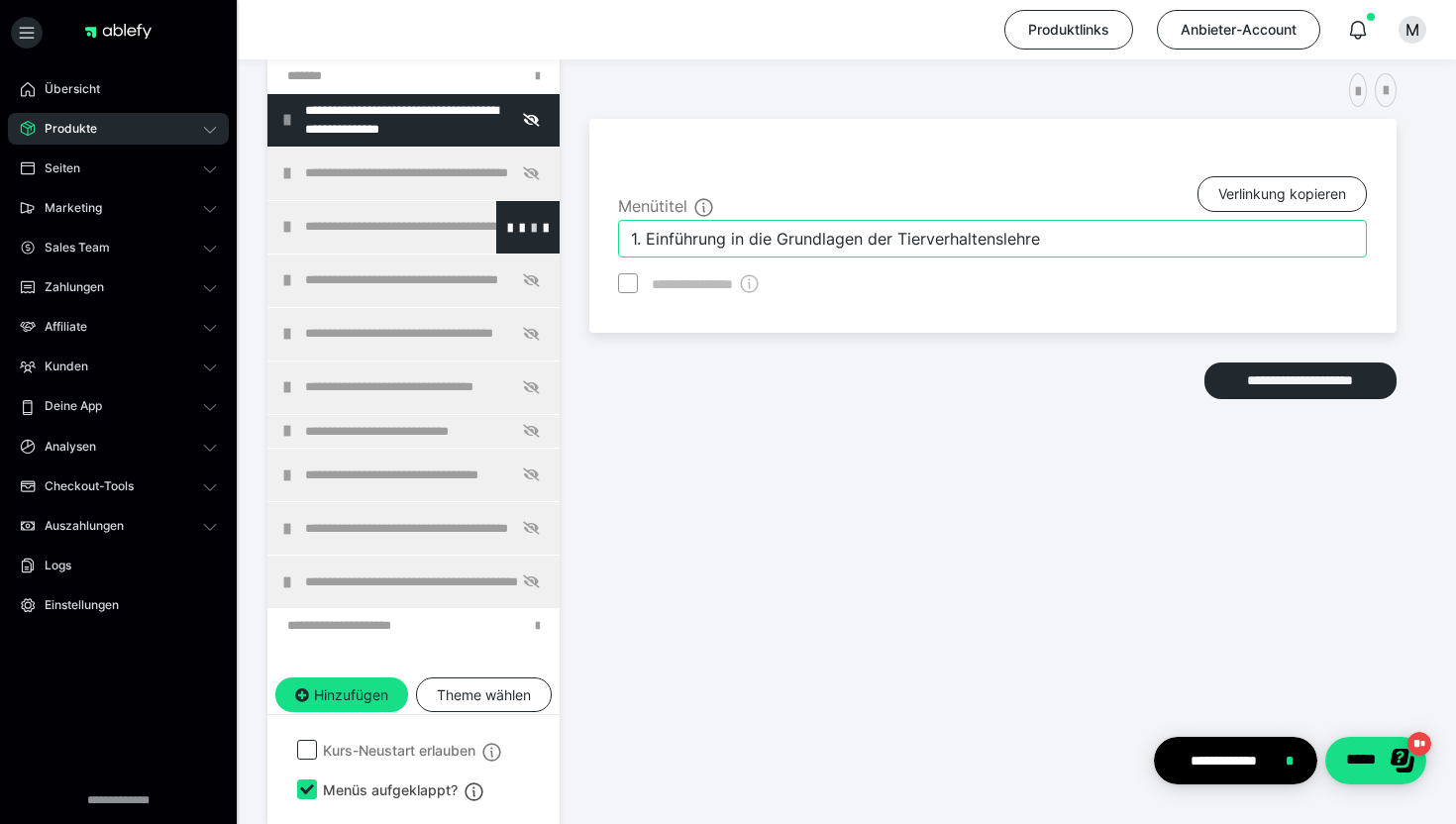 drag, startPoint x: 1106, startPoint y: 240, endPoint x: 527, endPoint y: 234, distance: 579.03109 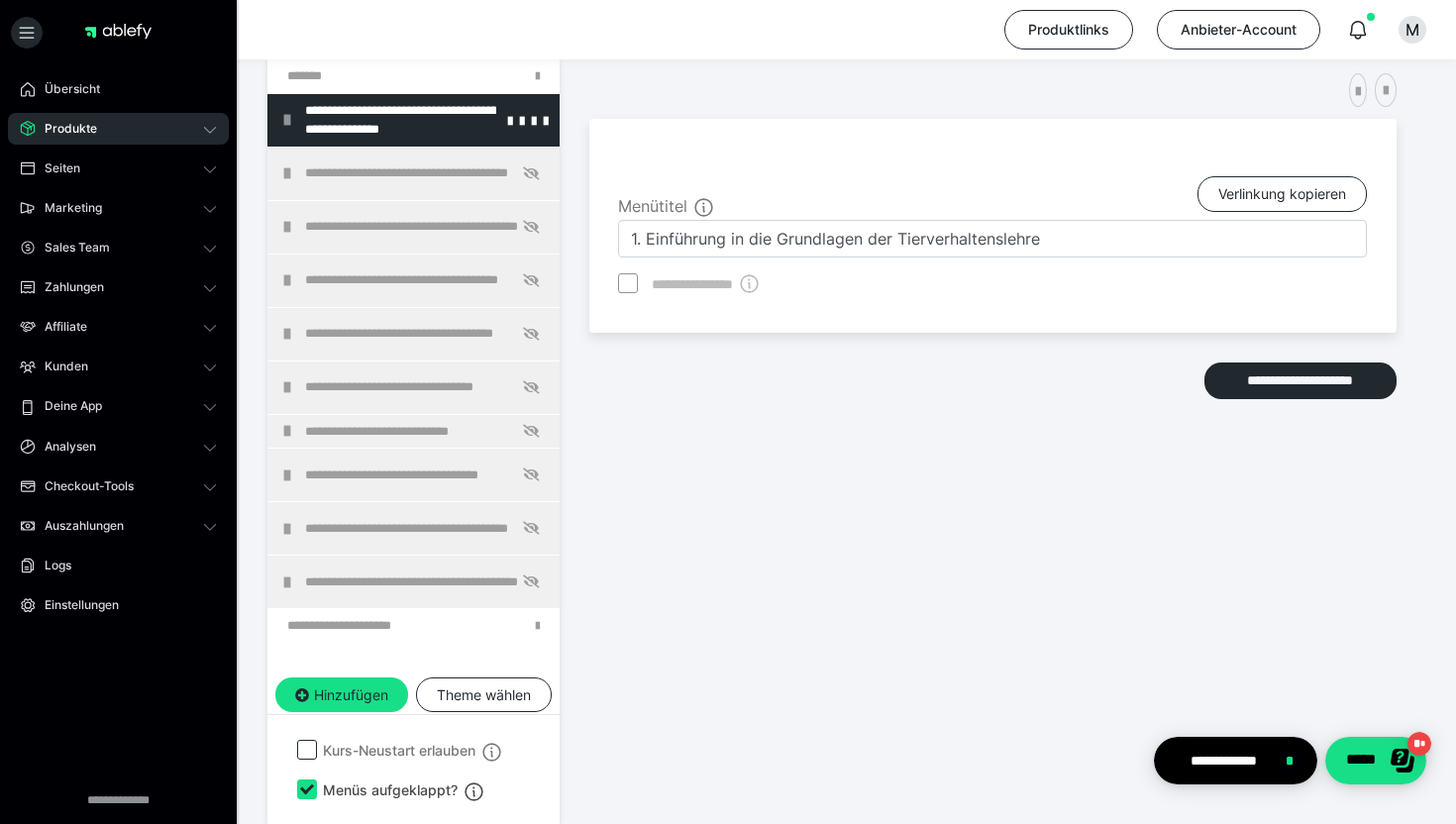click on "**********" at bounding box center [413, 120] 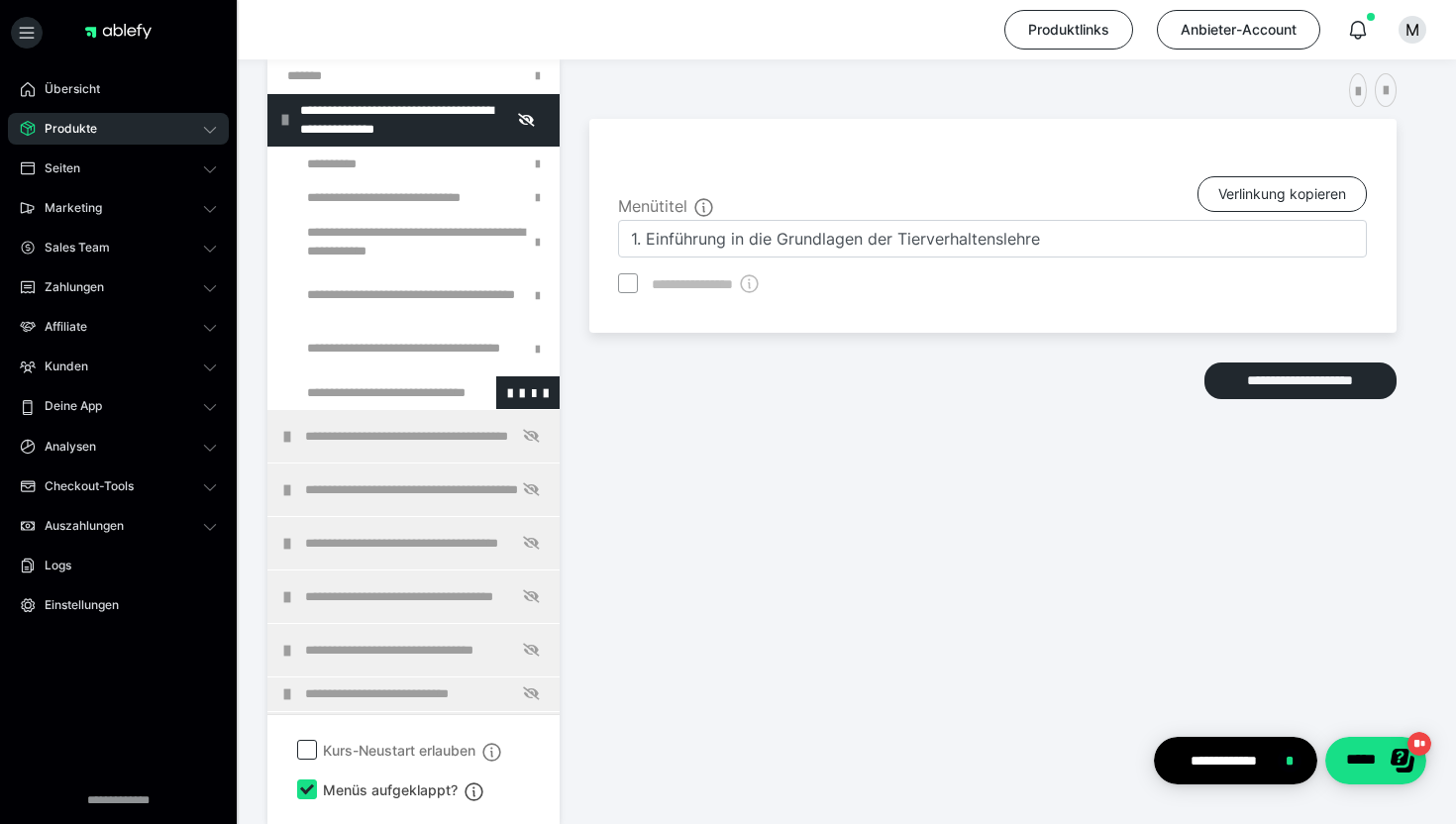click at bounding box center (371, 393) 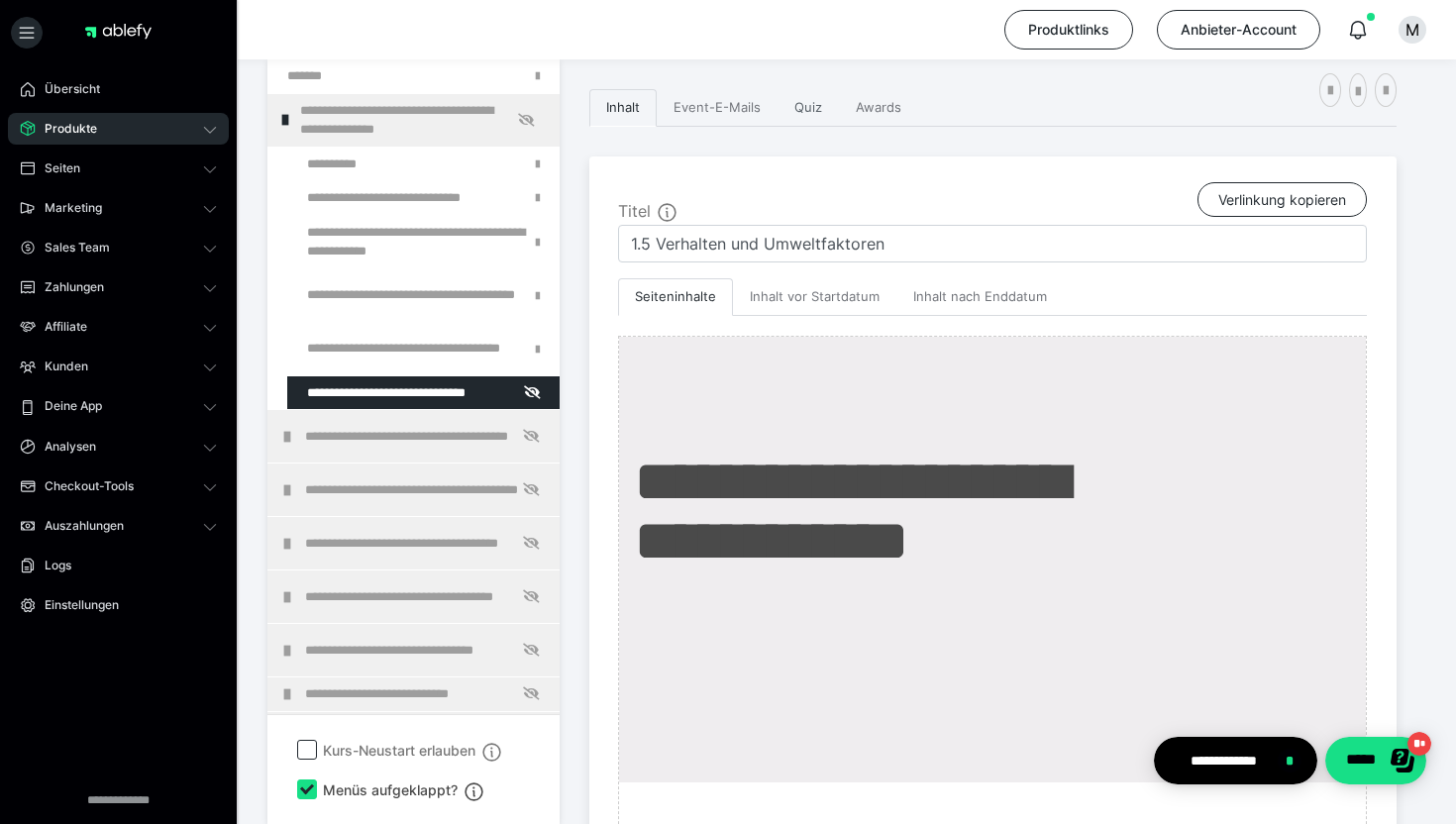 click on "Quiz" at bounding box center (808, 108) 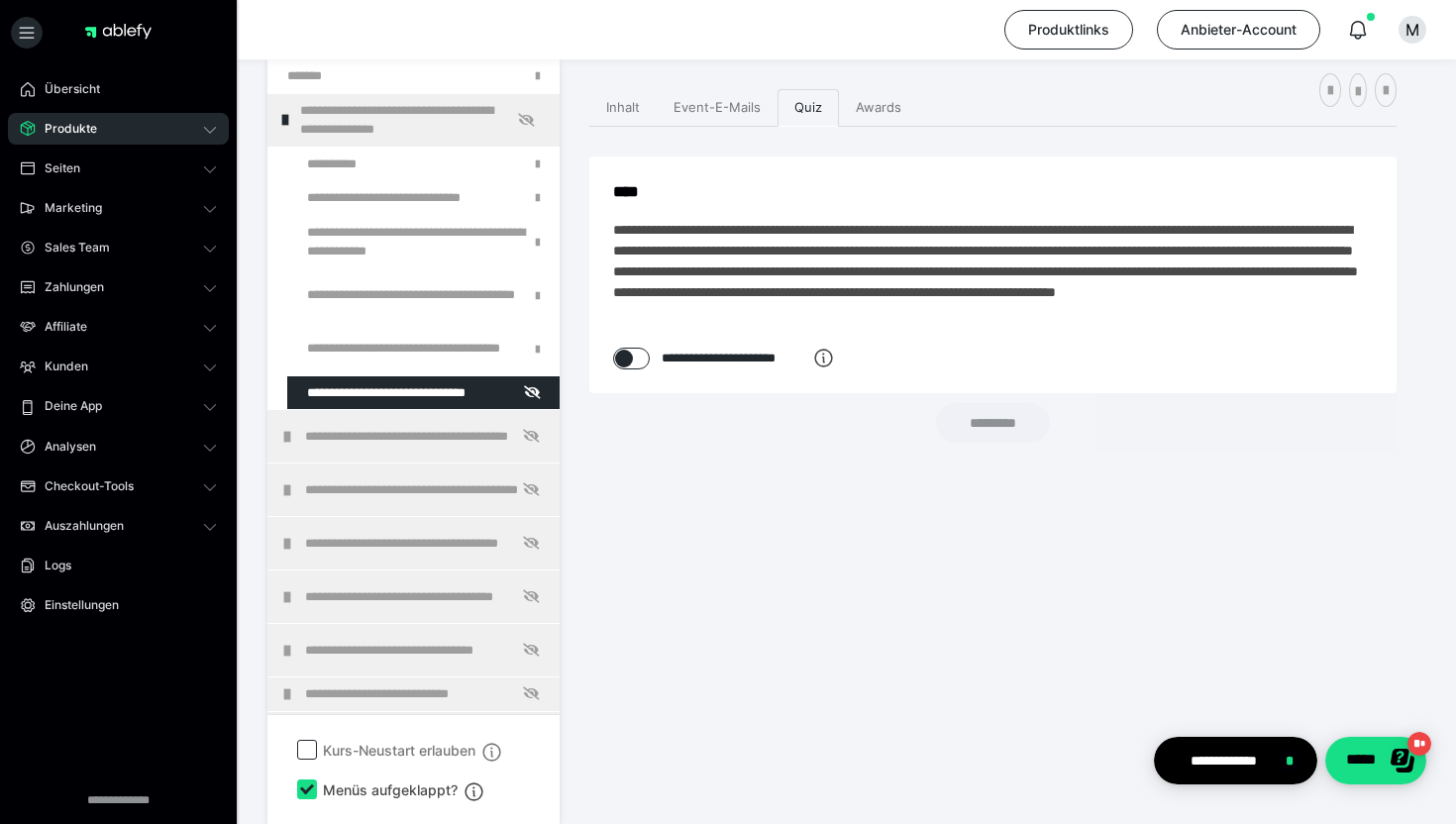 click at bounding box center (624, 359) 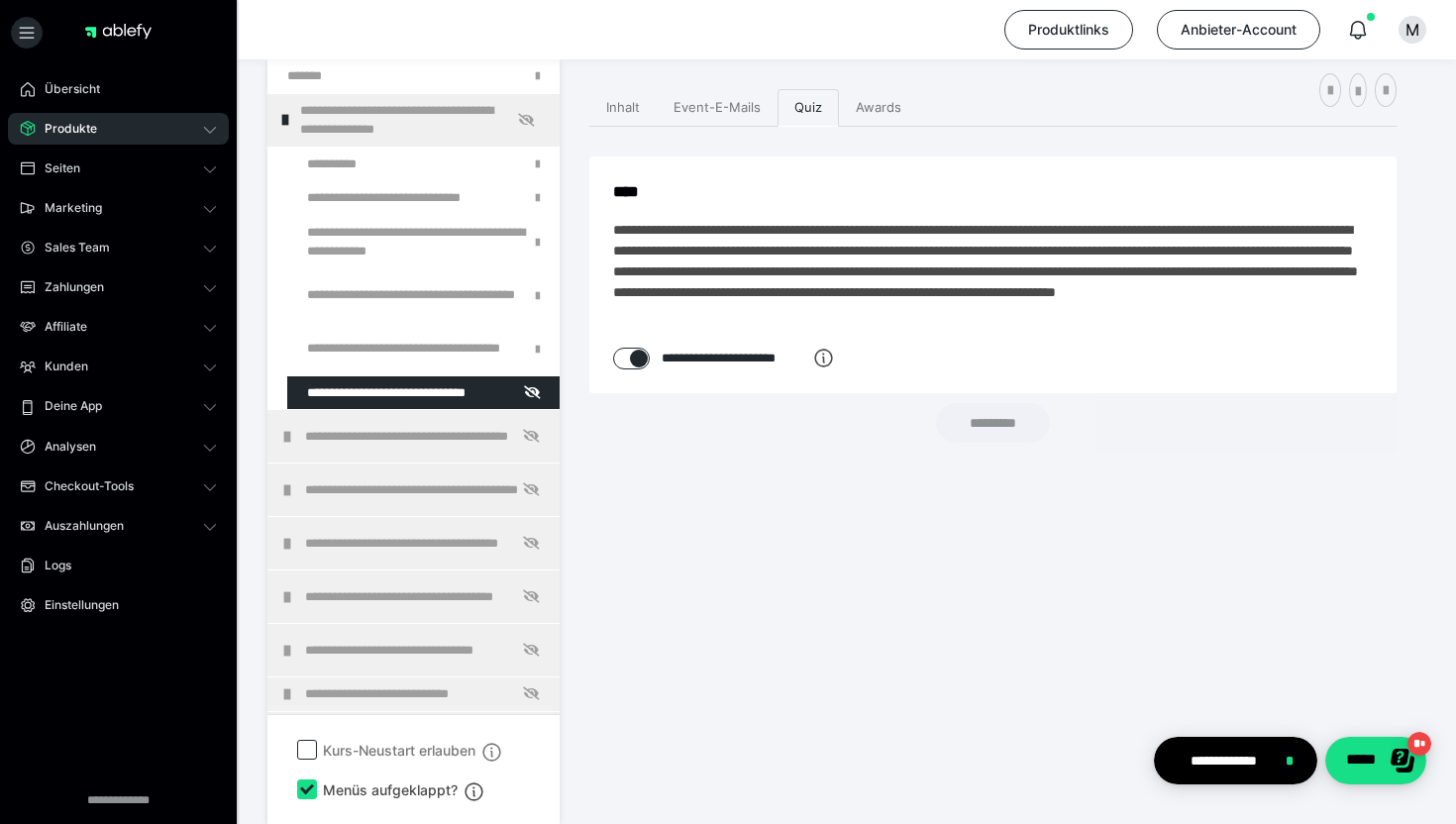 checkbox on "****" 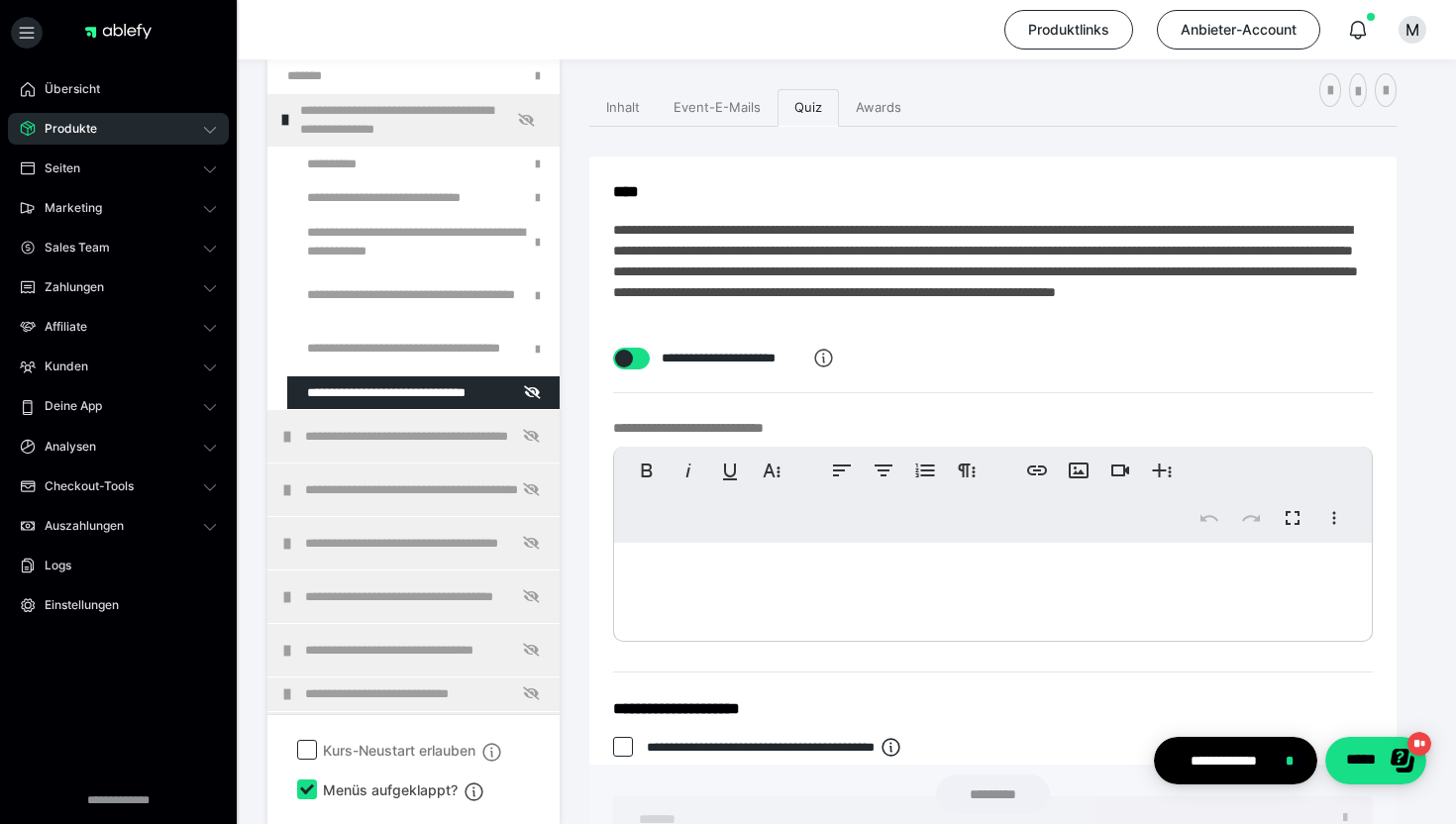 click at bounding box center (992, 587) 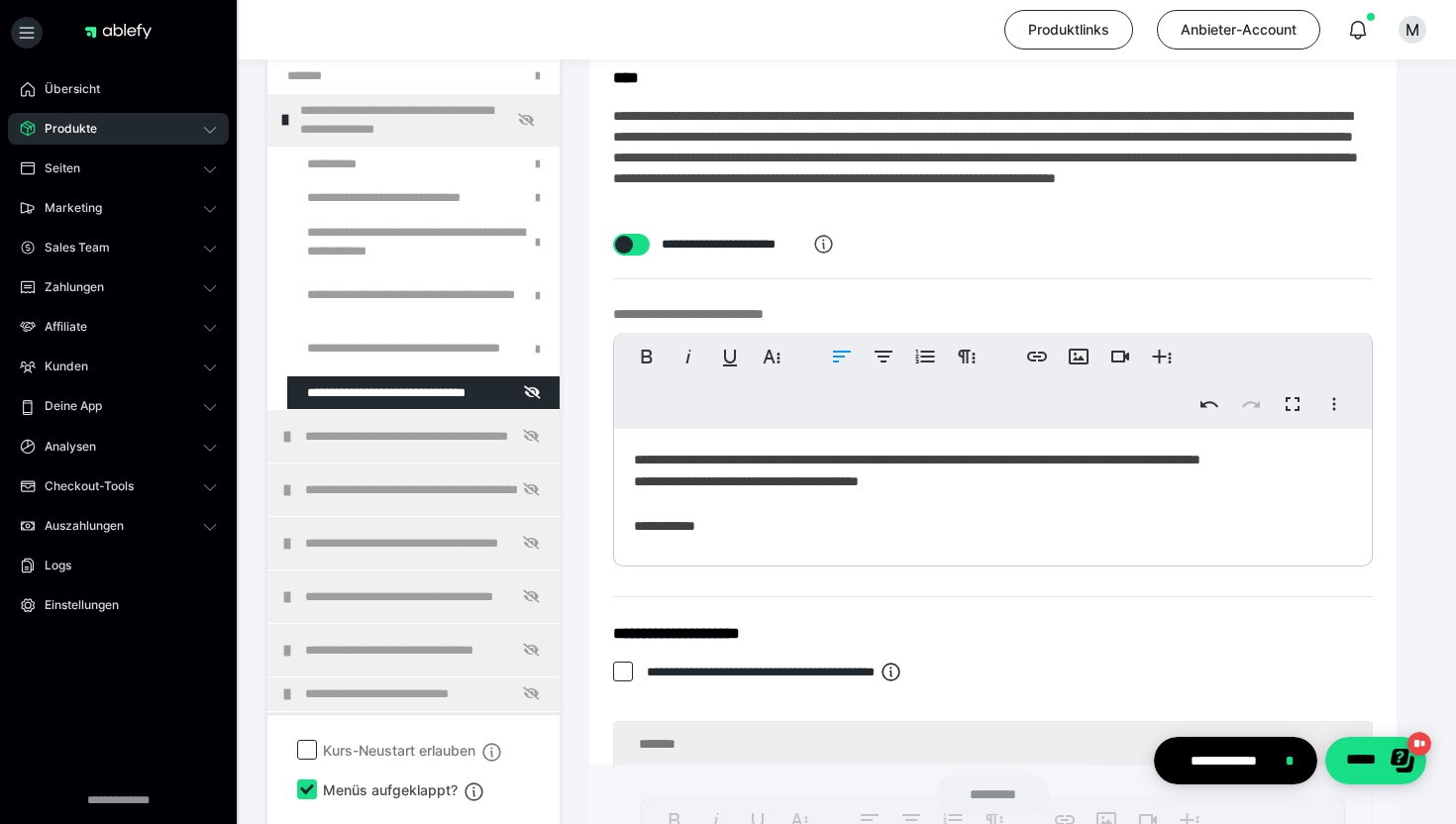 scroll, scrollTop: 873, scrollLeft: 0, axis: vertical 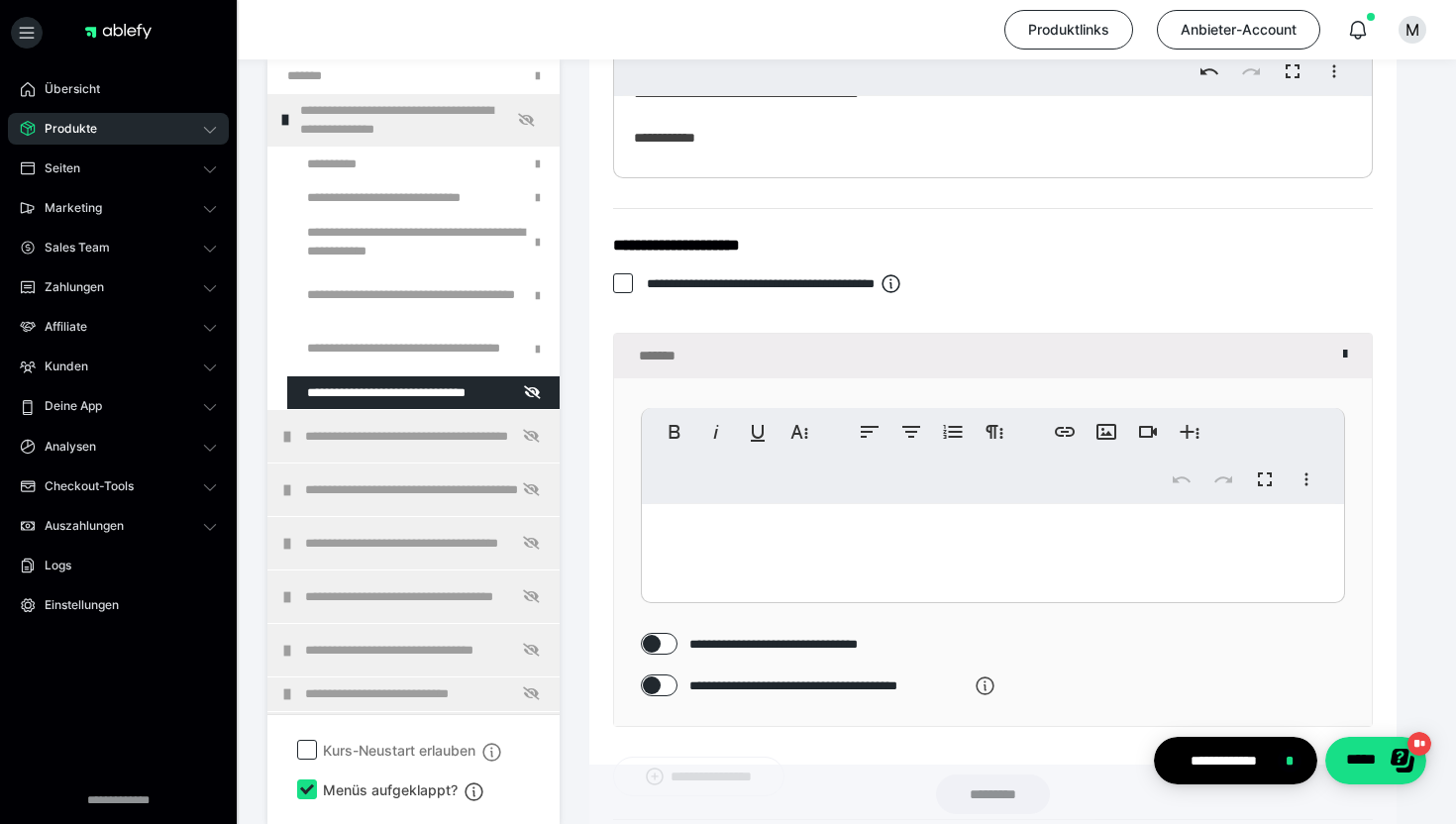 click at bounding box center [623, 283] 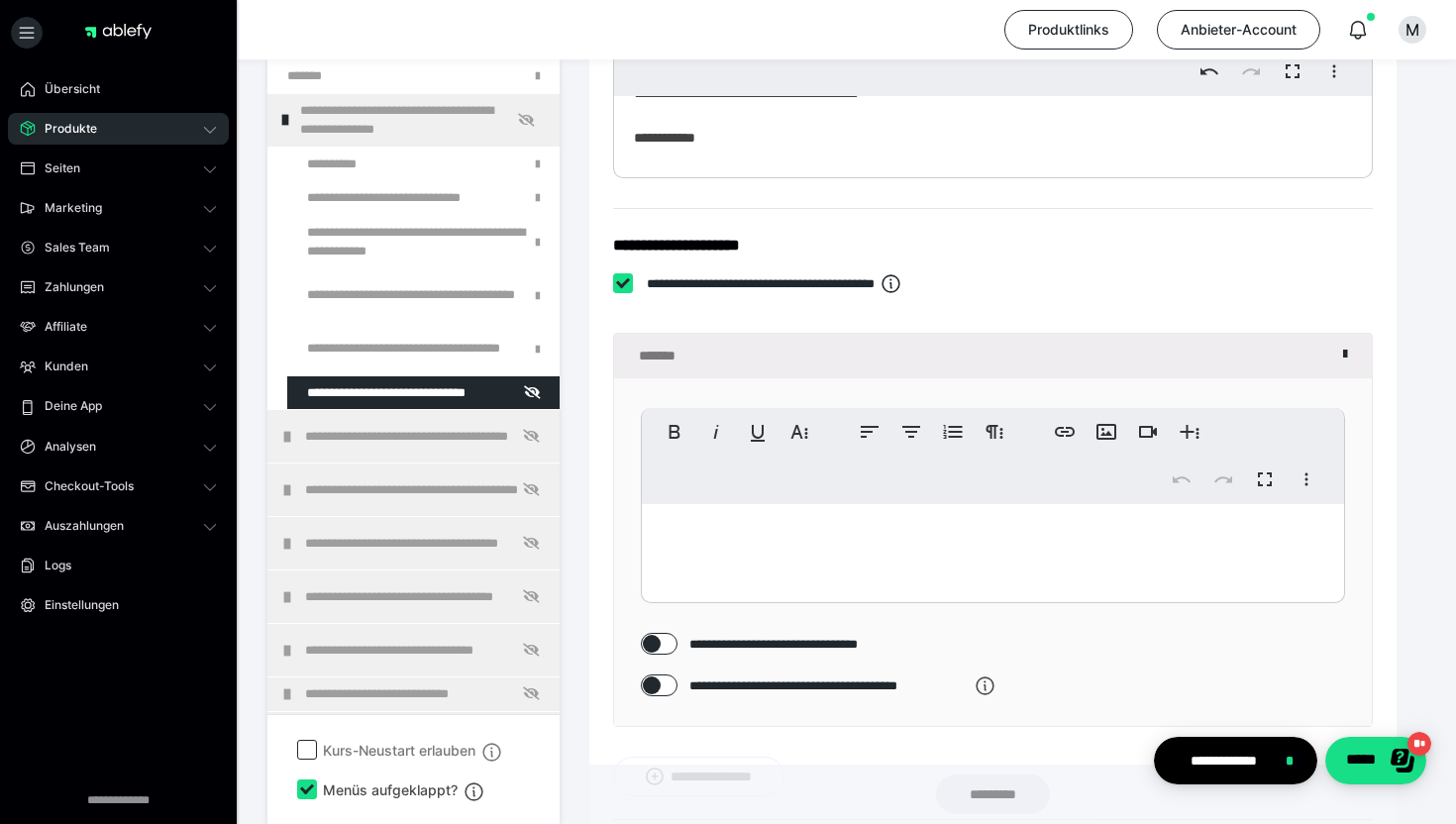 checkbox on "****" 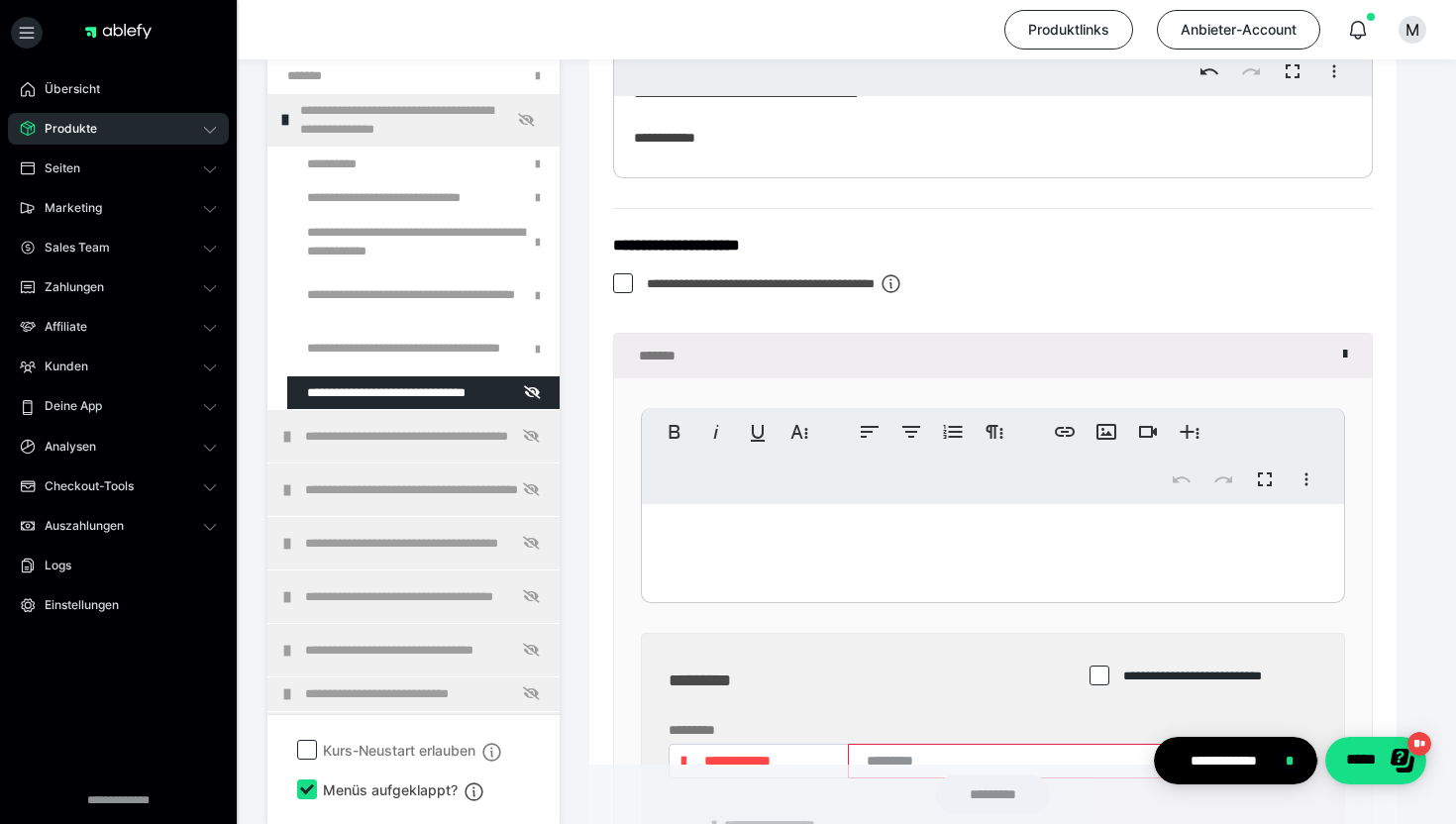 click at bounding box center [992, 549] 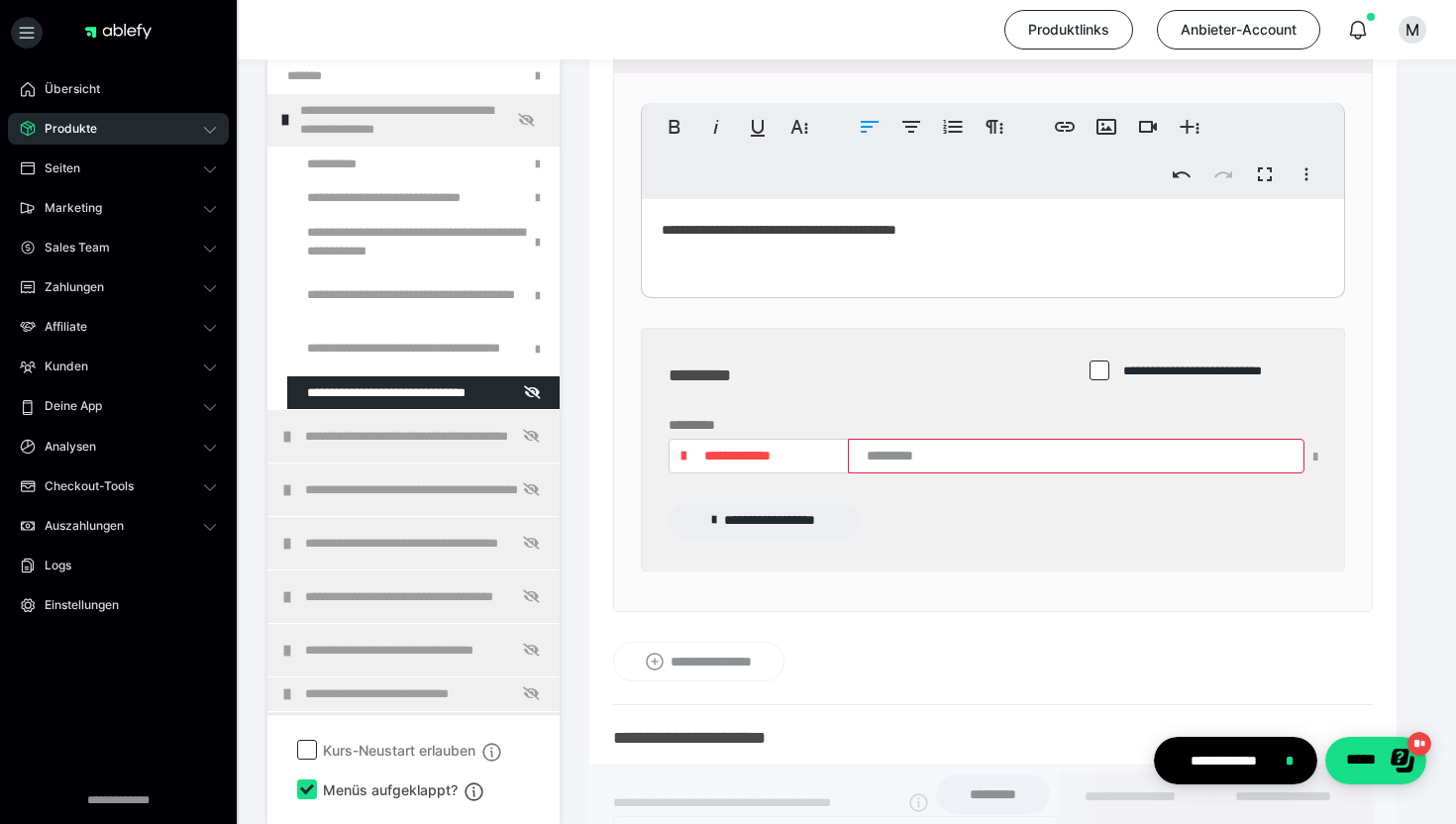 scroll, scrollTop: 1184, scrollLeft: 0, axis: vertical 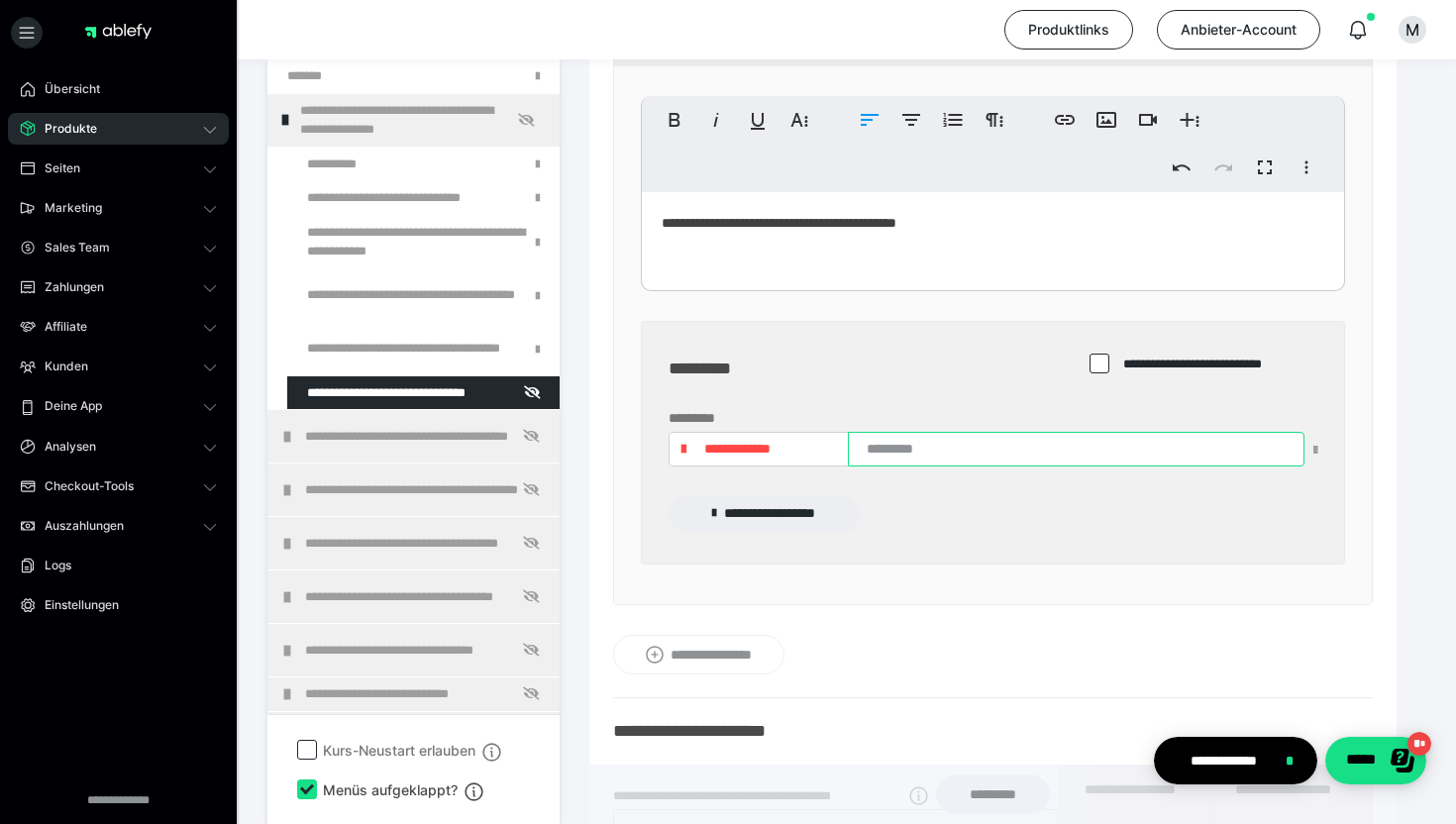 click at bounding box center (1076, 449) 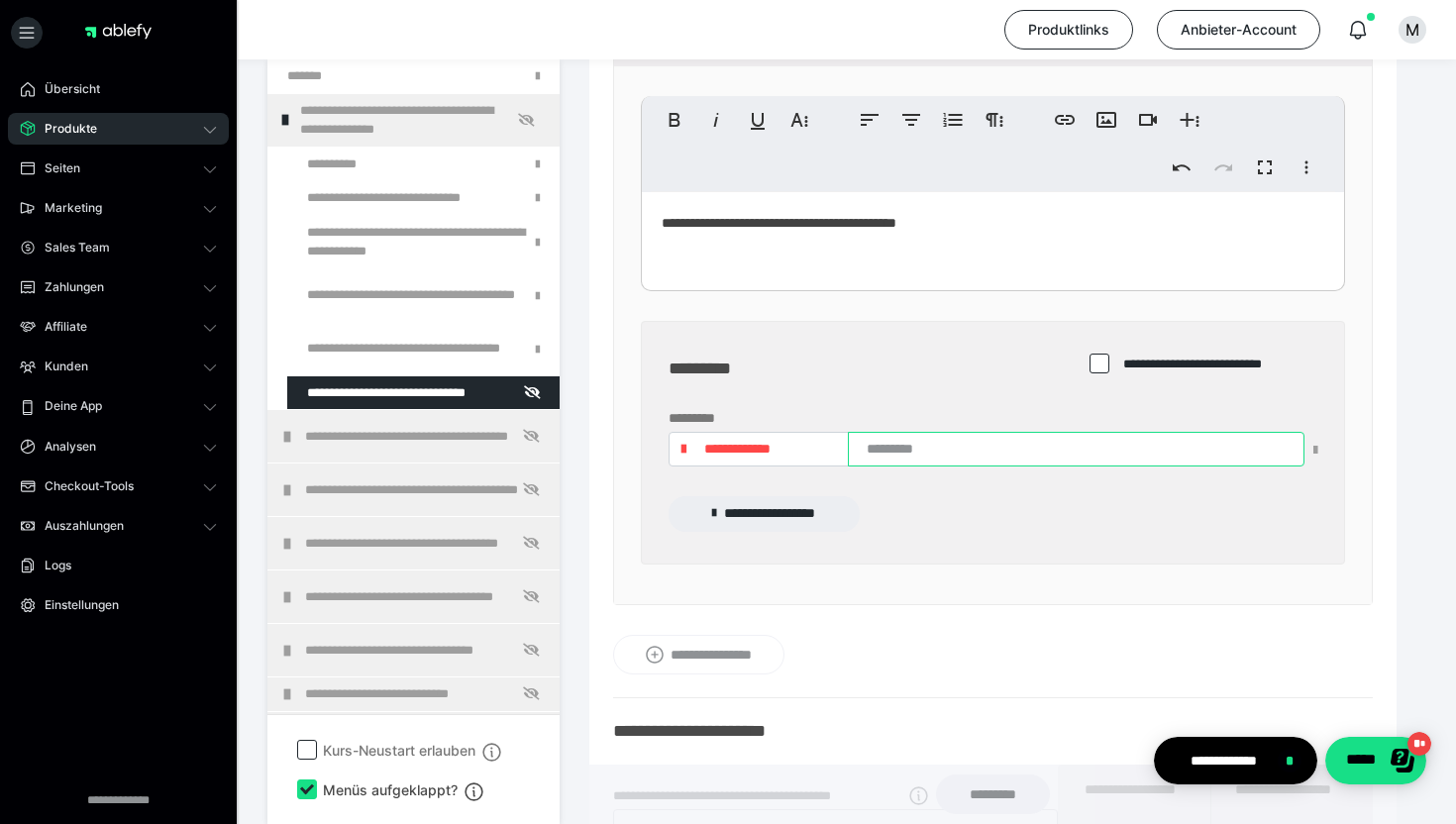 paste on "**********" 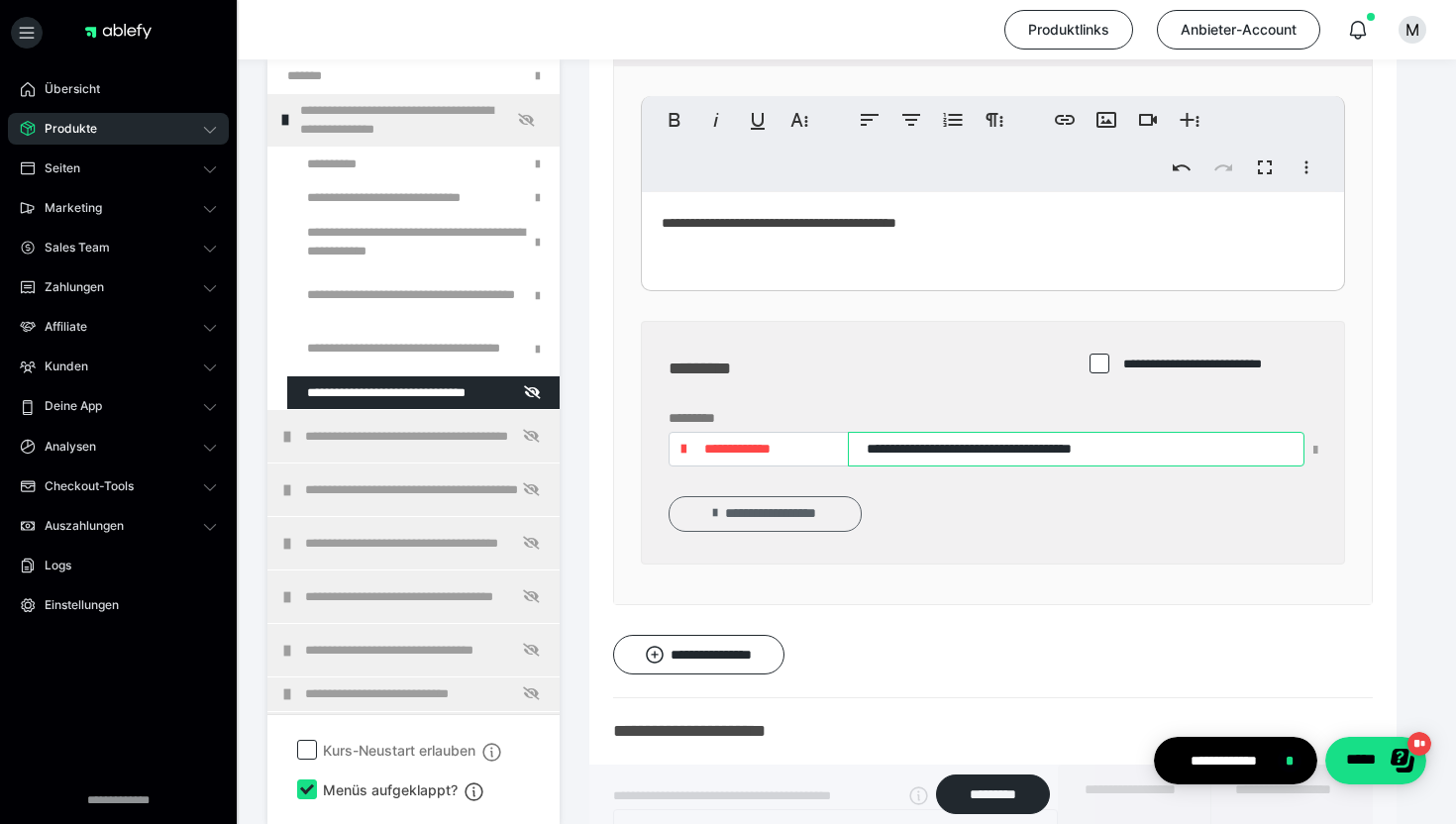 type on "**********" 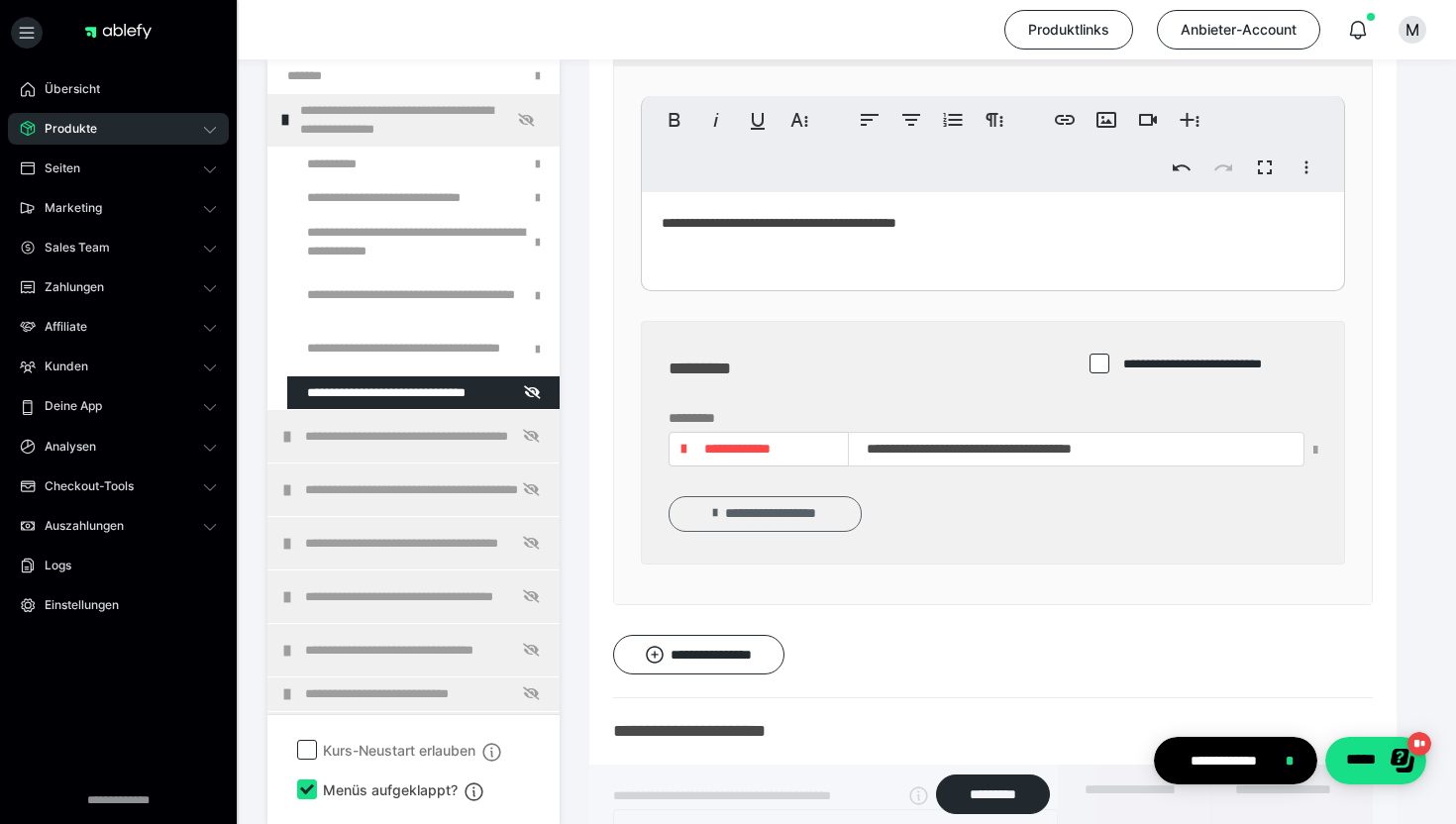 click at bounding box center (715, 513) 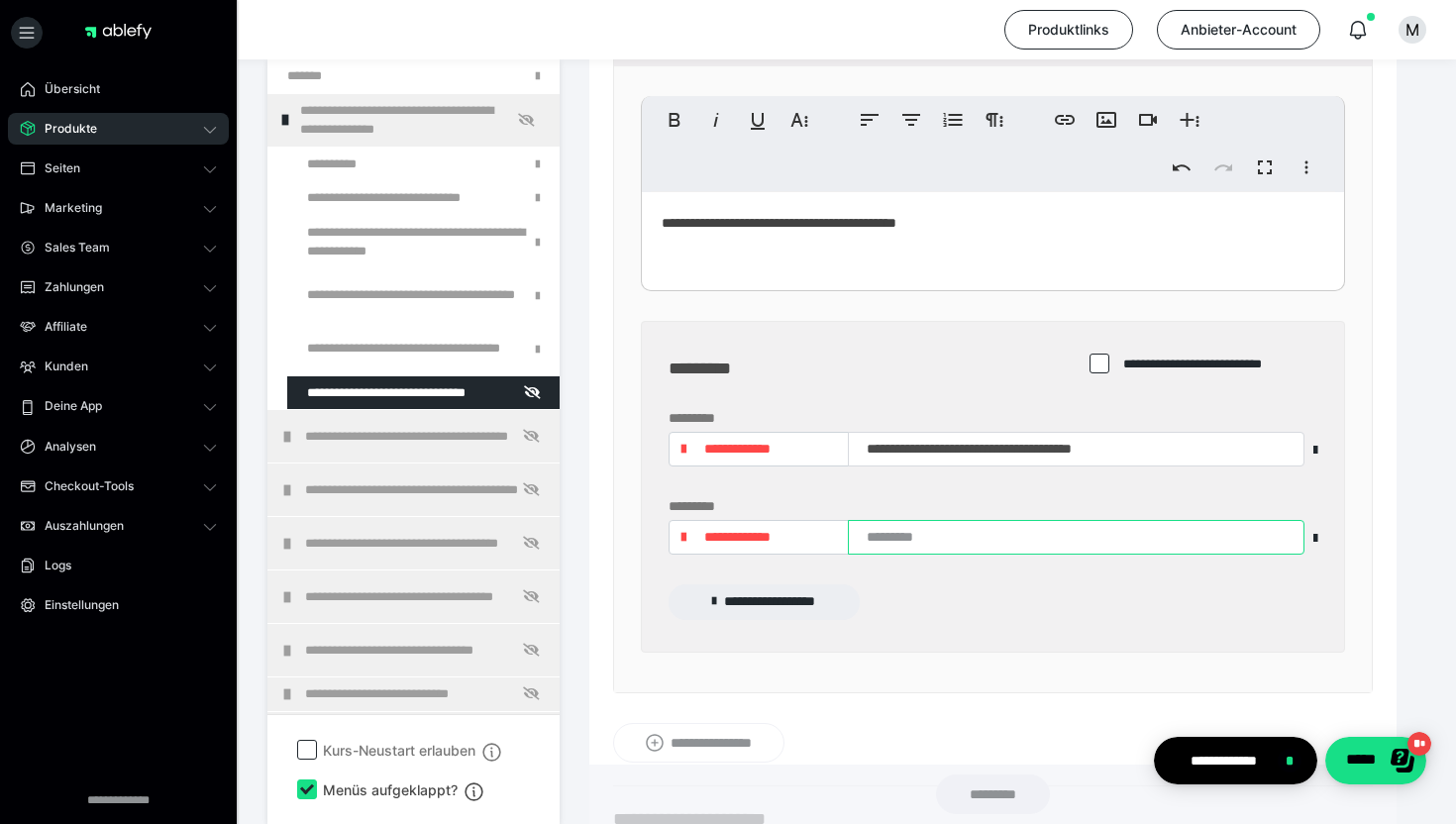click at bounding box center (1076, 537) 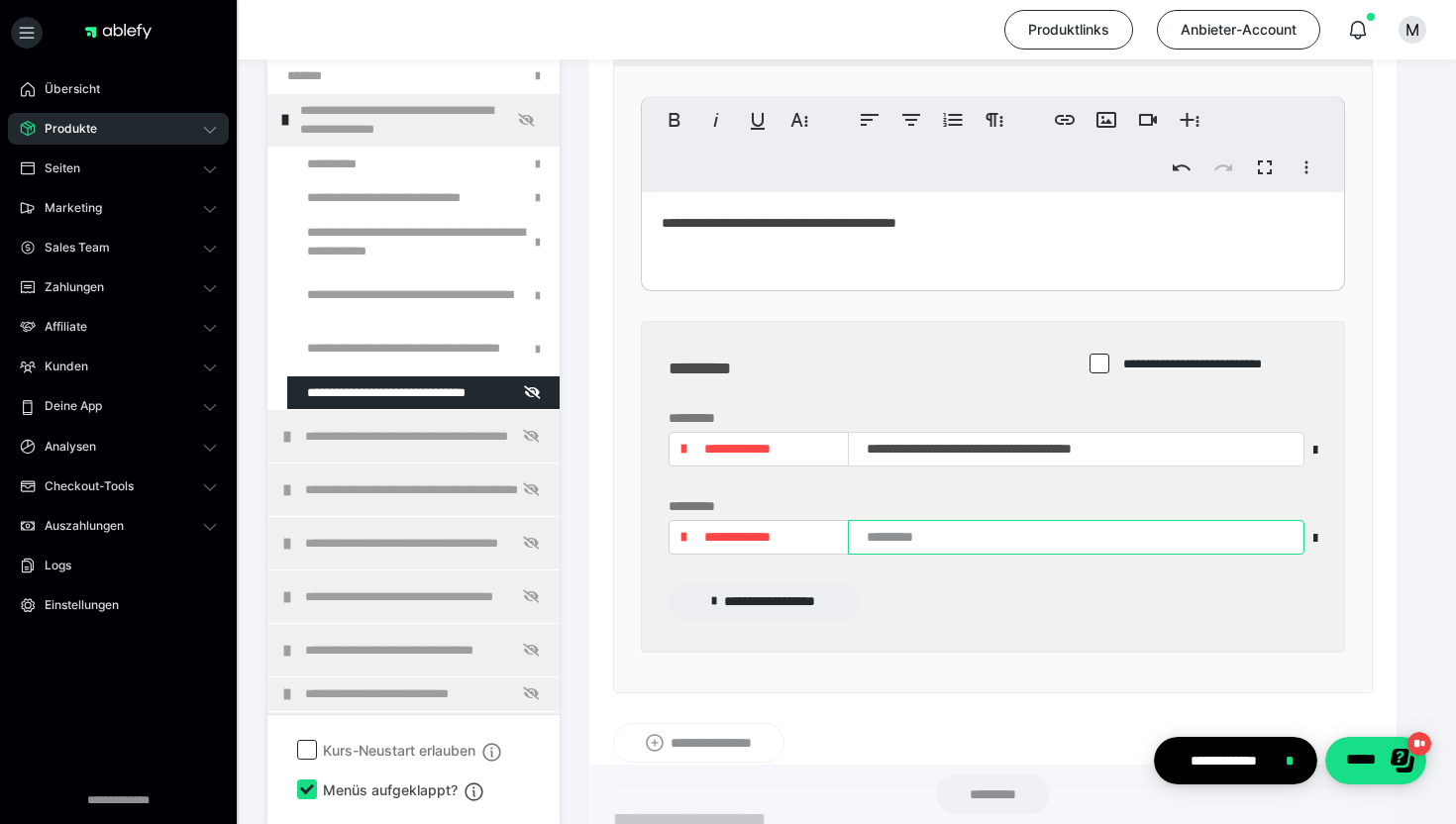 paste on "**********" 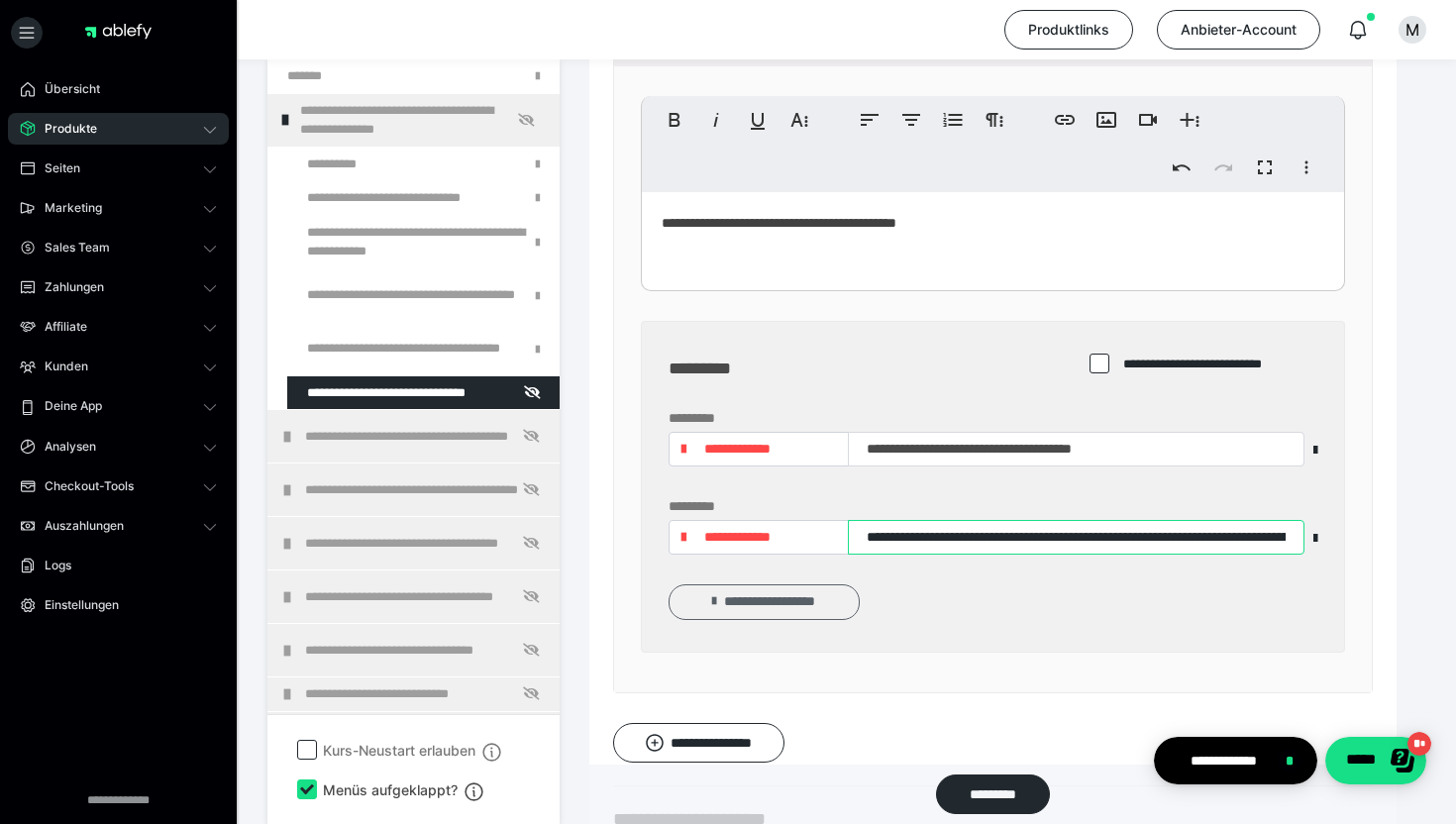 scroll, scrollTop: 0, scrollLeft: 209, axis: horizontal 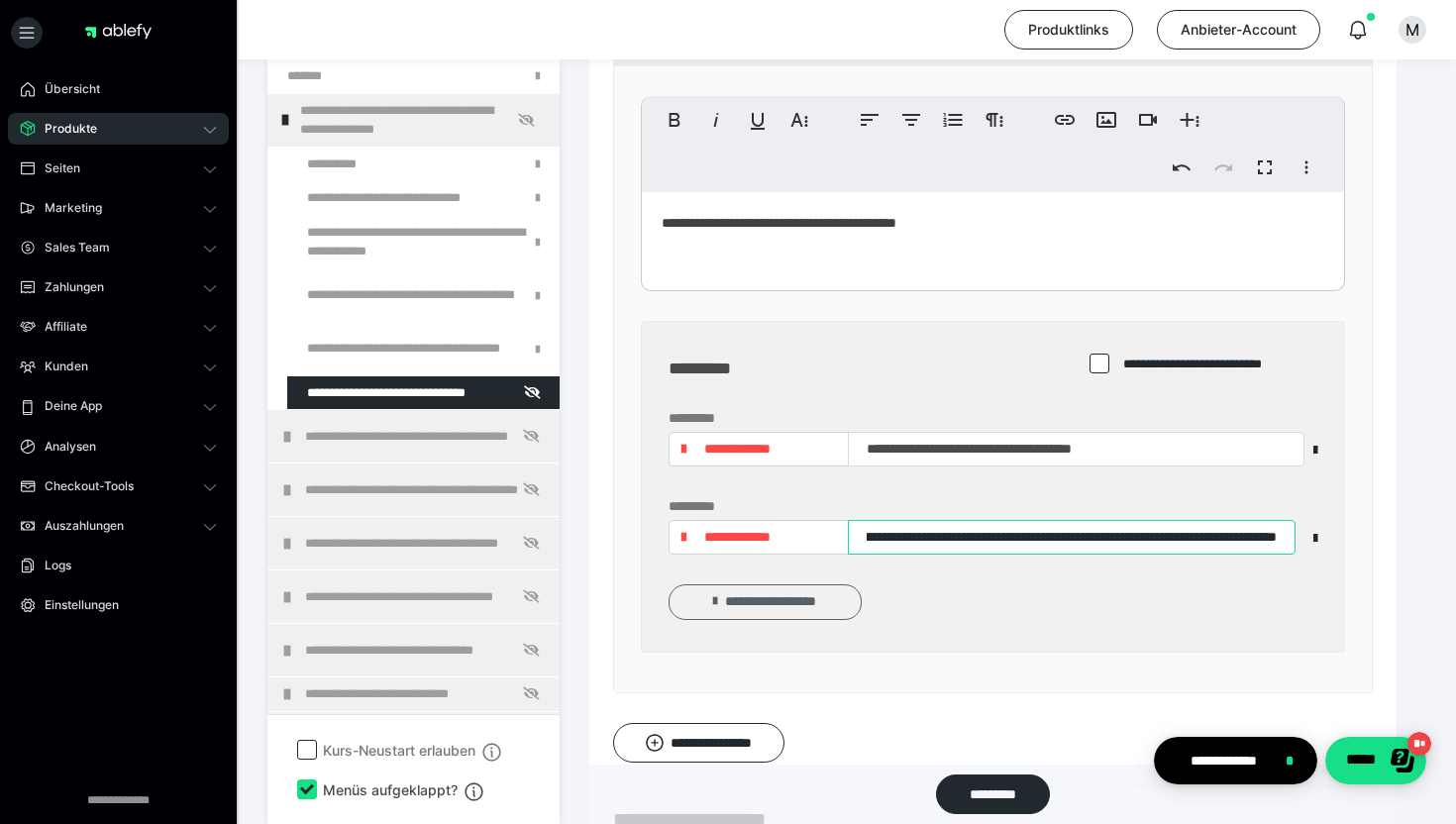 type on "**********" 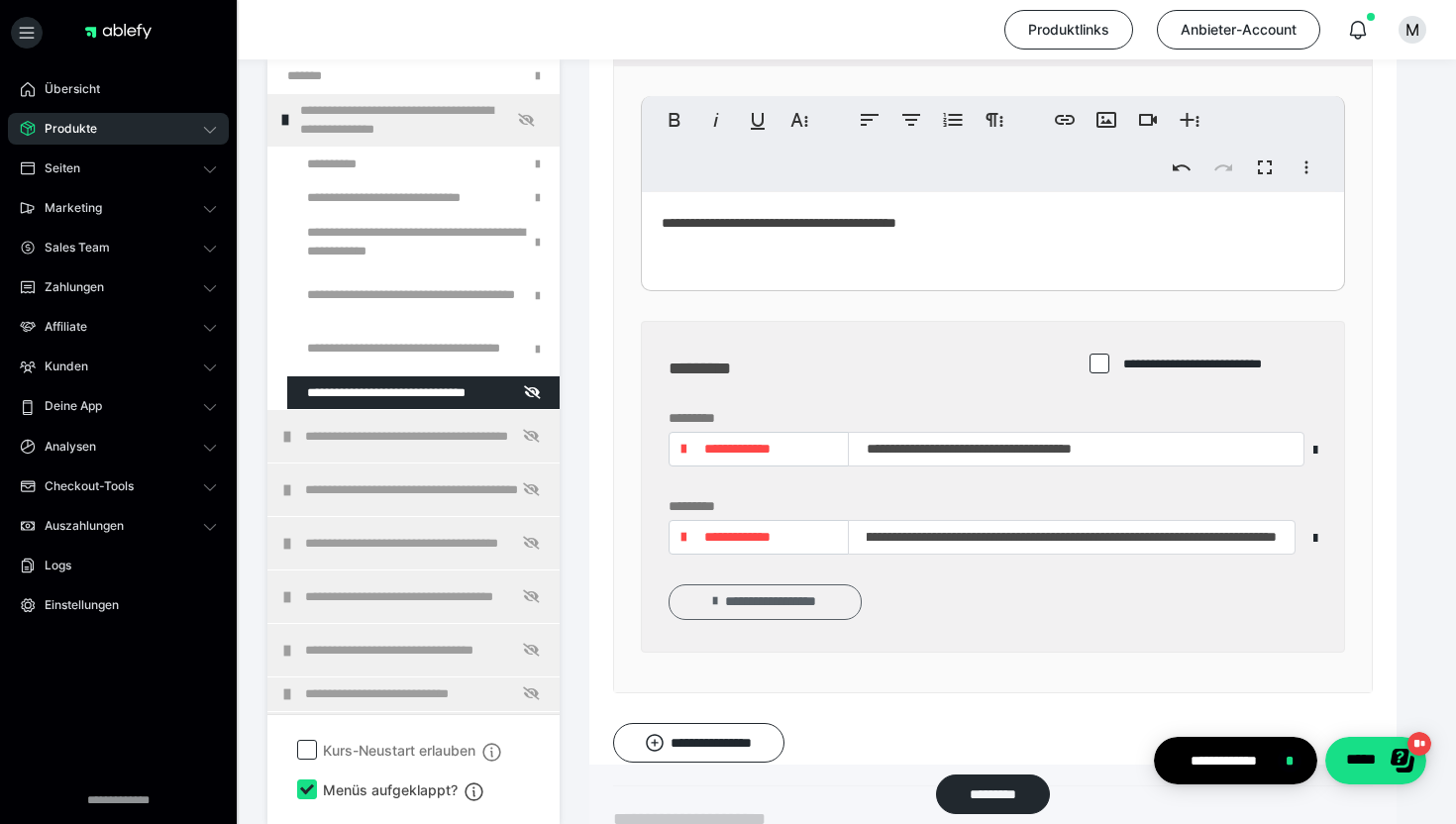 scroll, scrollTop: 0, scrollLeft: 0, axis: both 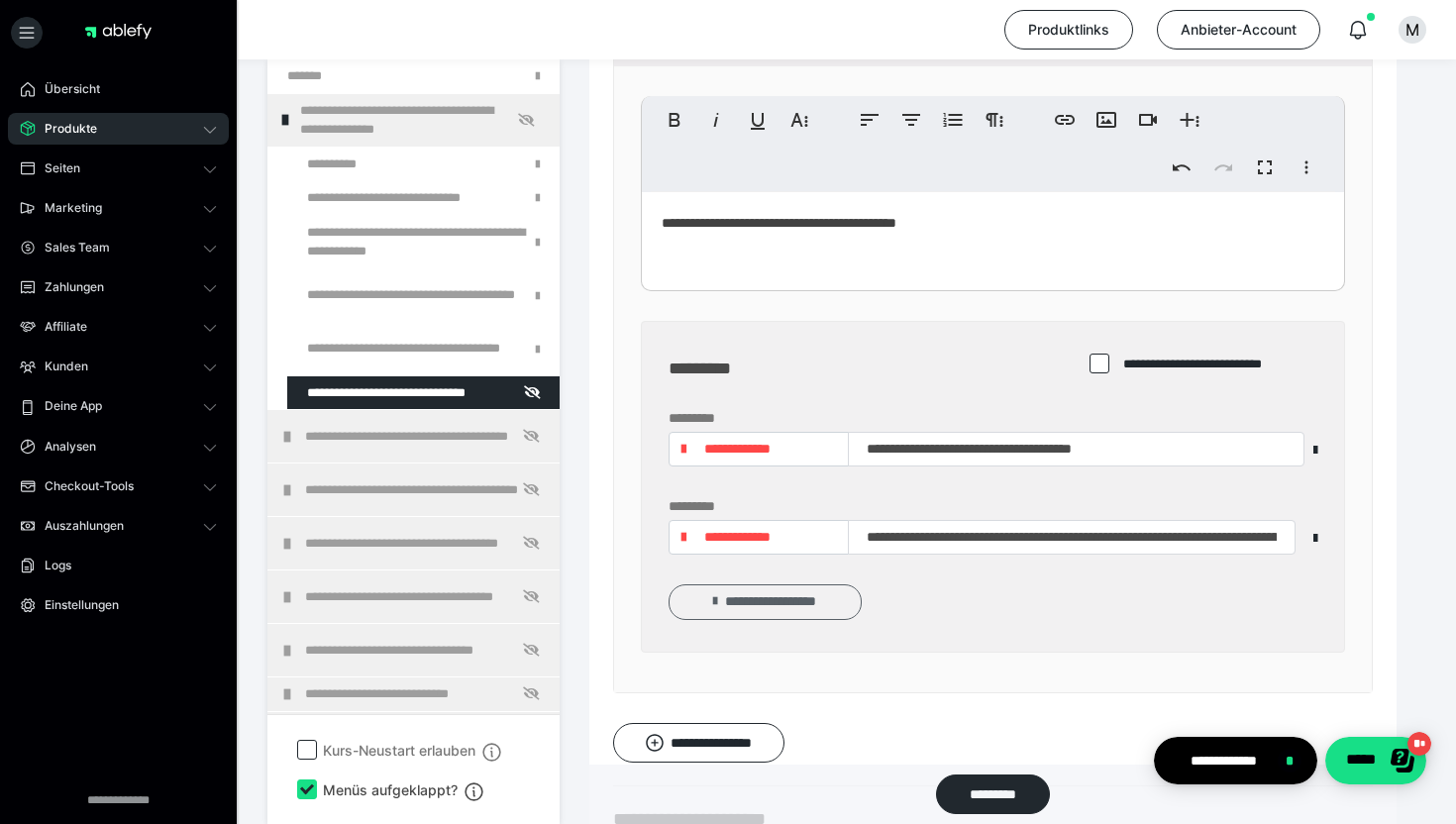 click on "**********" at bounding box center [765, 602] 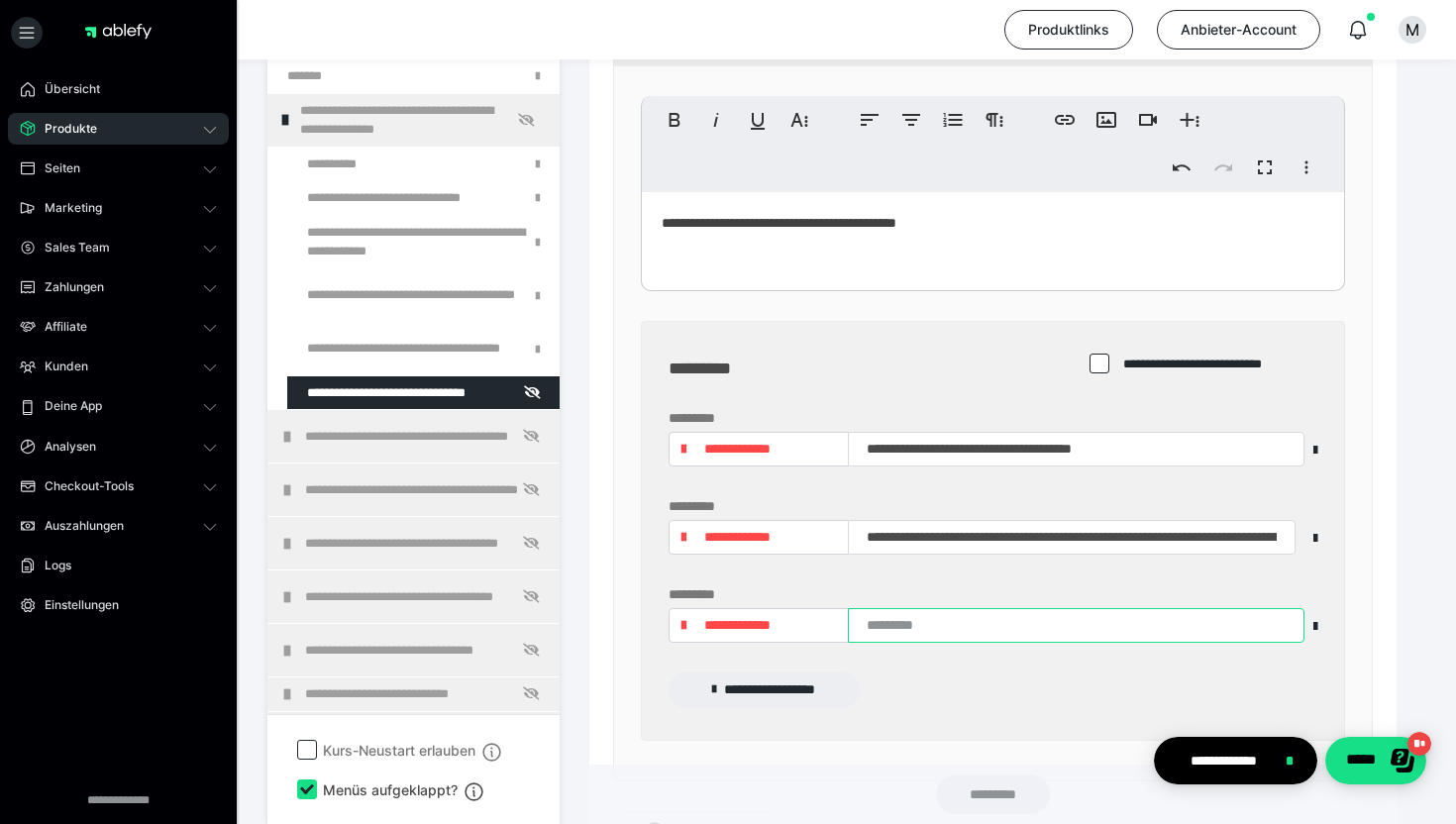 click at bounding box center (1076, 625) 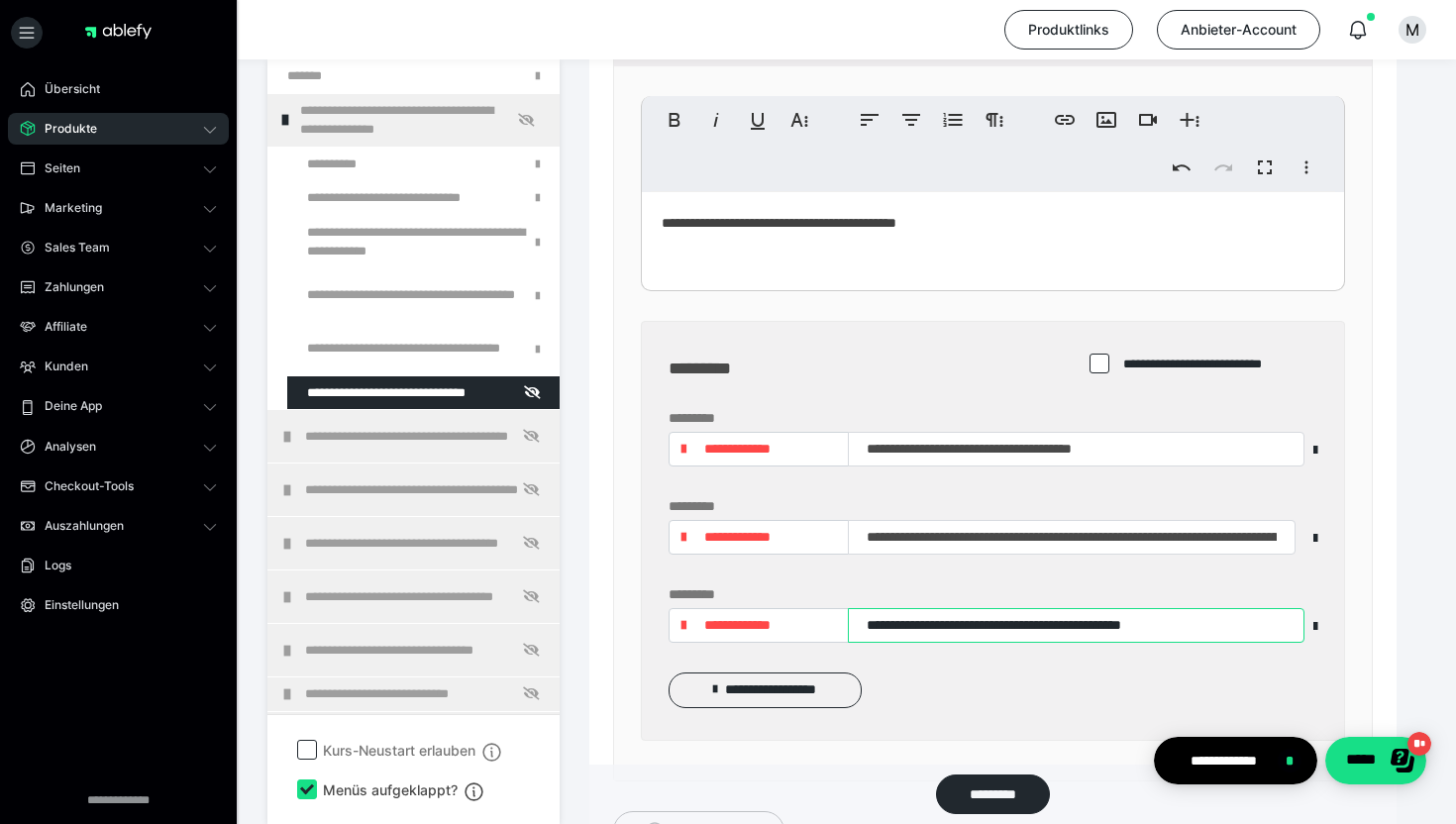 type on "**********" 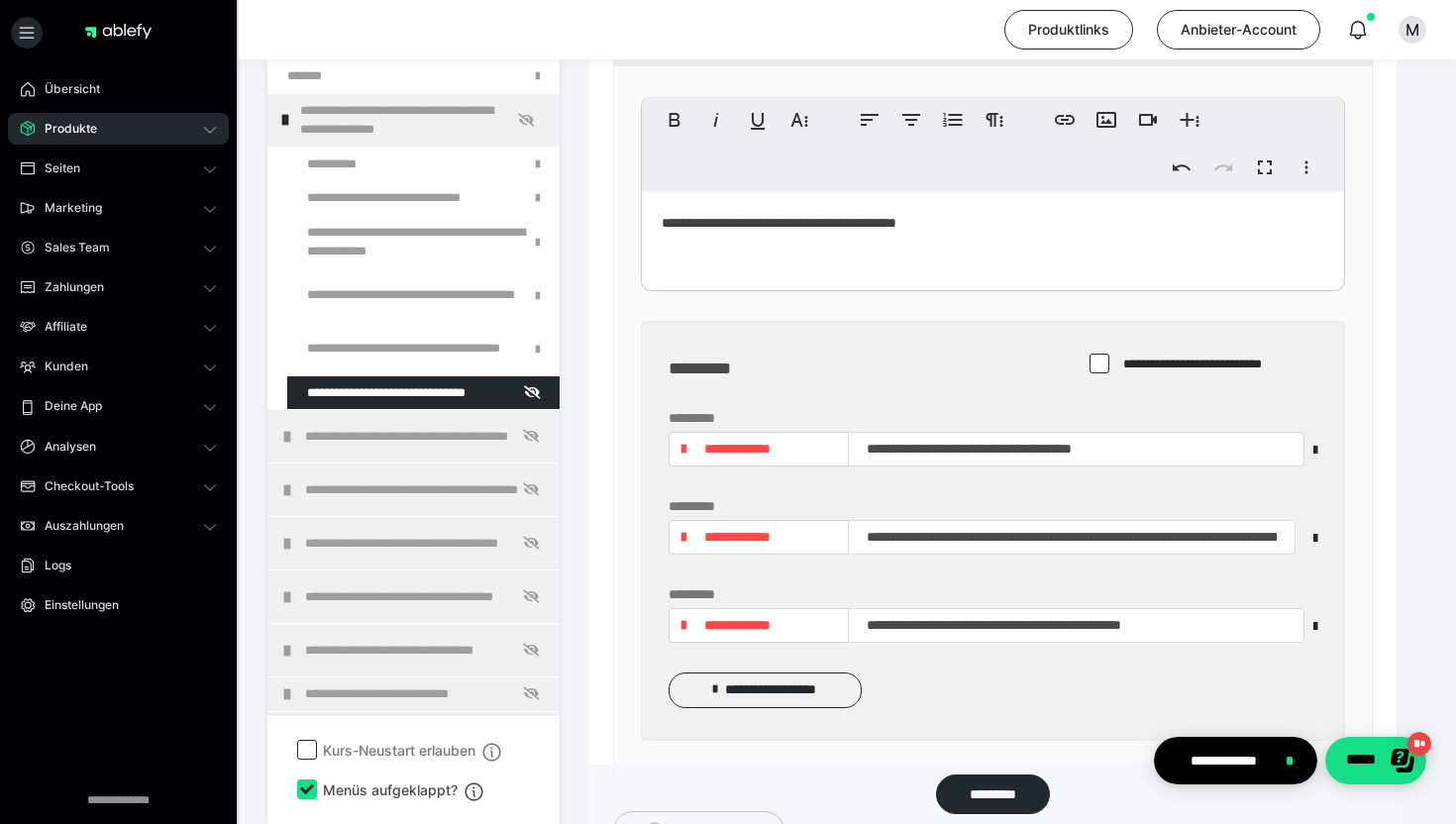 click on "**********" at bounding box center (737, 537) 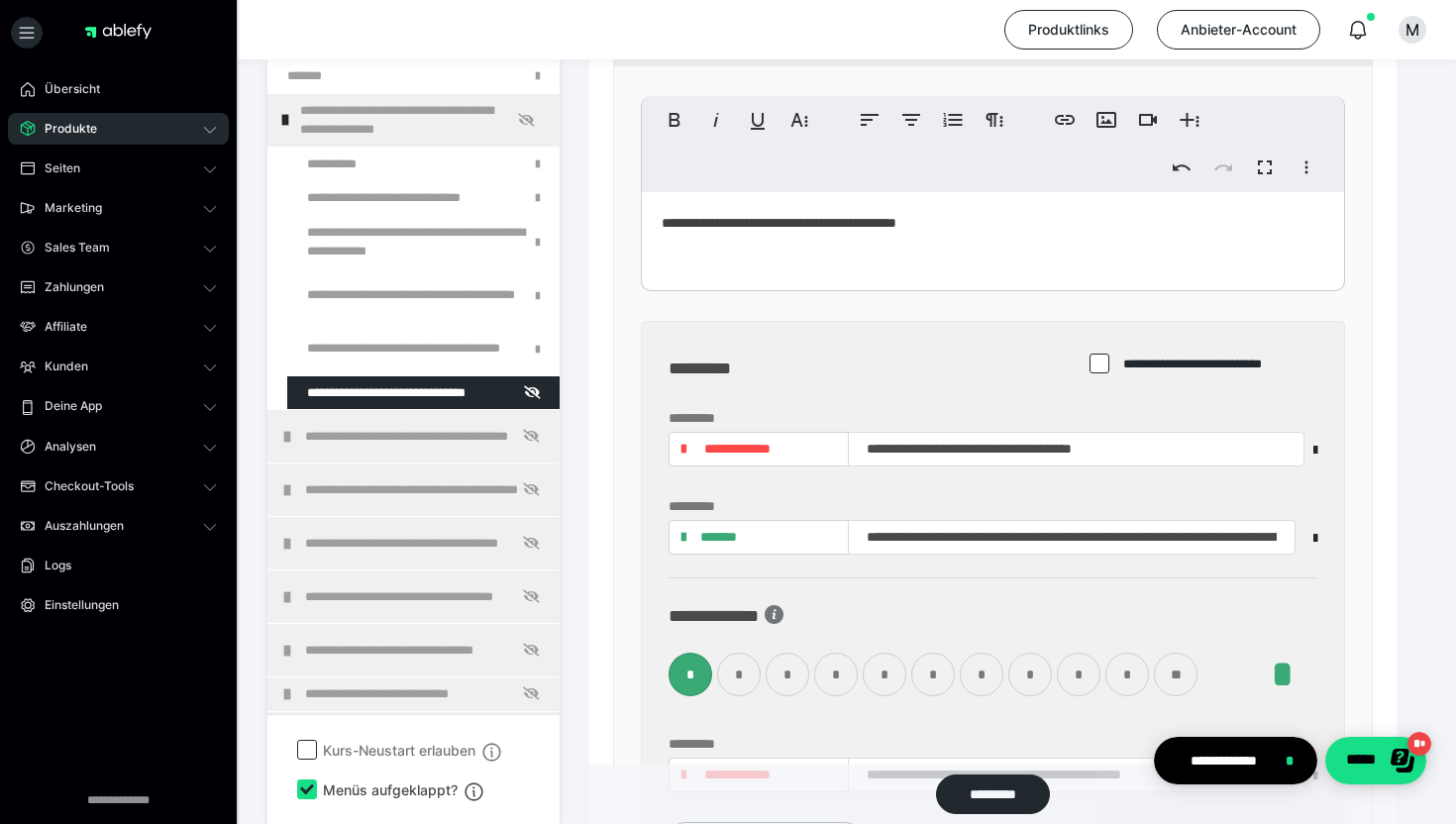 click on "*" at bounding box center (787, 674) 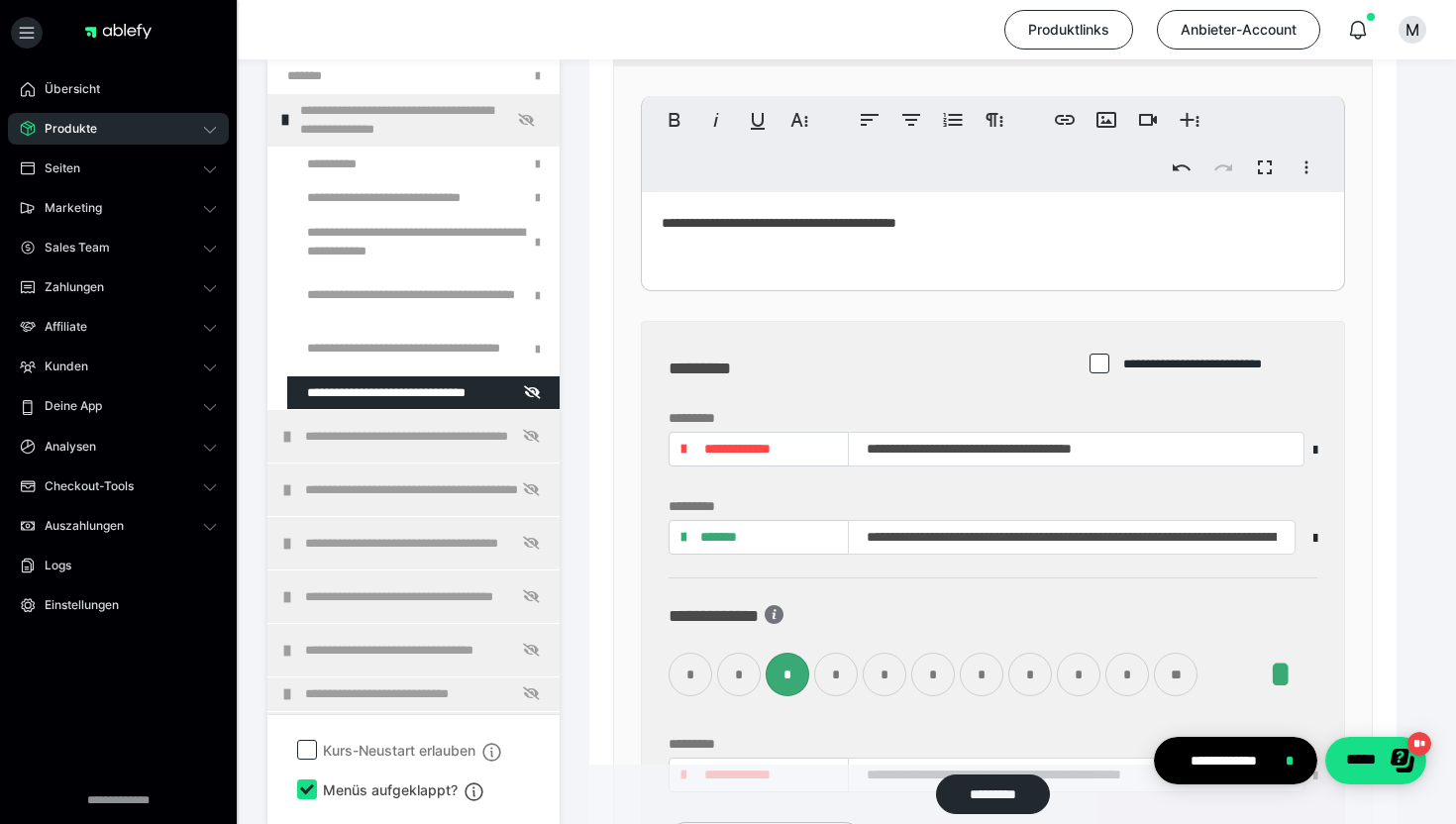 scroll, scrollTop: 1787, scrollLeft: 0, axis: vertical 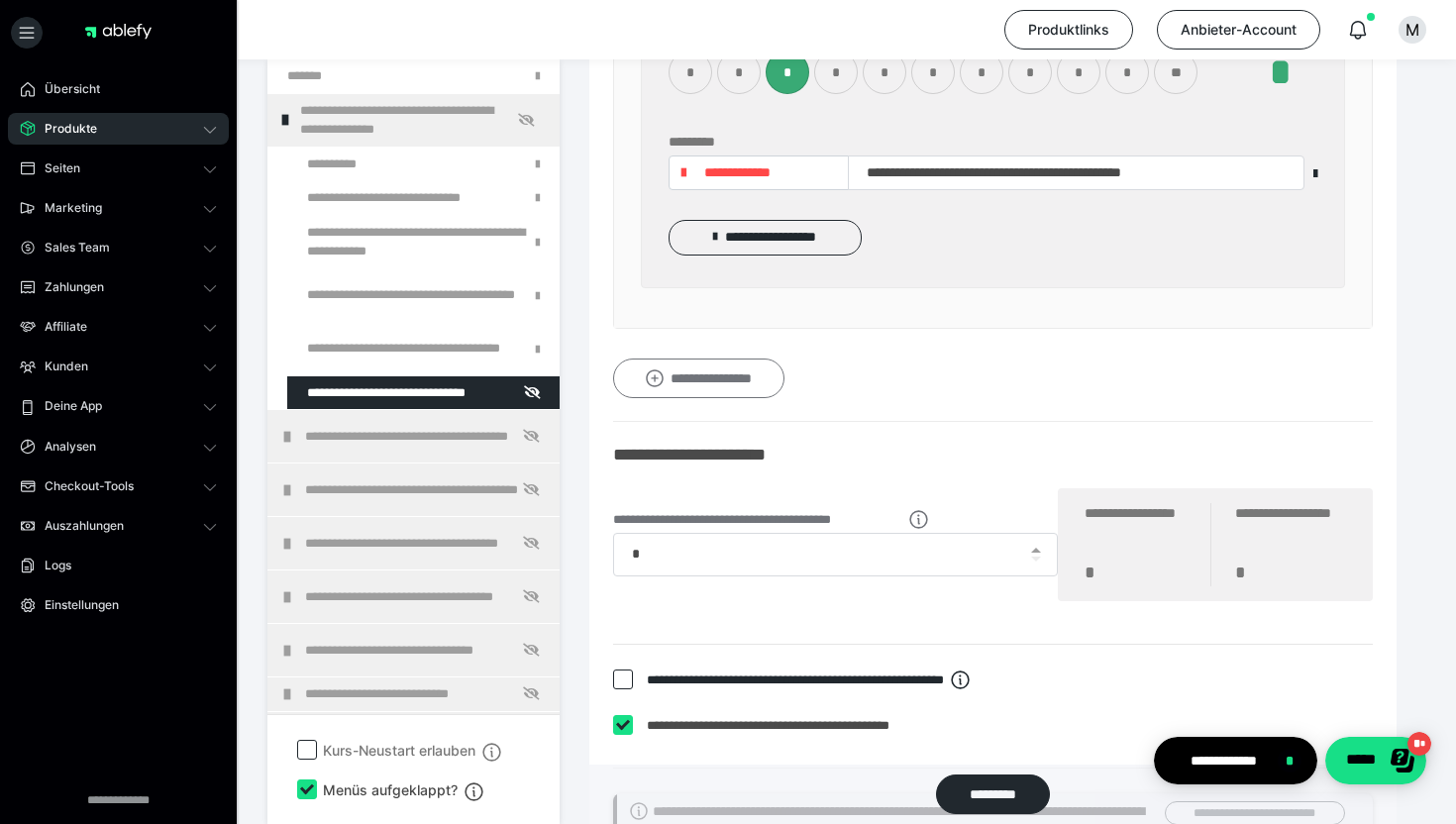 click on "**********" at bounding box center (698, 378) 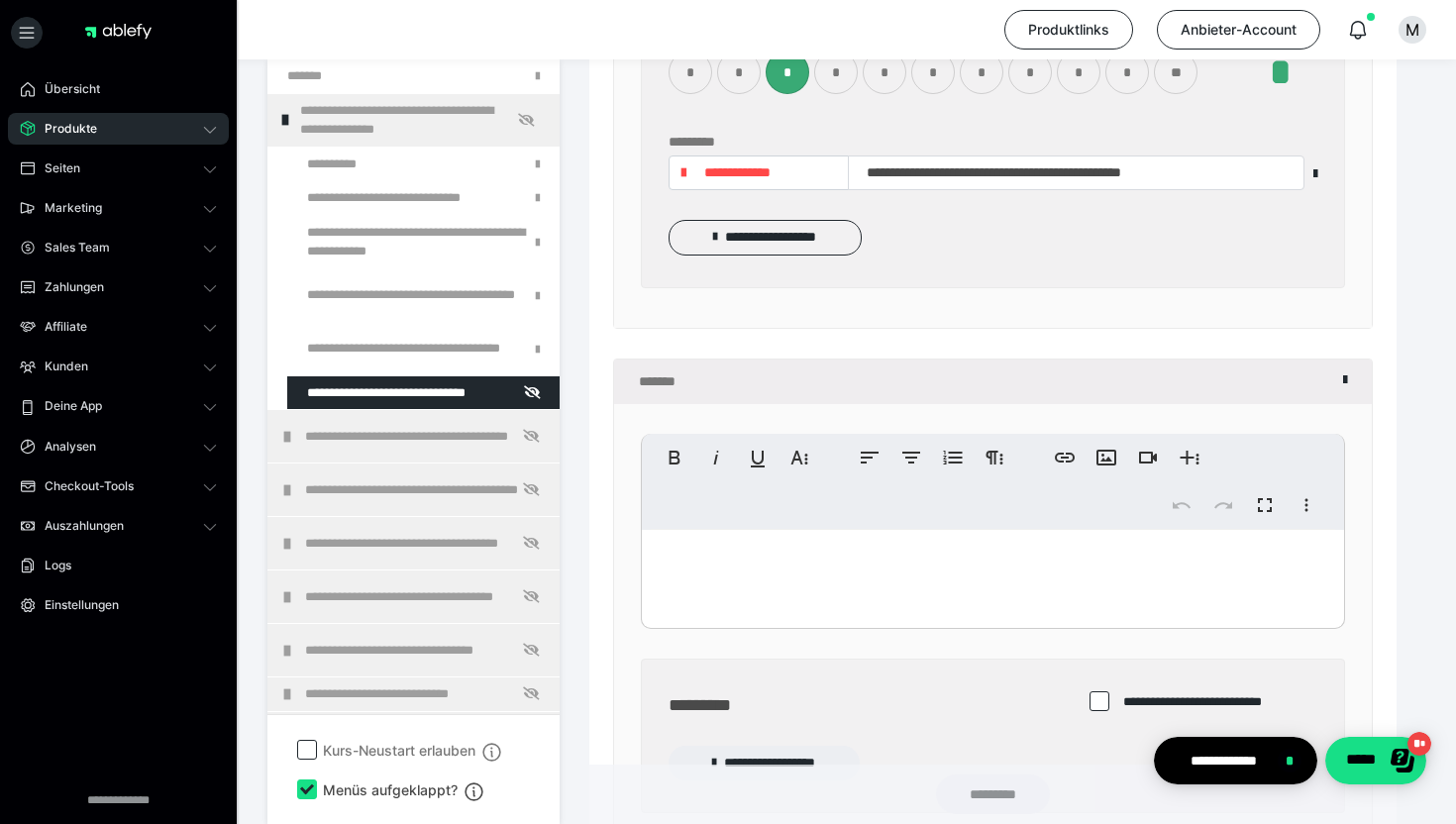 click at bounding box center (992, 574) 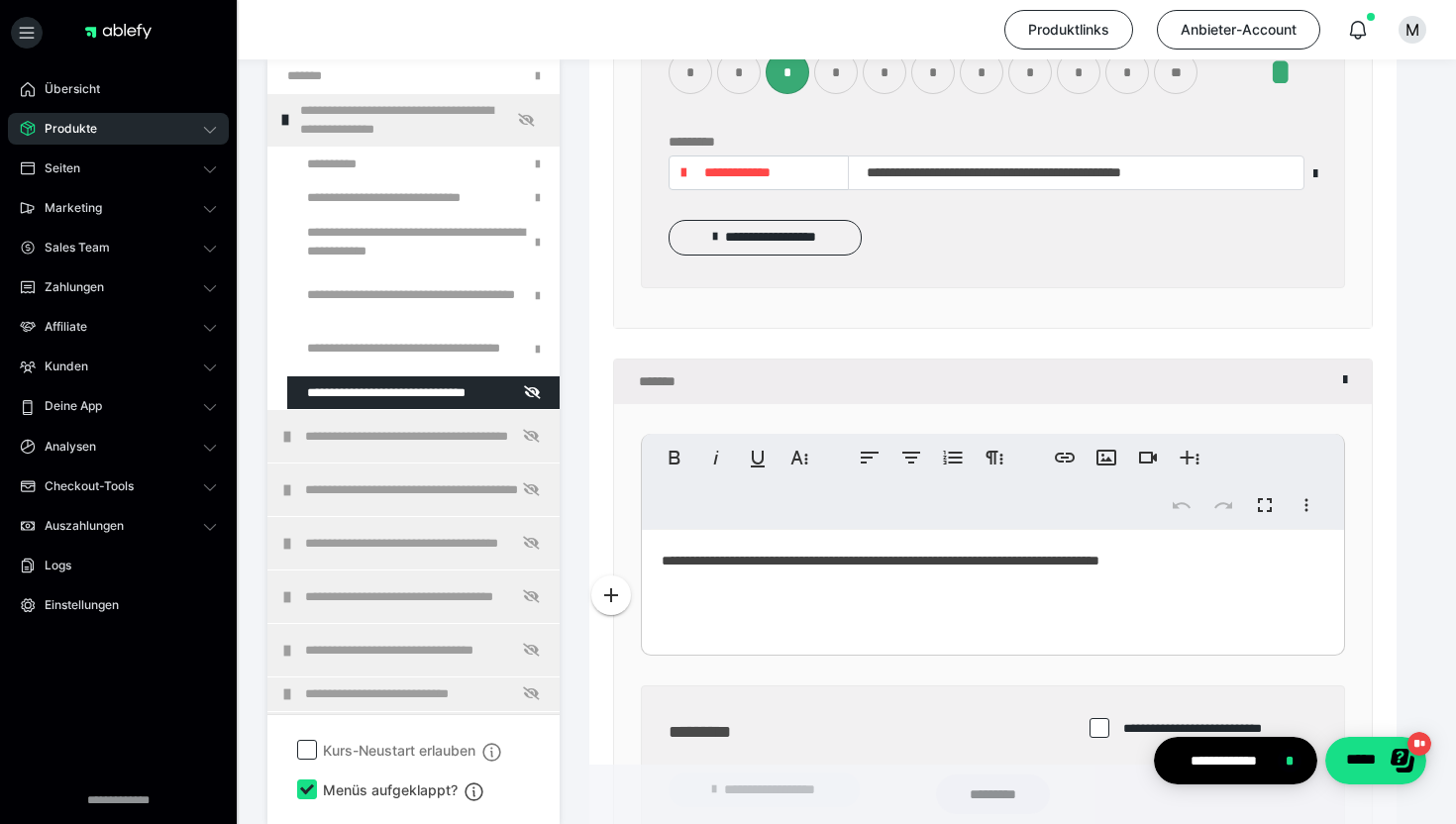 scroll, scrollTop: 2193, scrollLeft: 0, axis: vertical 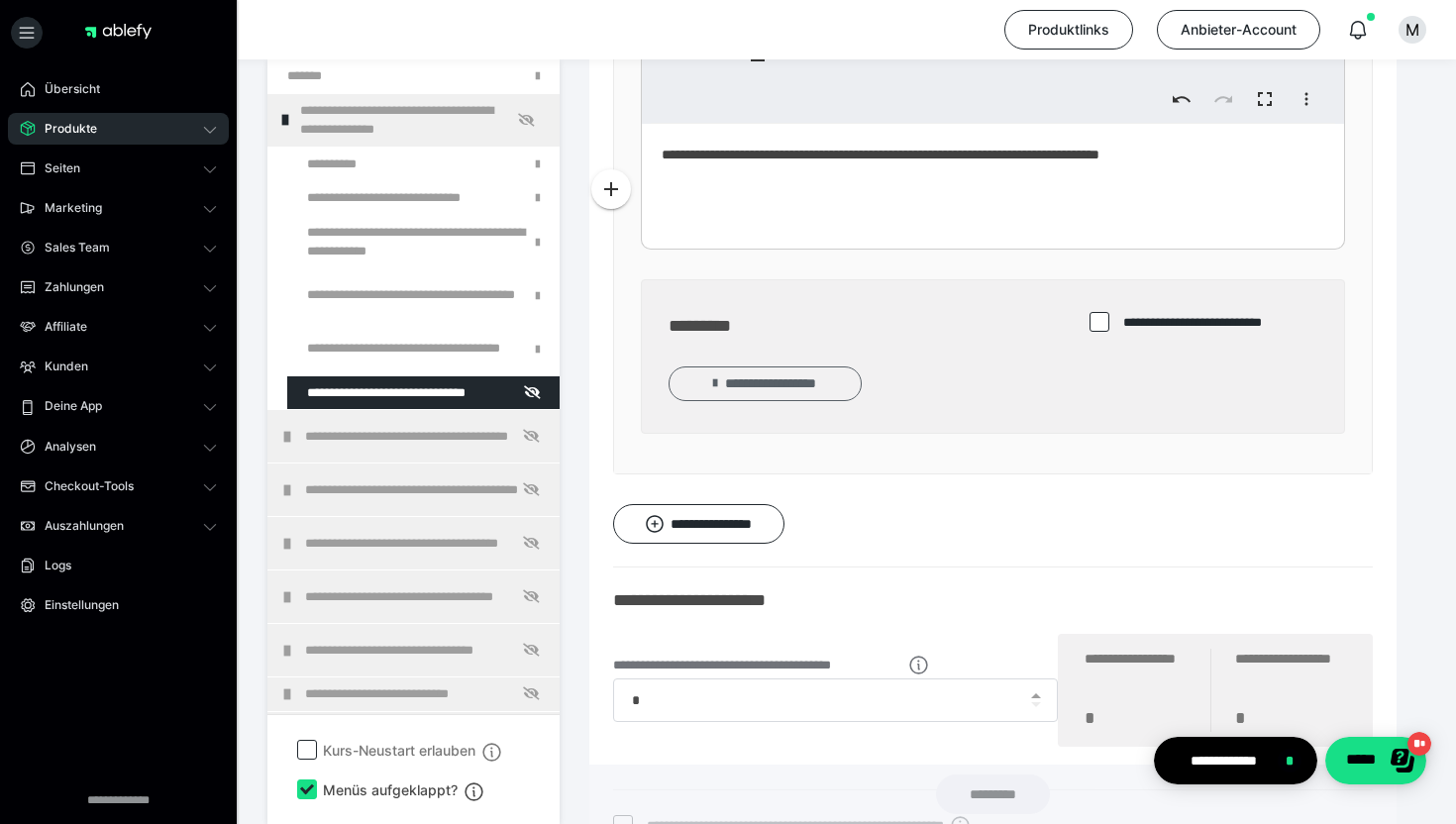 click on "**********" at bounding box center [765, 384] 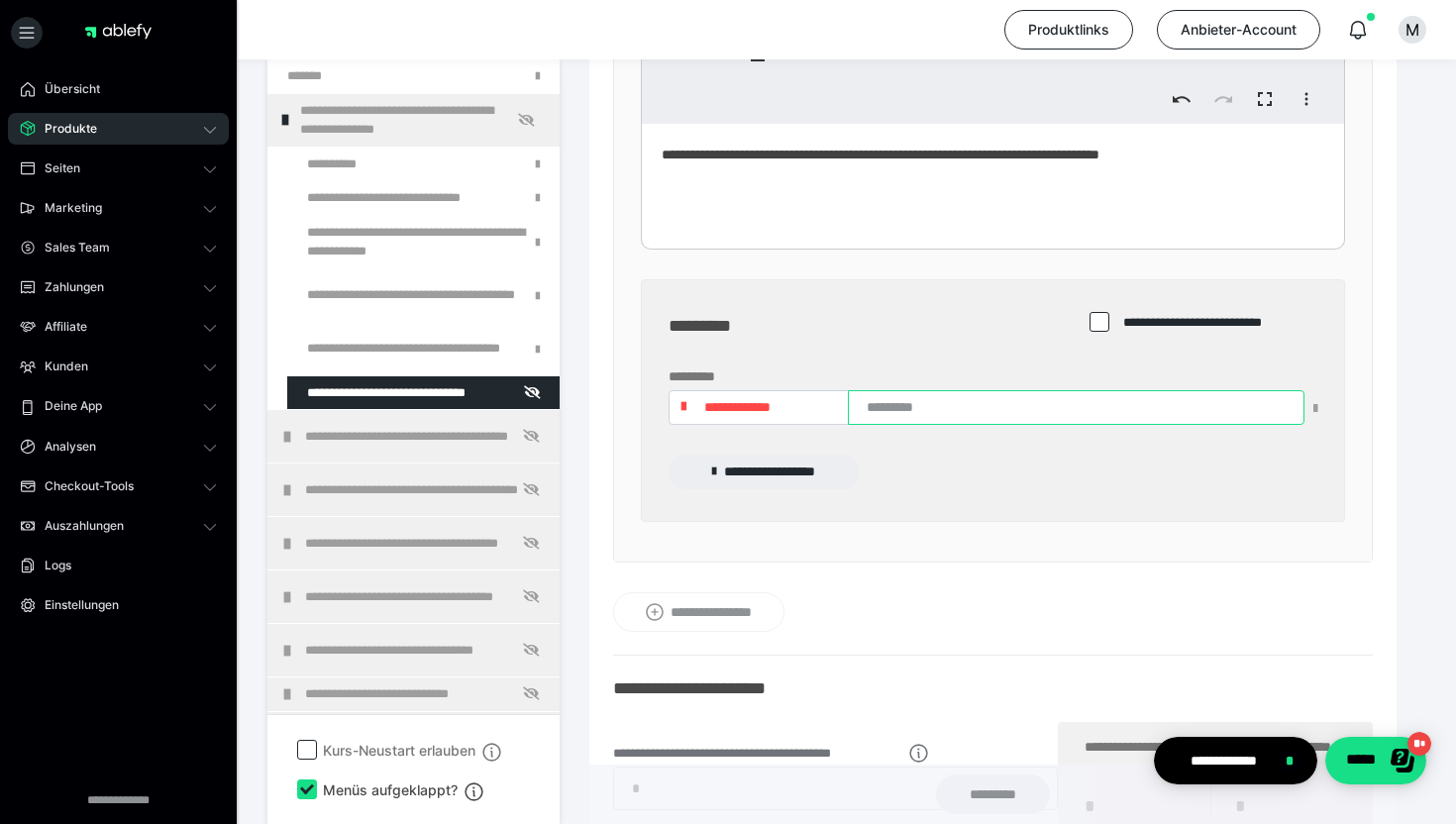 click at bounding box center (1076, 407) 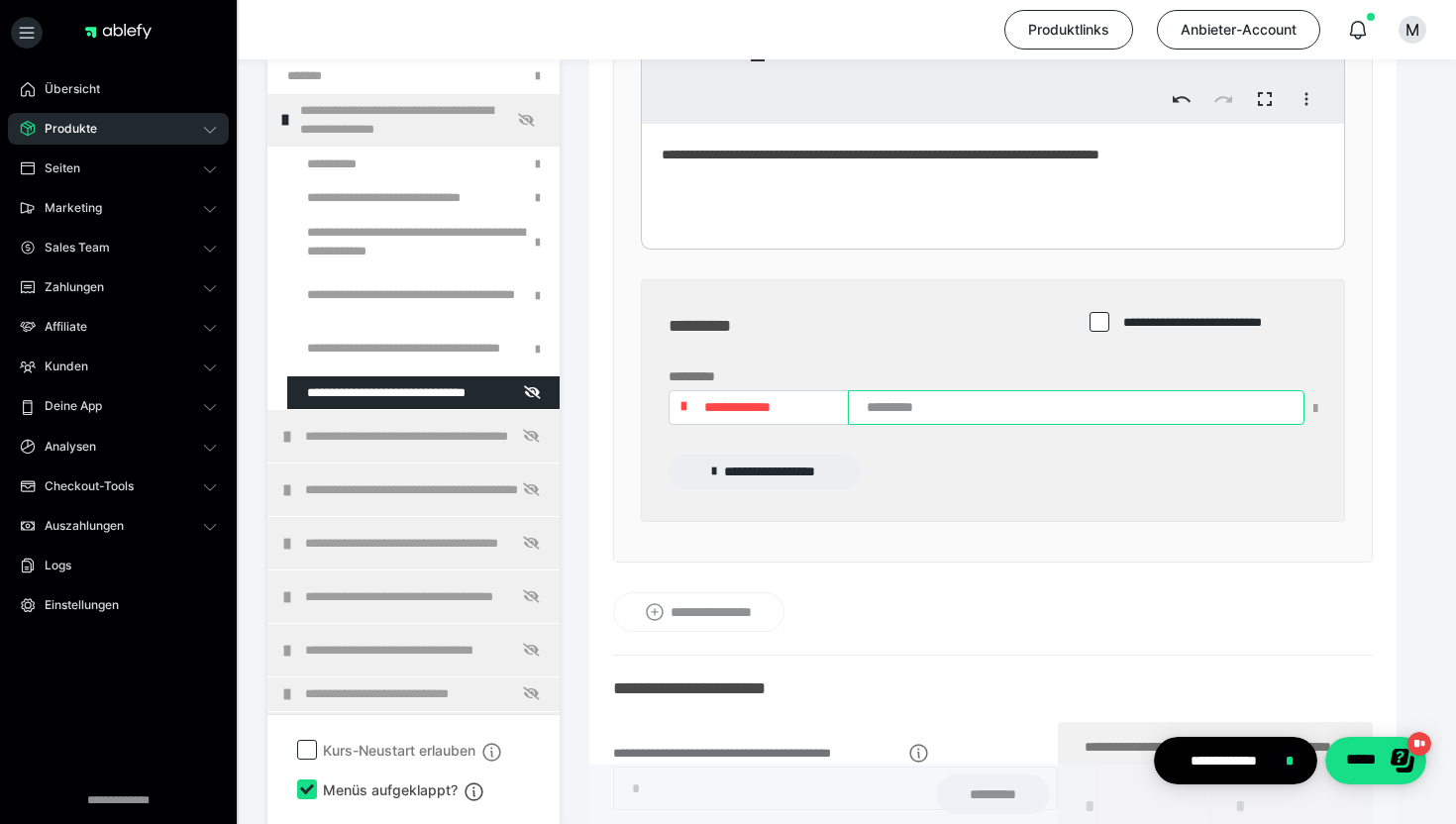 paste on "**********" 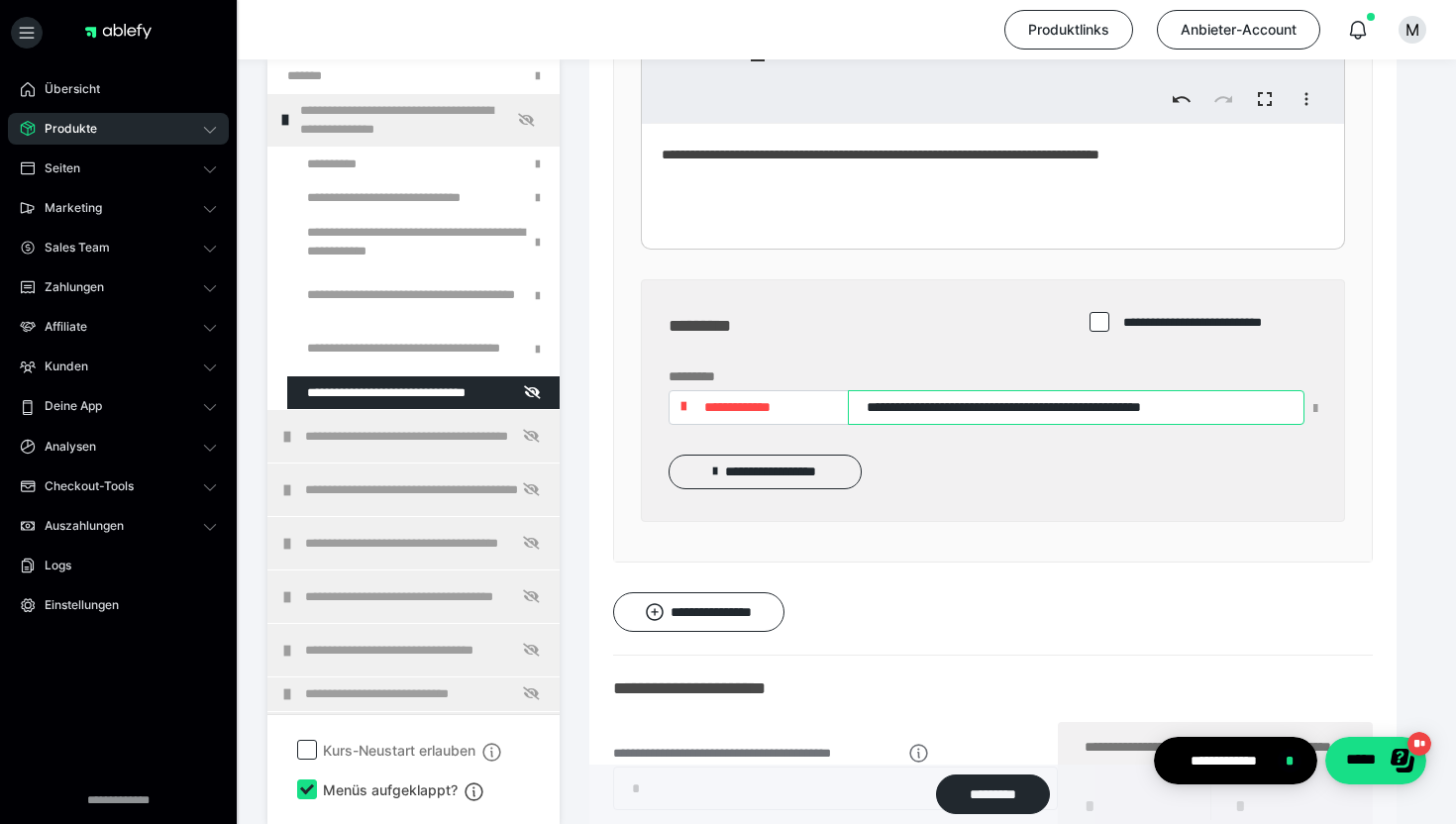 type on "**********" 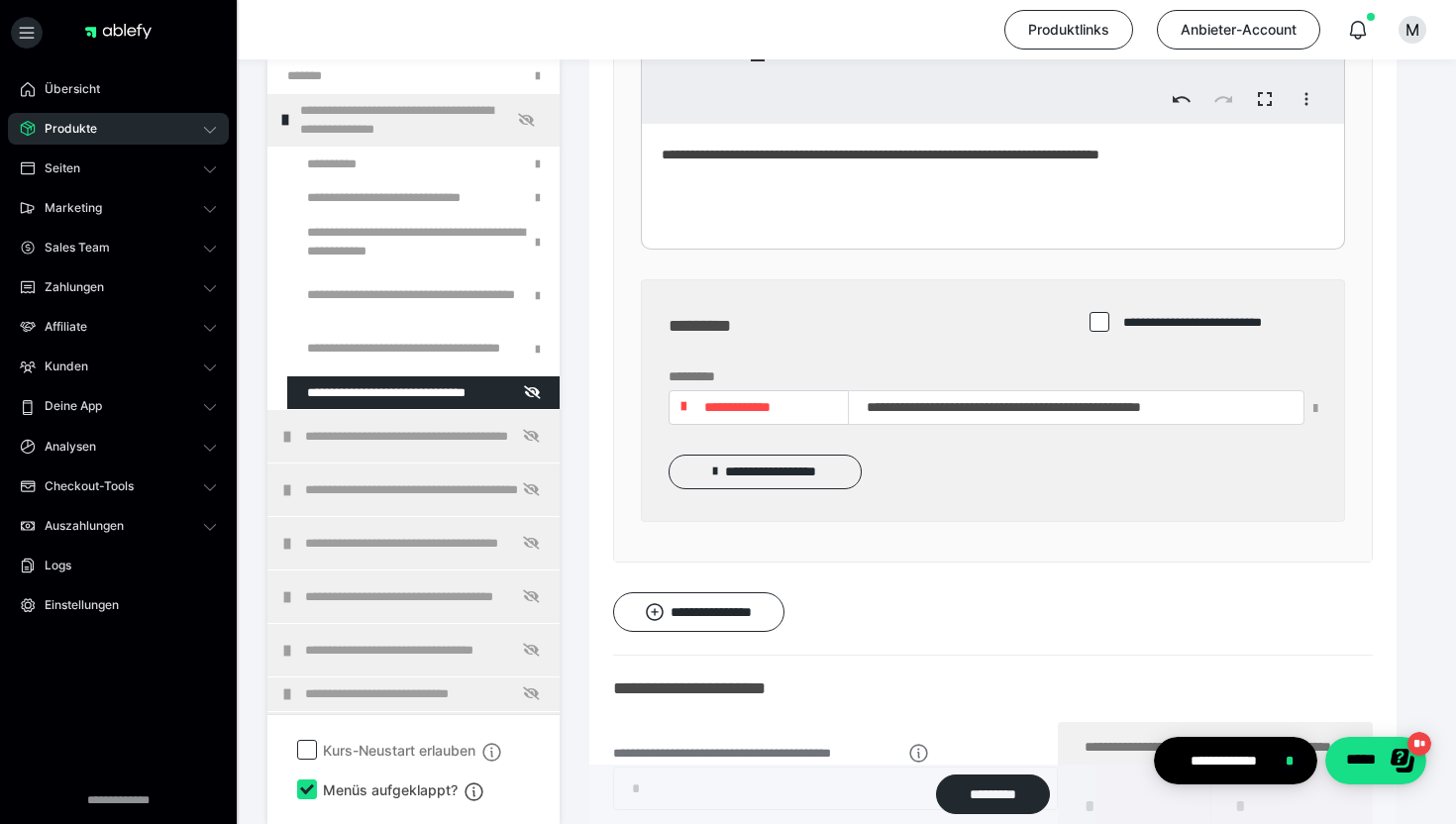 click on "**********" at bounding box center [765, 472] 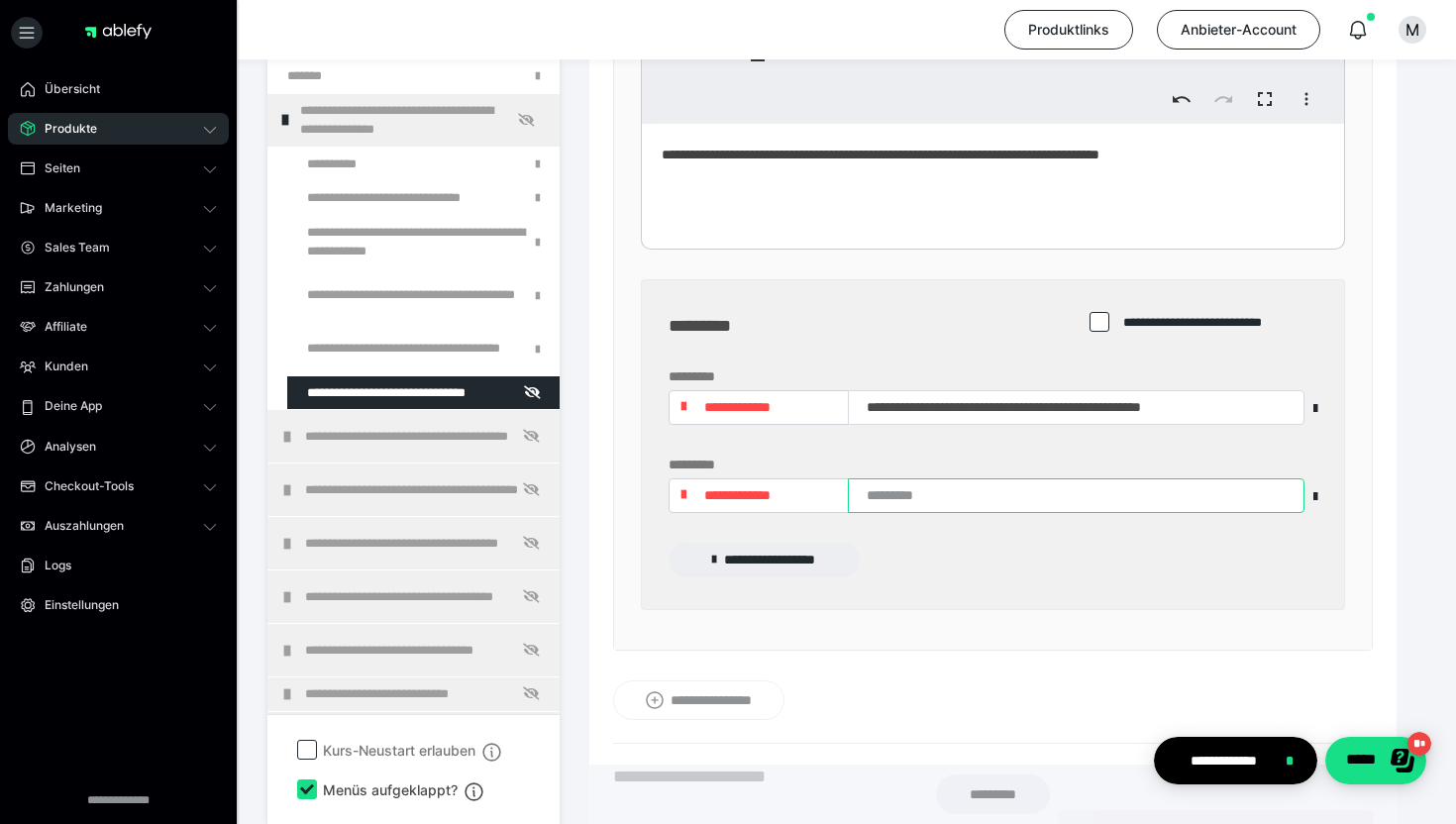 click at bounding box center [1076, 495] 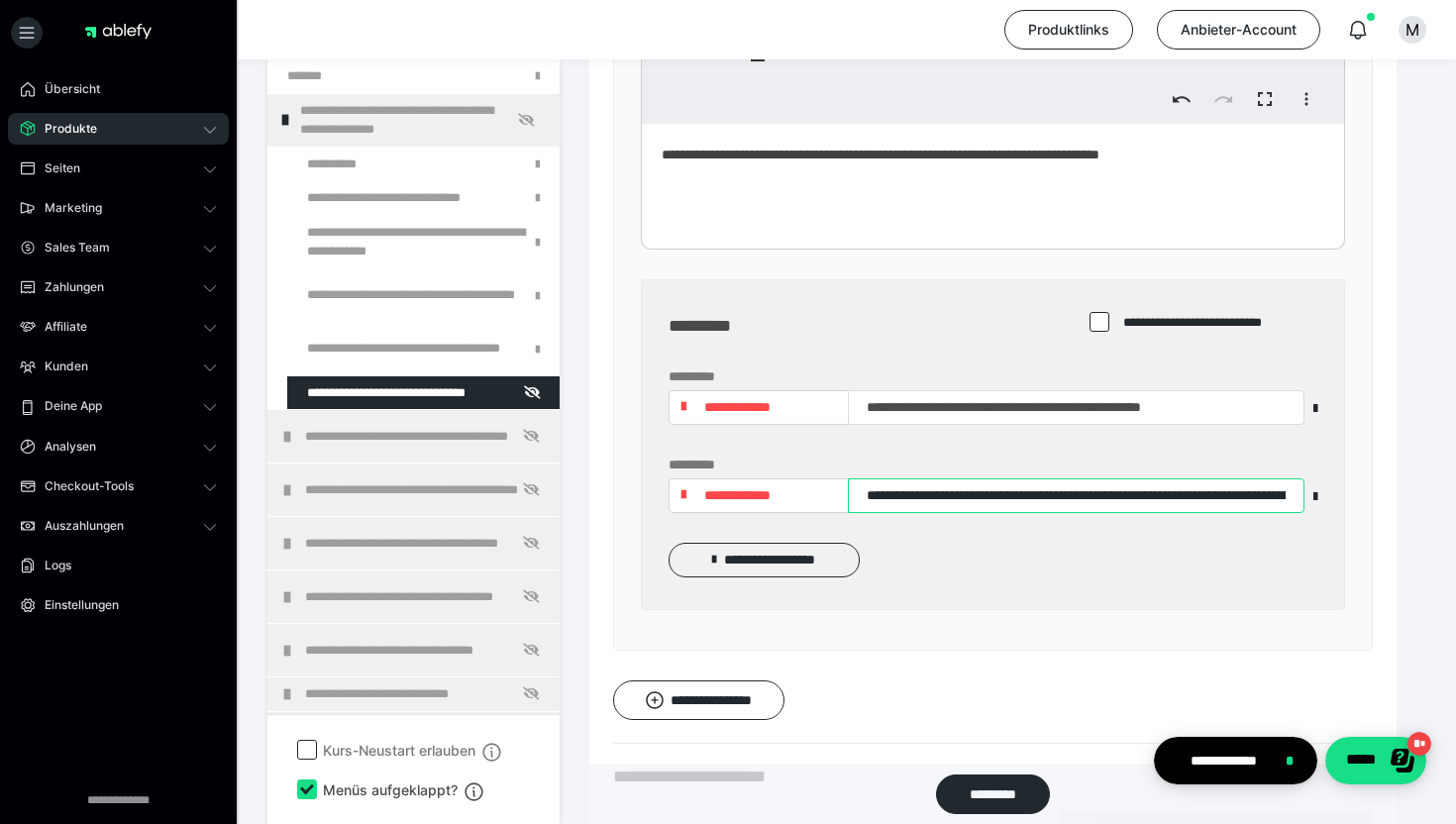 scroll, scrollTop: 0, scrollLeft: 264, axis: horizontal 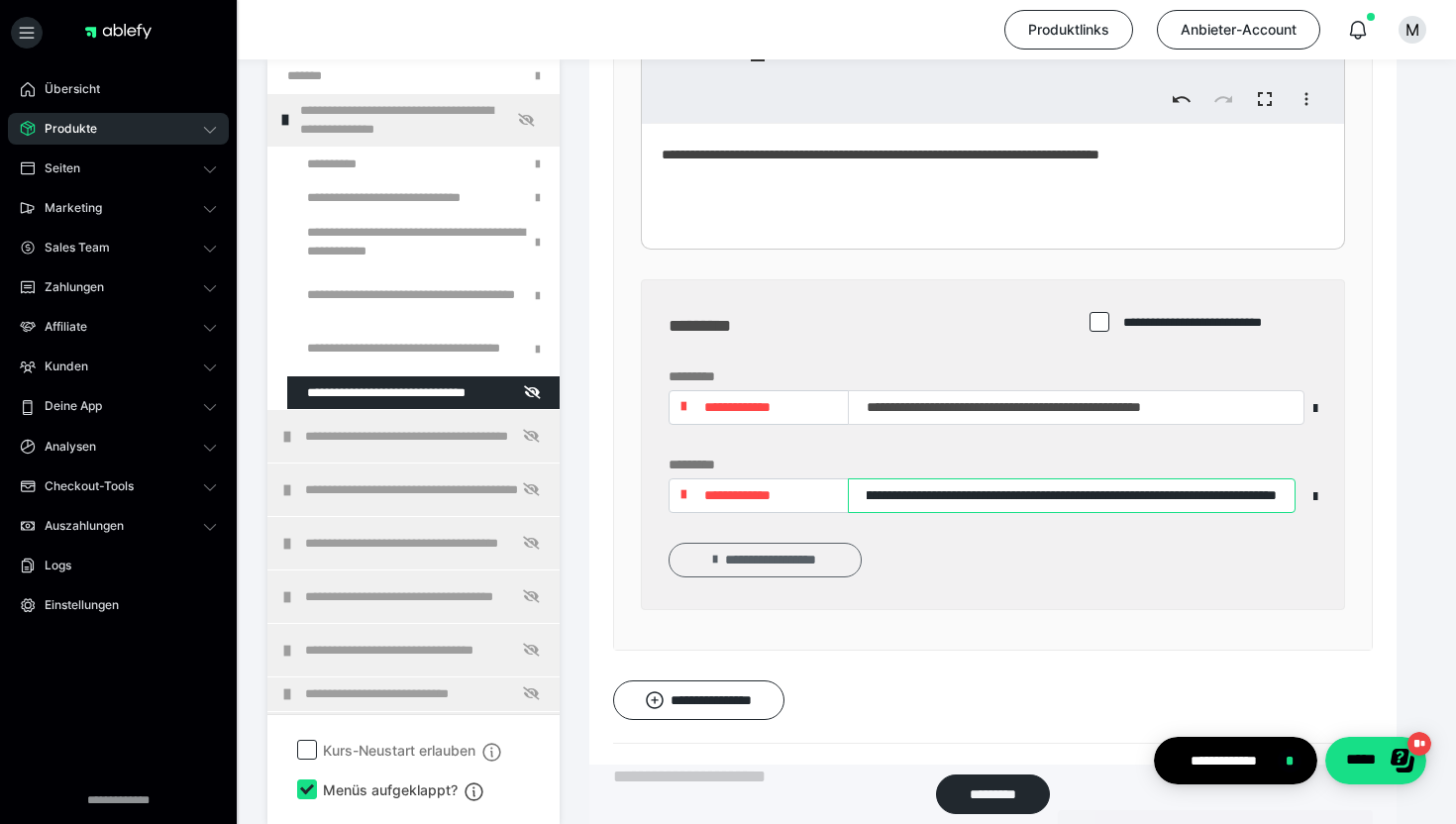 type on "**********" 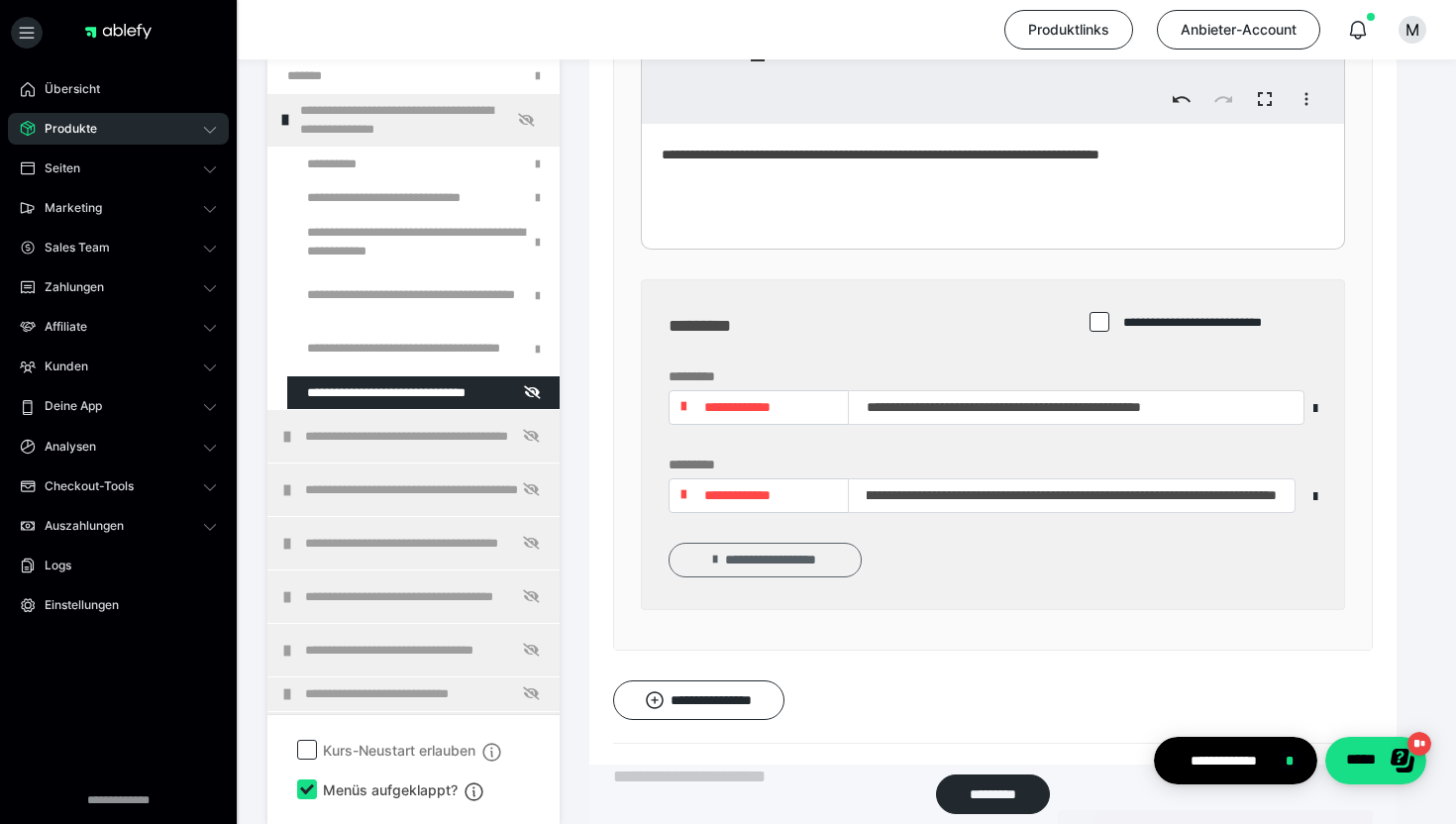 click on "**********" at bounding box center [765, 561] 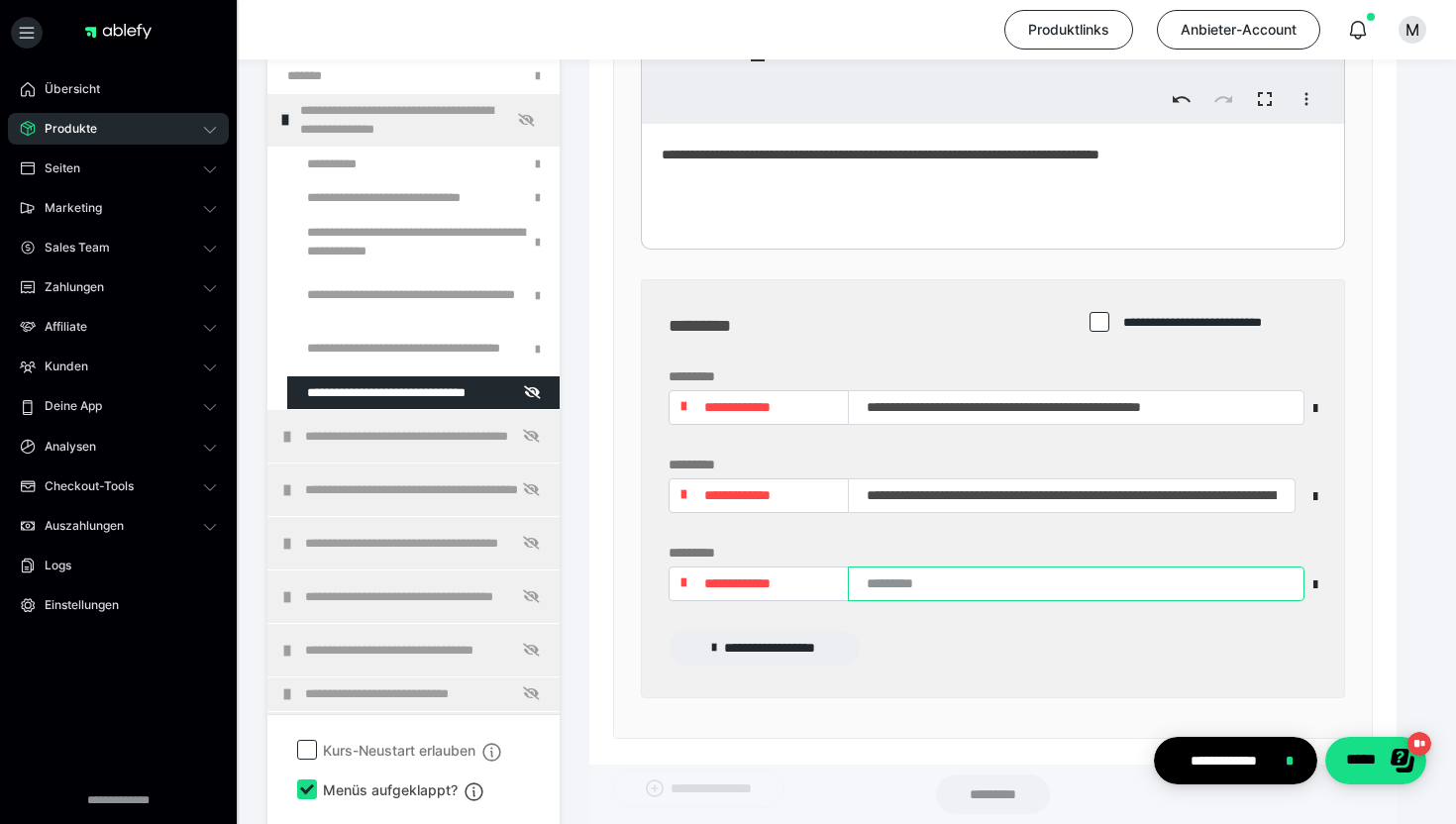 click at bounding box center [1076, 583] 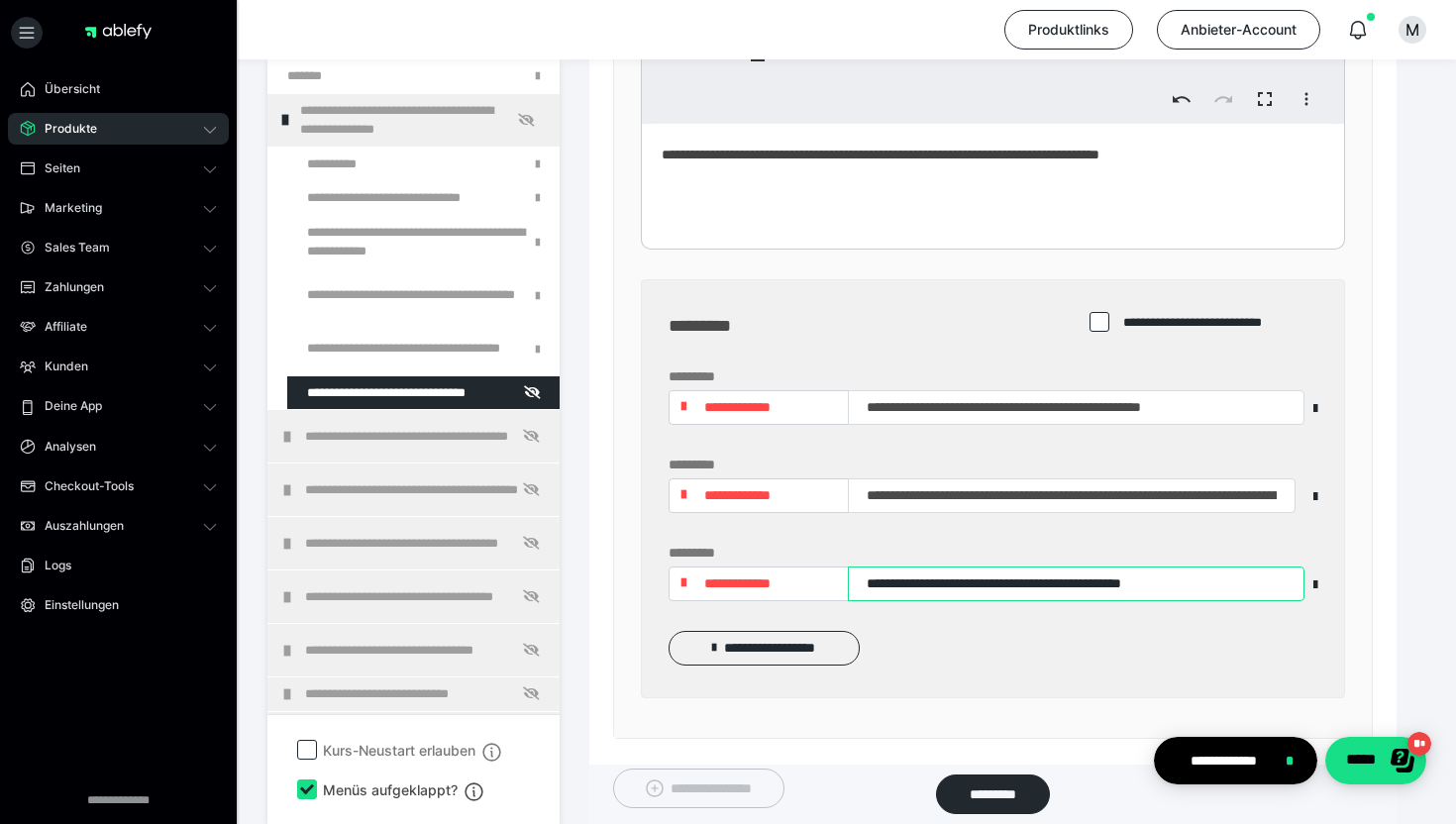 type on "**********" 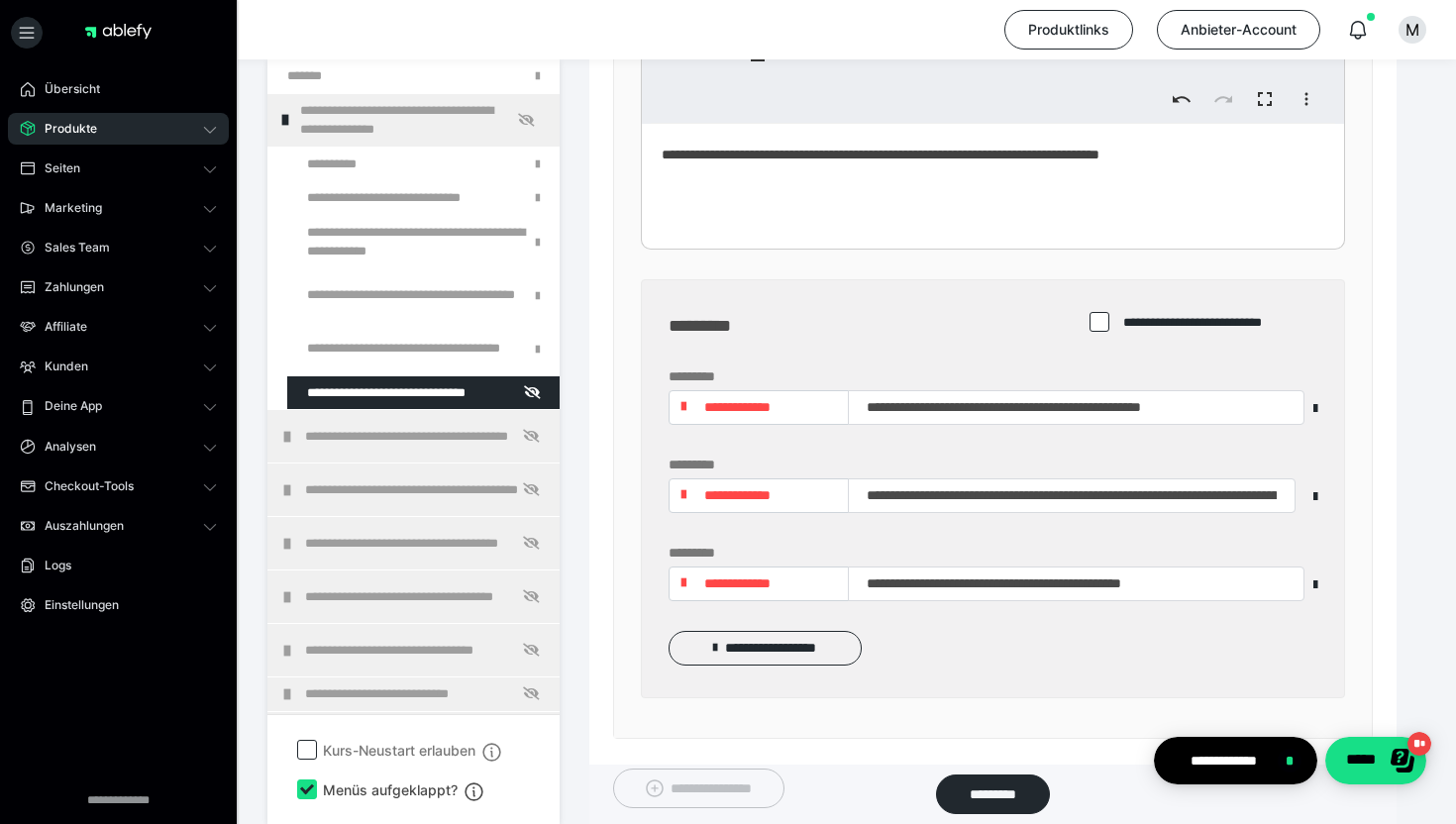 click on "**********" at bounding box center [737, 495] 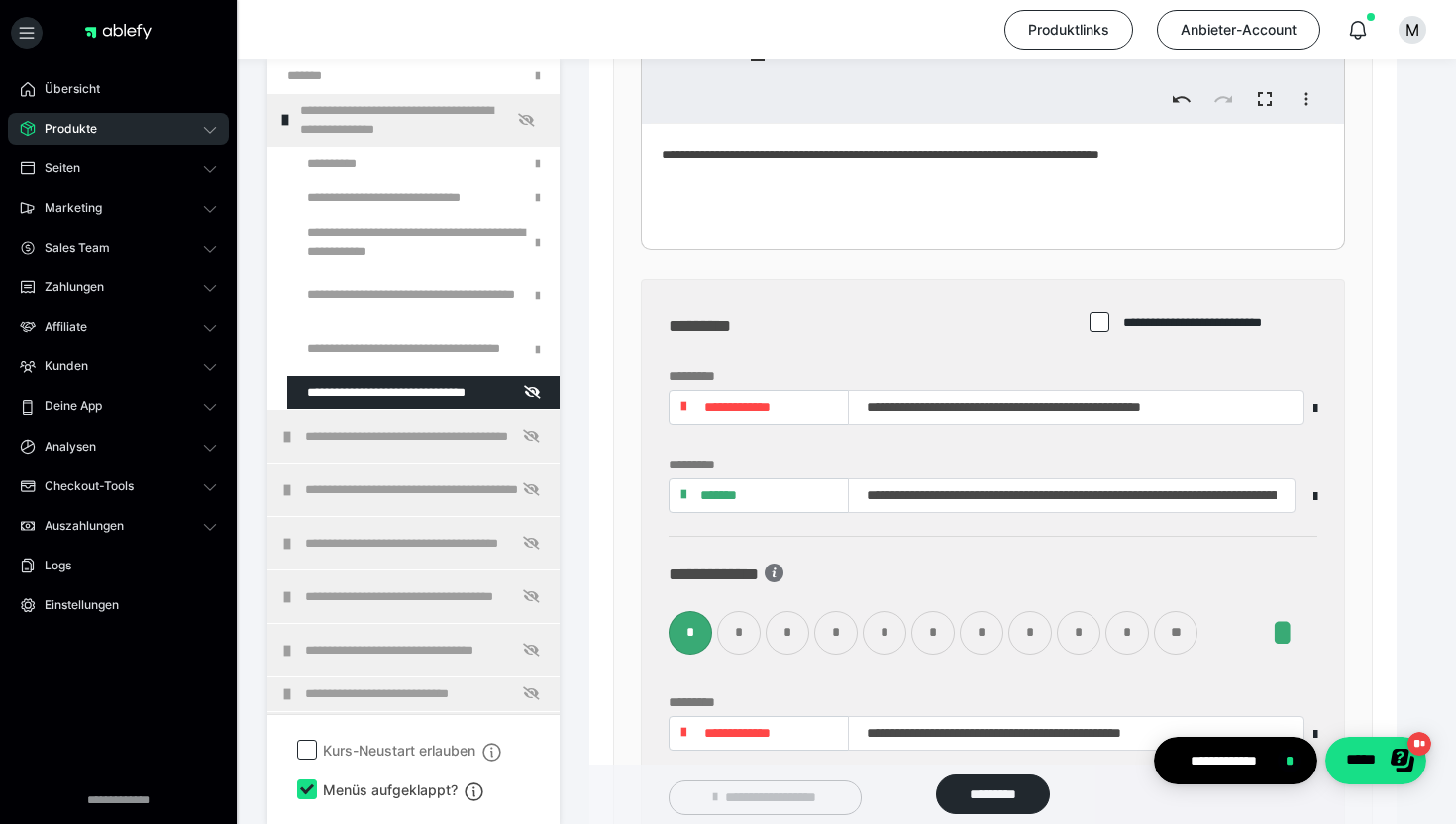 click on "*" at bounding box center (787, 633) 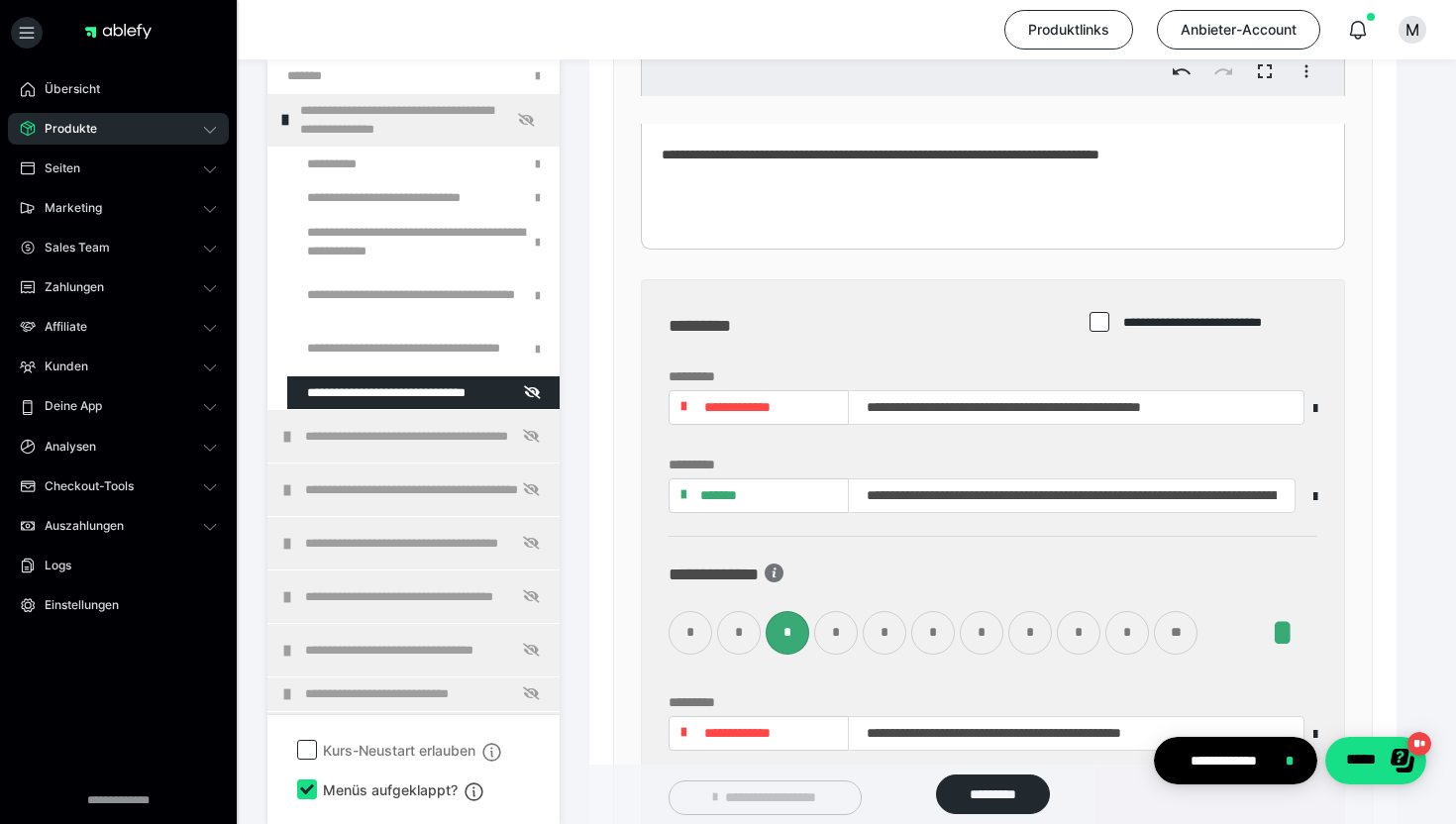 click on "*******" at bounding box center [718, 495] 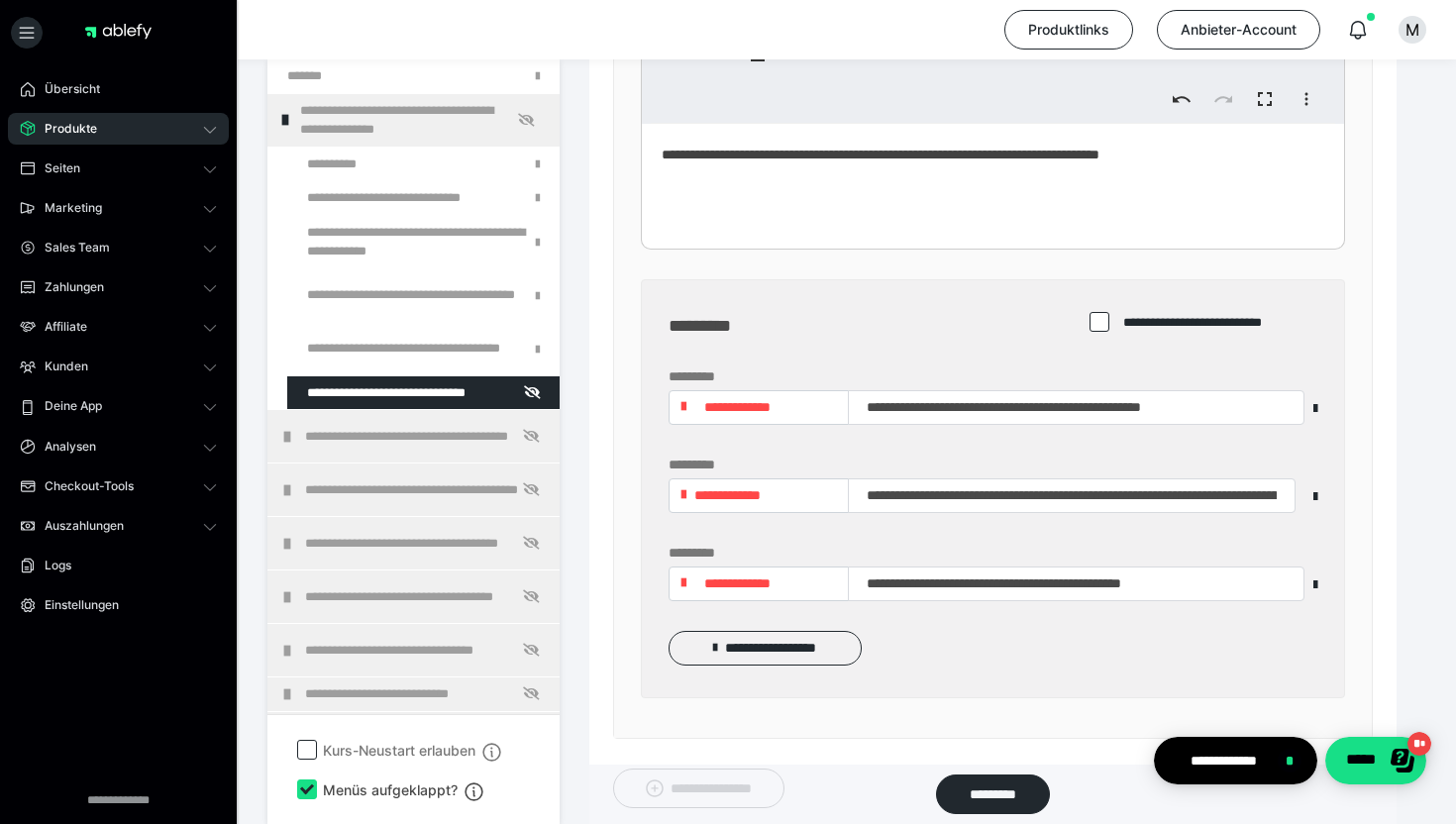 click on "**********" at bounding box center [698, 788] 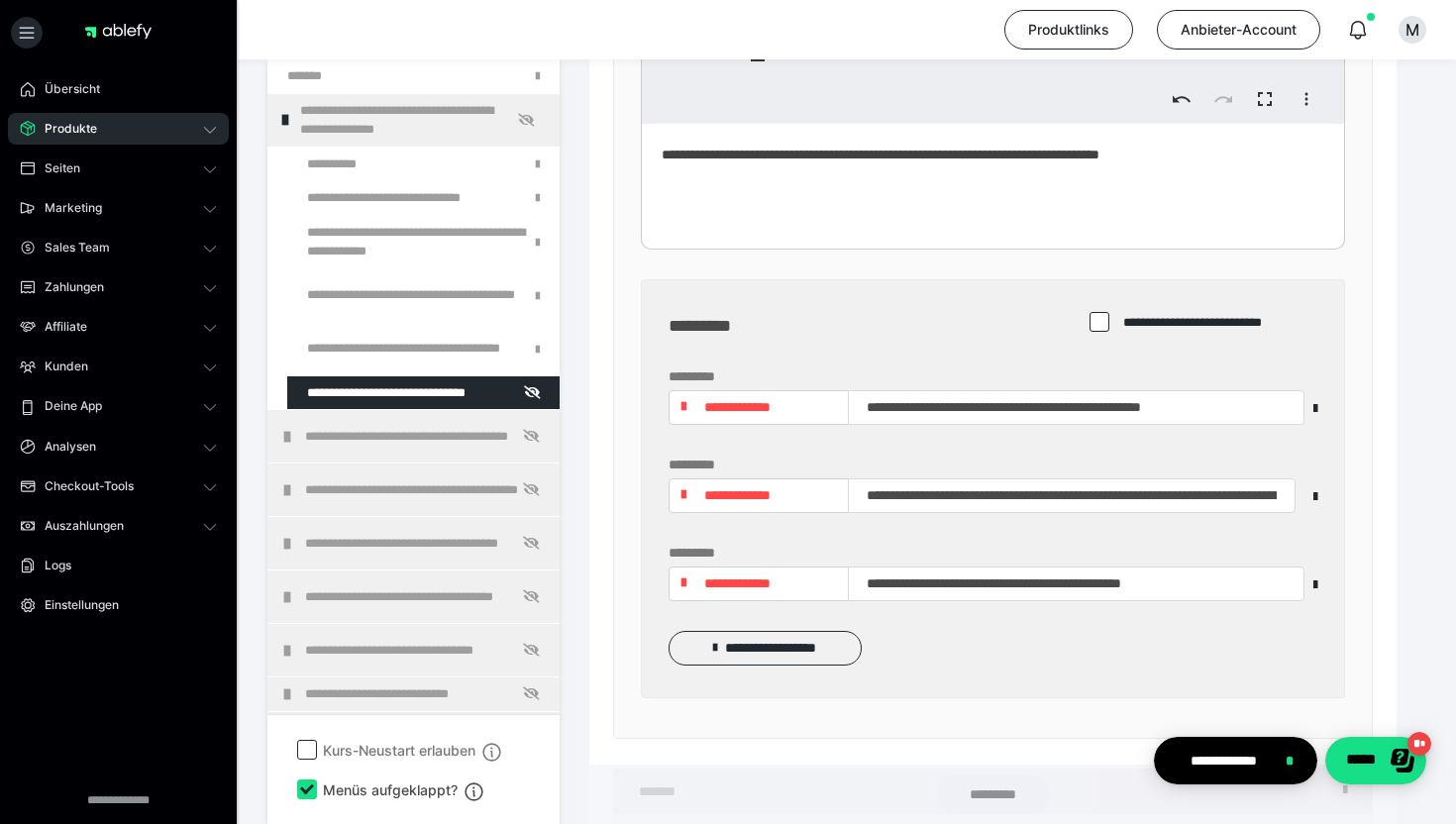 scroll, scrollTop: 2750, scrollLeft: 0, axis: vertical 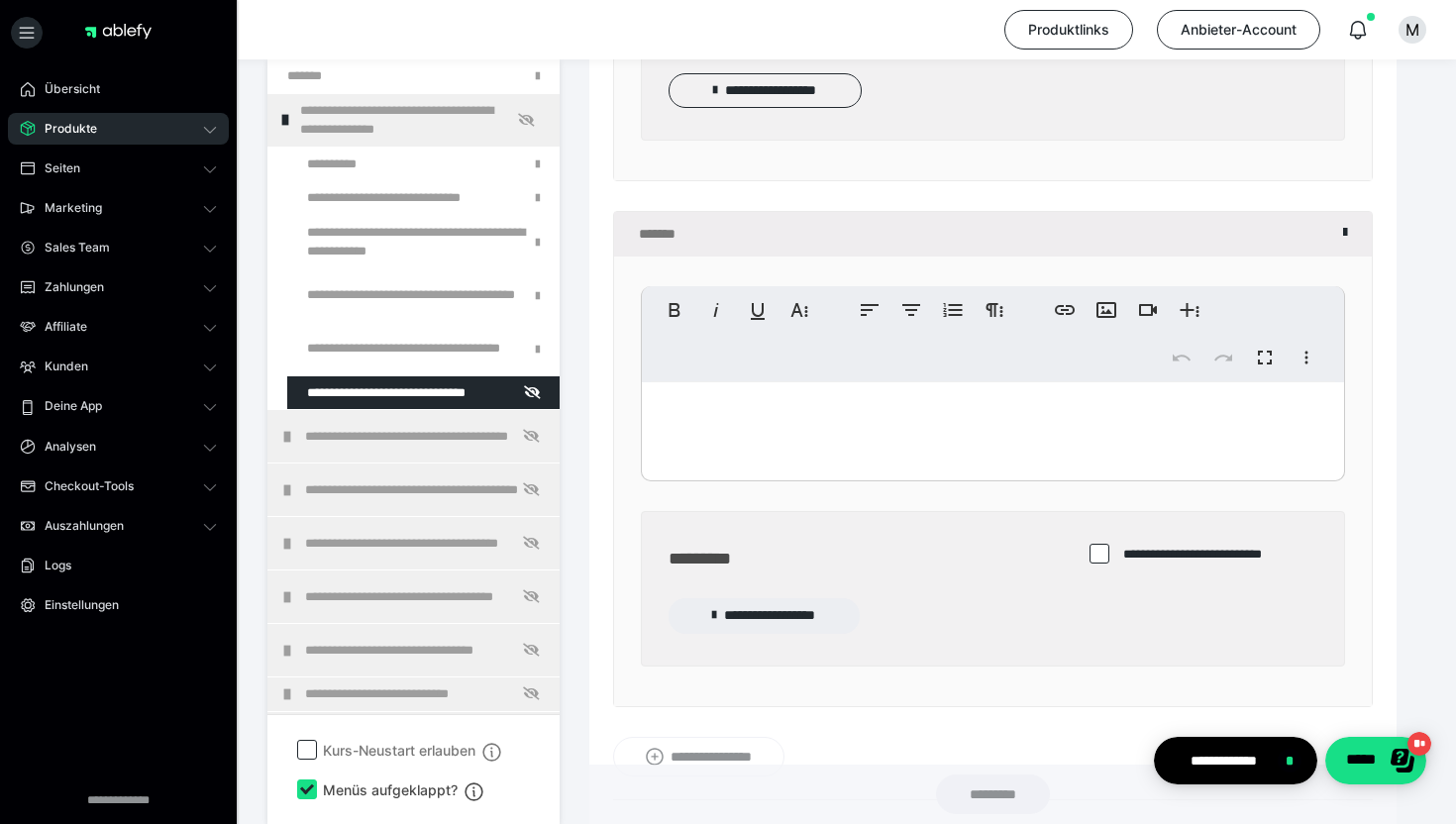 click at bounding box center (992, 427) 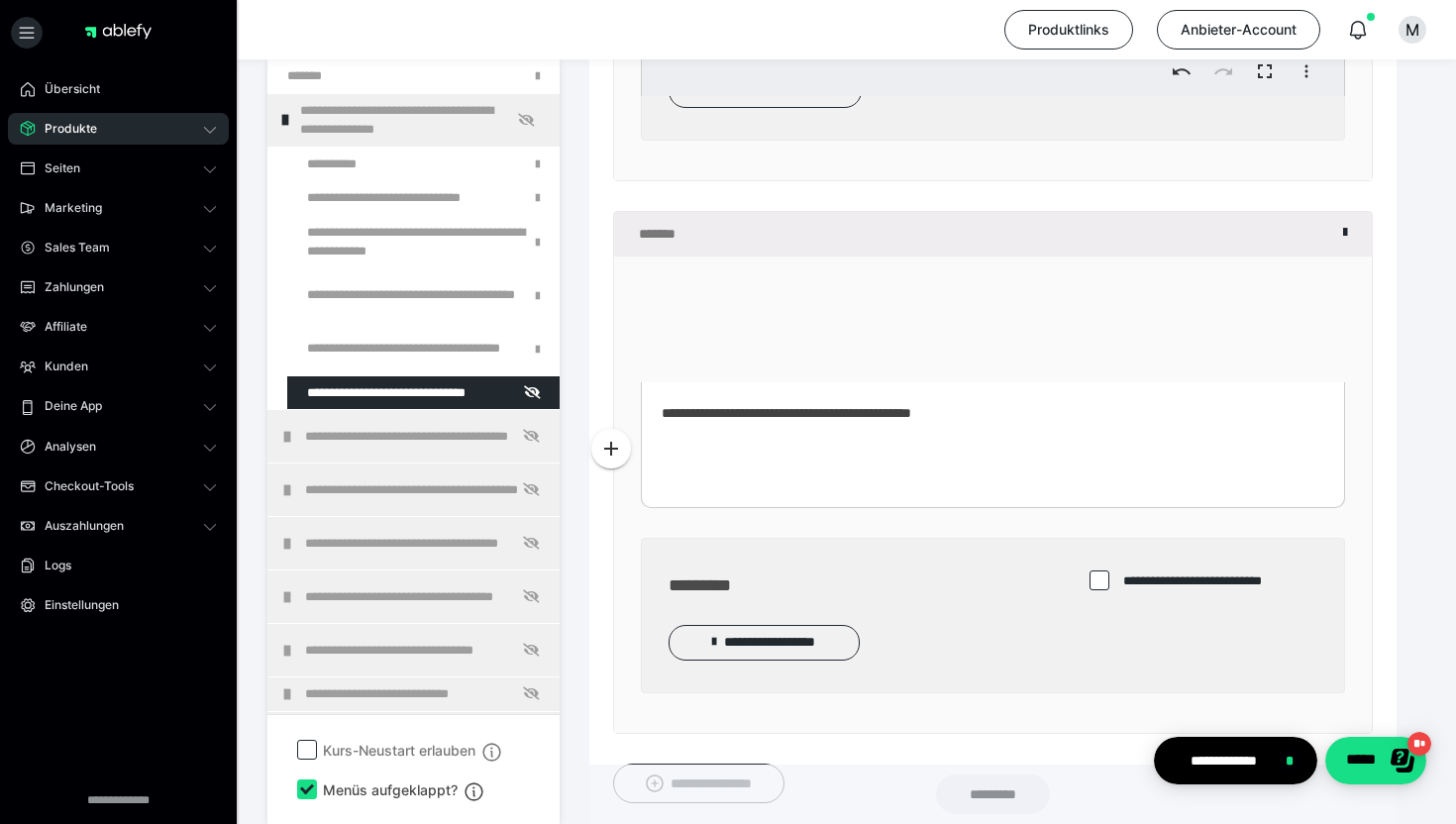scroll, scrollTop: 3066, scrollLeft: 0, axis: vertical 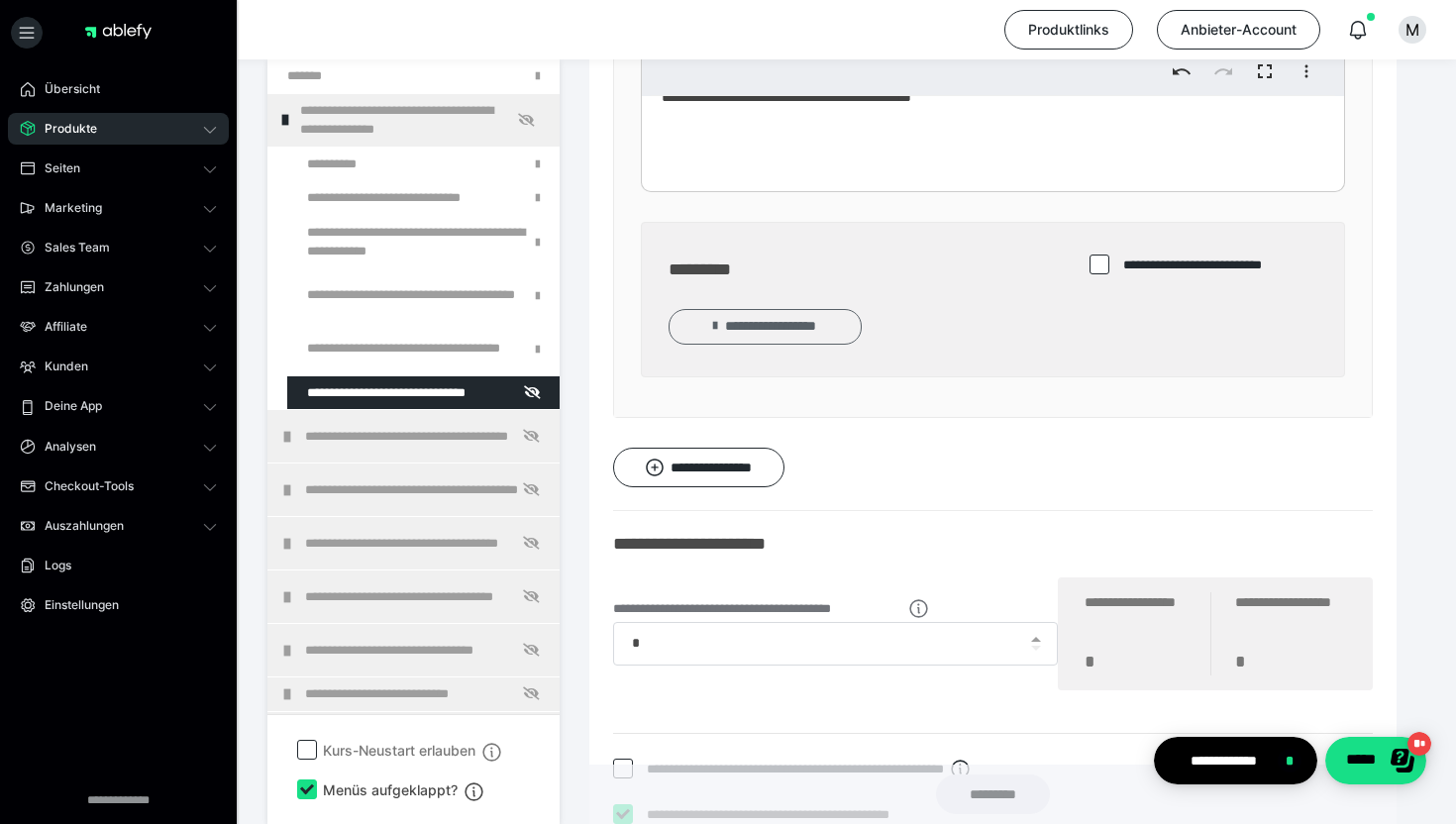 click on "**********" at bounding box center [765, 327] 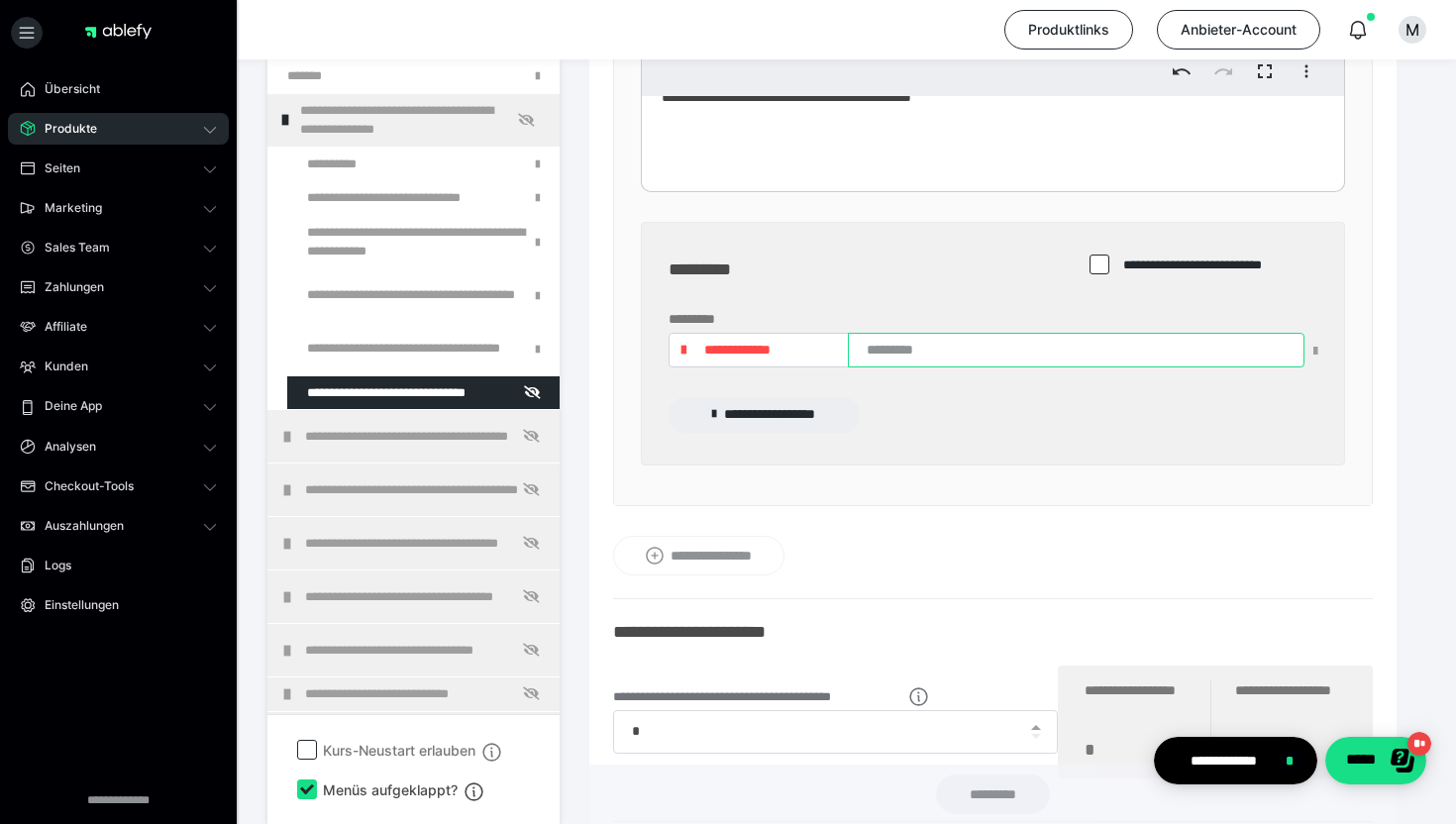click at bounding box center (1076, 350) 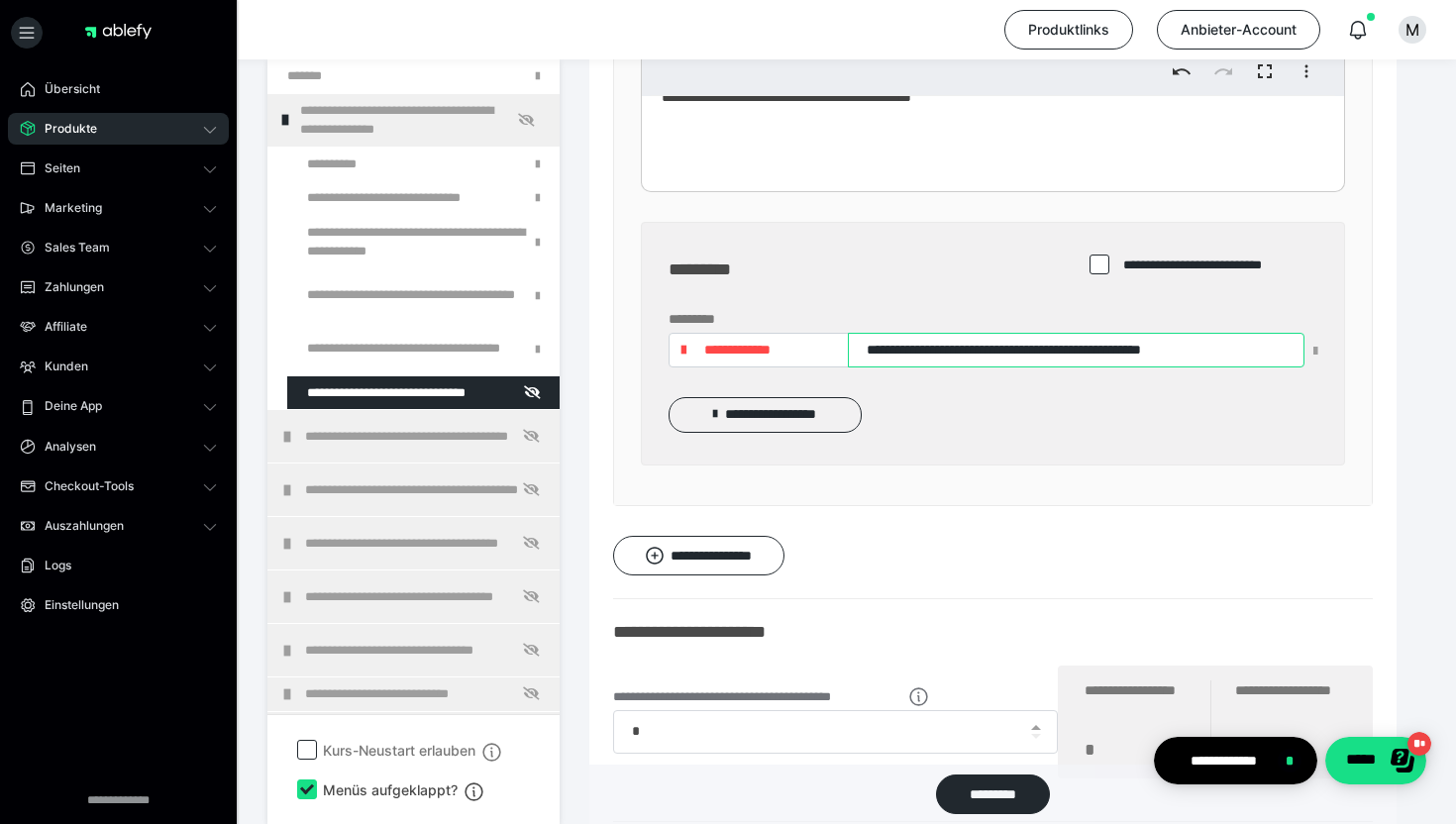 type on "**********" 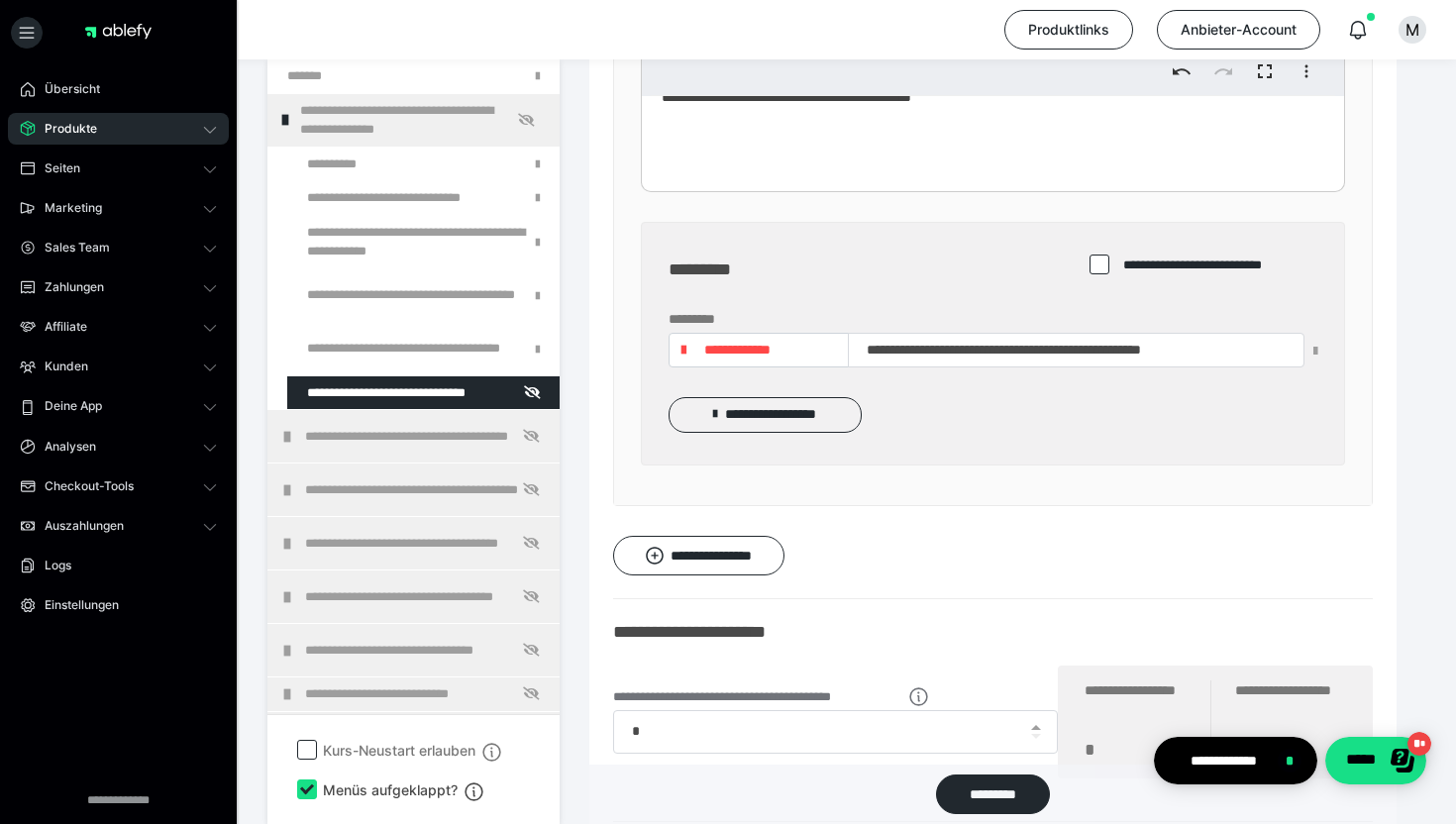 click on "**********" at bounding box center [765, 415] 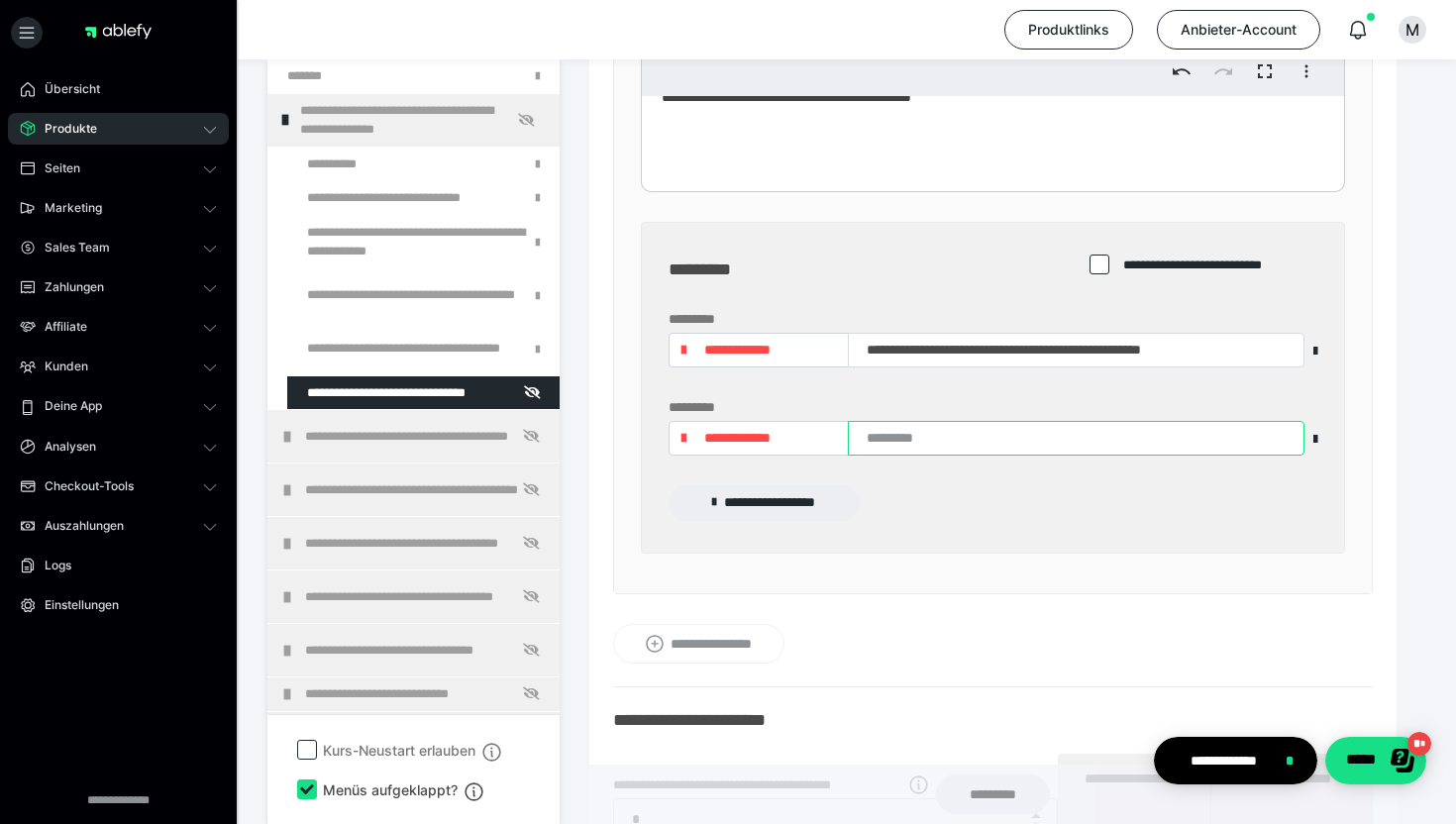 click at bounding box center [1076, 438] 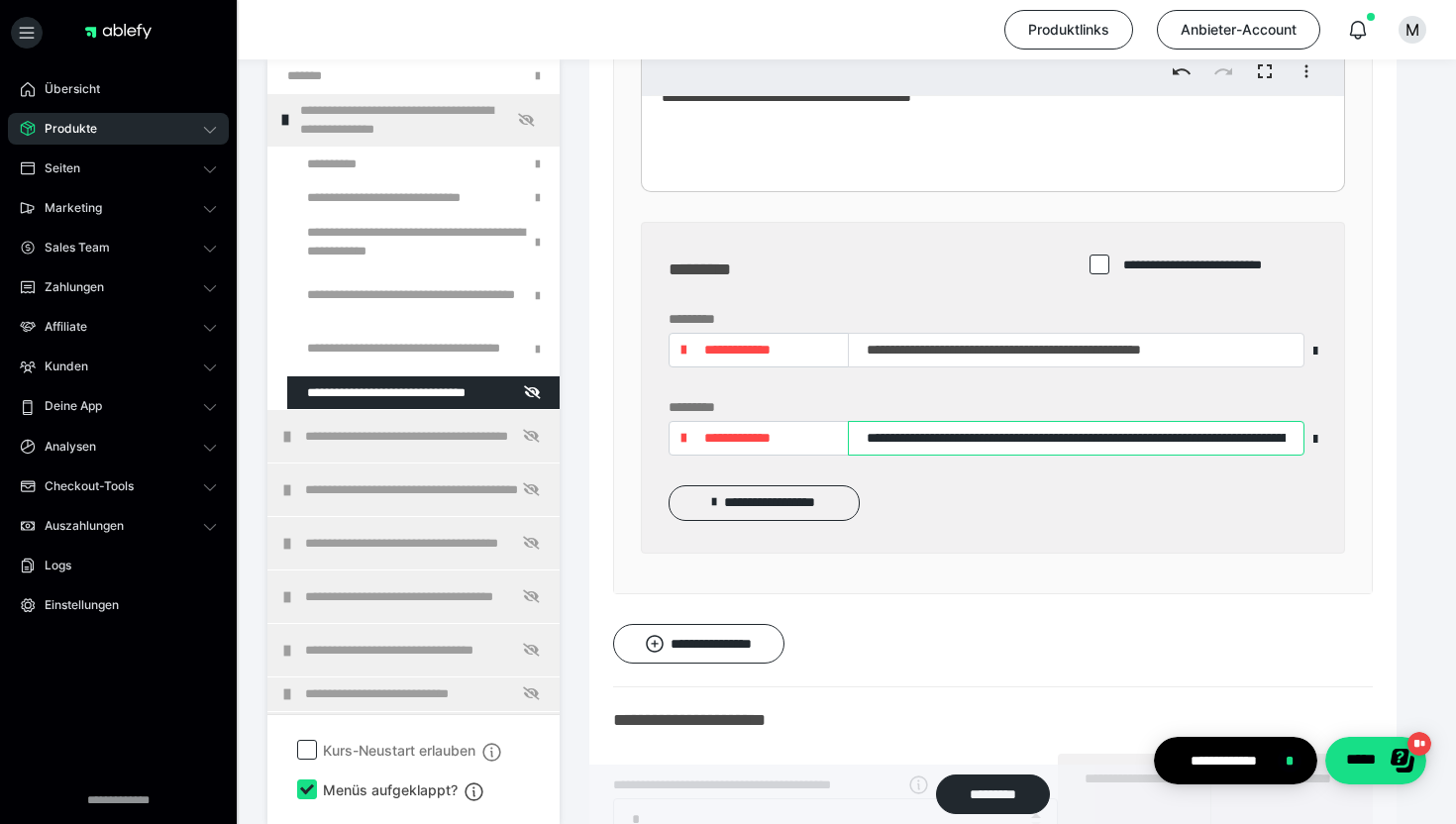 scroll, scrollTop: 0, scrollLeft: 289, axis: horizontal 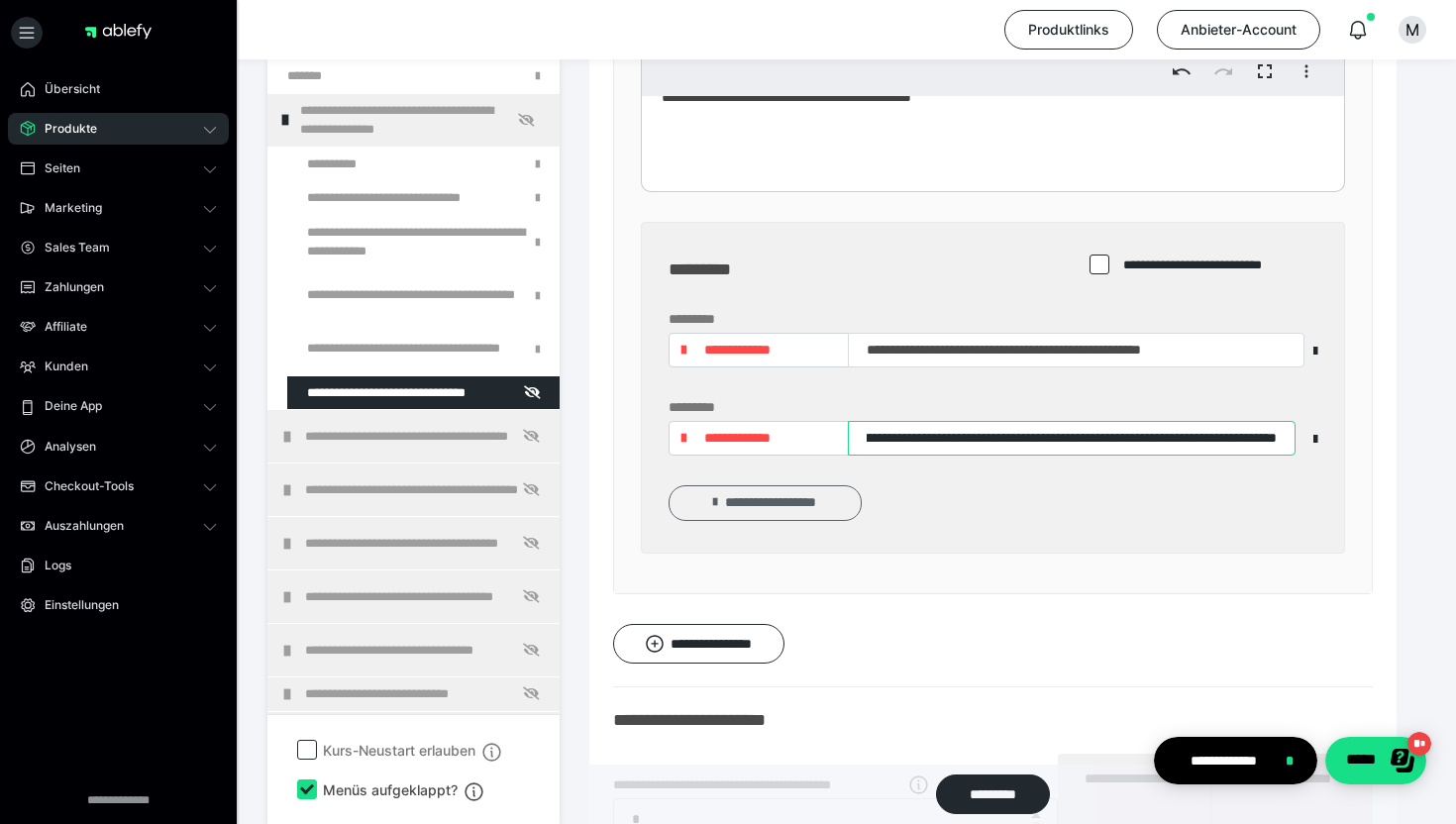 type on "**********" 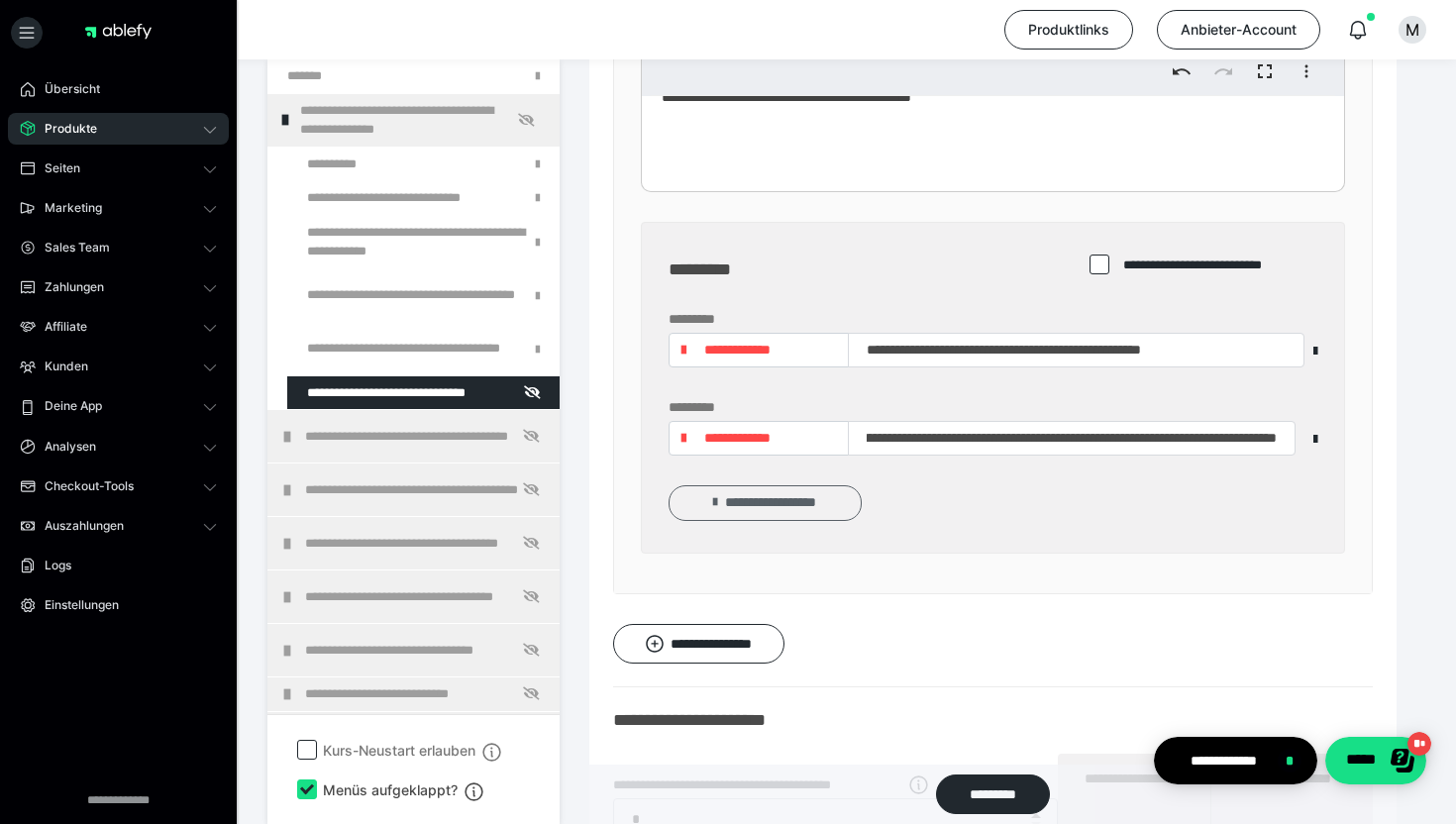 scroll, scrollTop: 0, scrollLeft: 0, axis: both 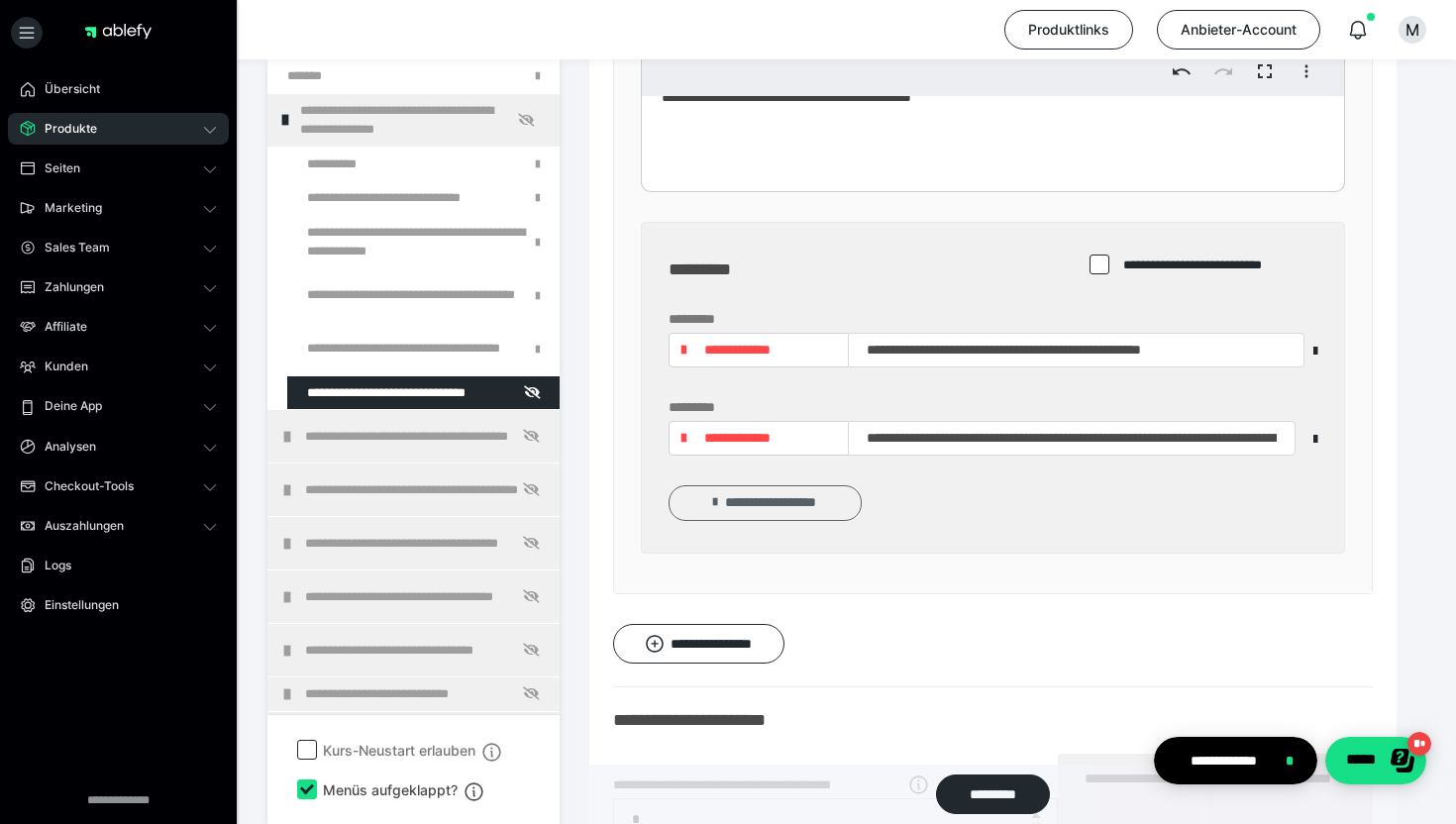 click on "**********" at bounding box center [765, 503] 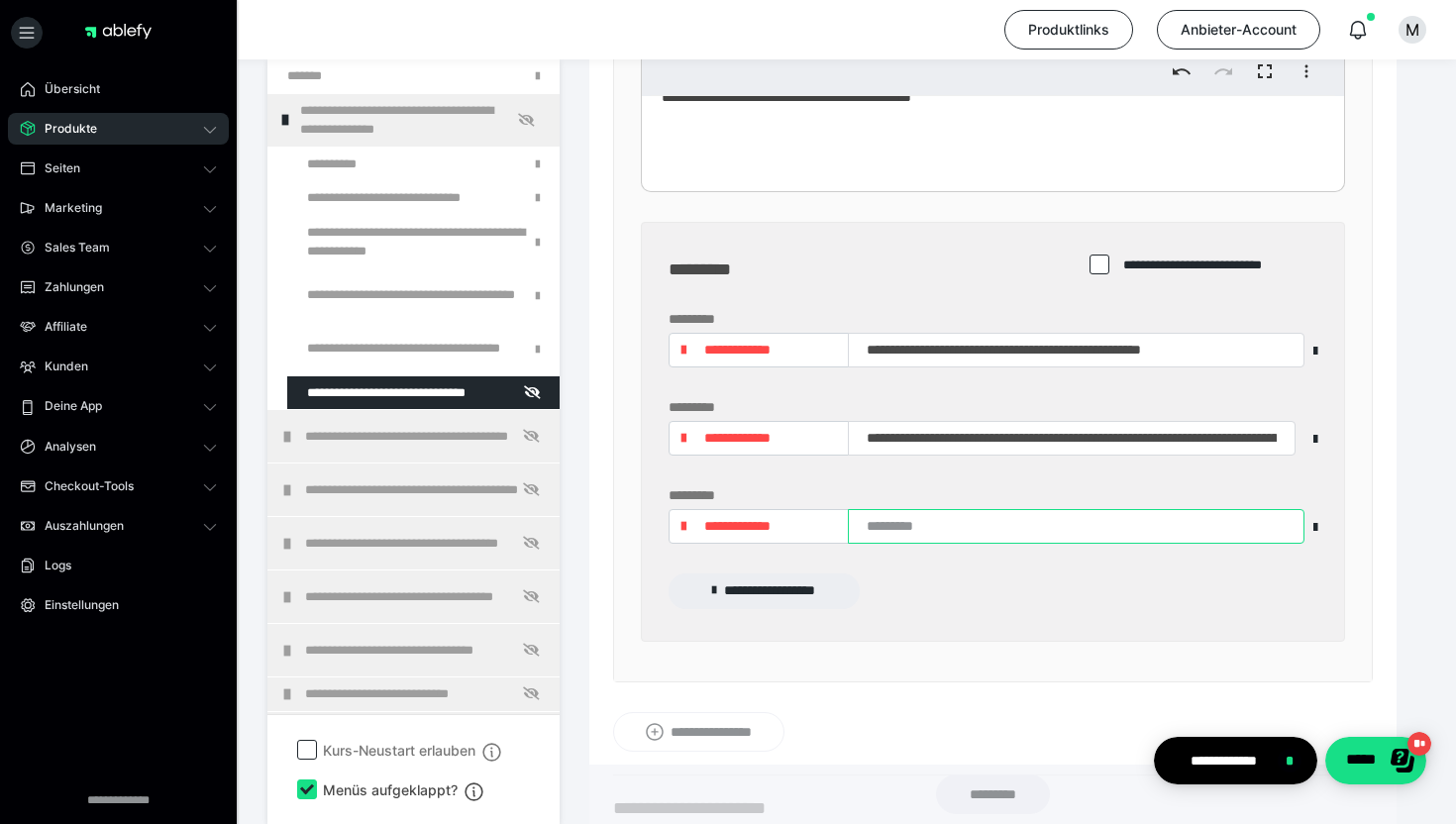 click at bounding box center (1076, 526) 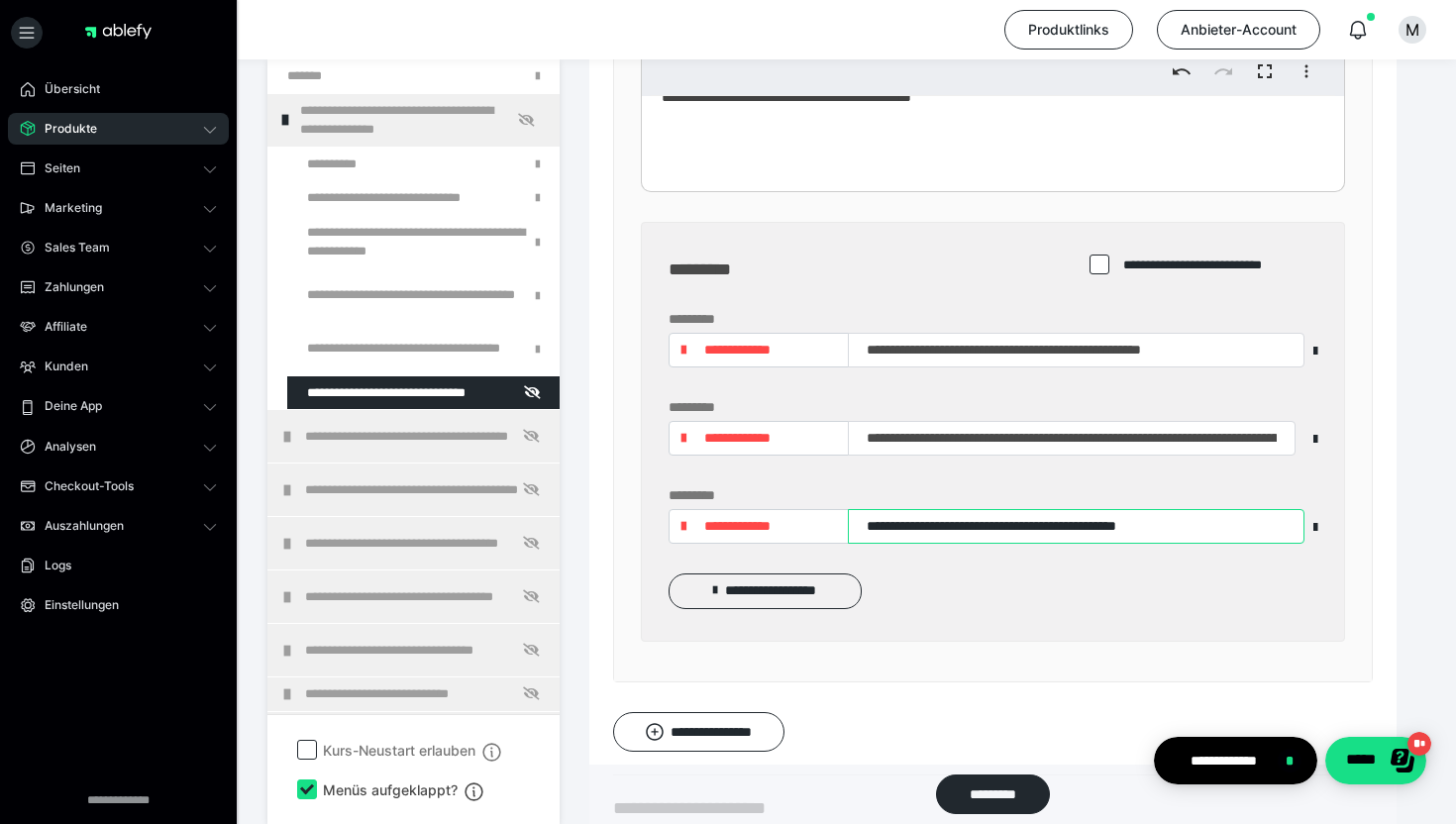 type on "**********" 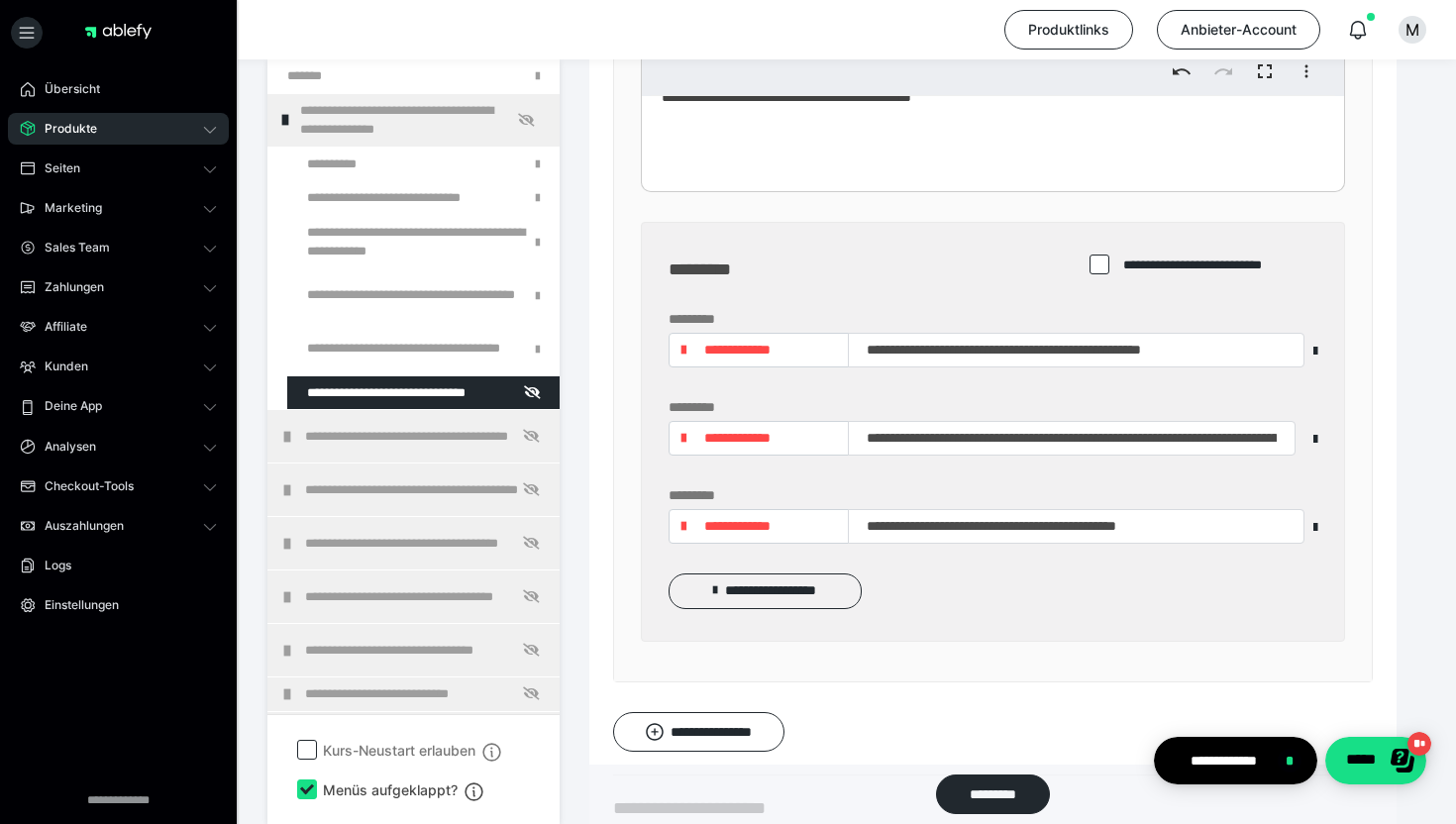 click on "**********" at bounding box center [737, 438] 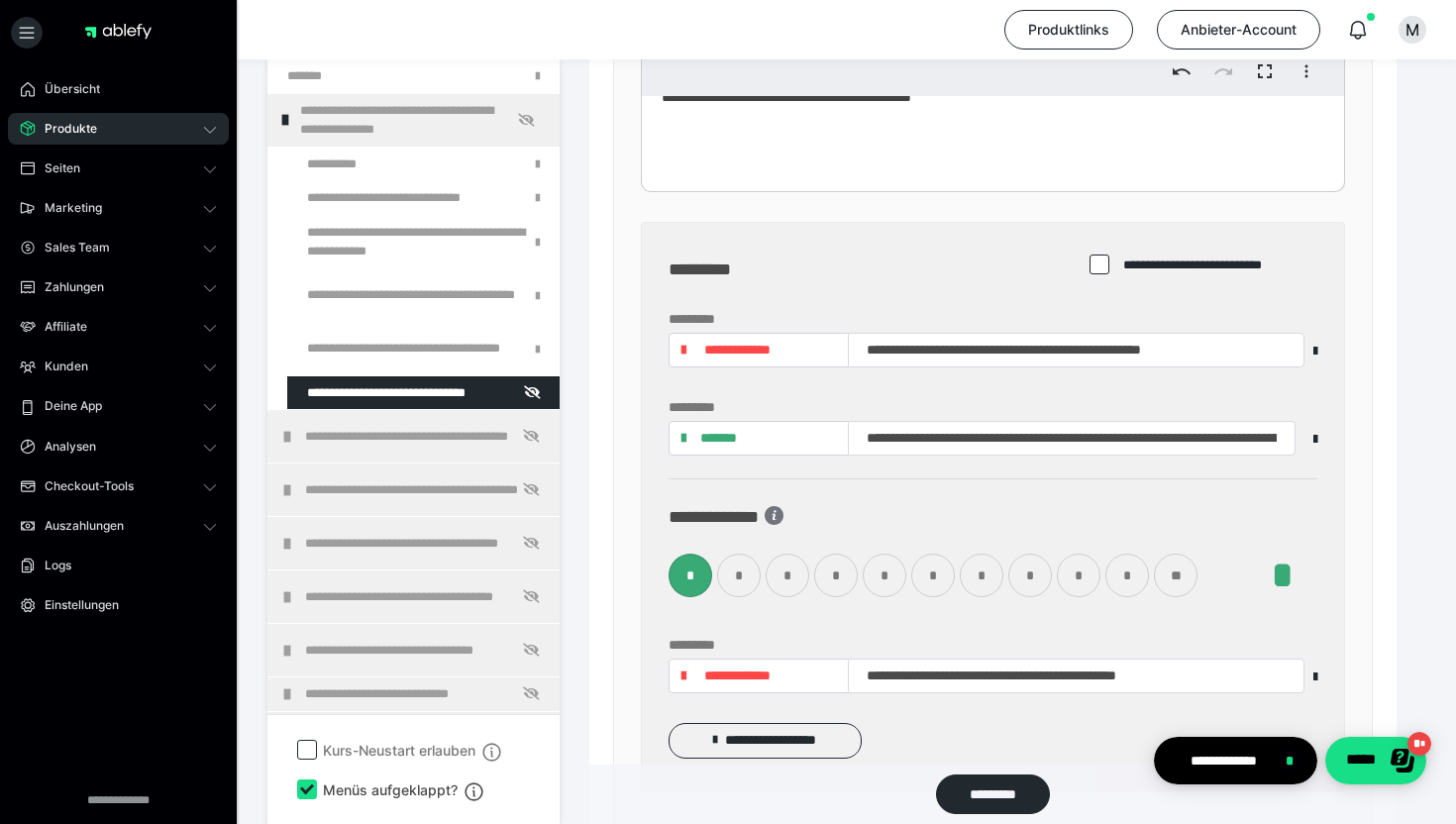 click on "*" at bounding box center [787, 575] 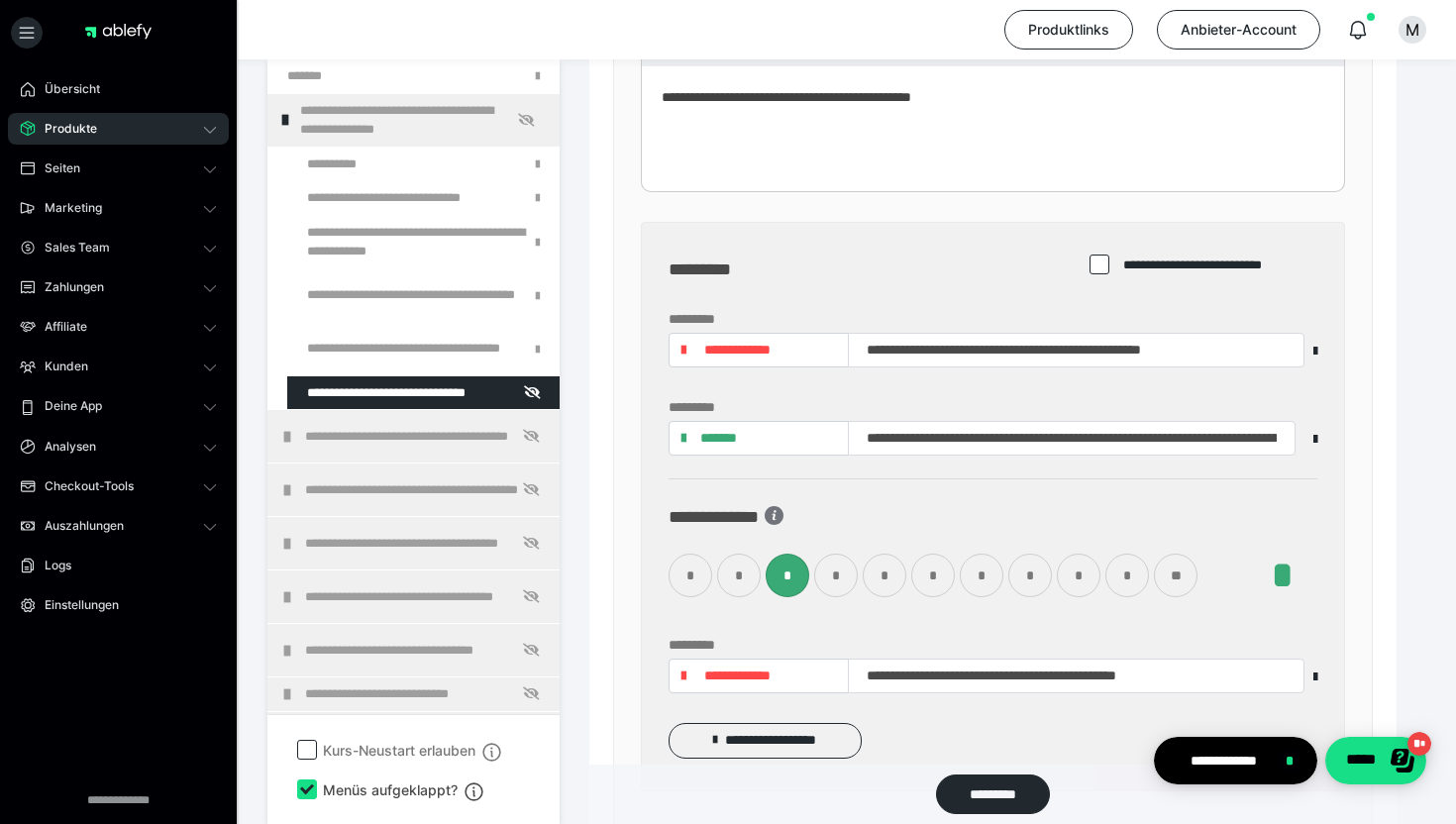 click on "* * * * * * * * * * **" at bounding box center [933, 575] 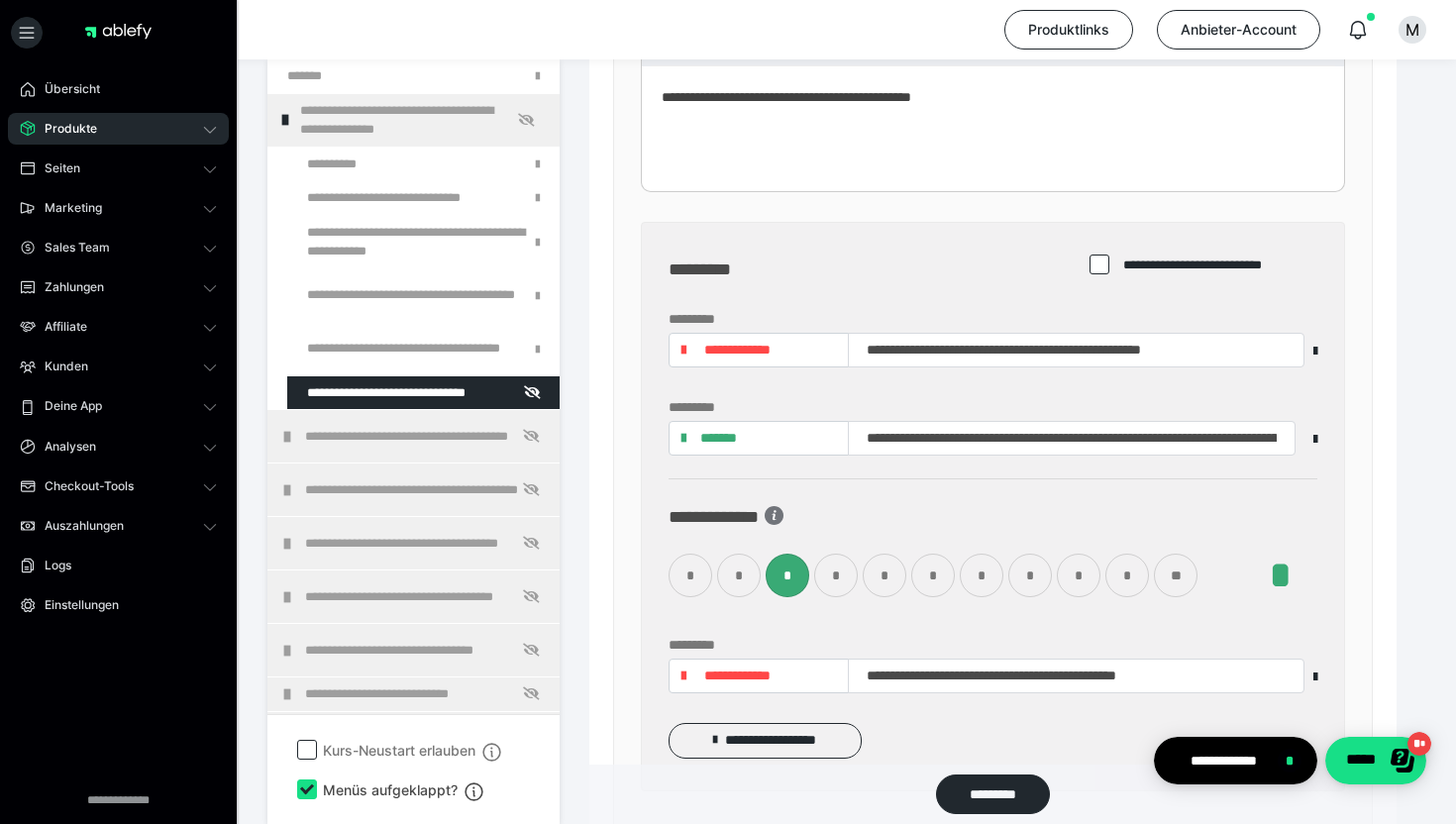 click on "**********" at bounding box center [698, 881] 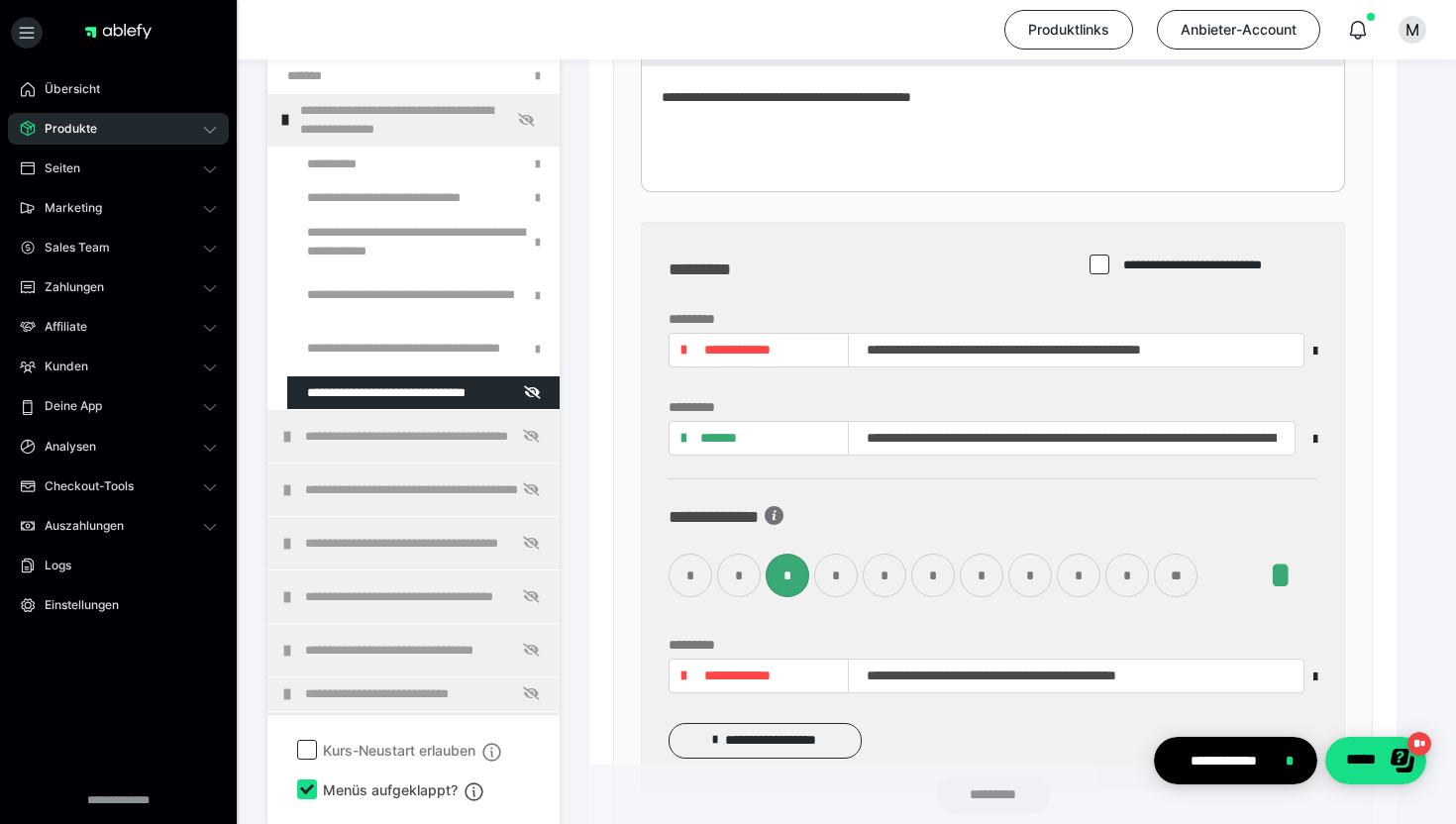 scroll, scrollTop: 3610, scrollLeft: 0, axis: vertical 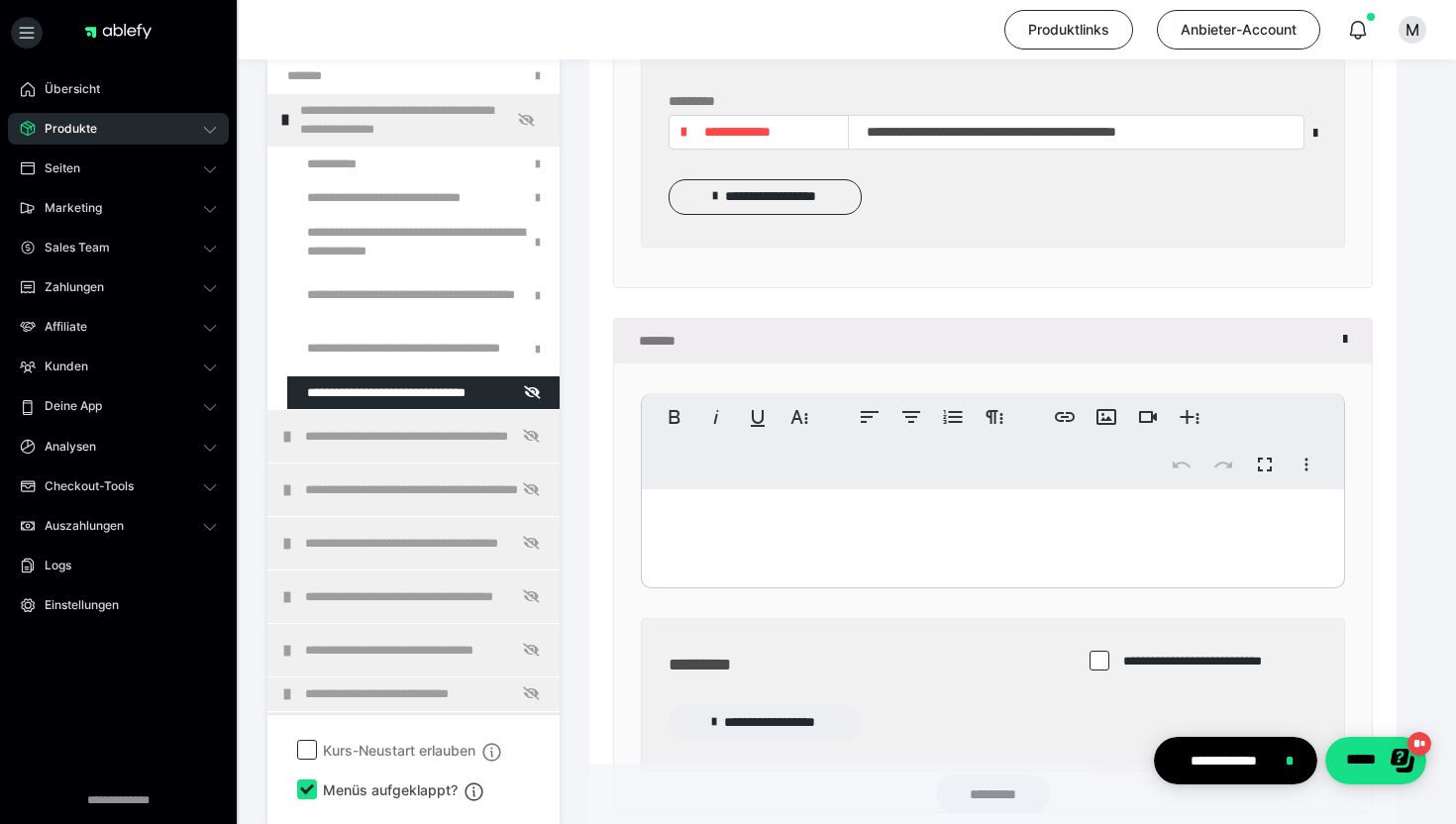 click at bounding box center (992, 534) 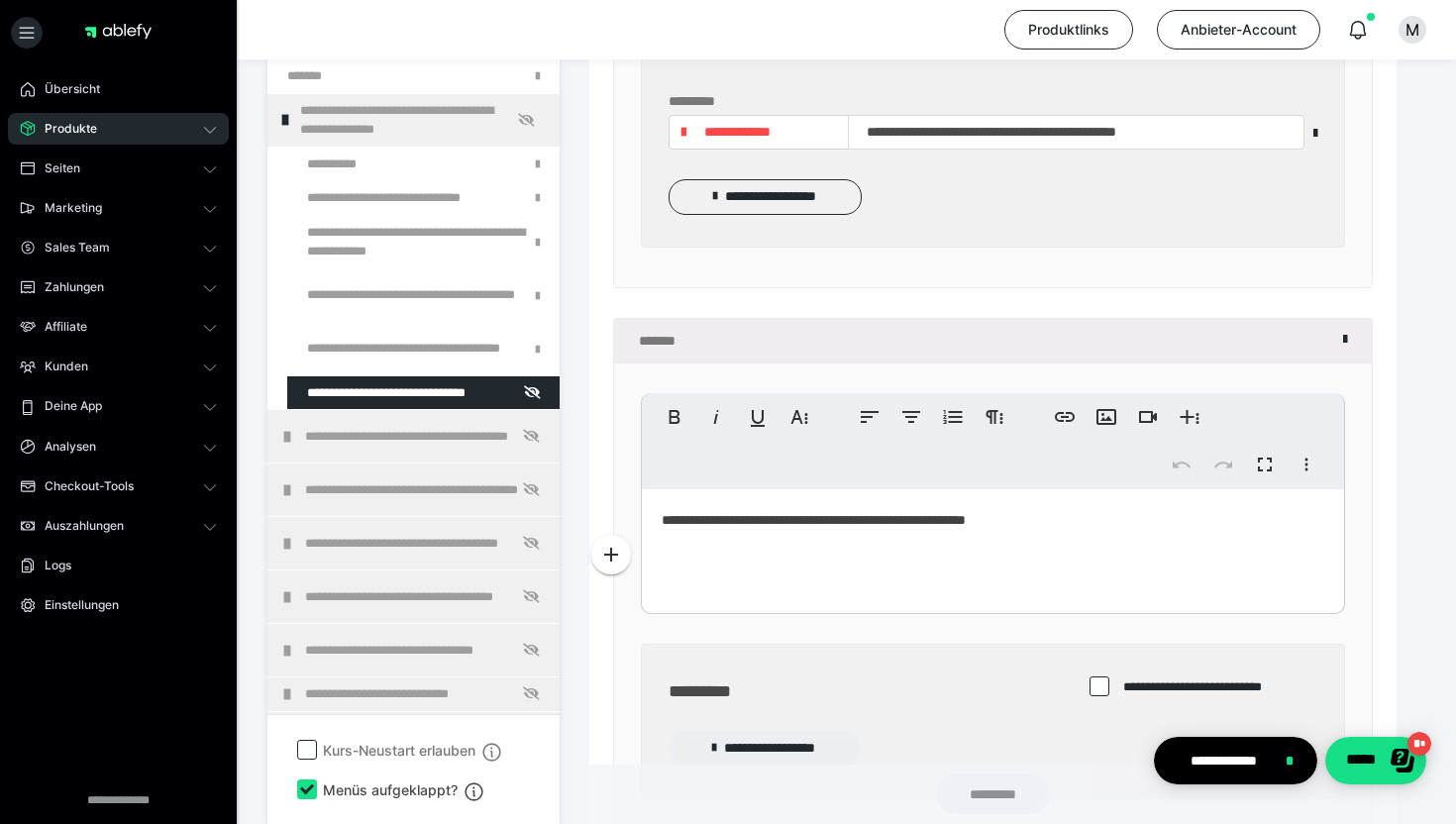 scroll, scrollTop: 3950, scrollLeft: 0, axis: vertical 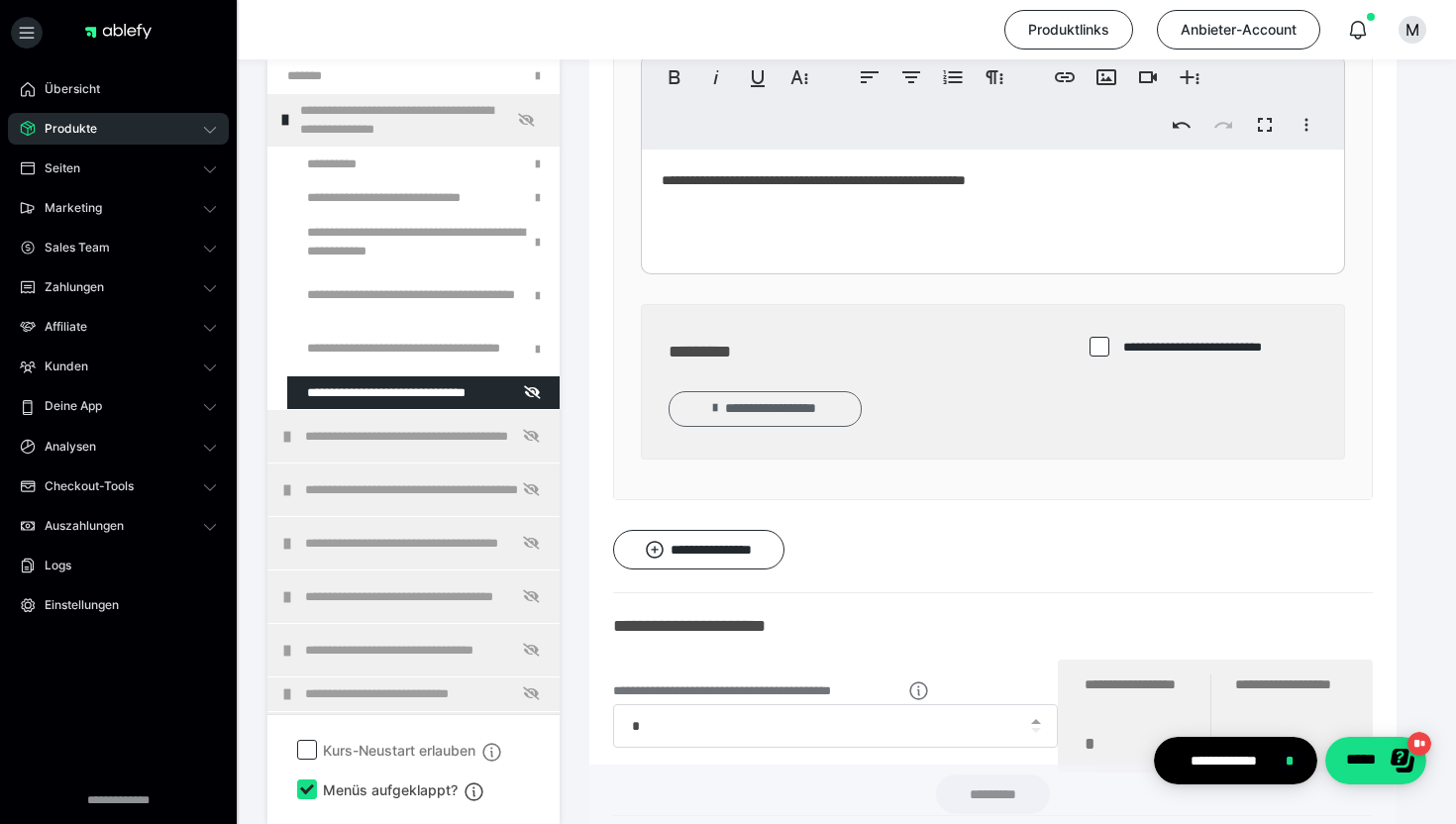 click on "**********" at bounding box center [765, 409] 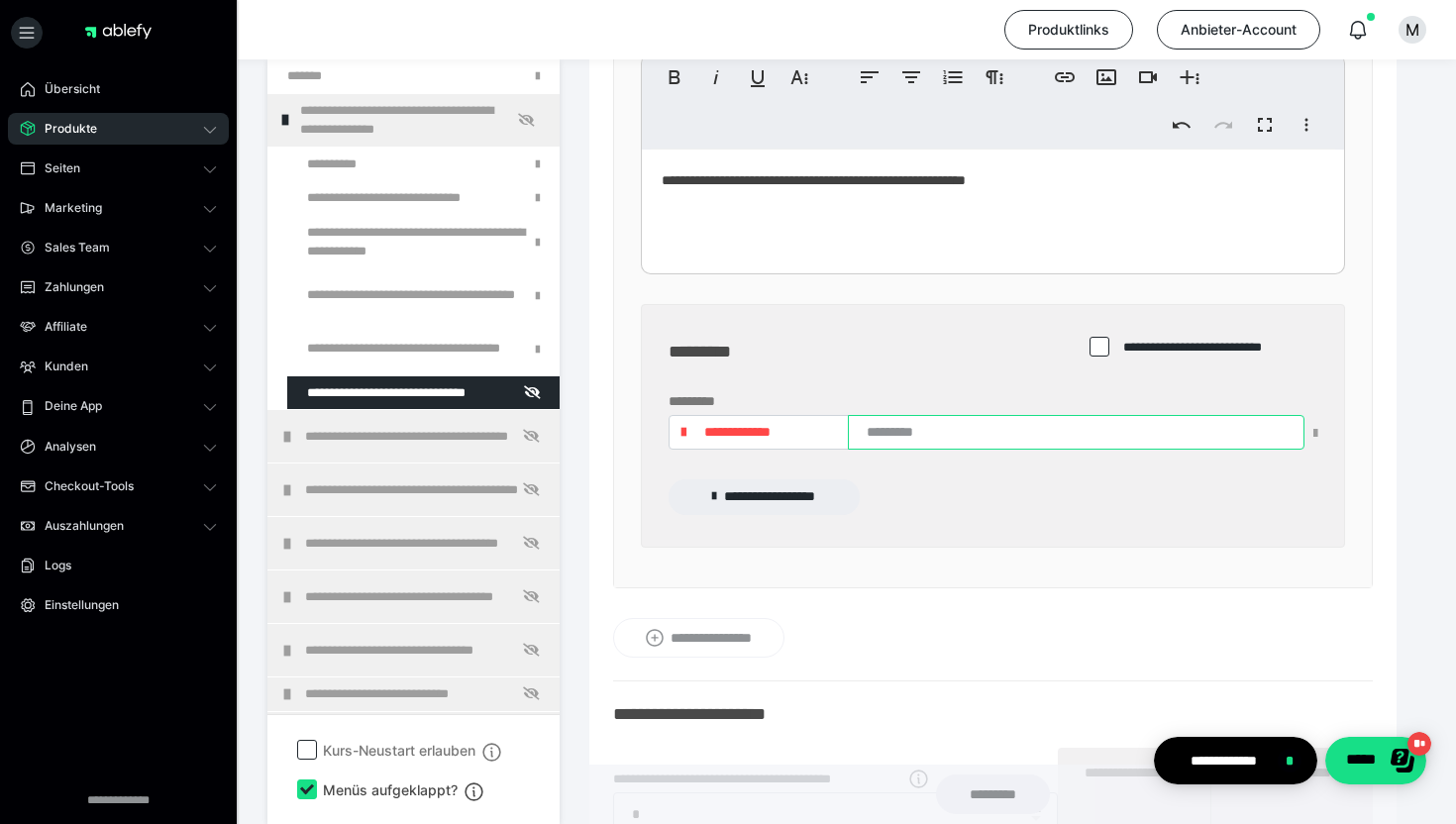 click at bounding box center [1076, 432] 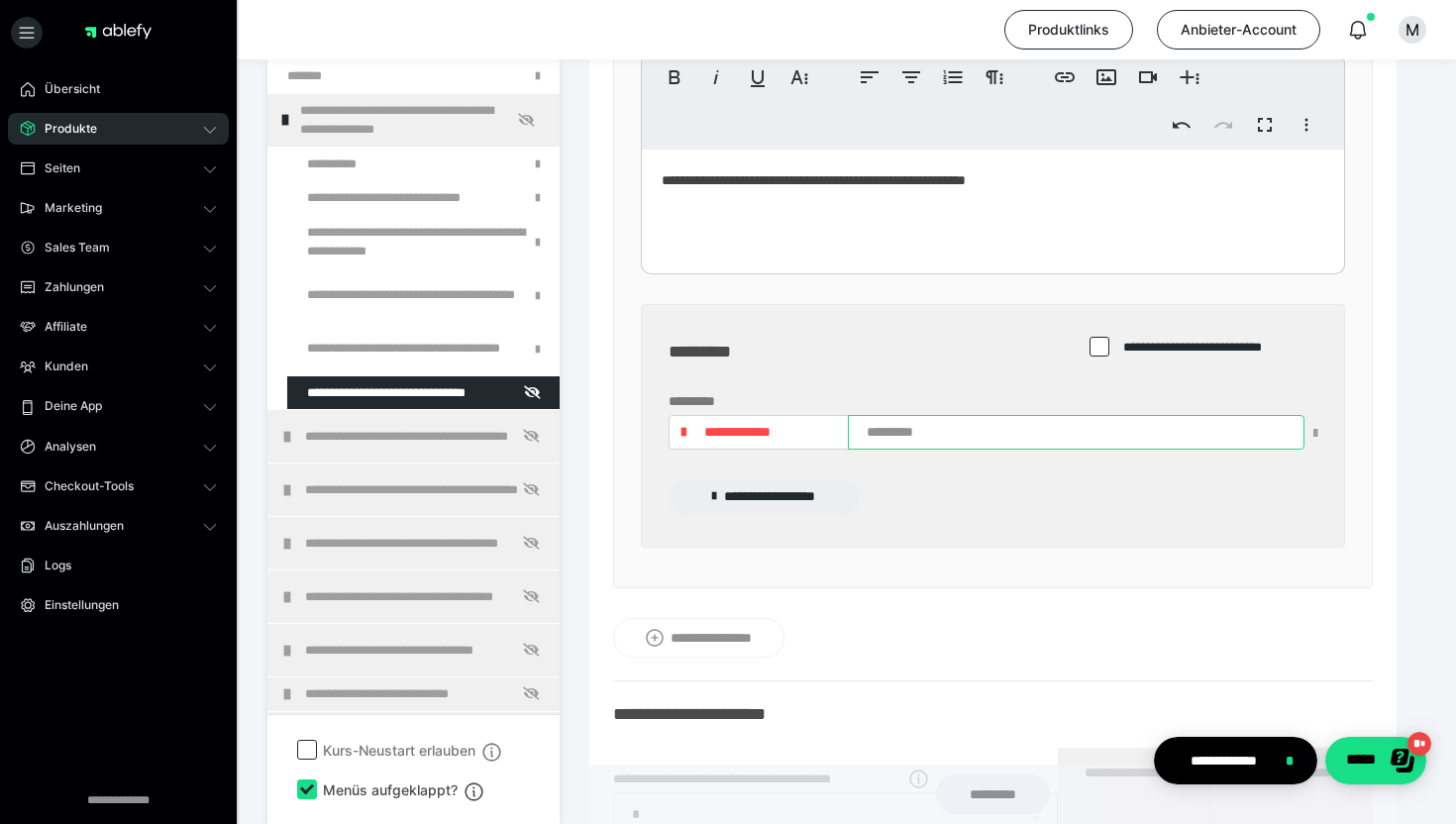 paste on "**********" 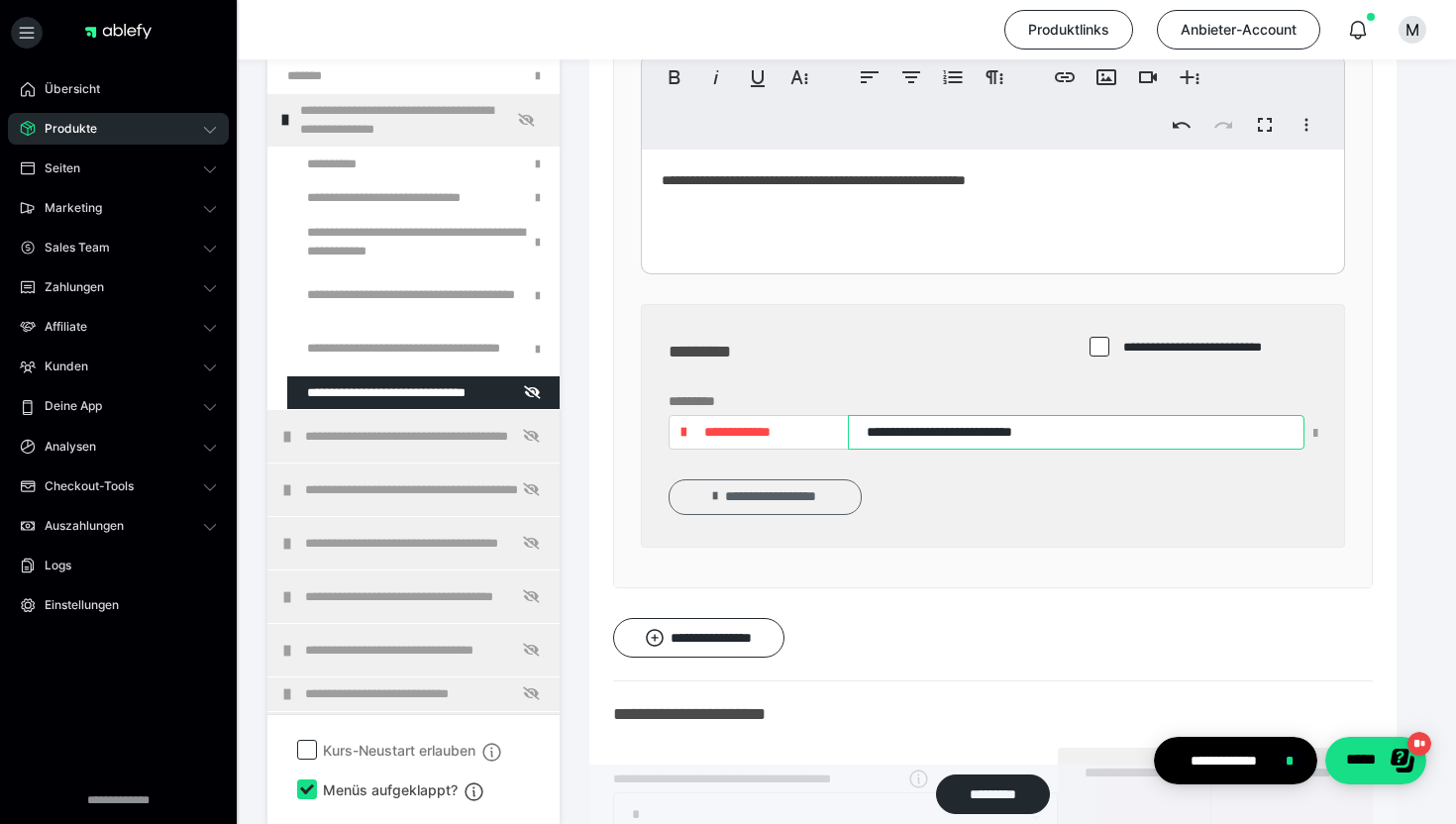 type on "**********" 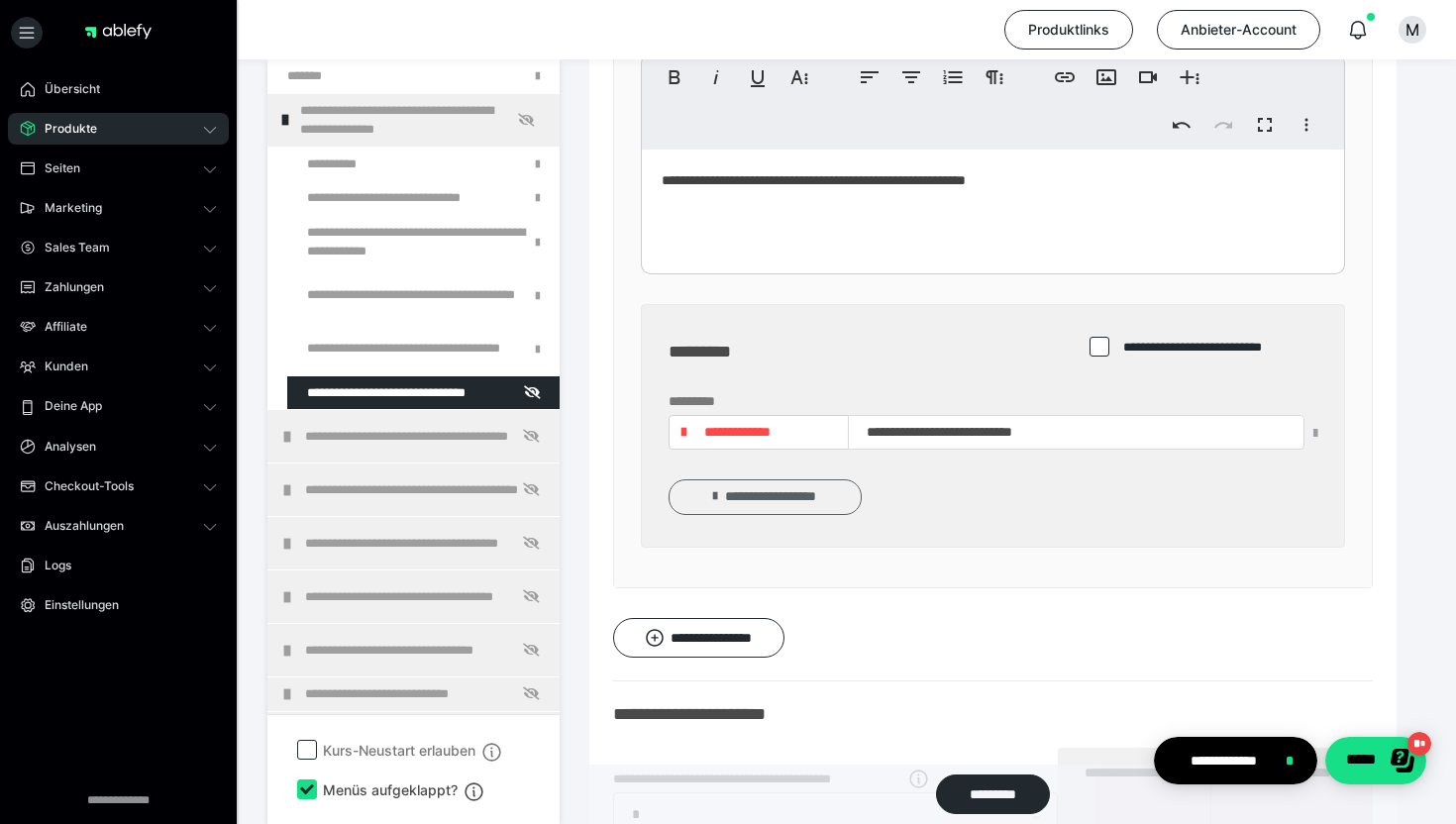 click on "**********" at bounding box center (765, 497) 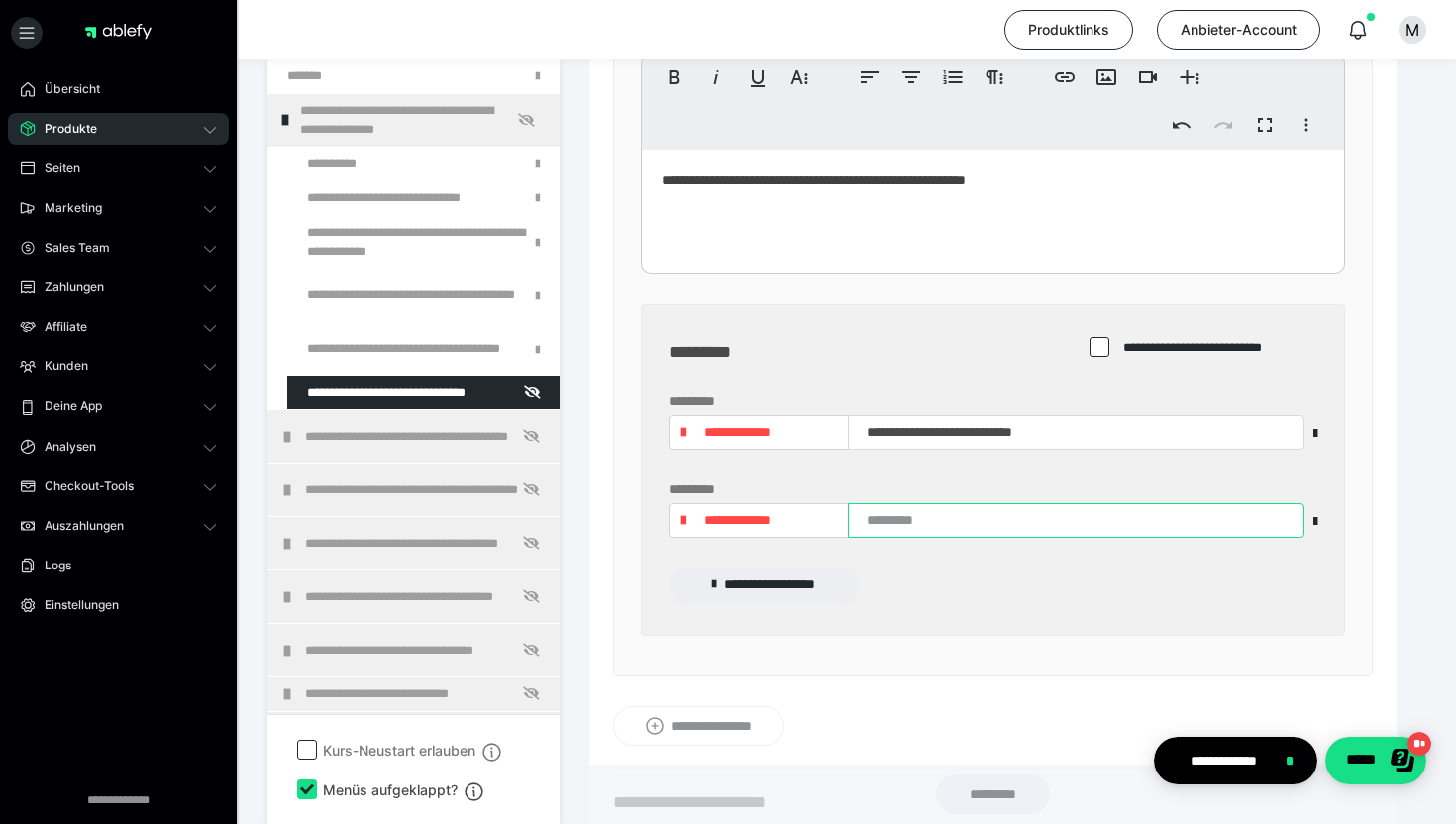 click at bounding box center (1076, 520) 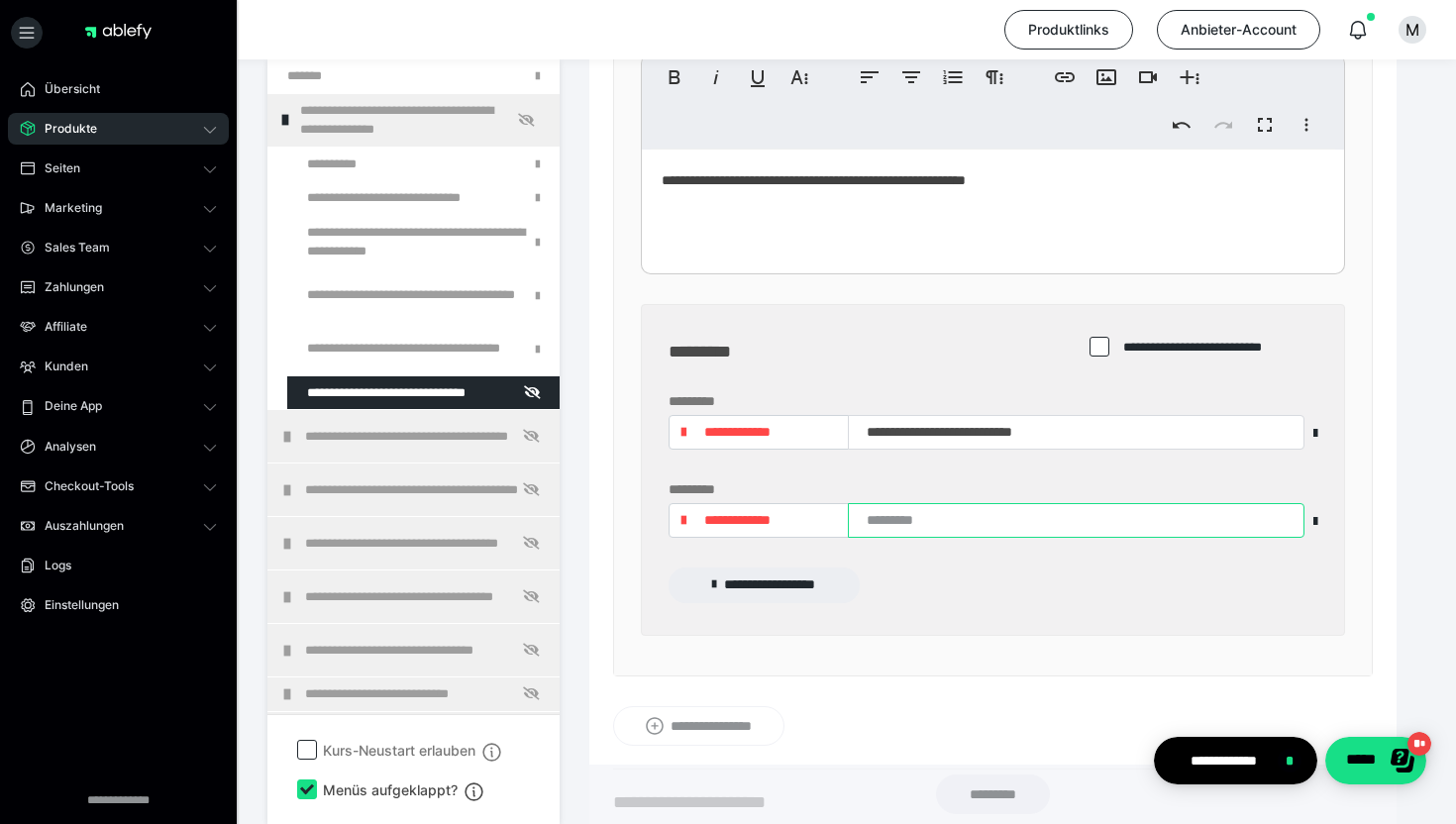 paste on "**********" 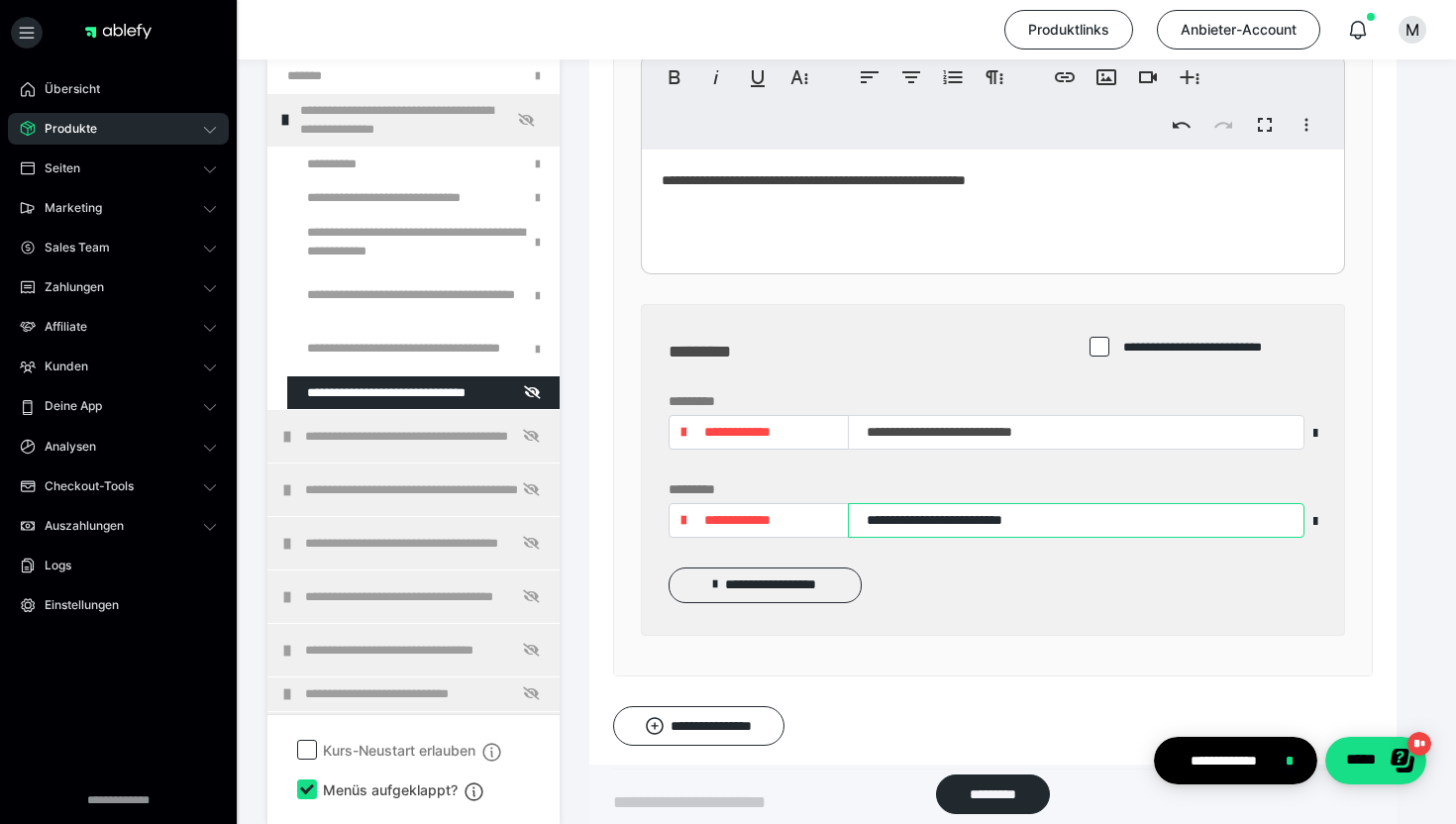 type on "**********" 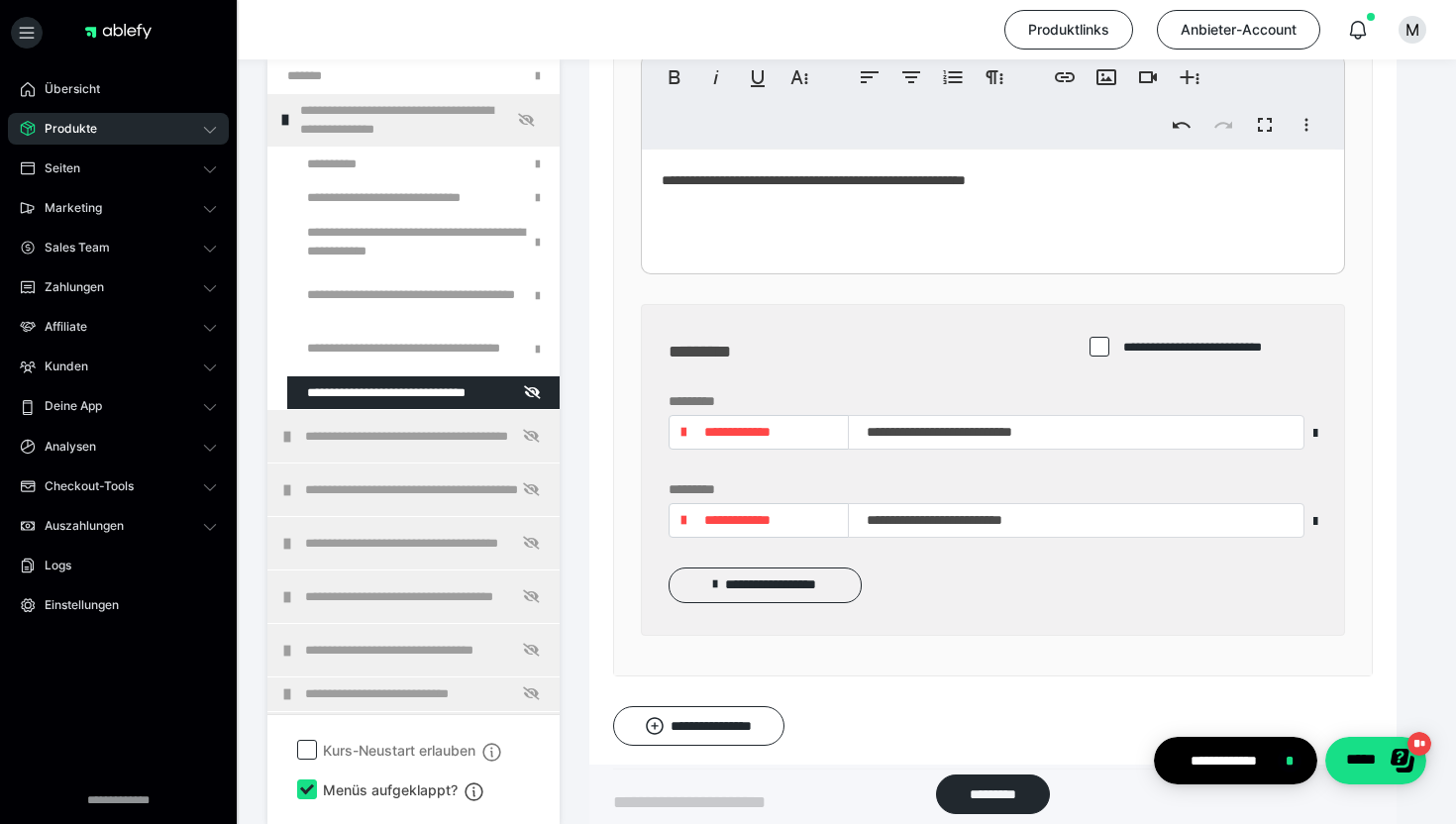 click on "**********" at bounding box center [765, 585] 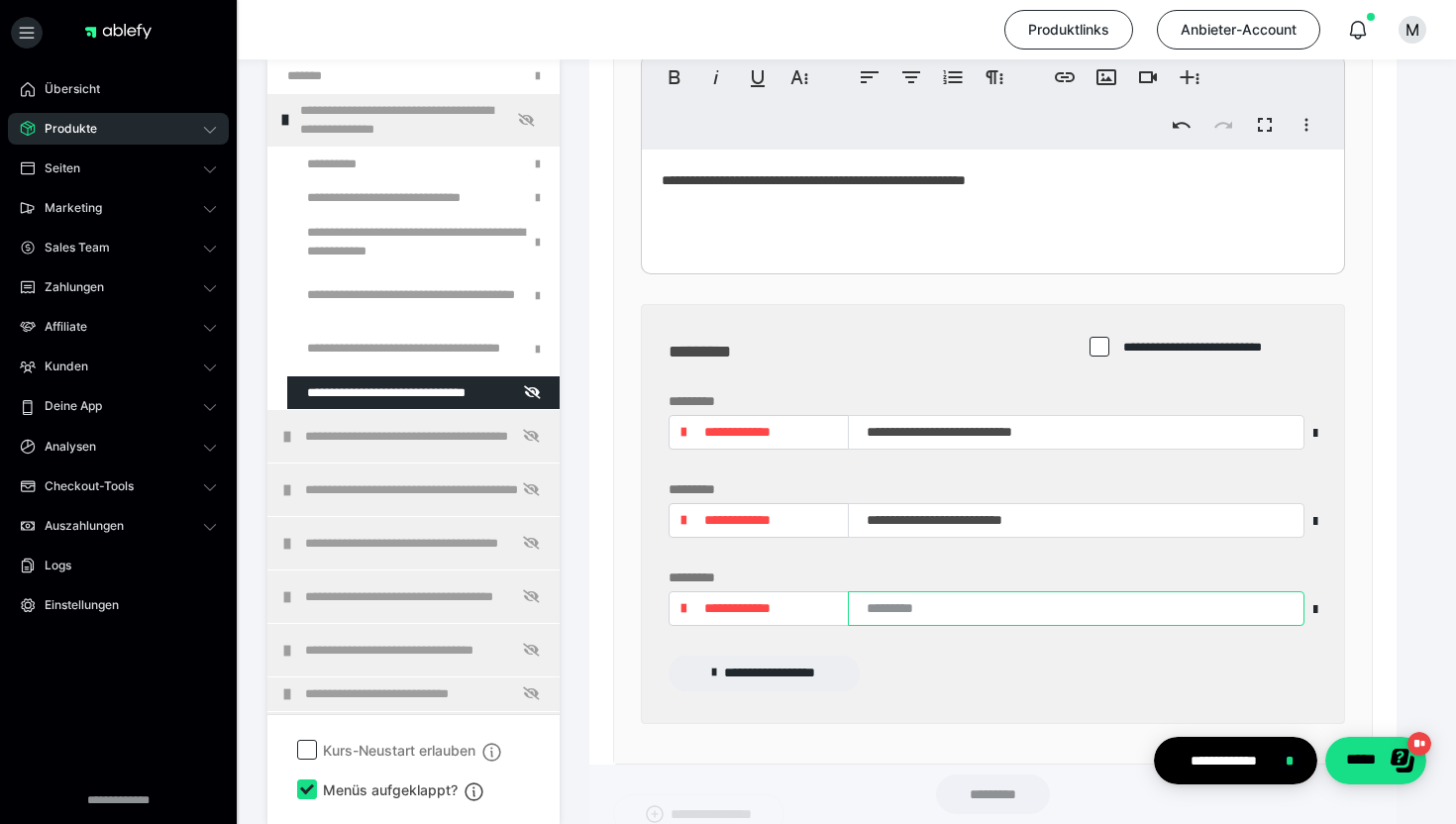 click at bounding box center (1076, 608) 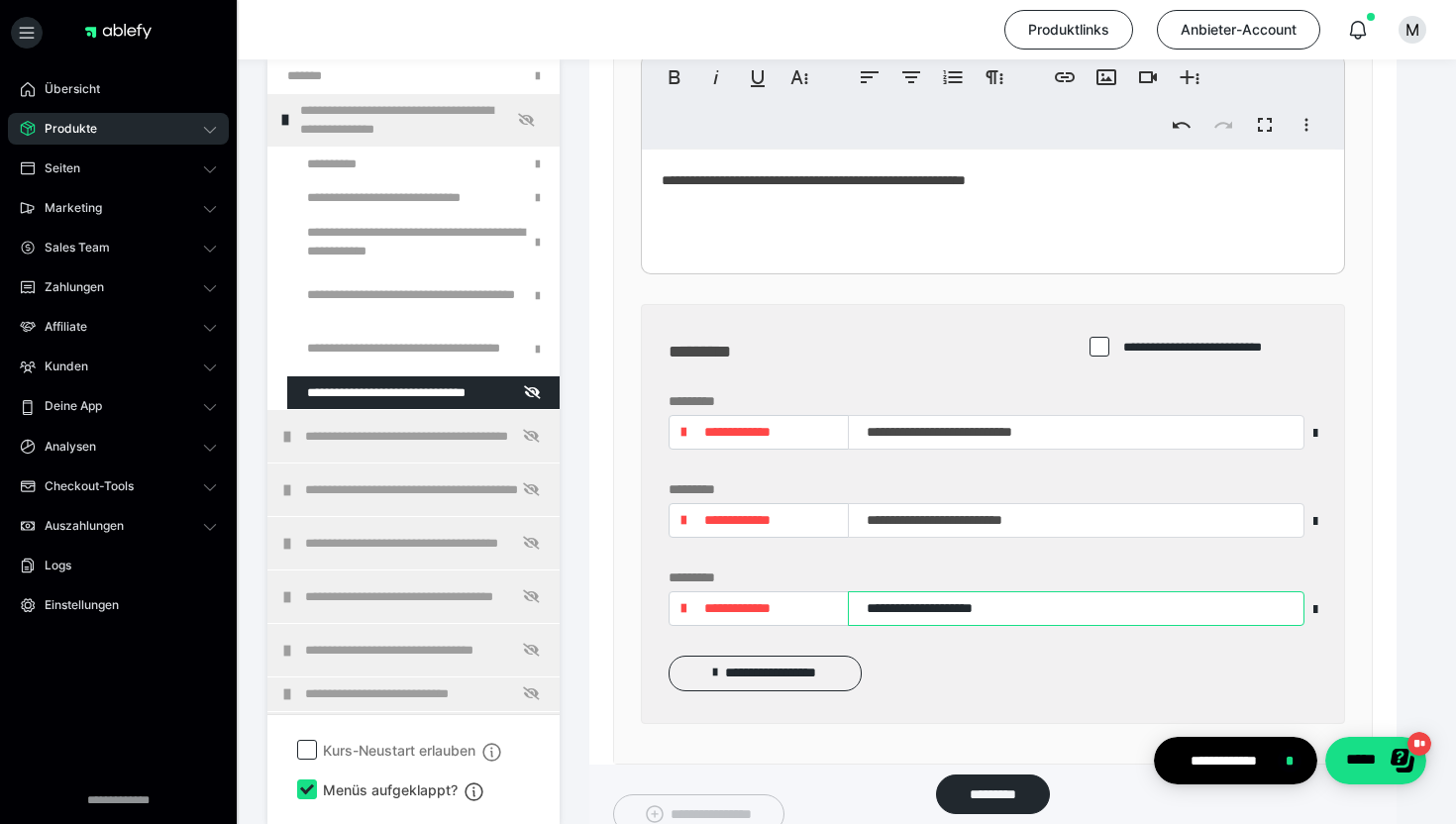 type on "**********" 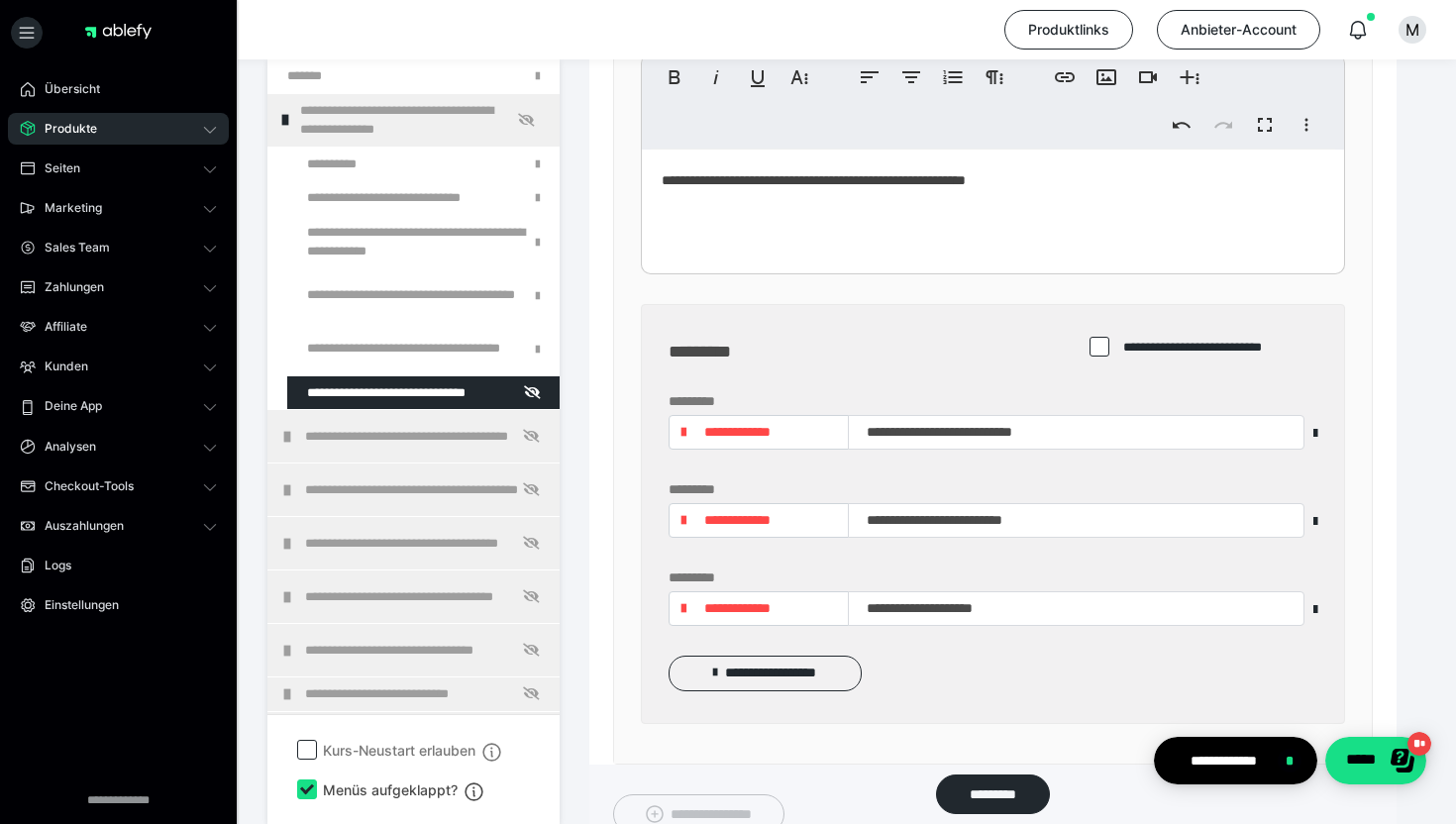 click on "**********" at bounding box center [737, 608] 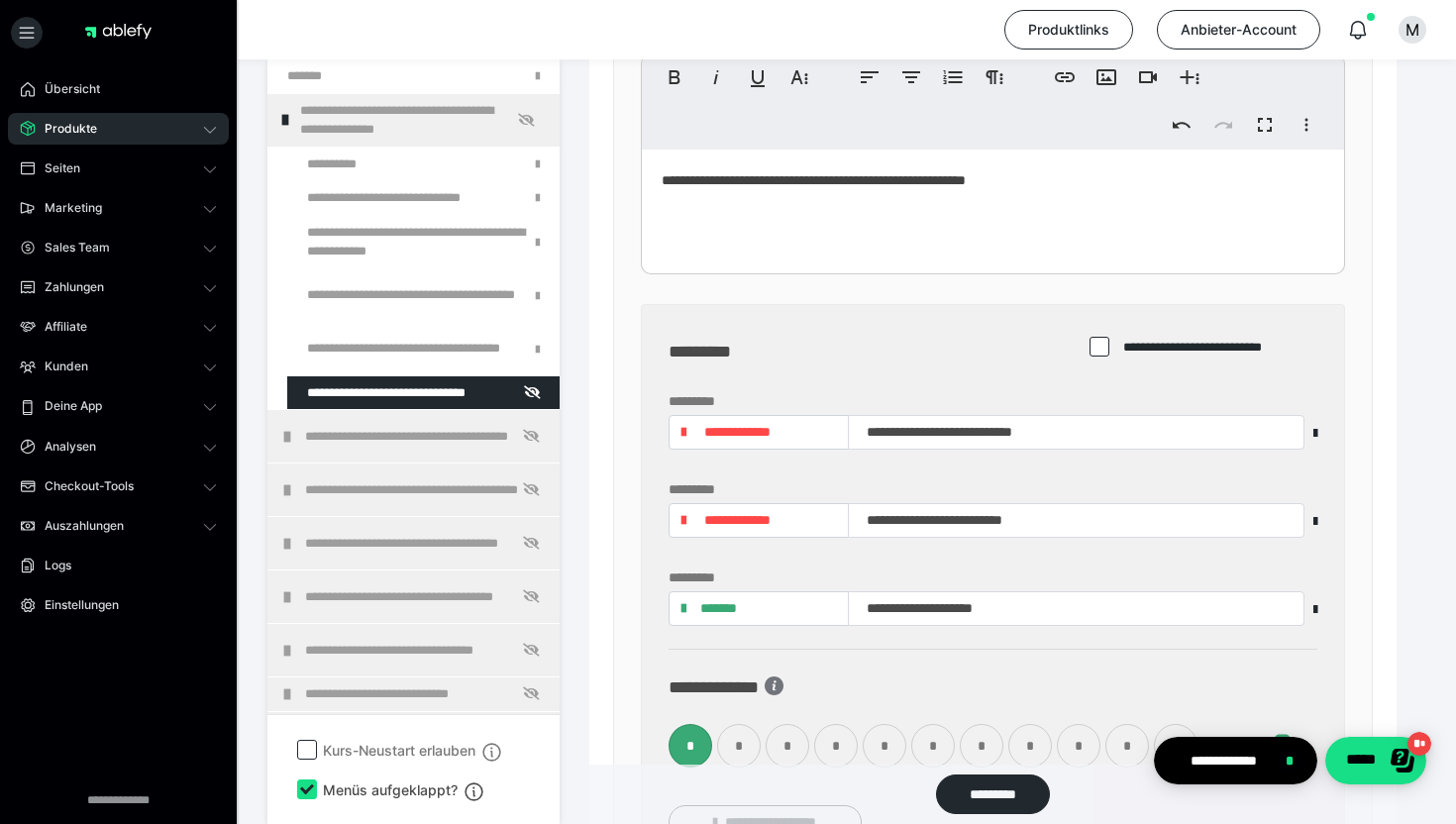 click on "*" at bounding box center [787, 746] 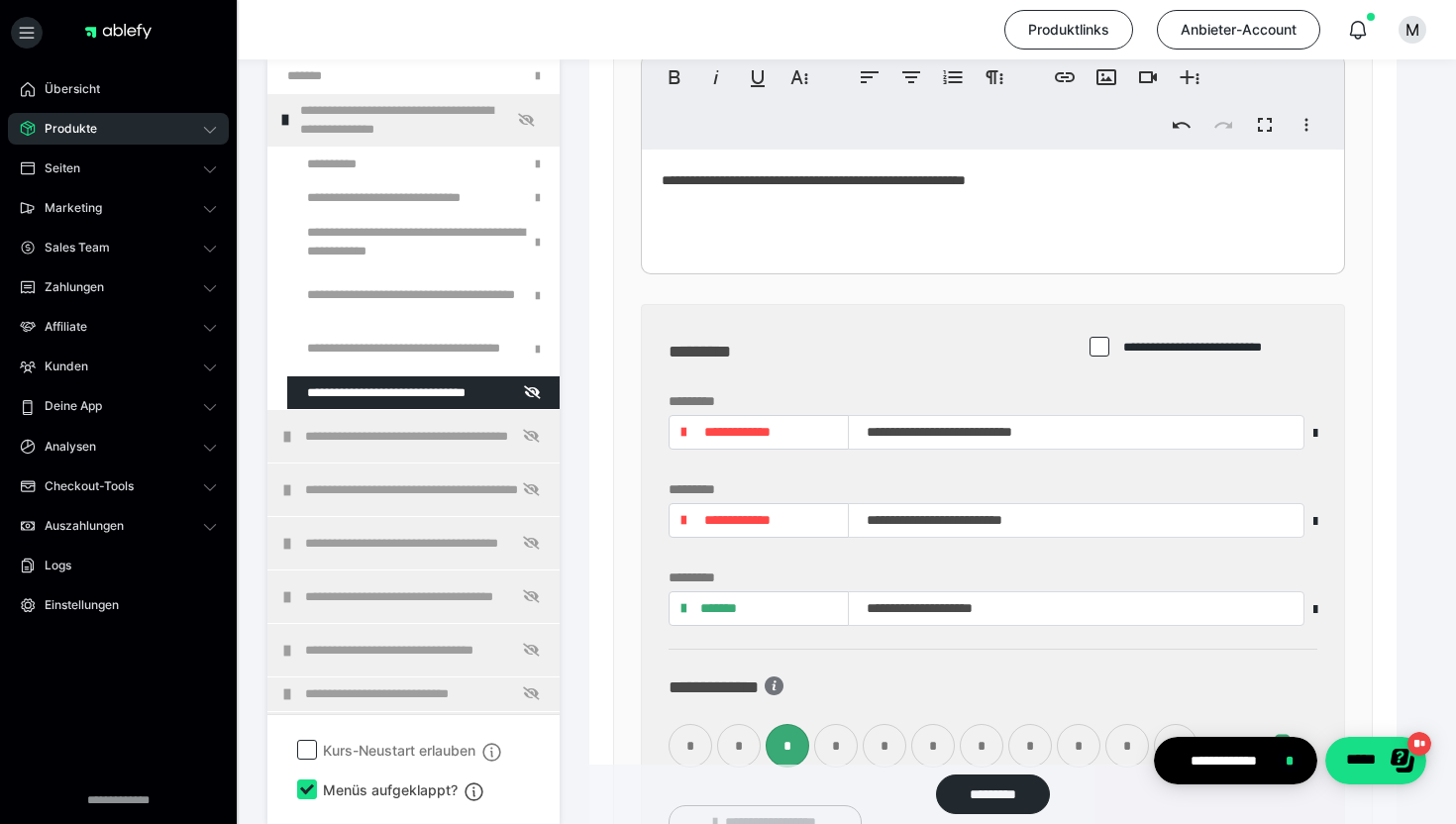 click on "**********" at bounding box center (698, 964) 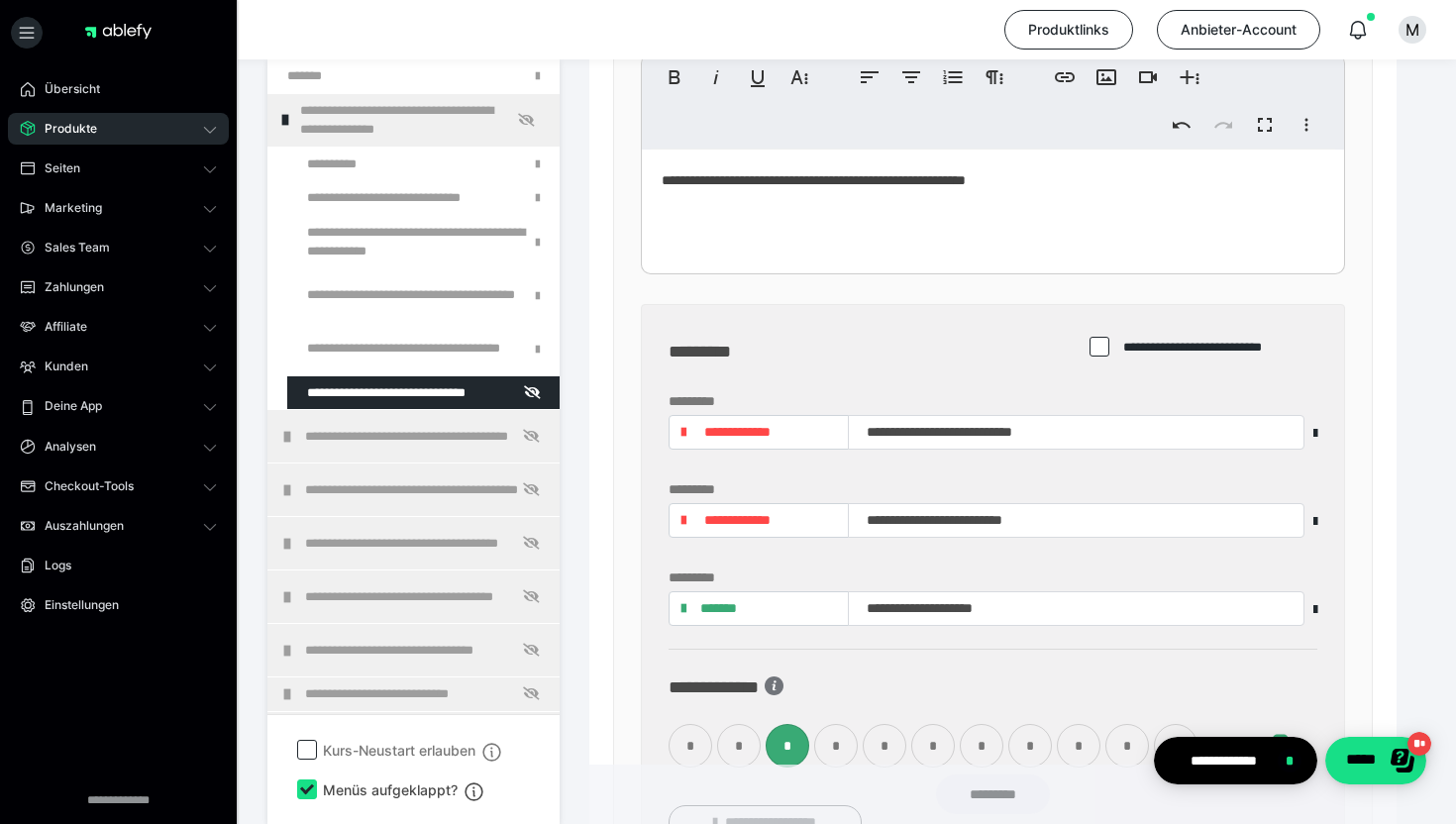 scroll, scrollTop: 4589, scrollLeft: 0, axis: vertical 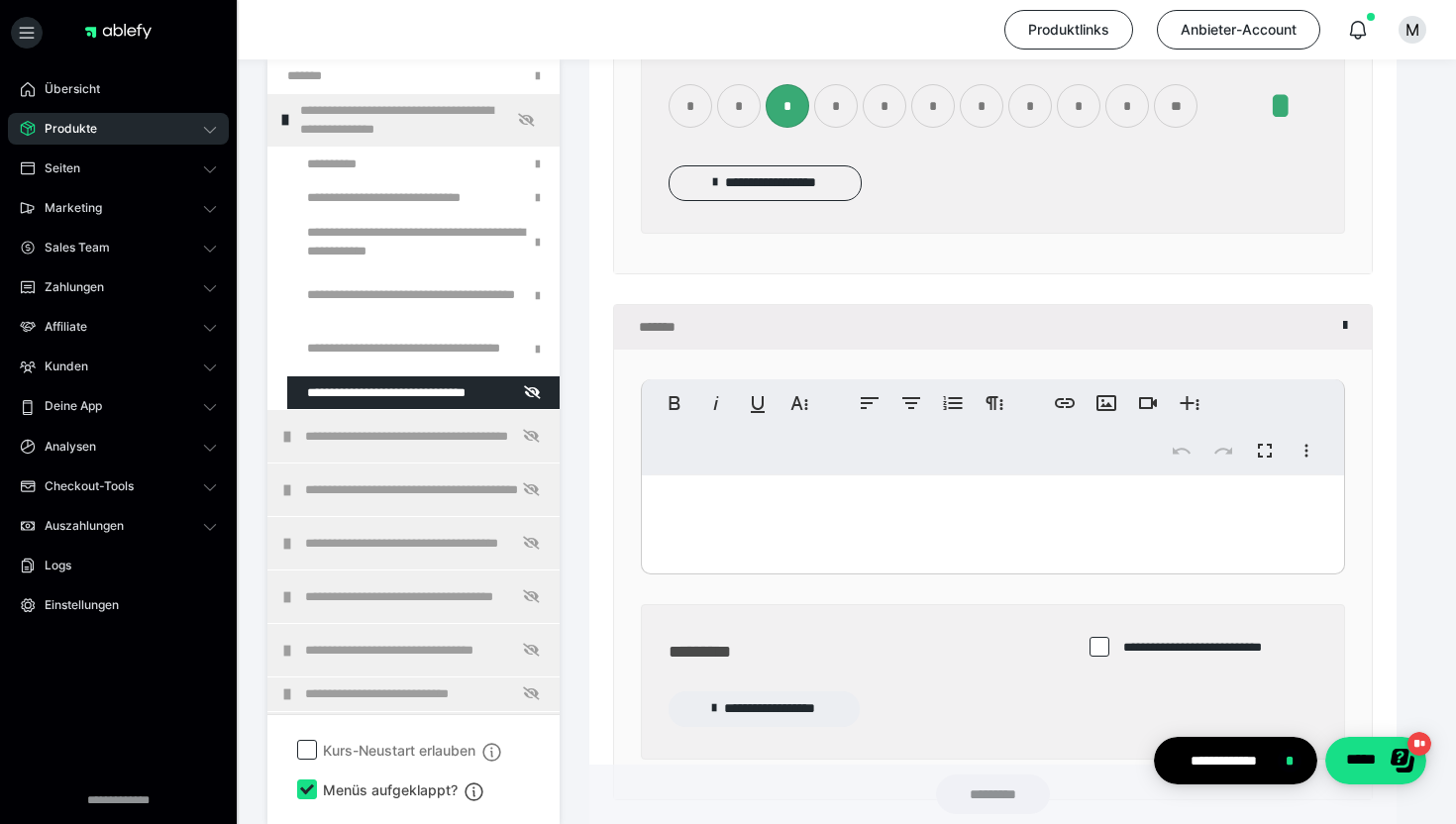 click at bounding box center [992, 520] 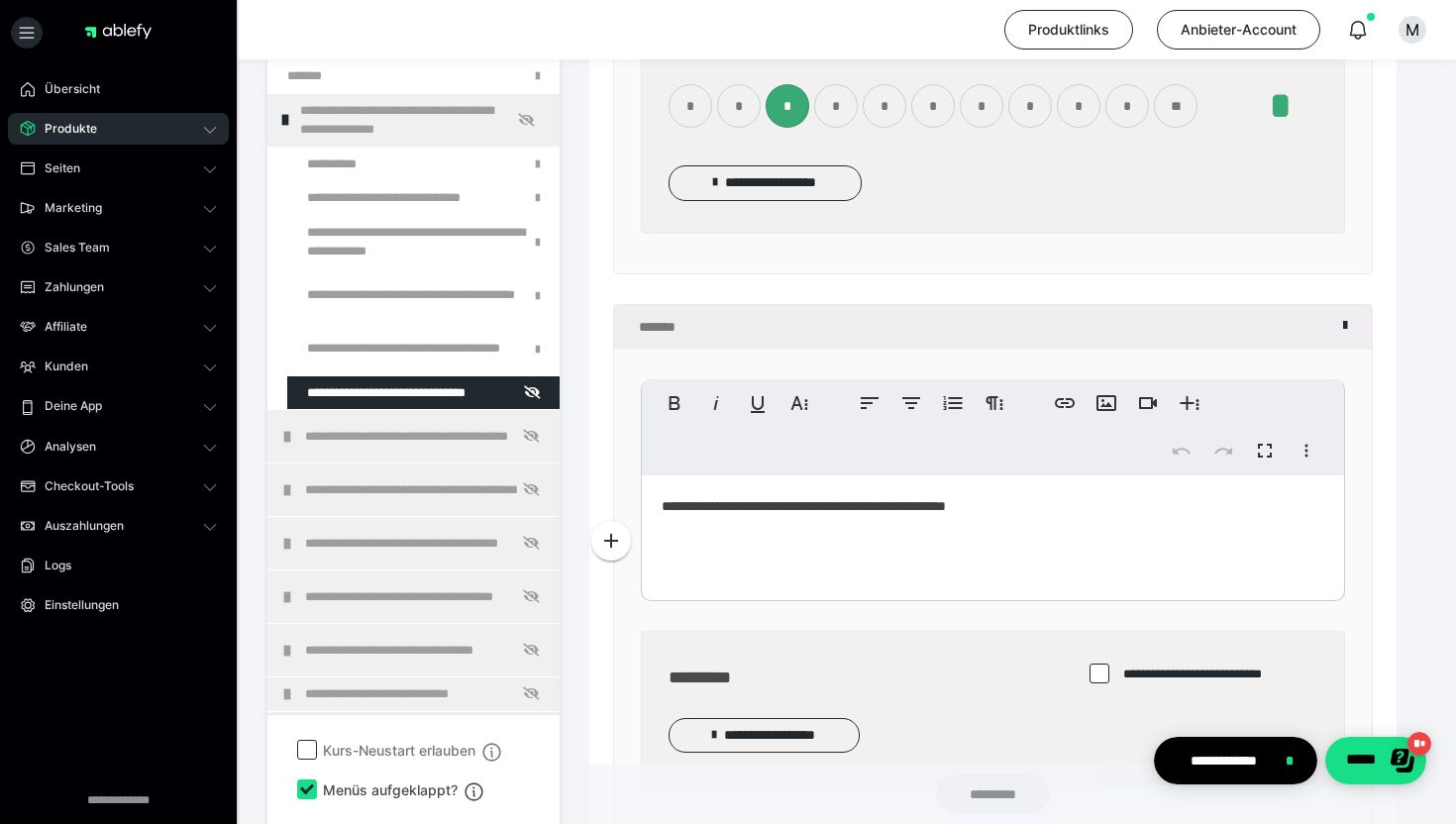 click on "**********" at bounding box center (992, -2242) 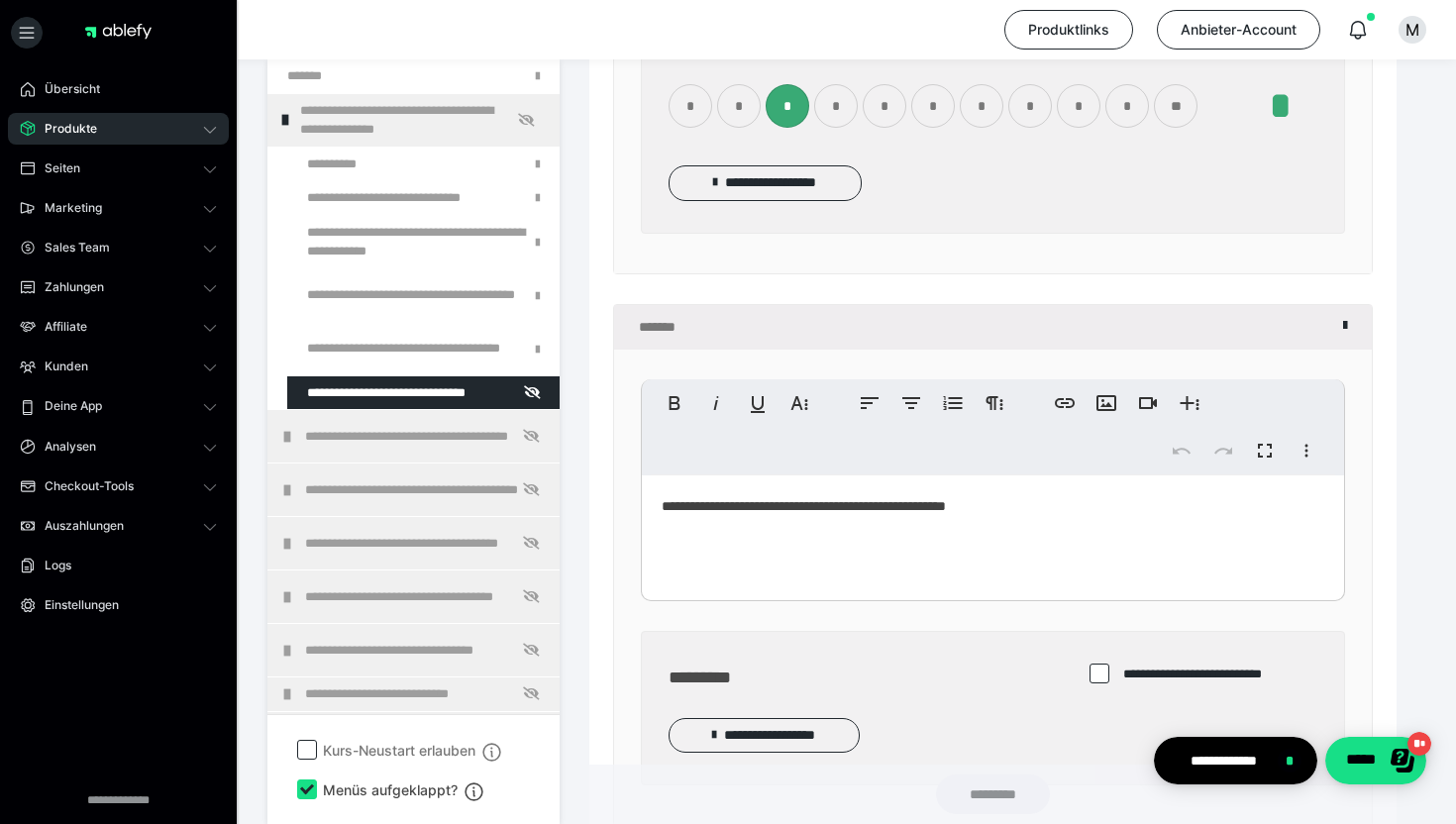 click on "**********" at bounding box center [764, 736] 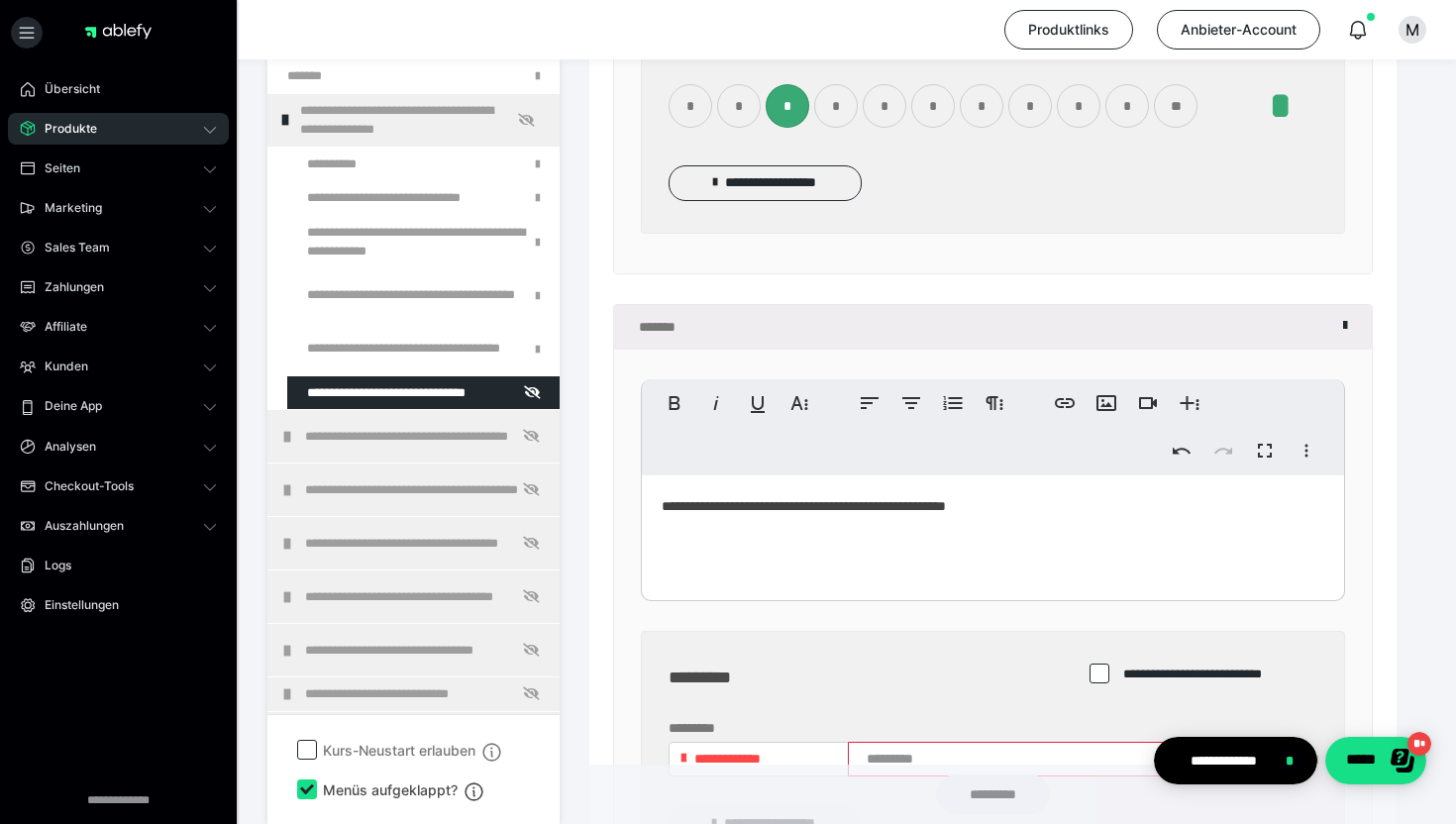 scroll, scrollTop: 4825, scrollLeft: 0, axis: vertical 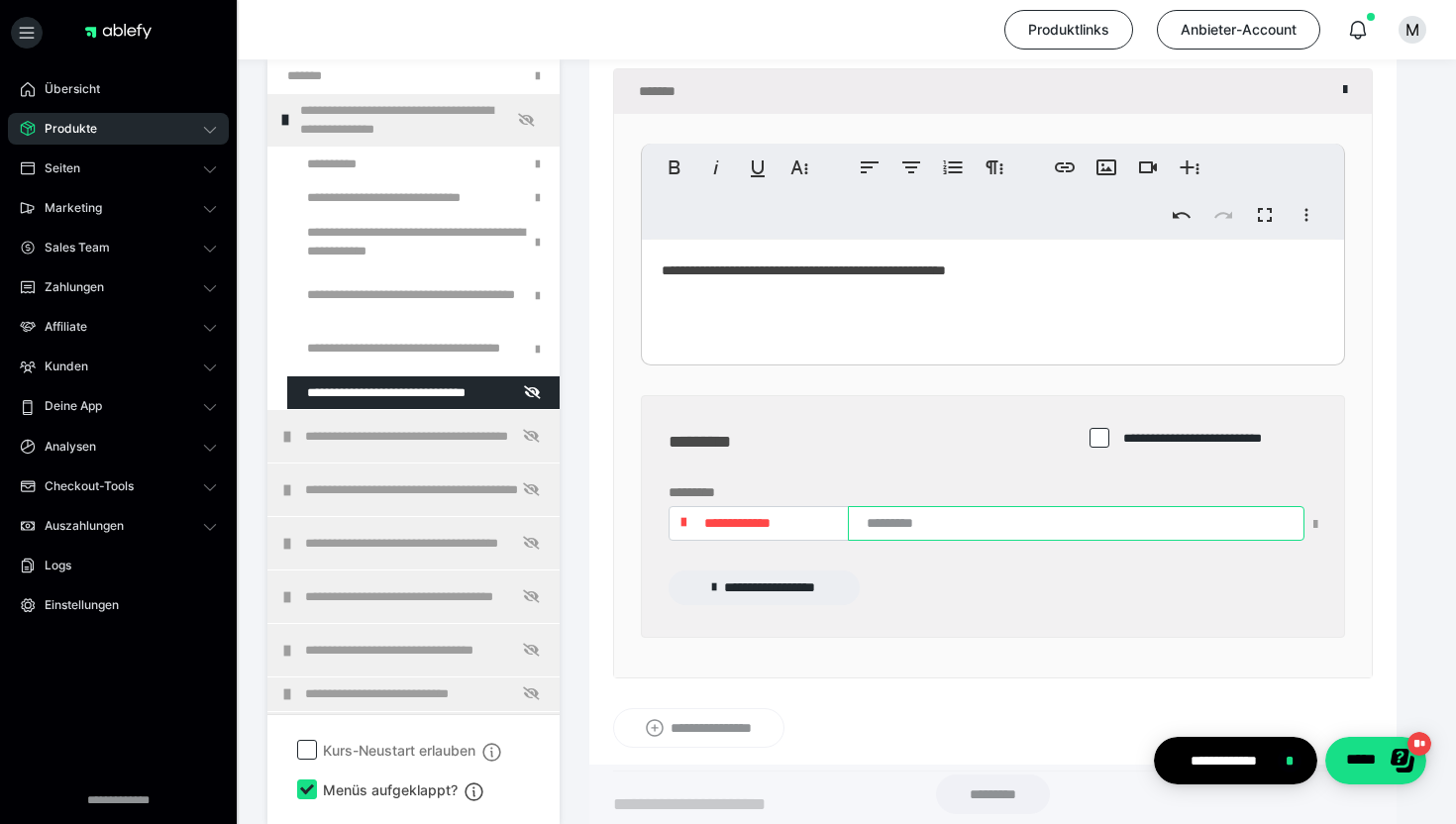 click at bounding box center (1076, 523) 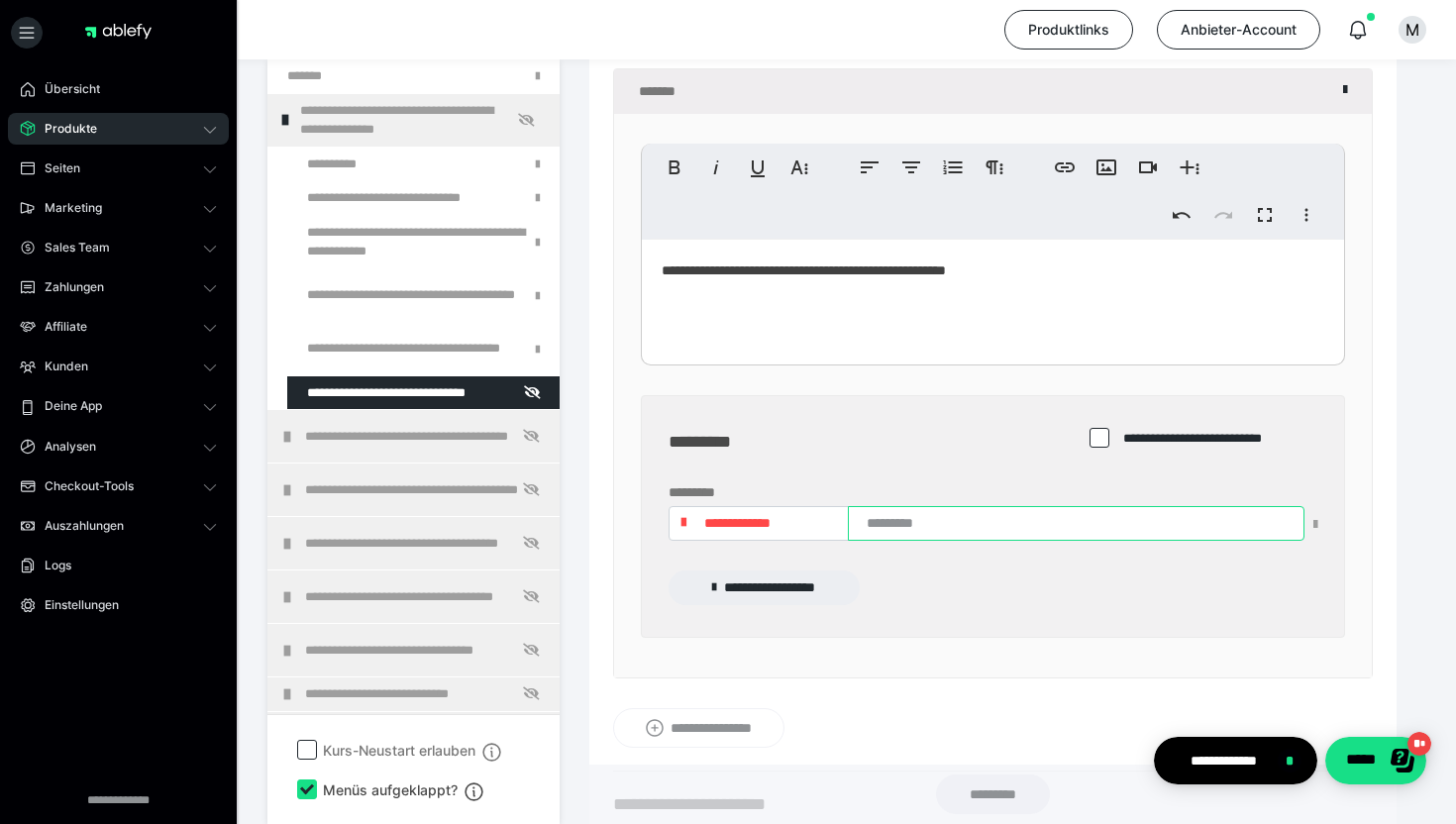 click at bounding box center (1076, 523) 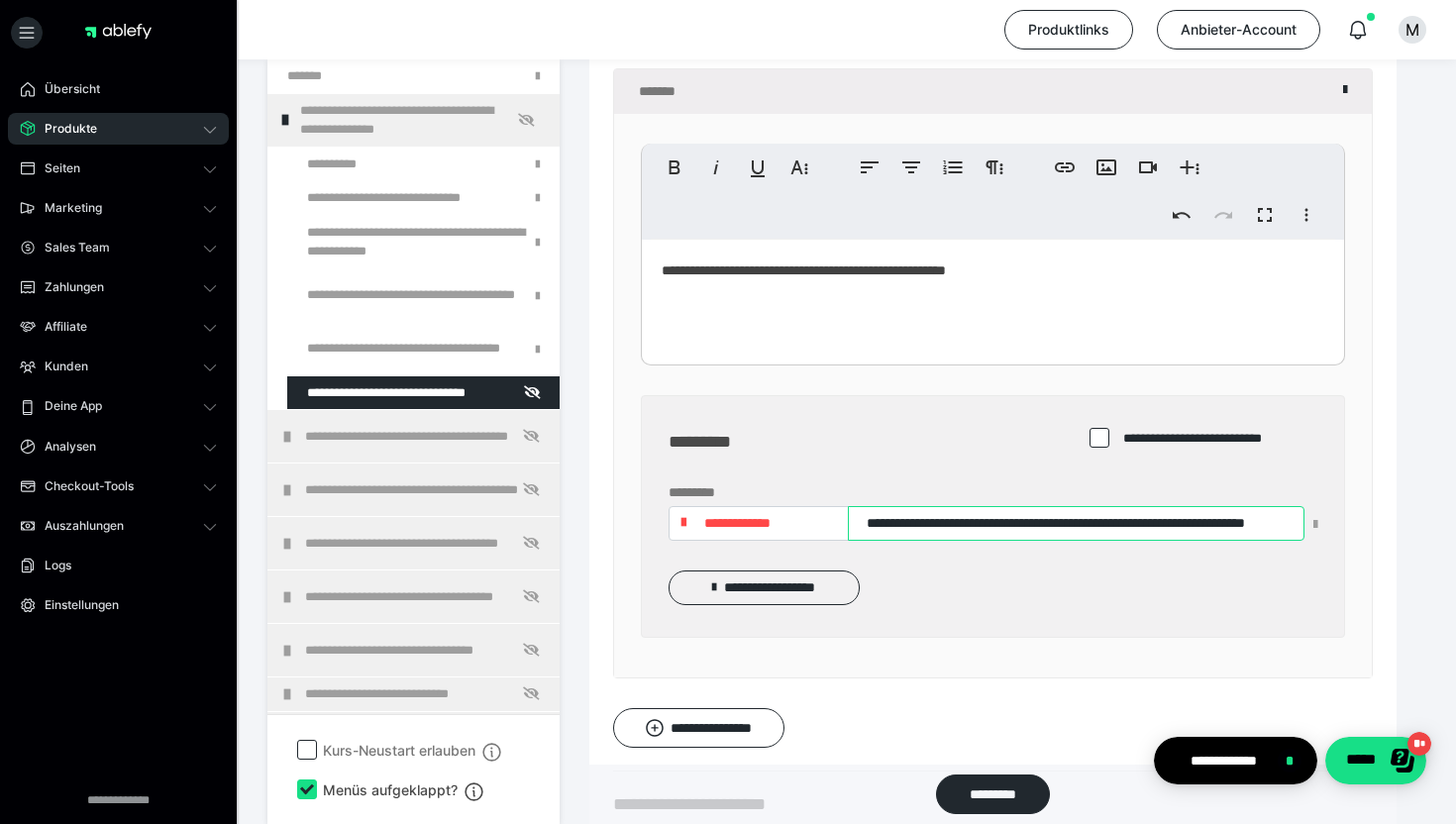 scroll, scrollTop: 0, scrollLeft: 103, axis: horizontal 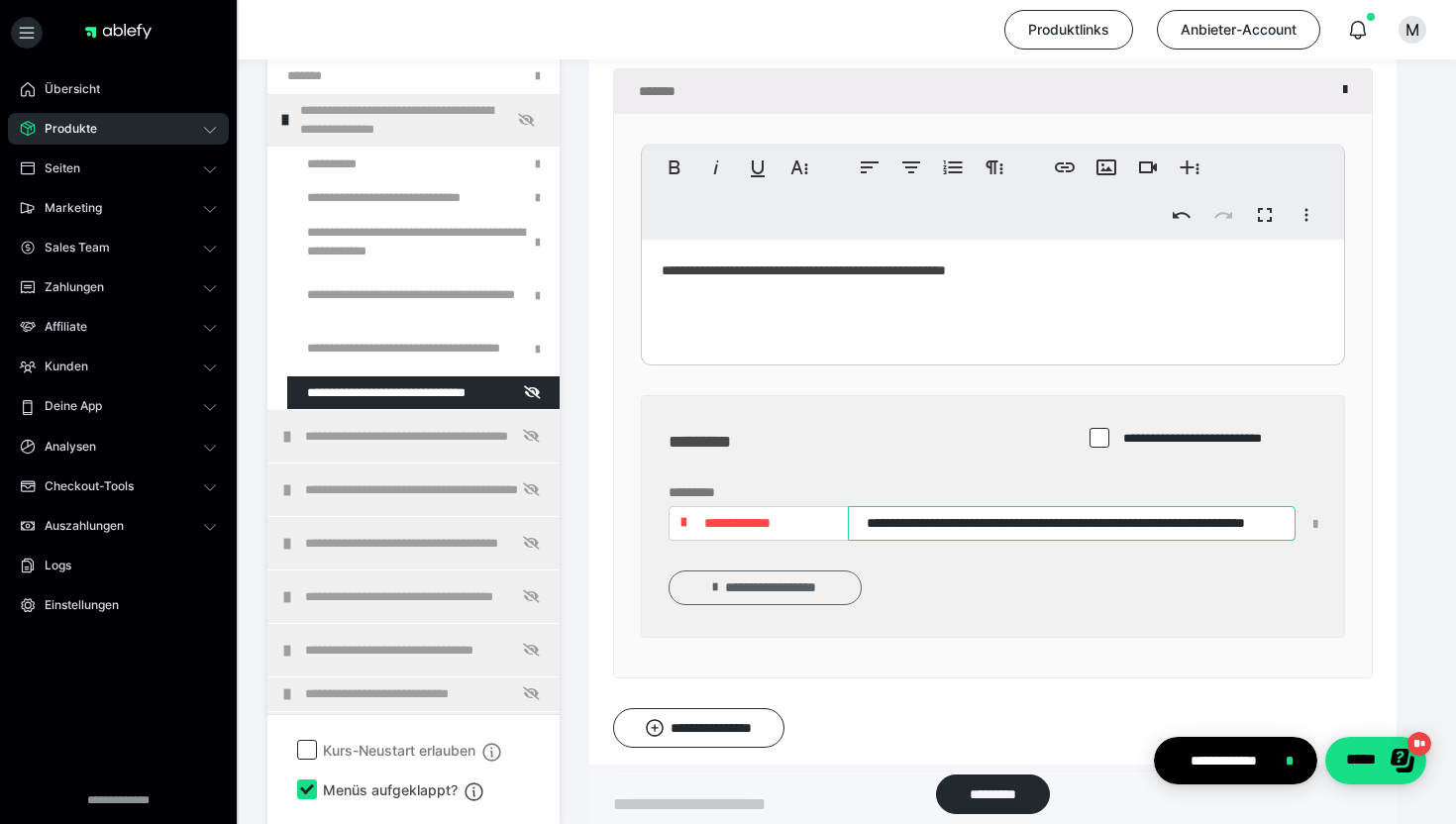 type on "**********" 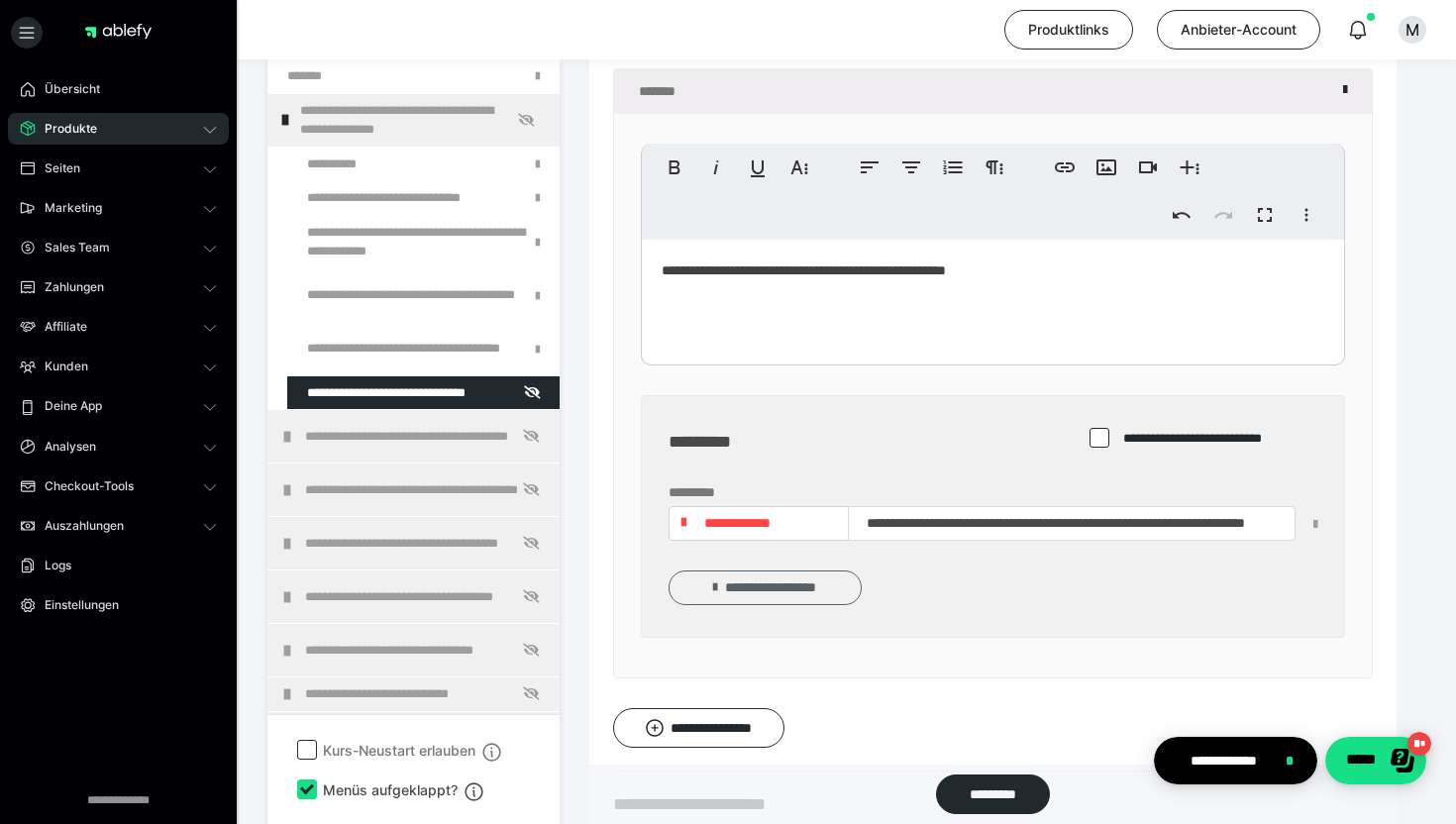click on "**********" at bounding box center (765, 588) 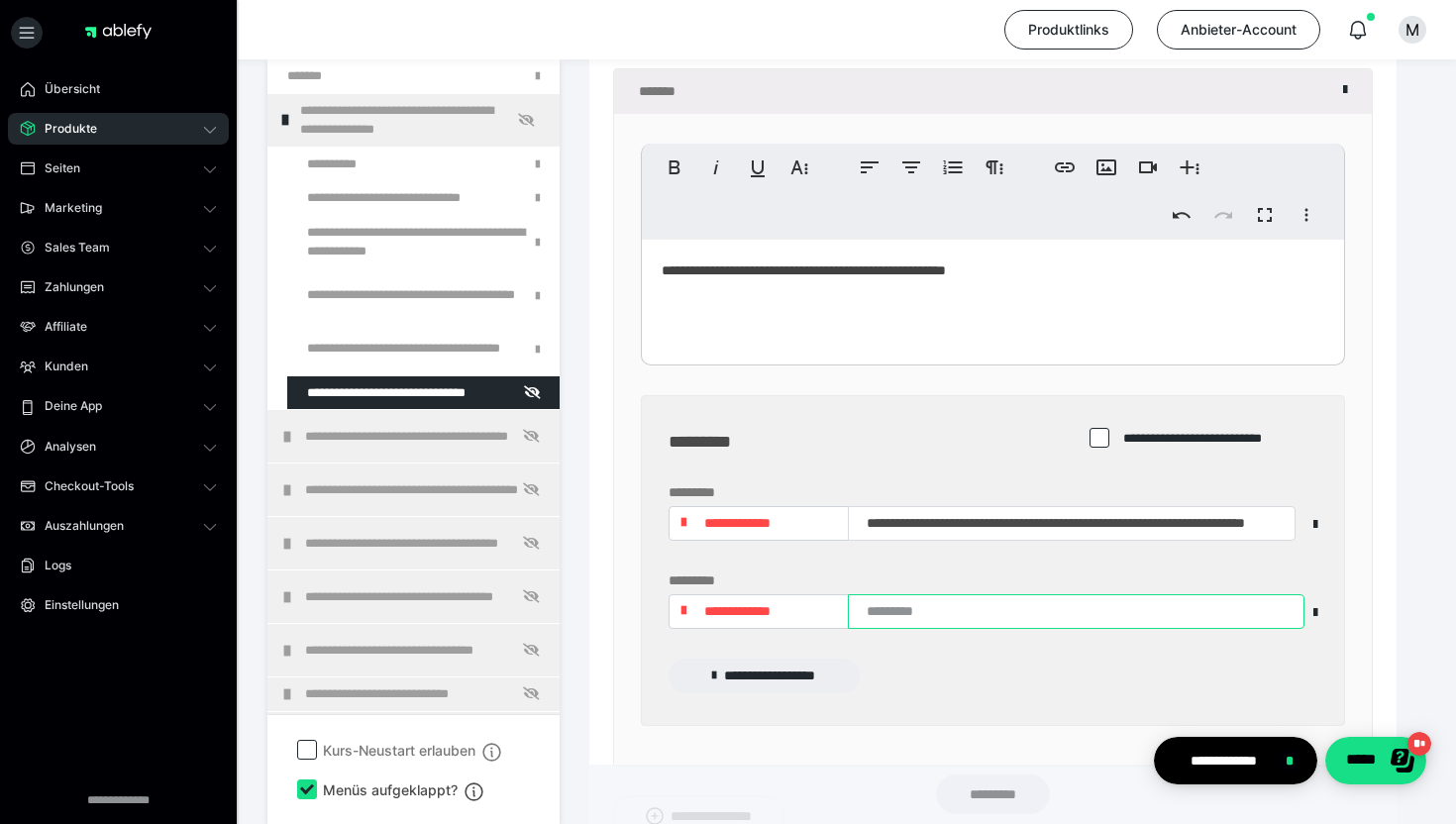 click at bounding box center [1076, 611] 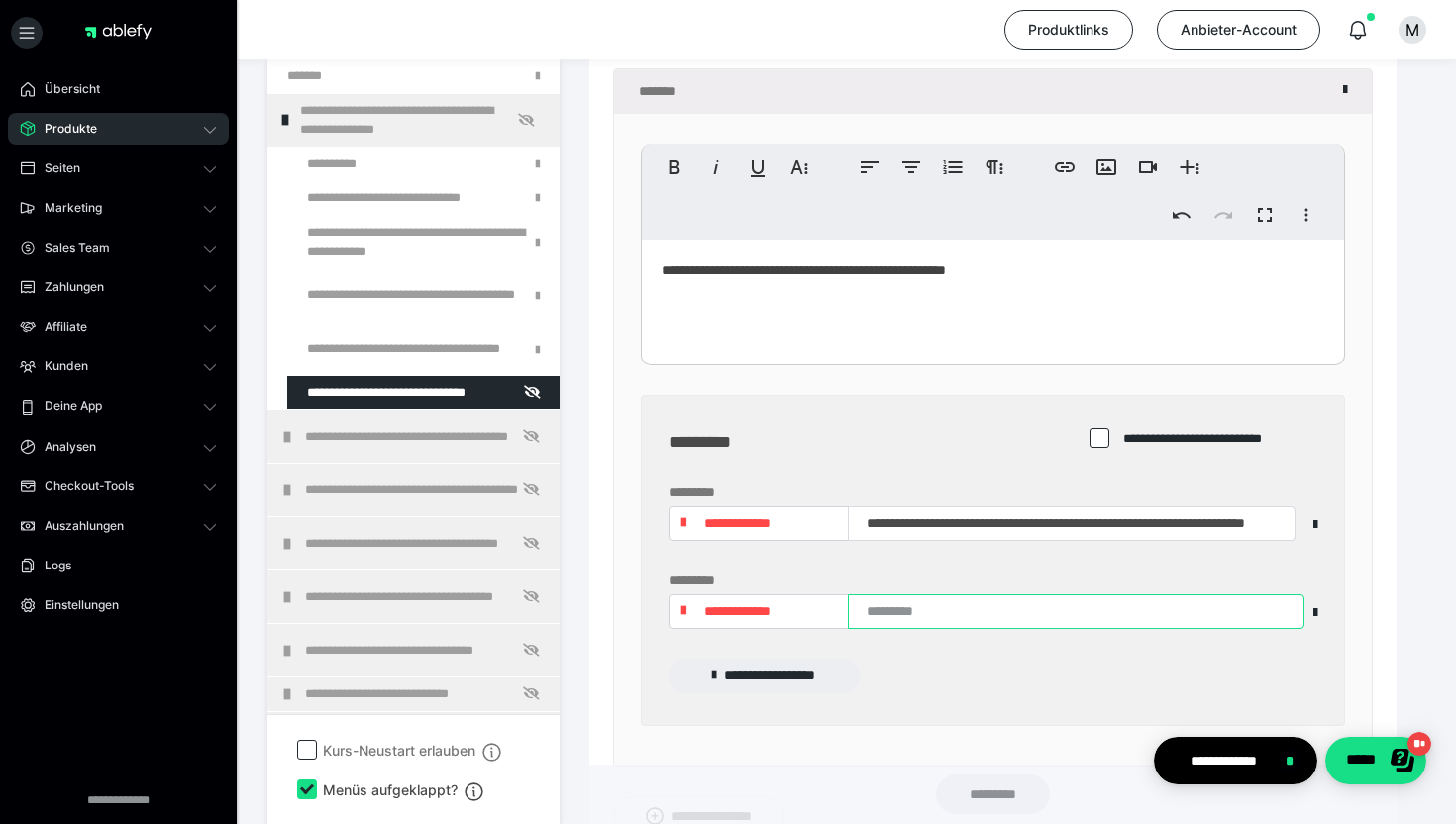 paste on "**********" 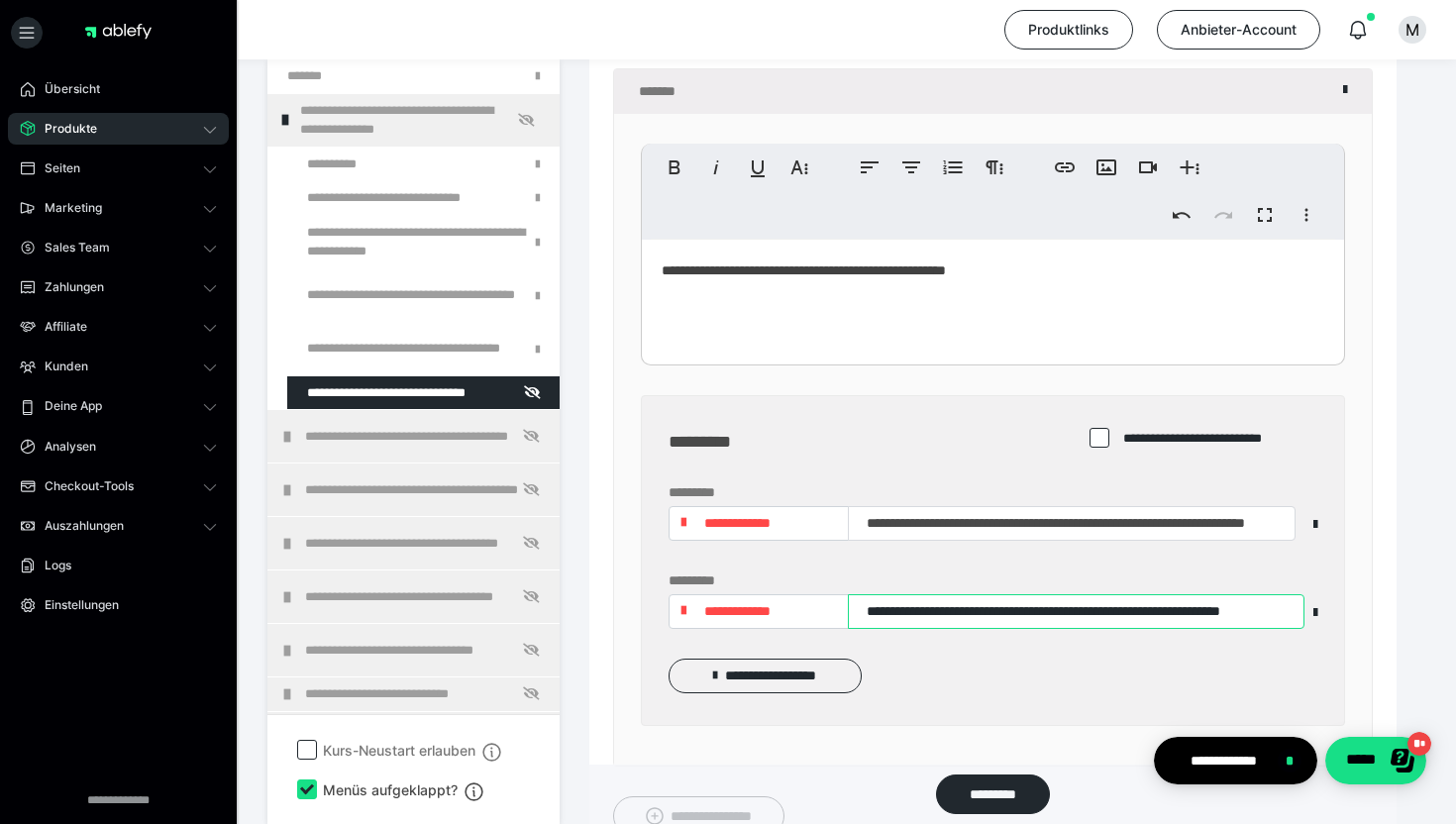 scroll, scrollTop: 0, scrollLeft: 71, axis: horizontal 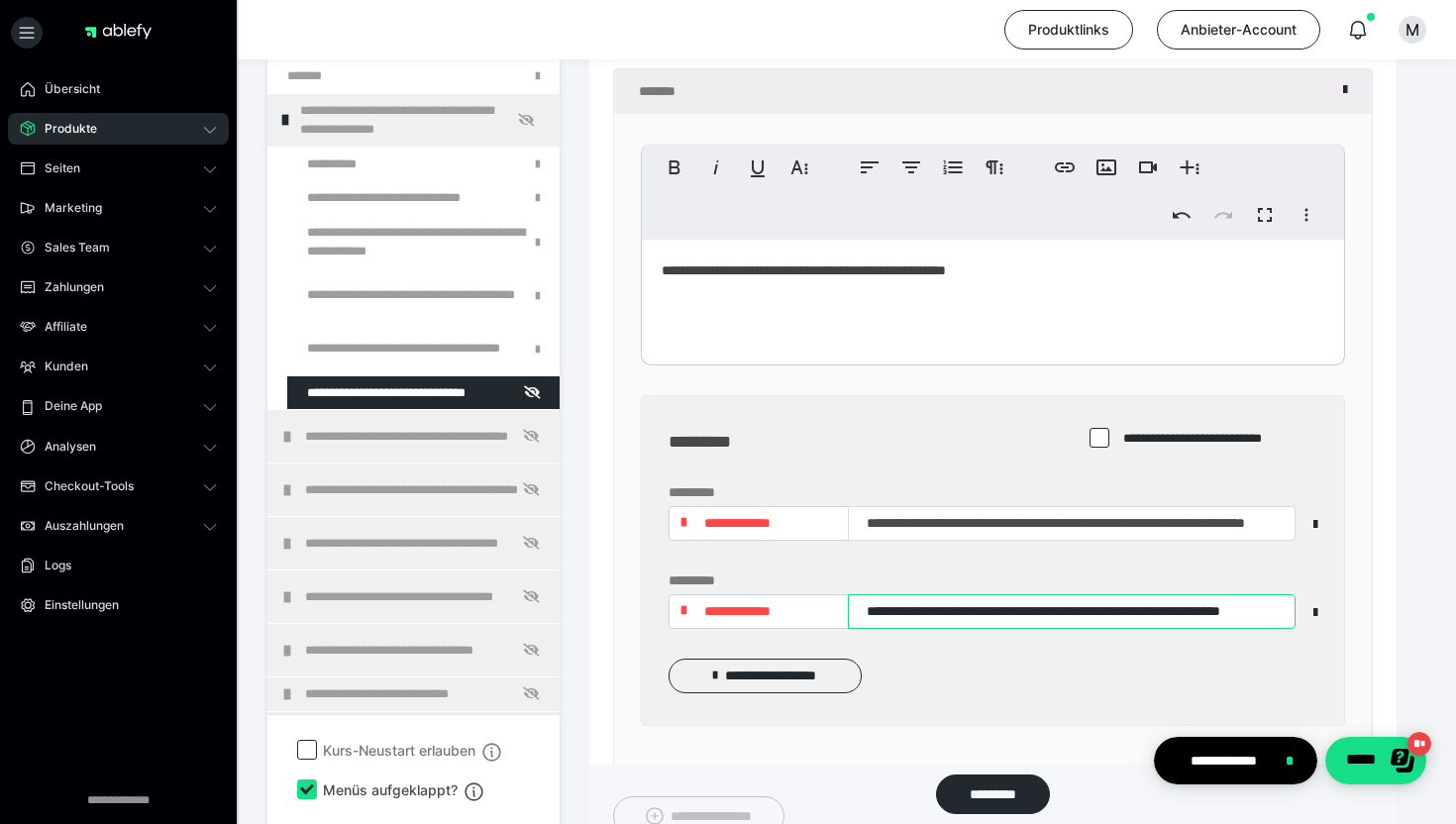 type on "**********" 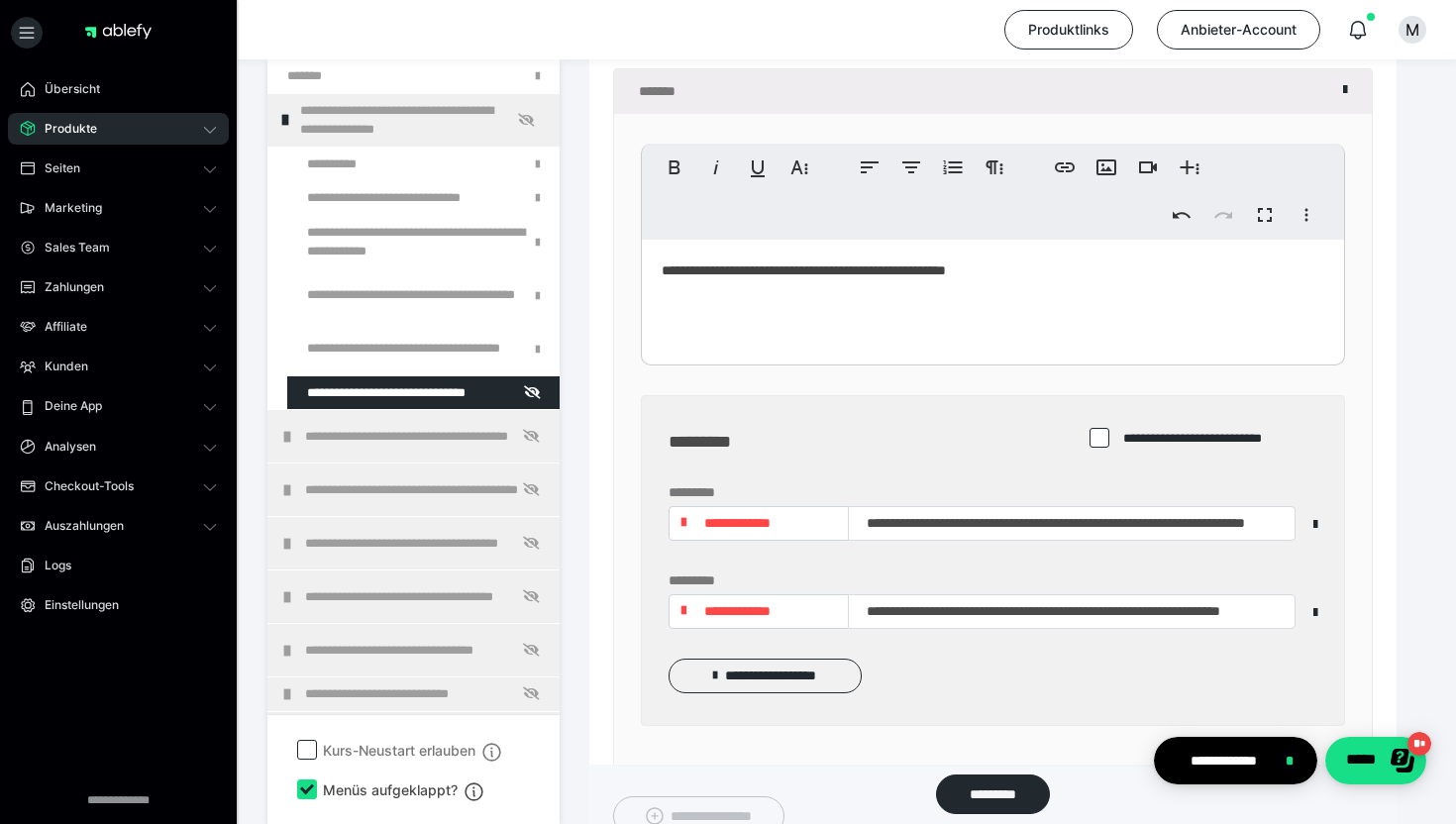 click on "**********" at bounding box center (765, 676) 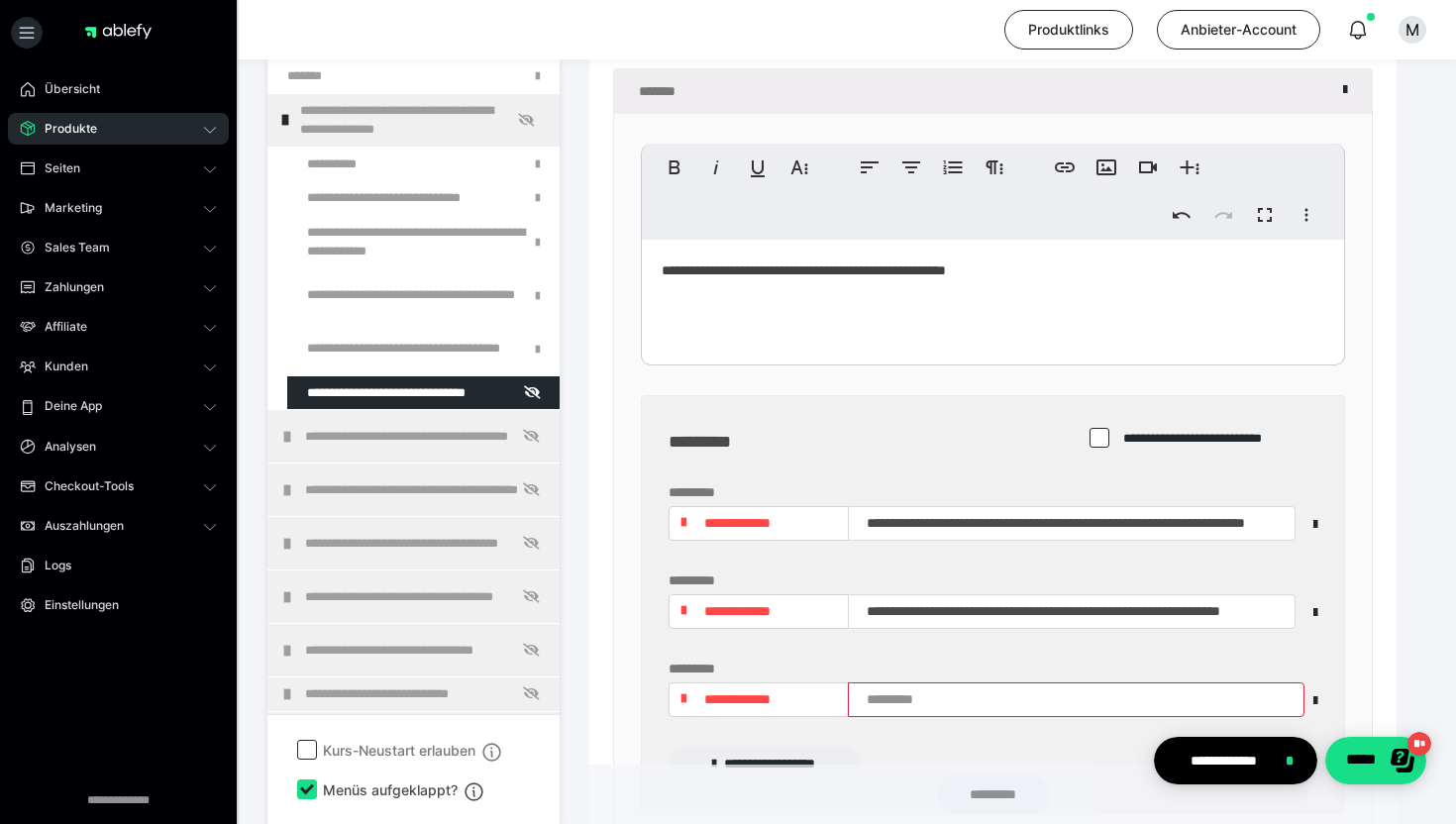 scroll, scrollTop: 0, scrollLeft: 0, axis: both 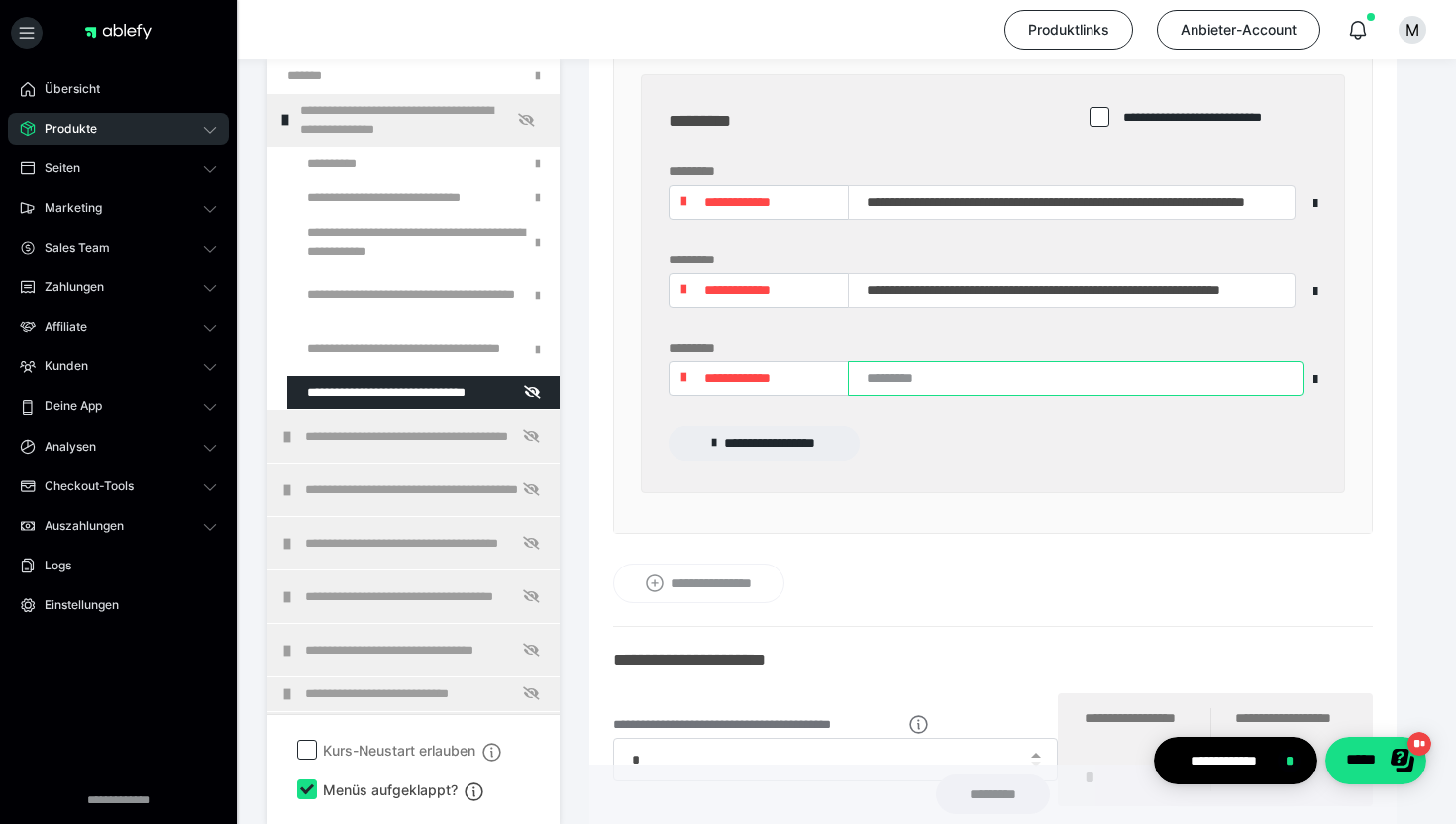 click at bounding box center [1076, 378] 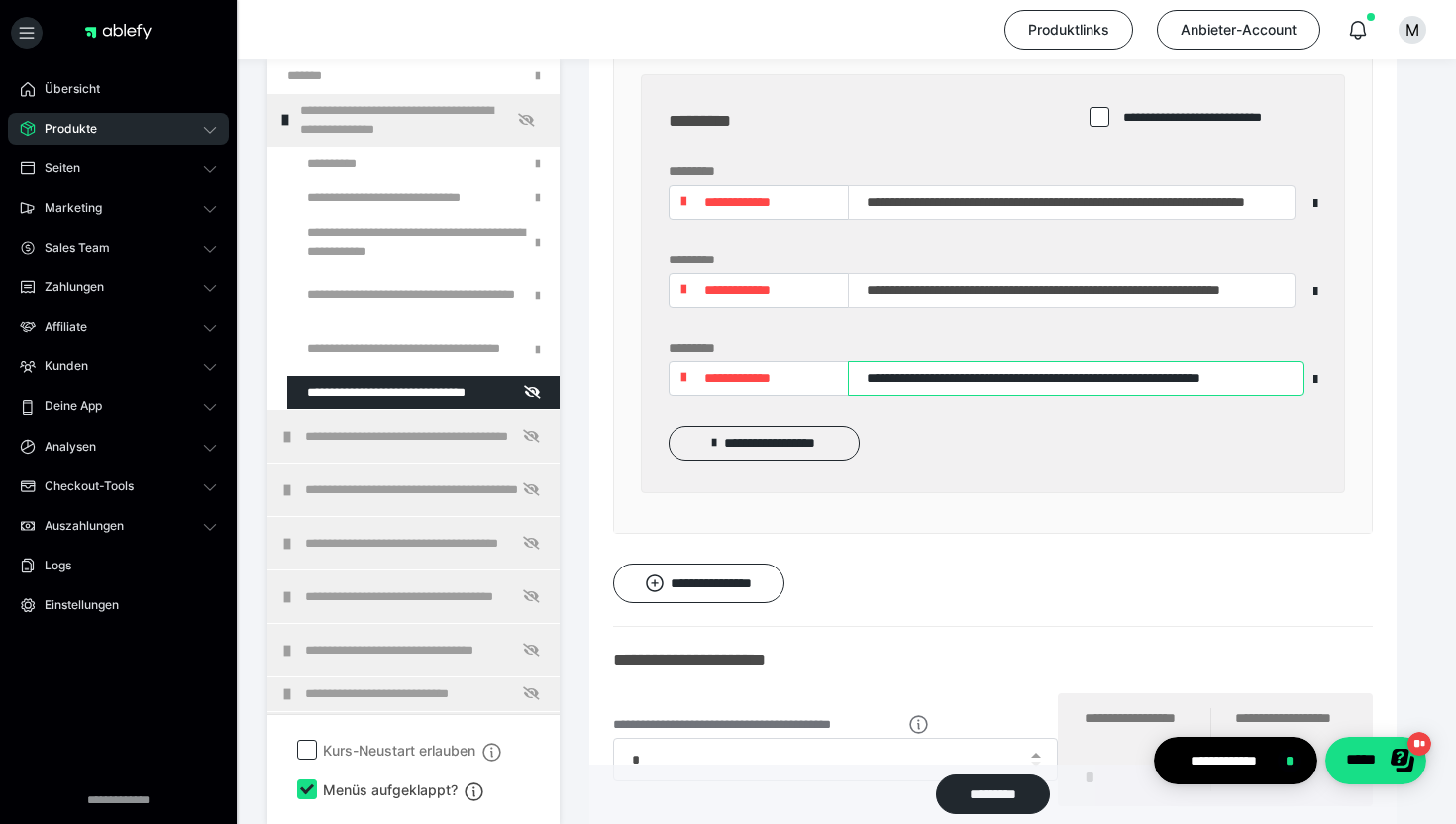 scroll, scrollTop: 0, scrollLeft: 52, axis: horizontal 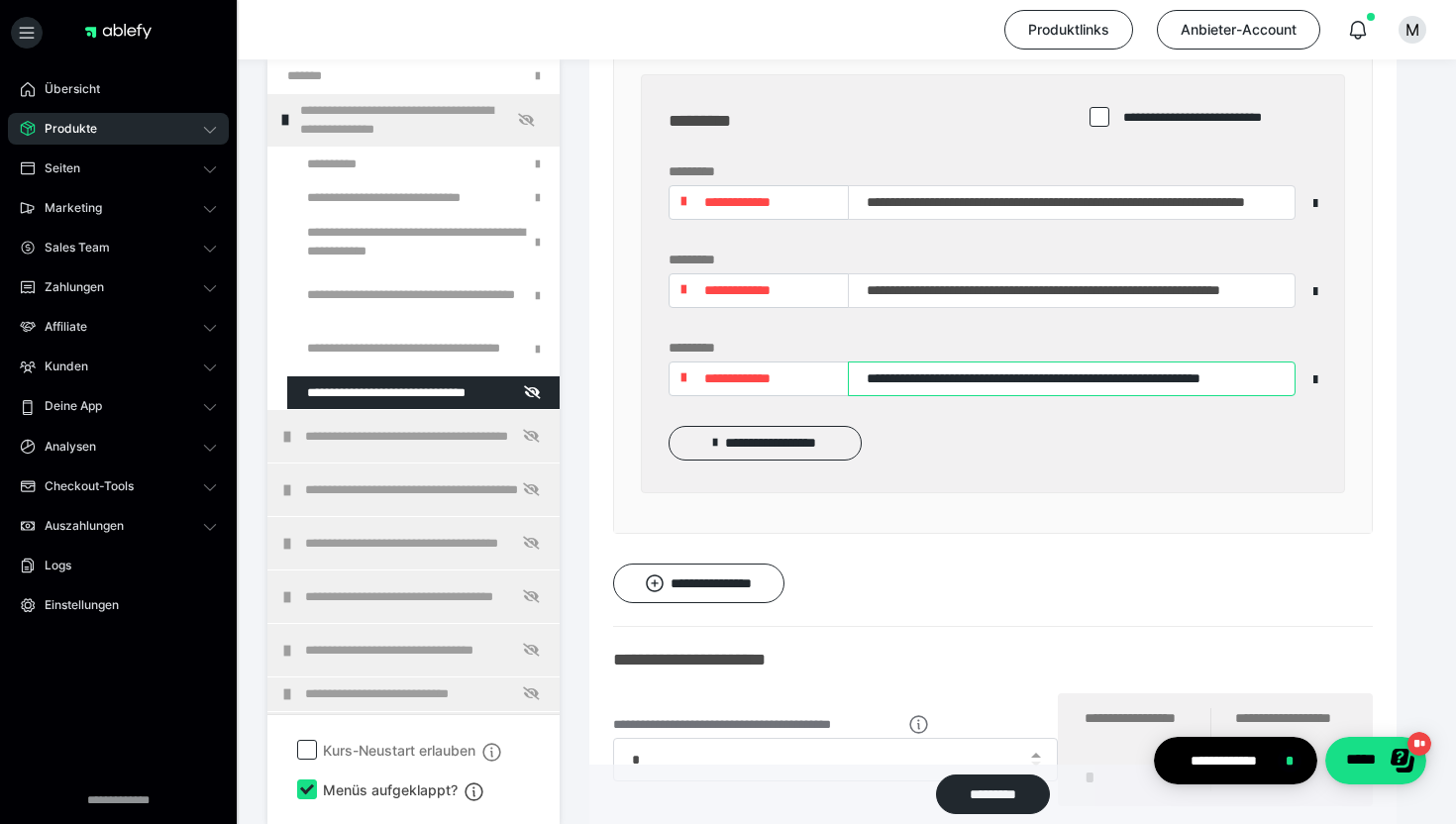 type on "**********" 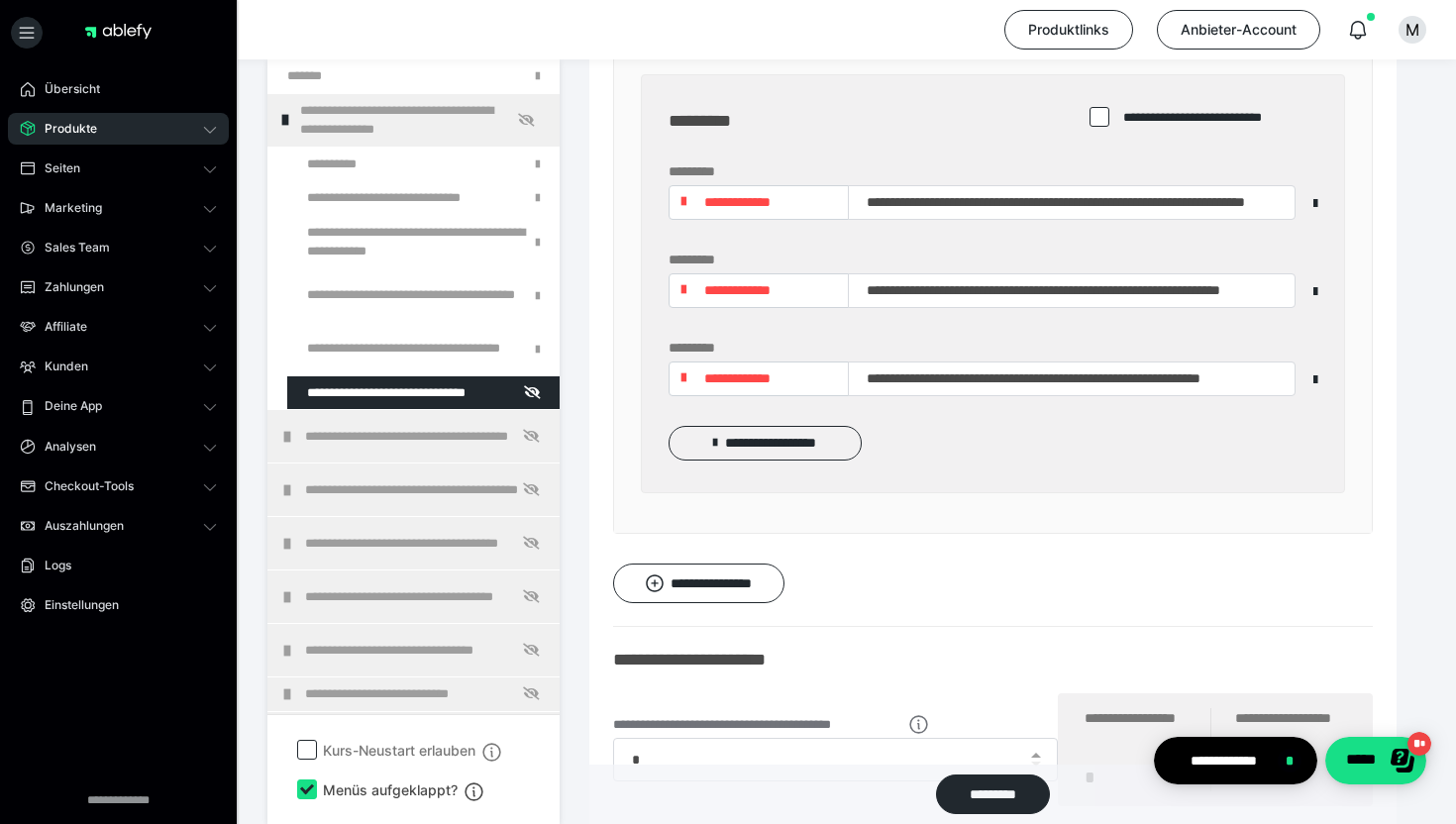 scroll, scrollTop: 0, scrollLeft: 0, axis: both 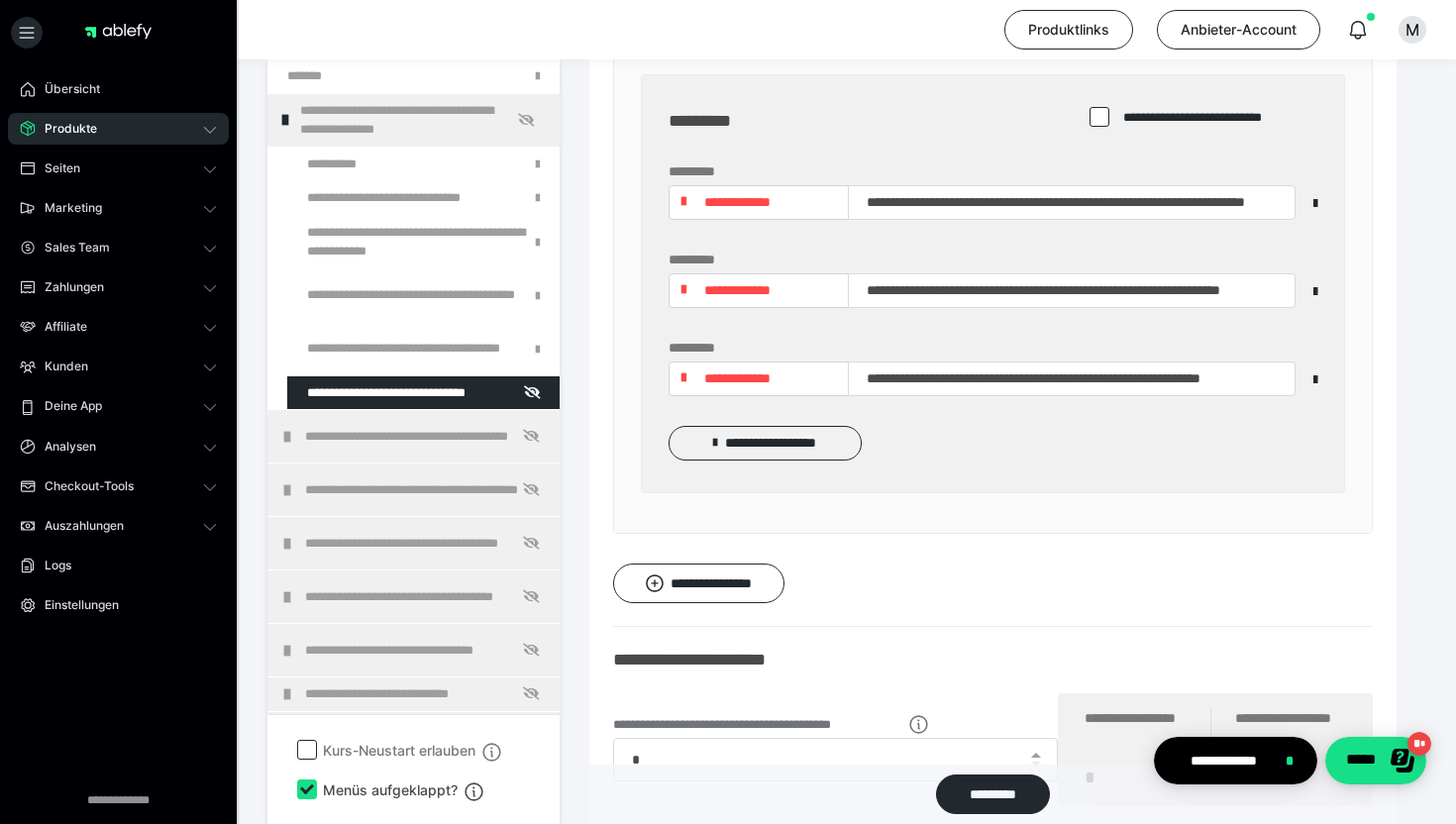 click on "**********" at bounding box center (737, 378) 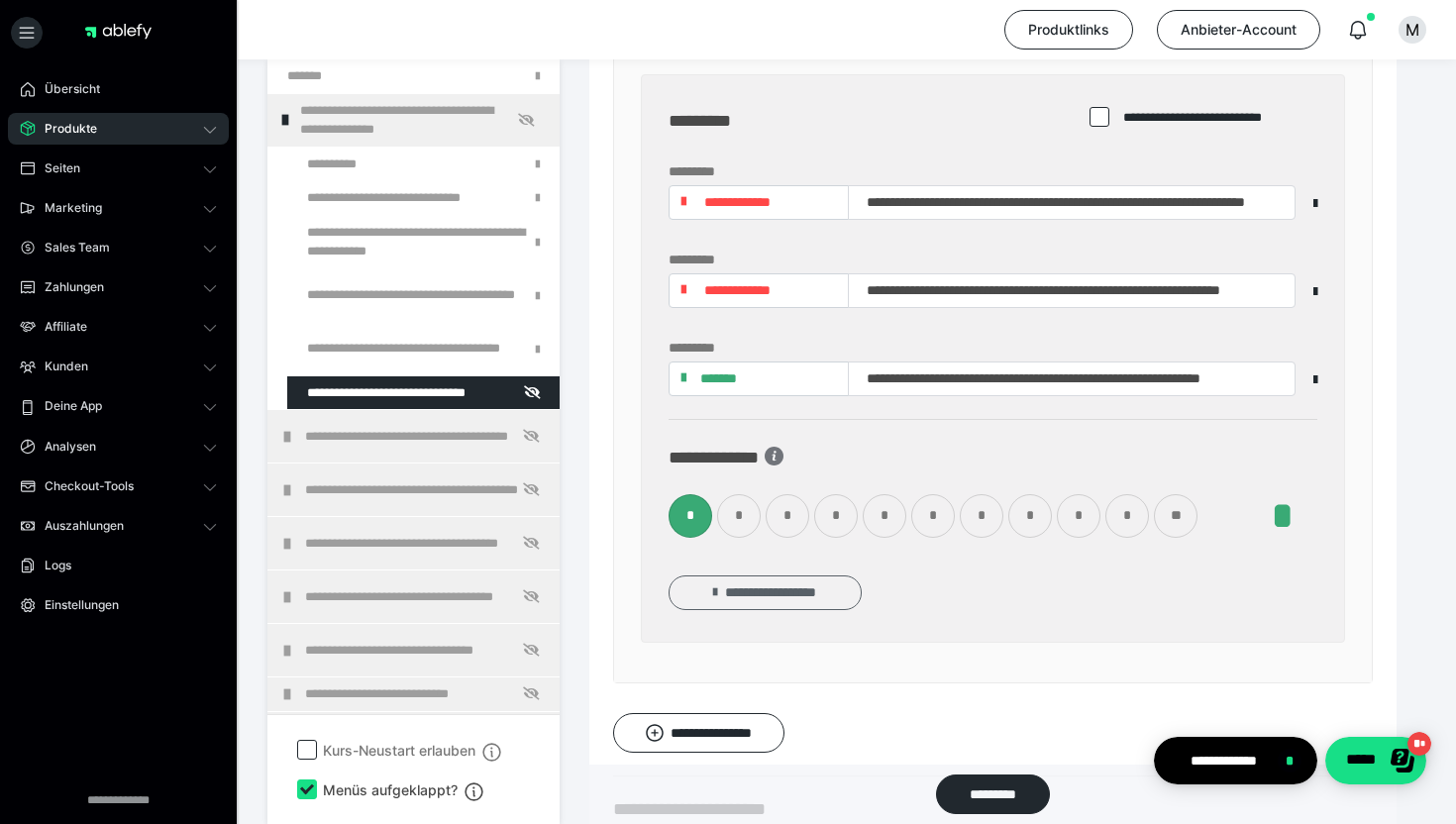 click on "*" at bounding box center (787, 516) 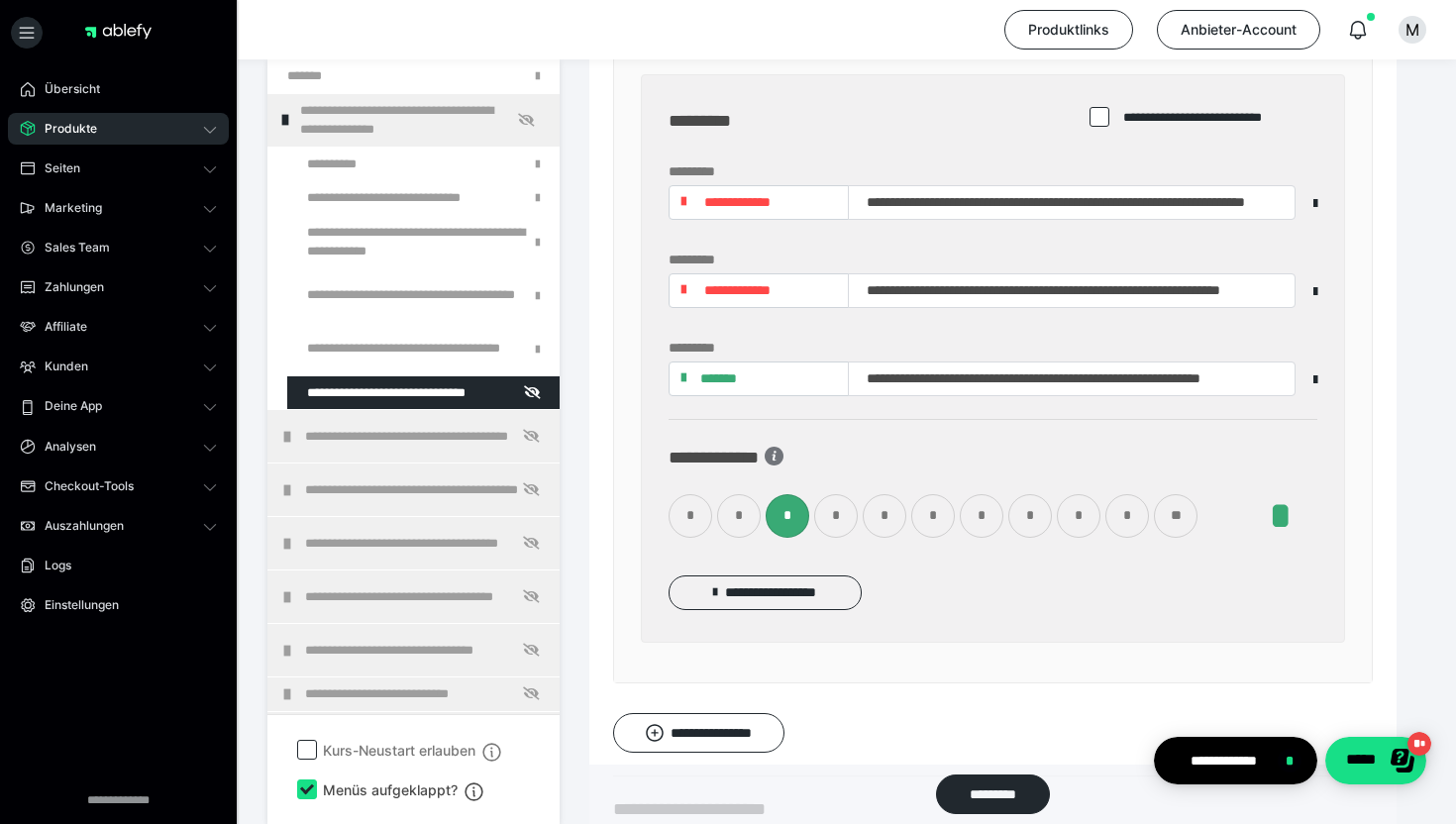 scroll, scrollTop: 5714, scrollLeft: 0, axis: vertical 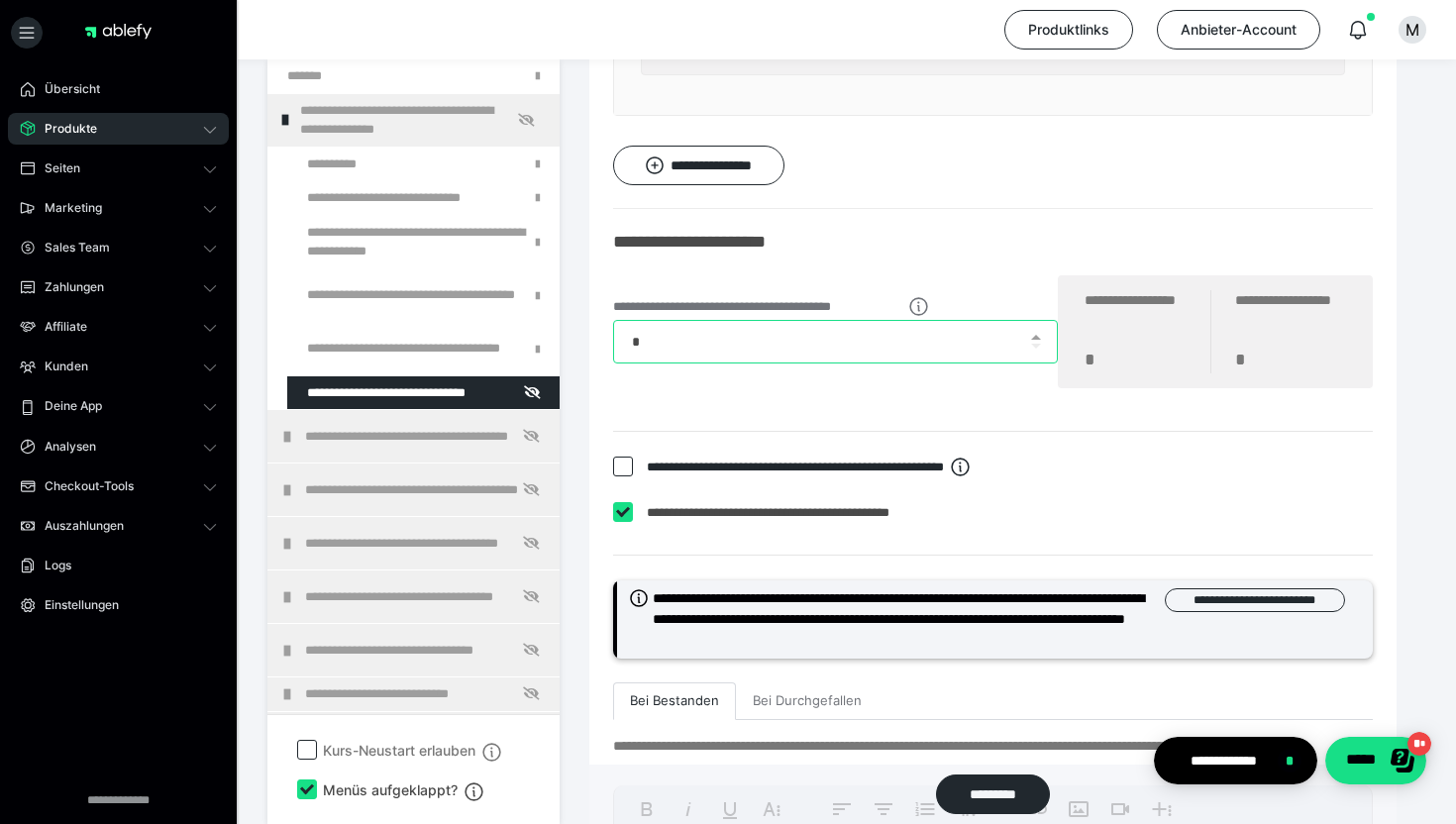 drag, startPoint x: 695, startPoint y: 341, endPoint x: 587, endPoint y: 331, distance: 108.461975 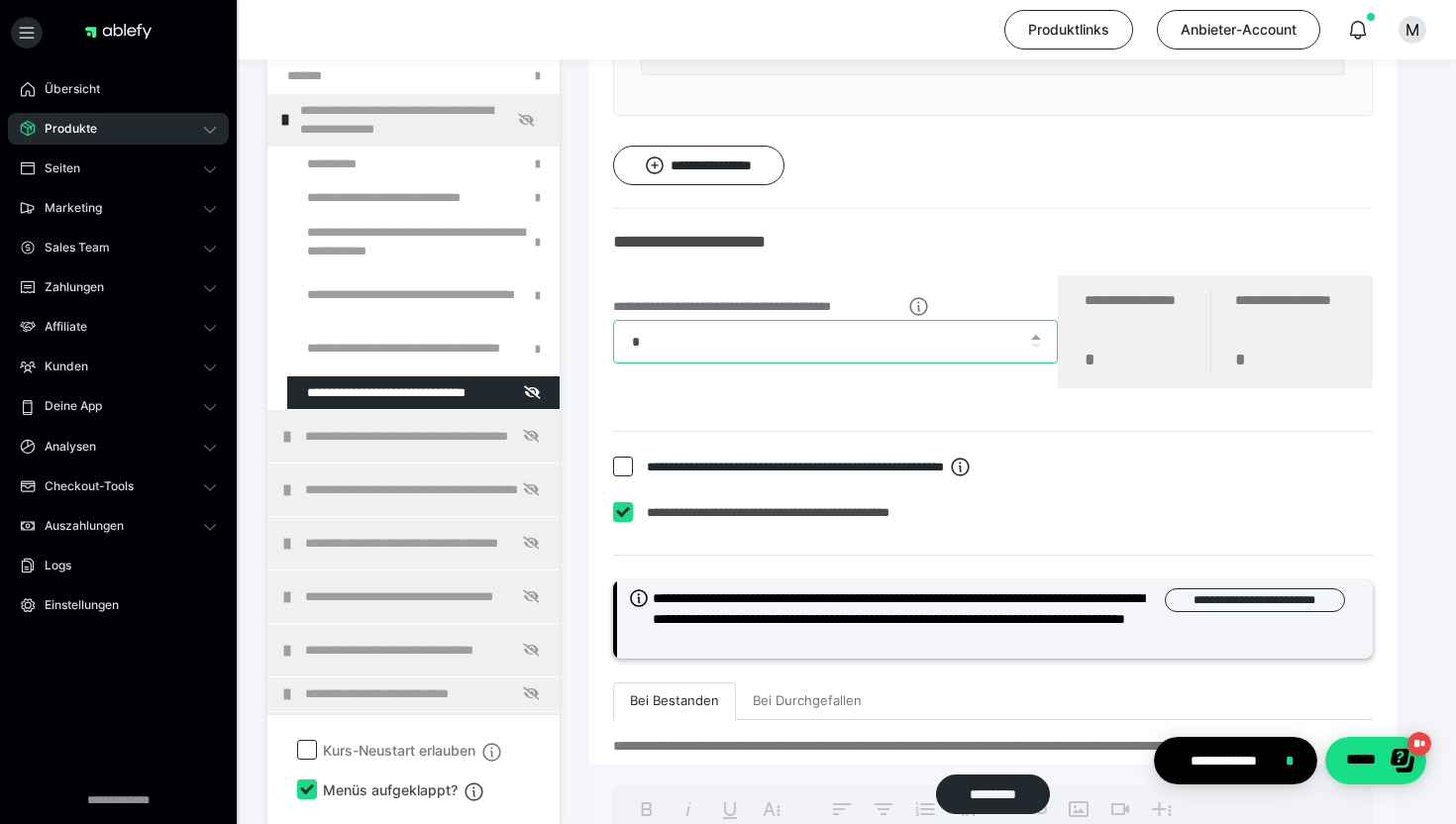 click on "**********" at bounding box center (992, -2037) 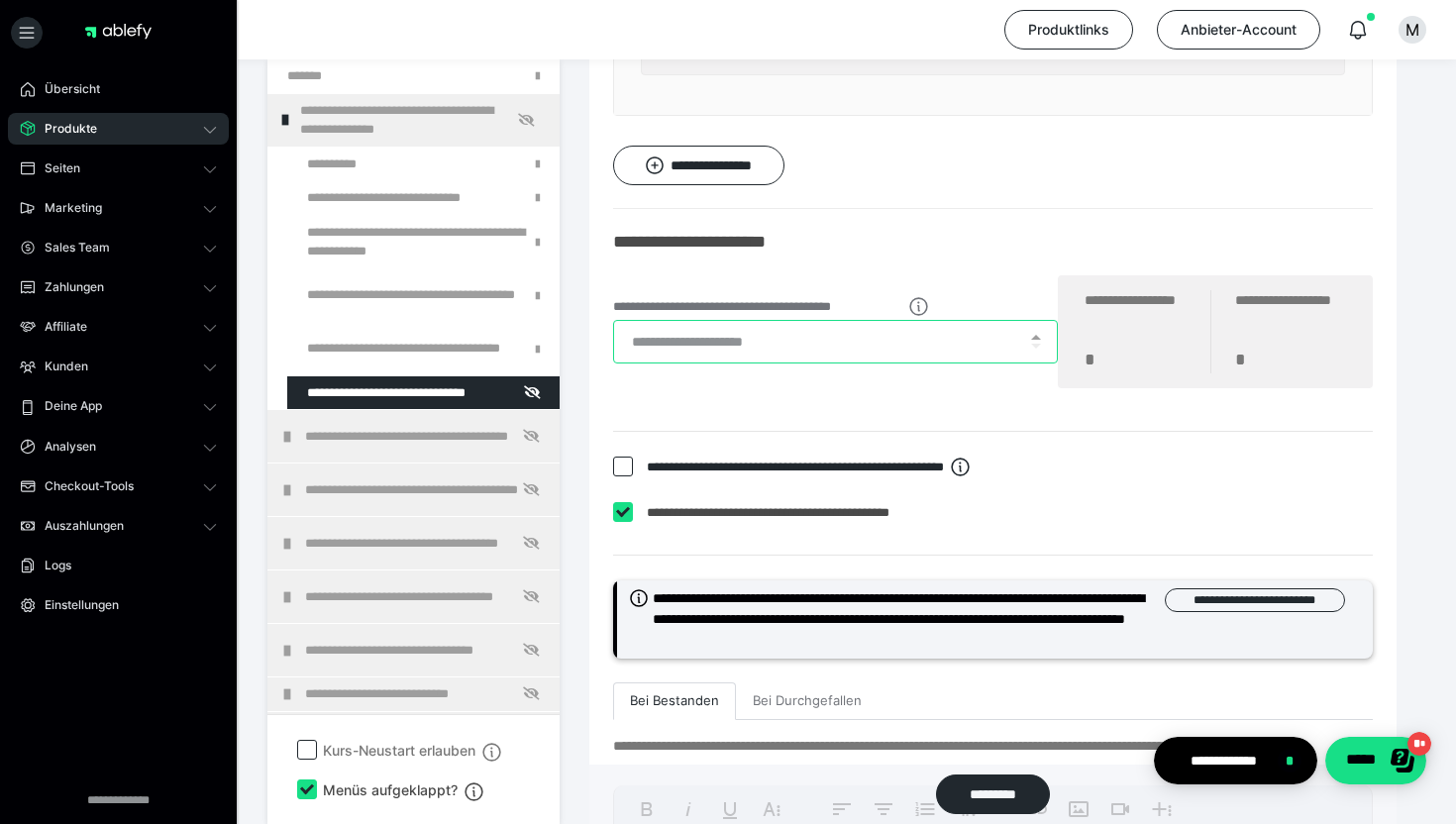 type on "*" 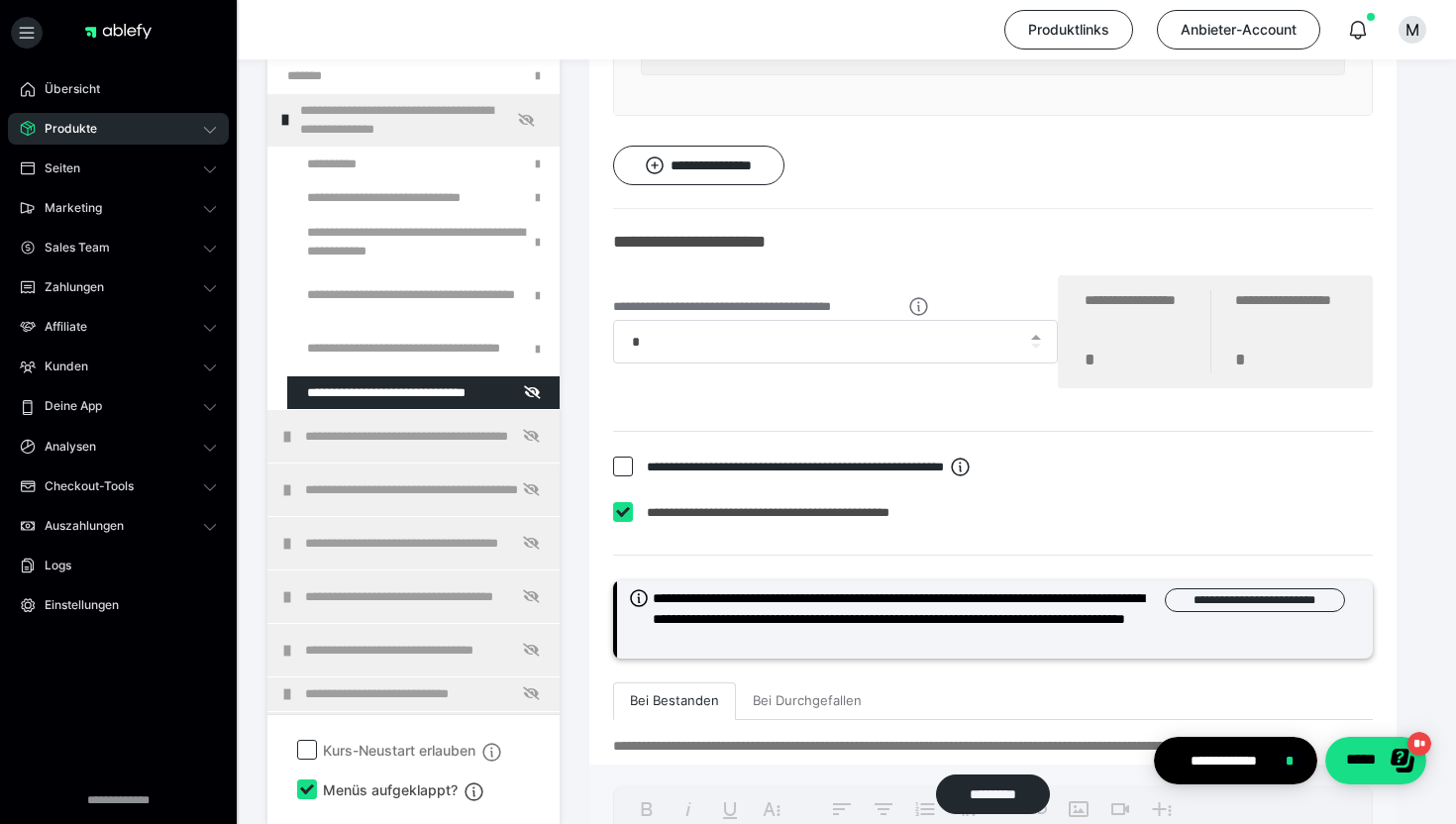 click on "**********" at bounding box center (992, -2067) 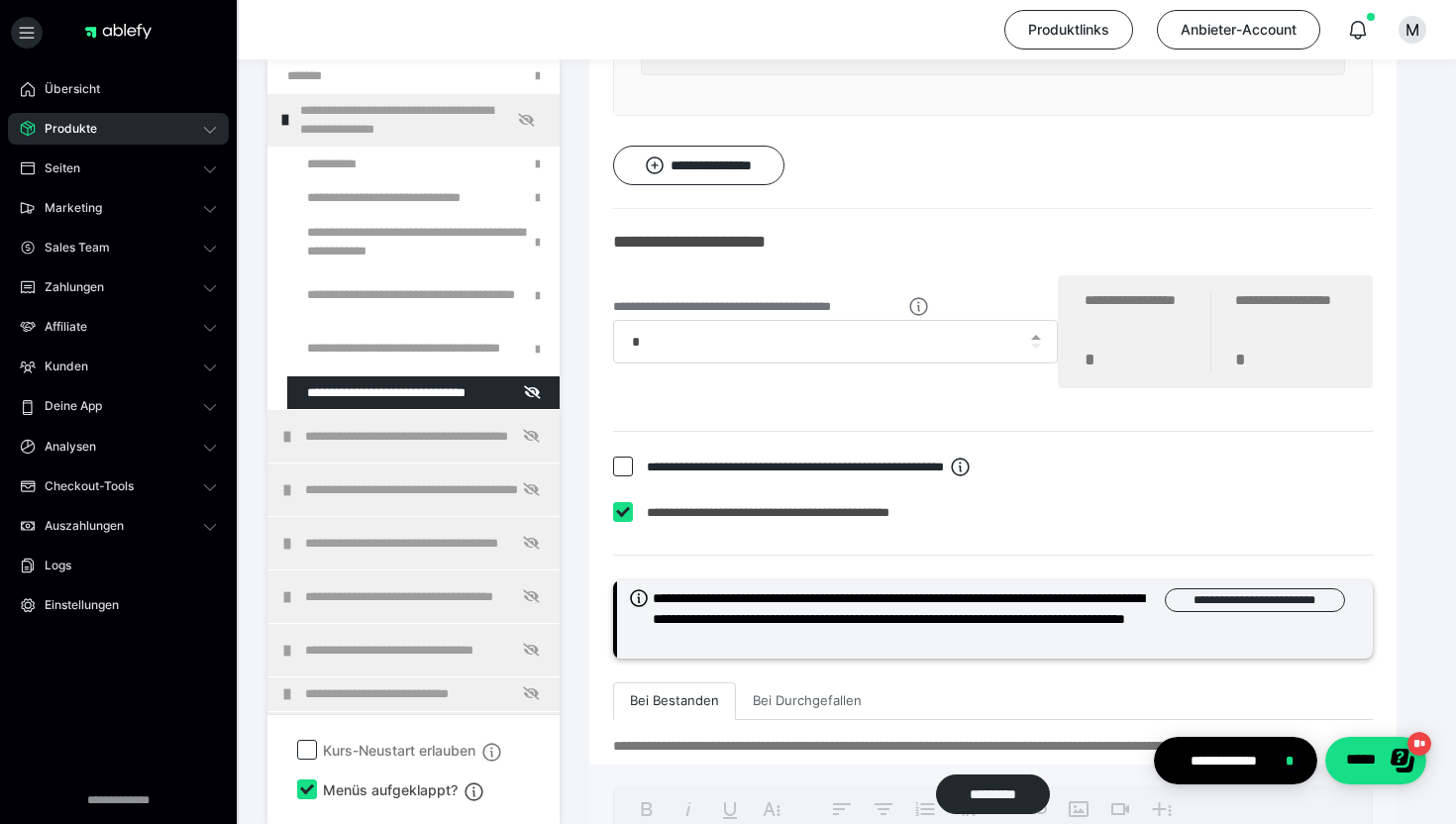 scroll, scrollTop: 6031, scrollLeft: 0, axis: vertical 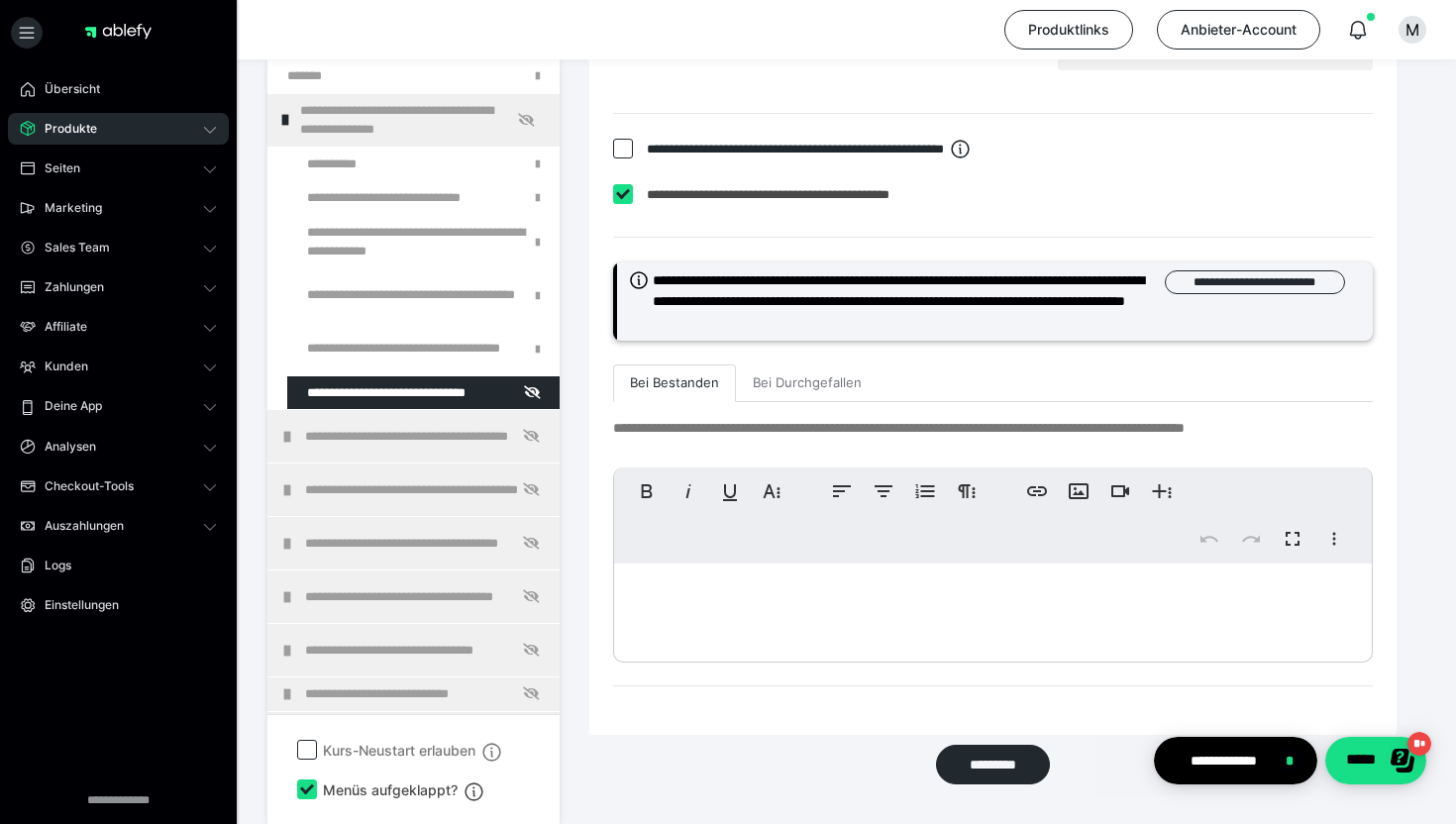 click at bounding box center [992, 608] 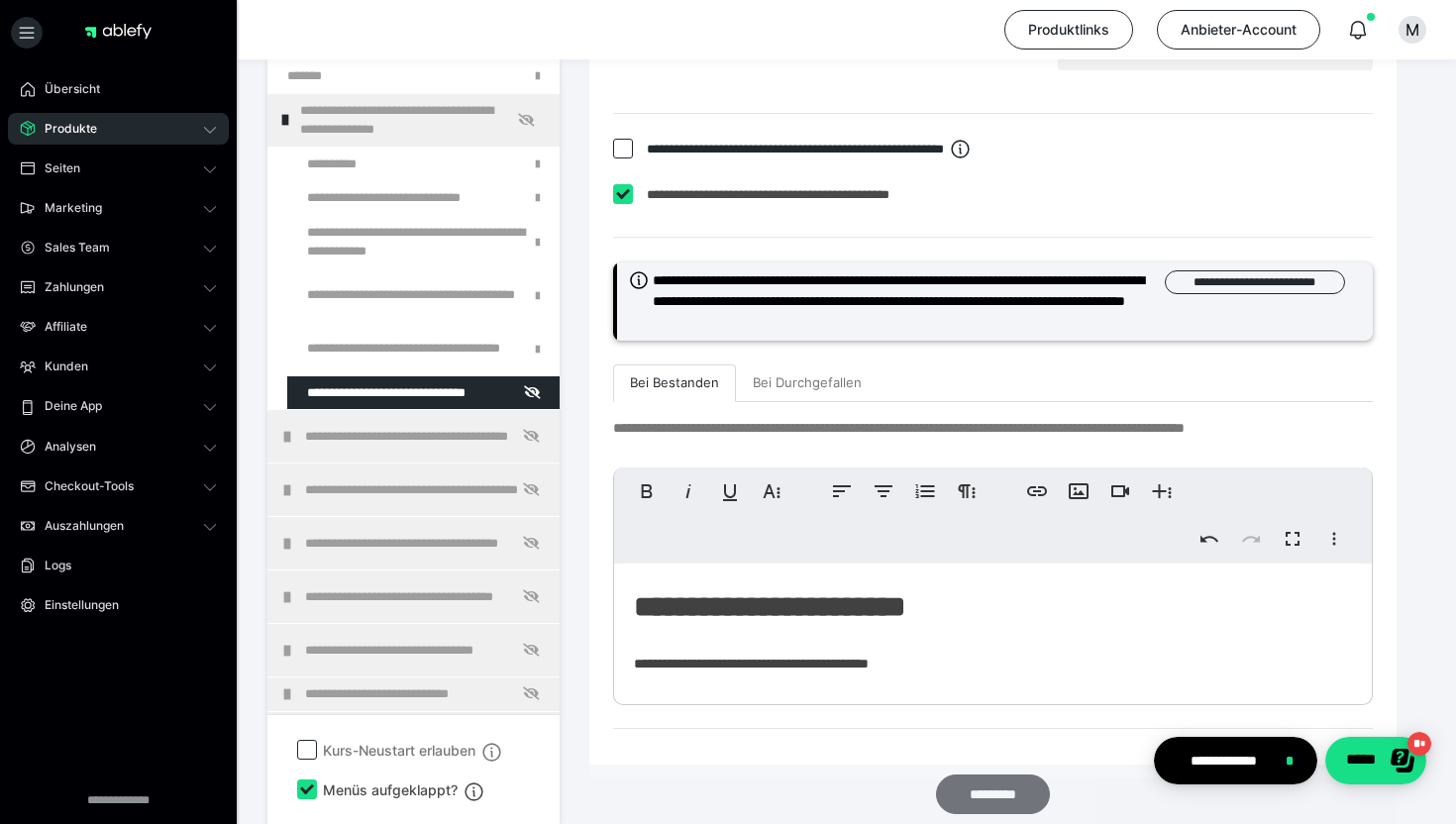 click on "*********" at bounding box center (993, 794) 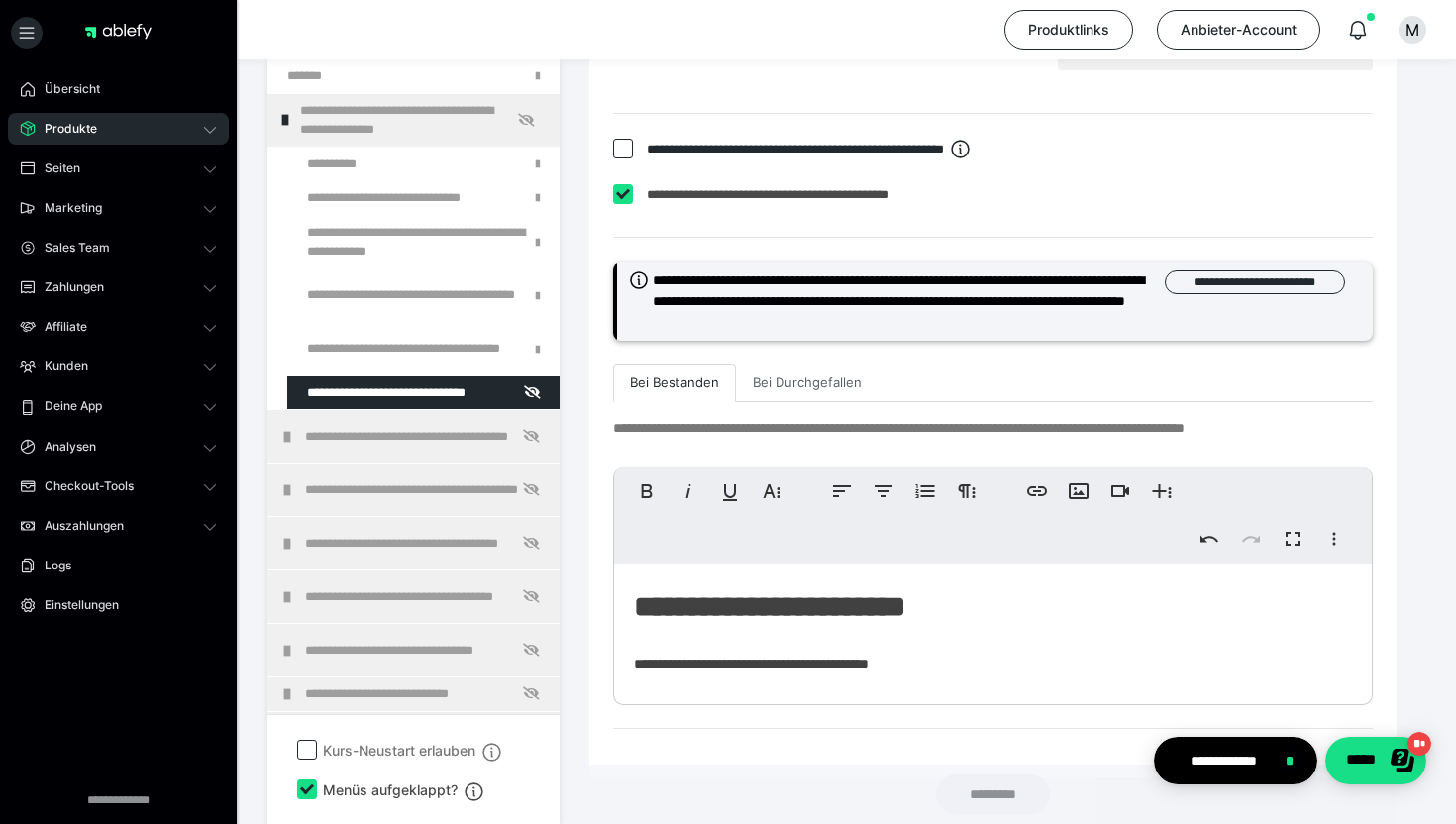 scroll, scrollTop: 5310, scrollLeft: 0, axis: vertical 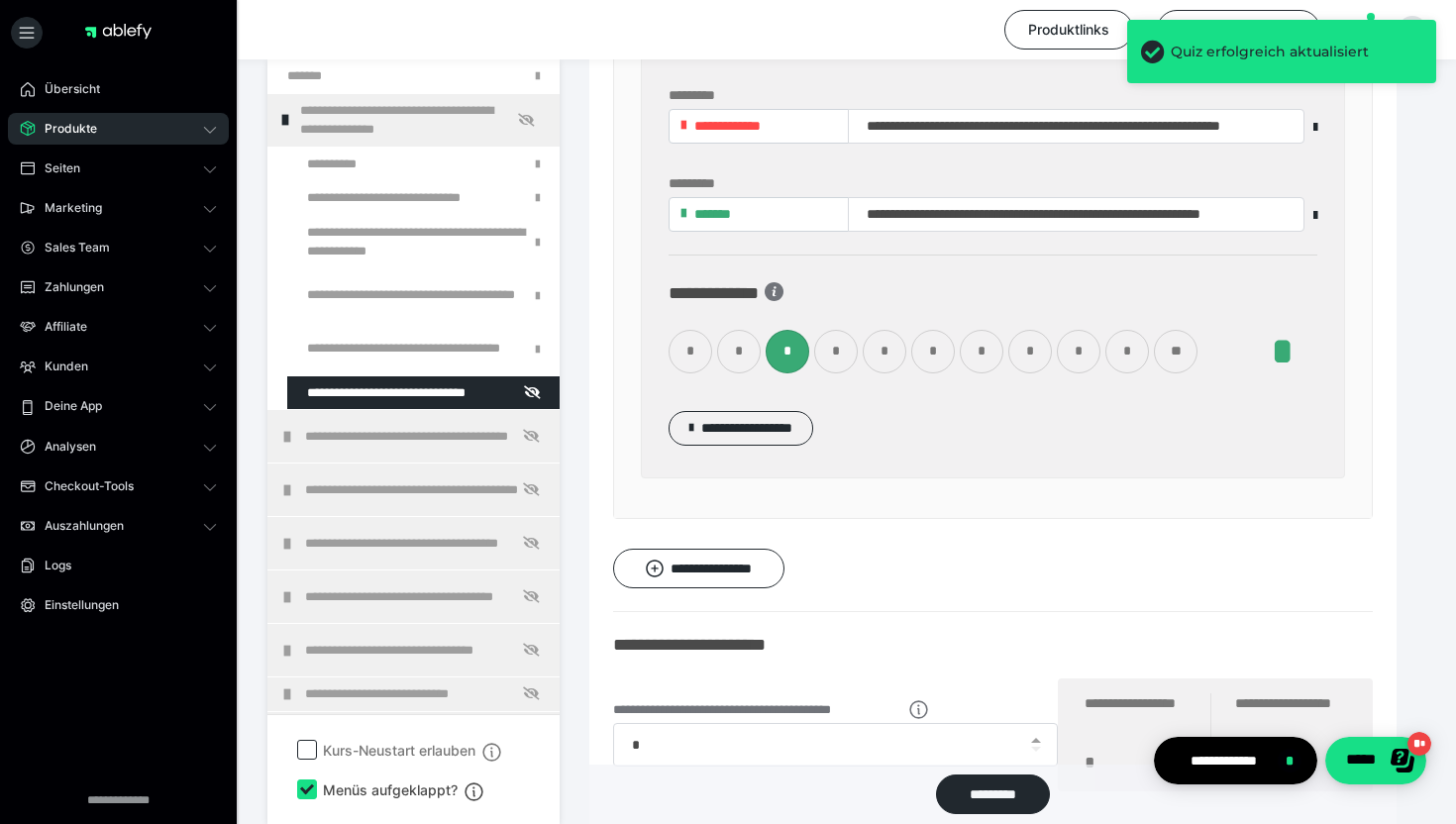 click on "Bei Durchgefallen" at bounding box center [807, 1104] 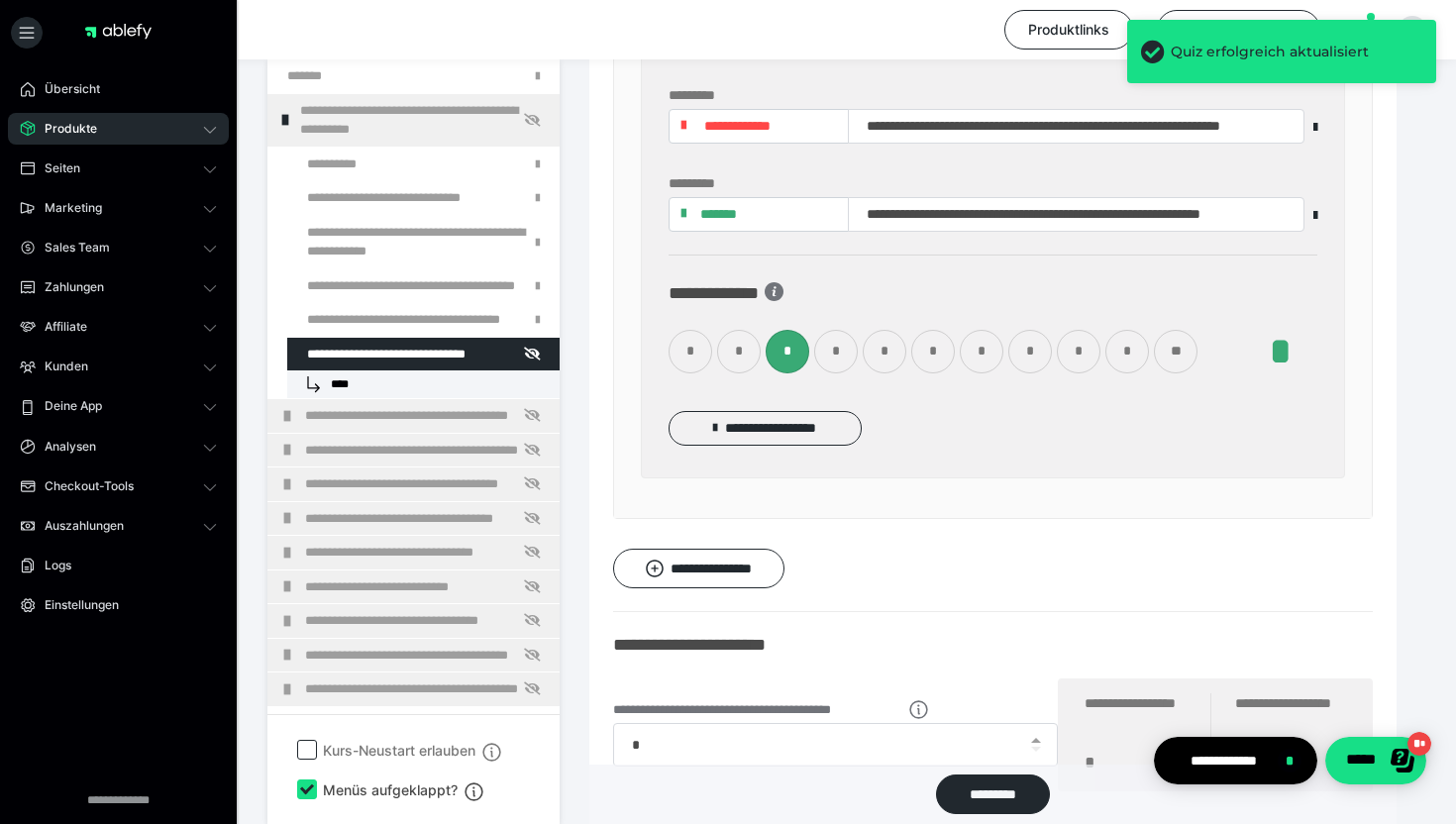 scroll, scrollTop: 6031, scrollLeft: 0, axis: vertical 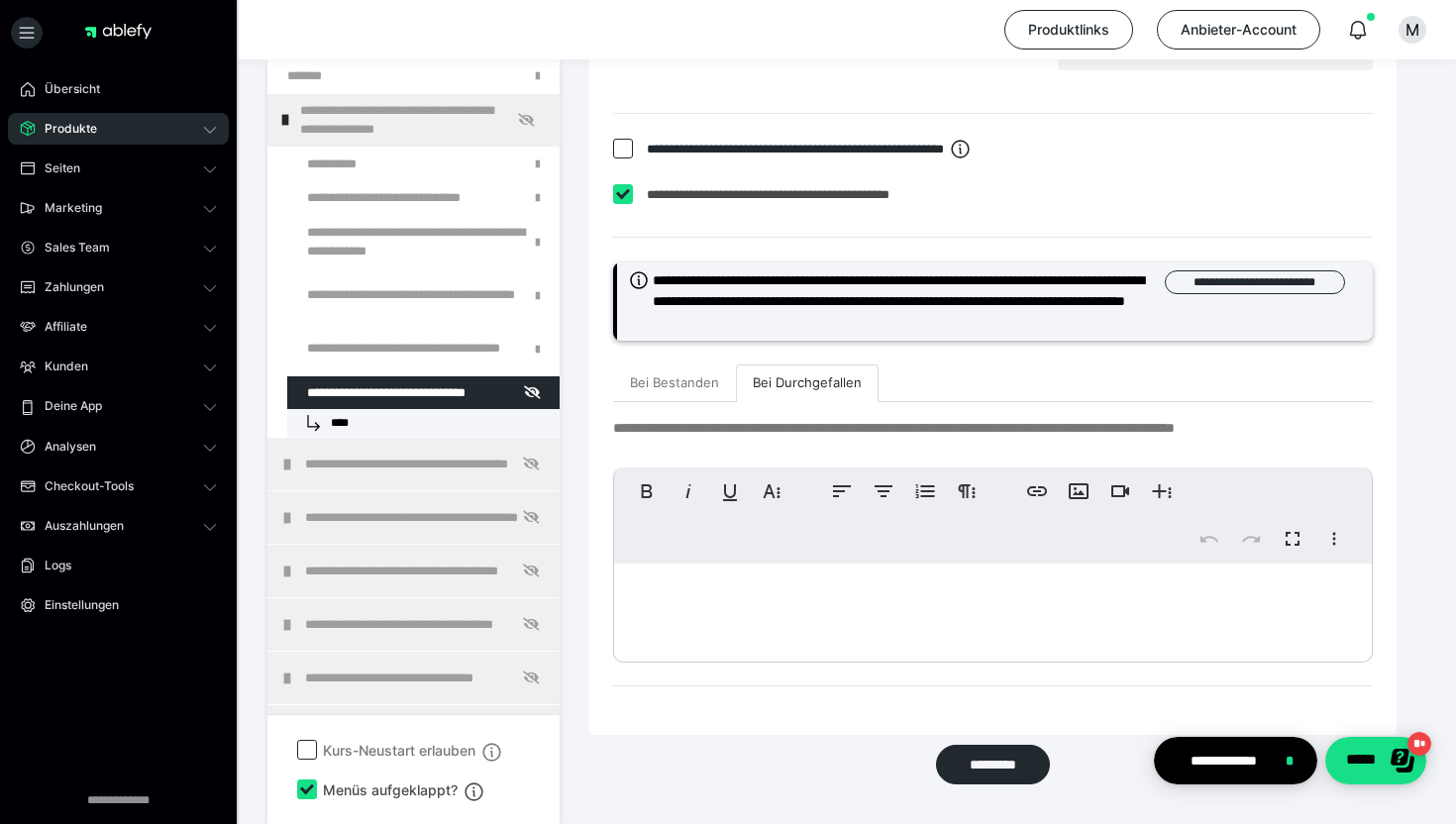 click at bounding box center [992, 608] 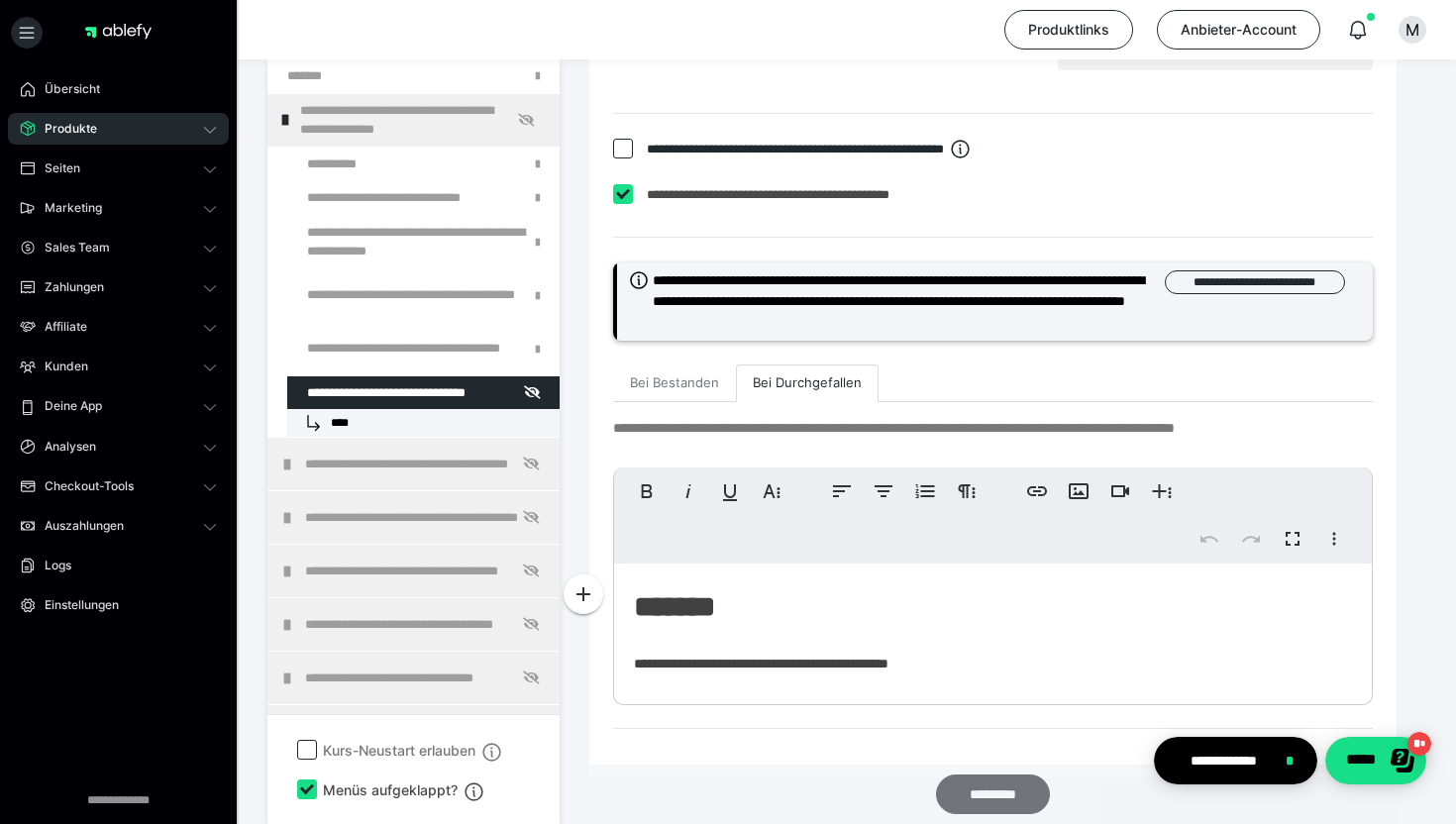 click on "*********" at bounding box center [993, 794] 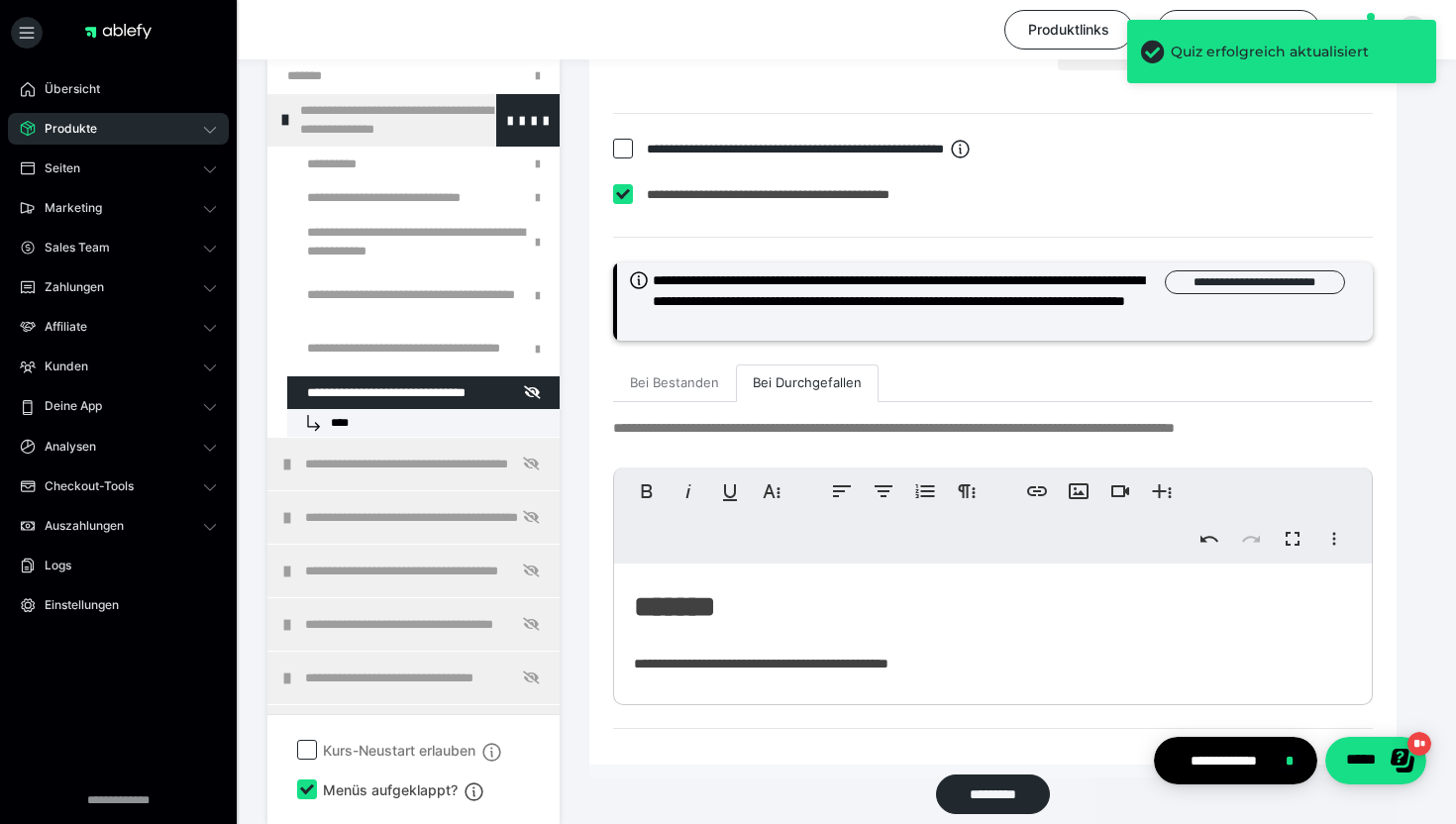 click at bounding box center (285, 120) 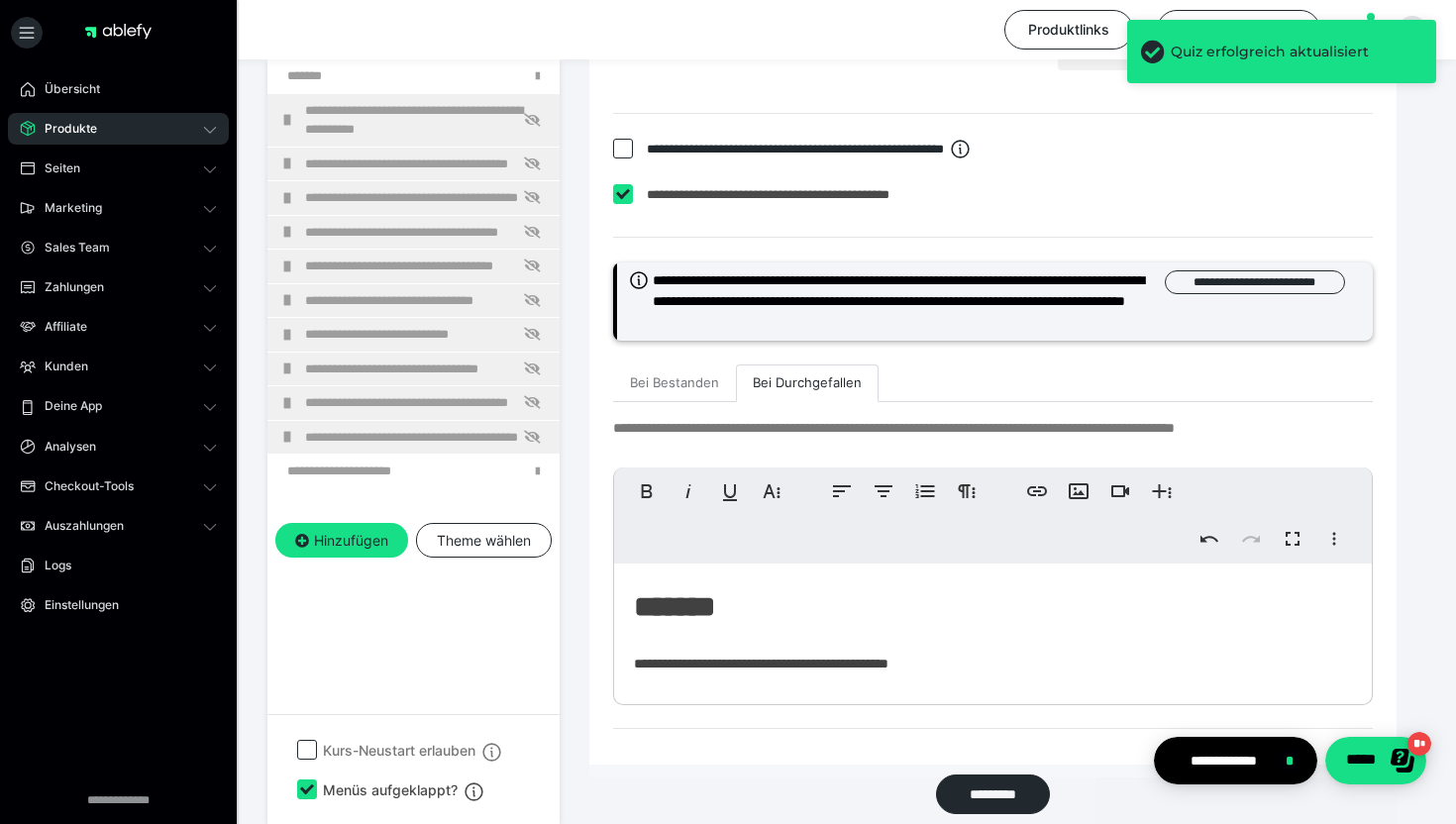 click at bounding box center (287, 120) 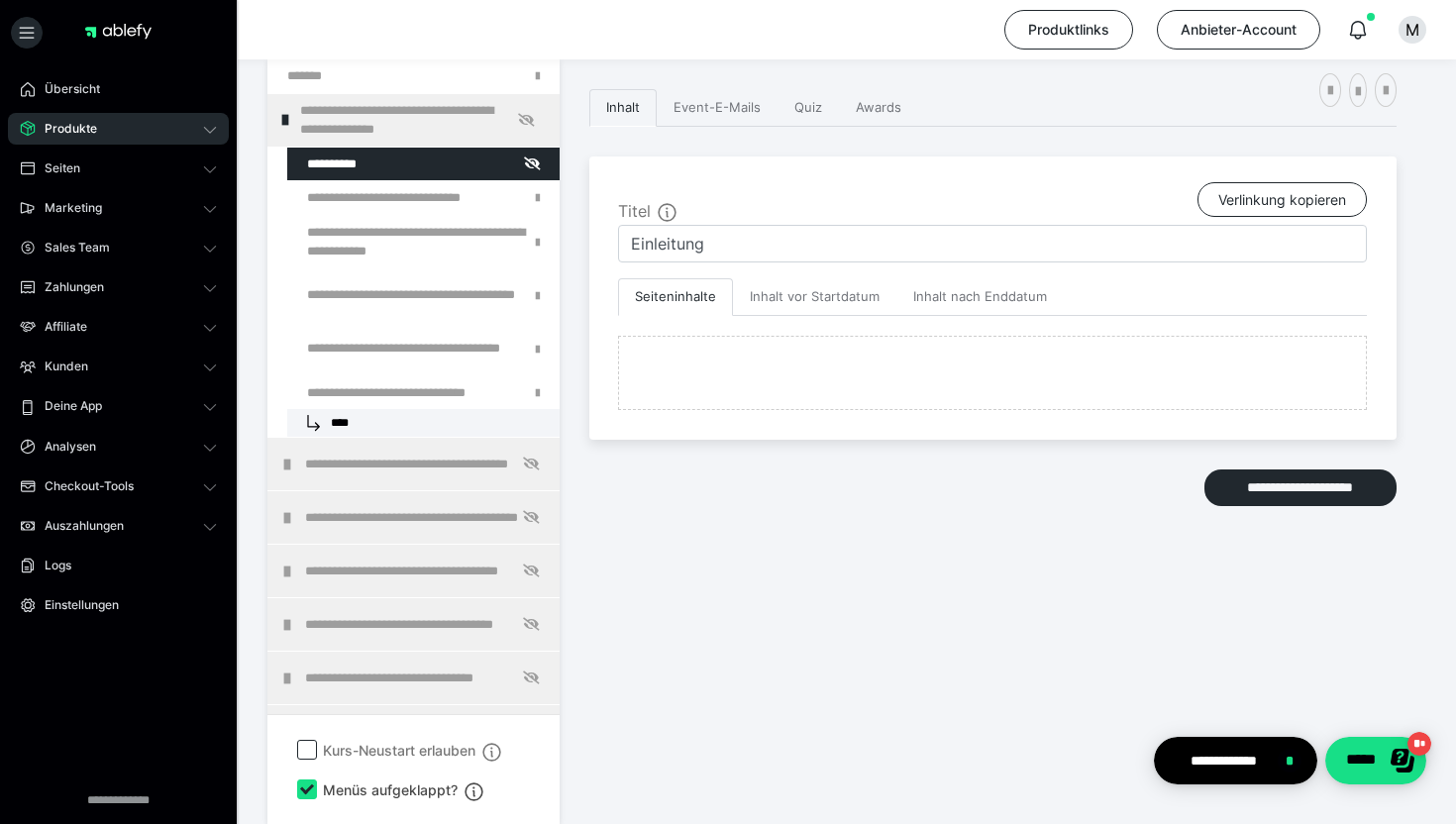 scroll, scrollTop: 3385, scrollLeft: 0, axis: vertical 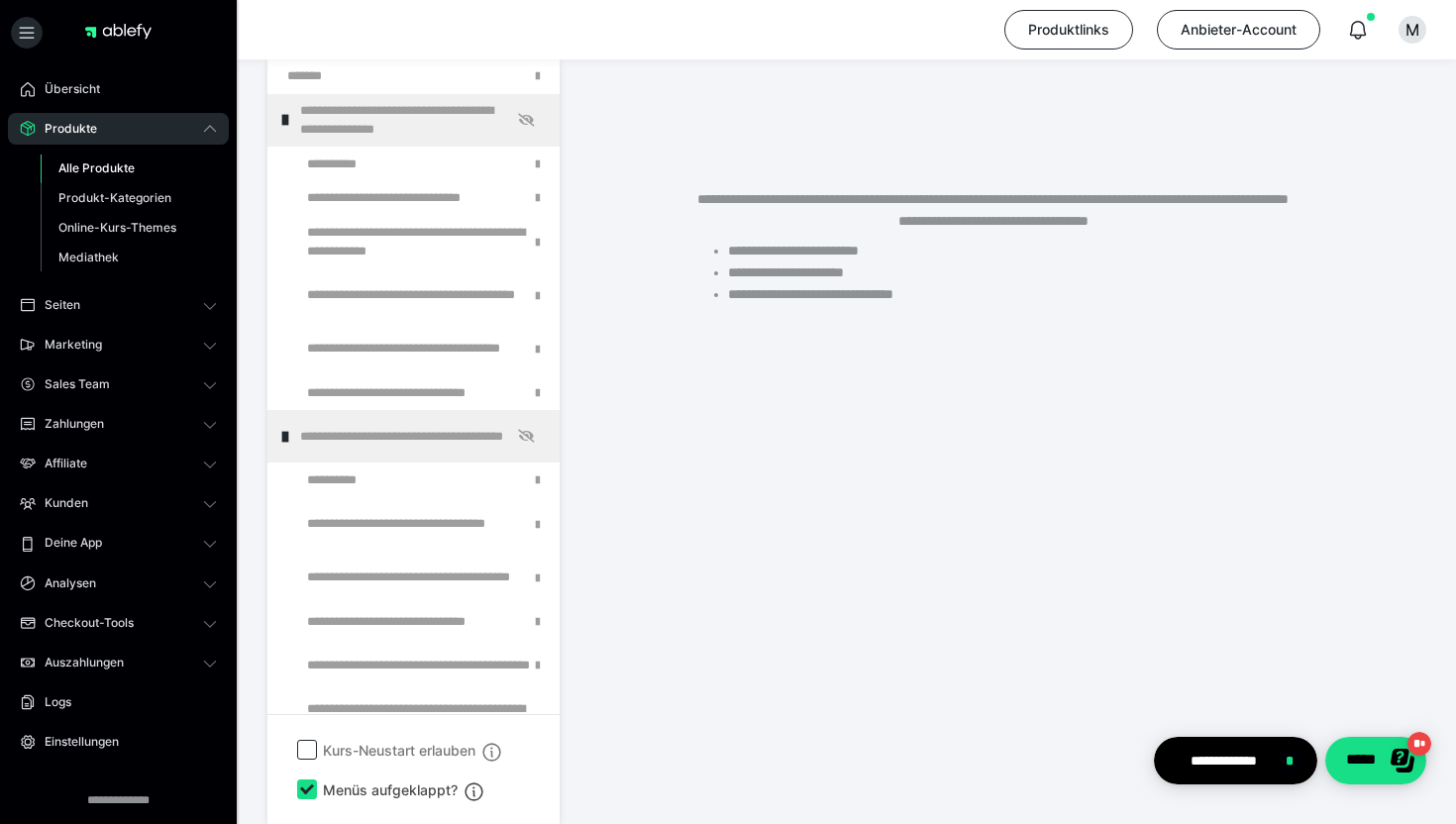 click on "Alle Produkte" at bounding box center [96, 167] 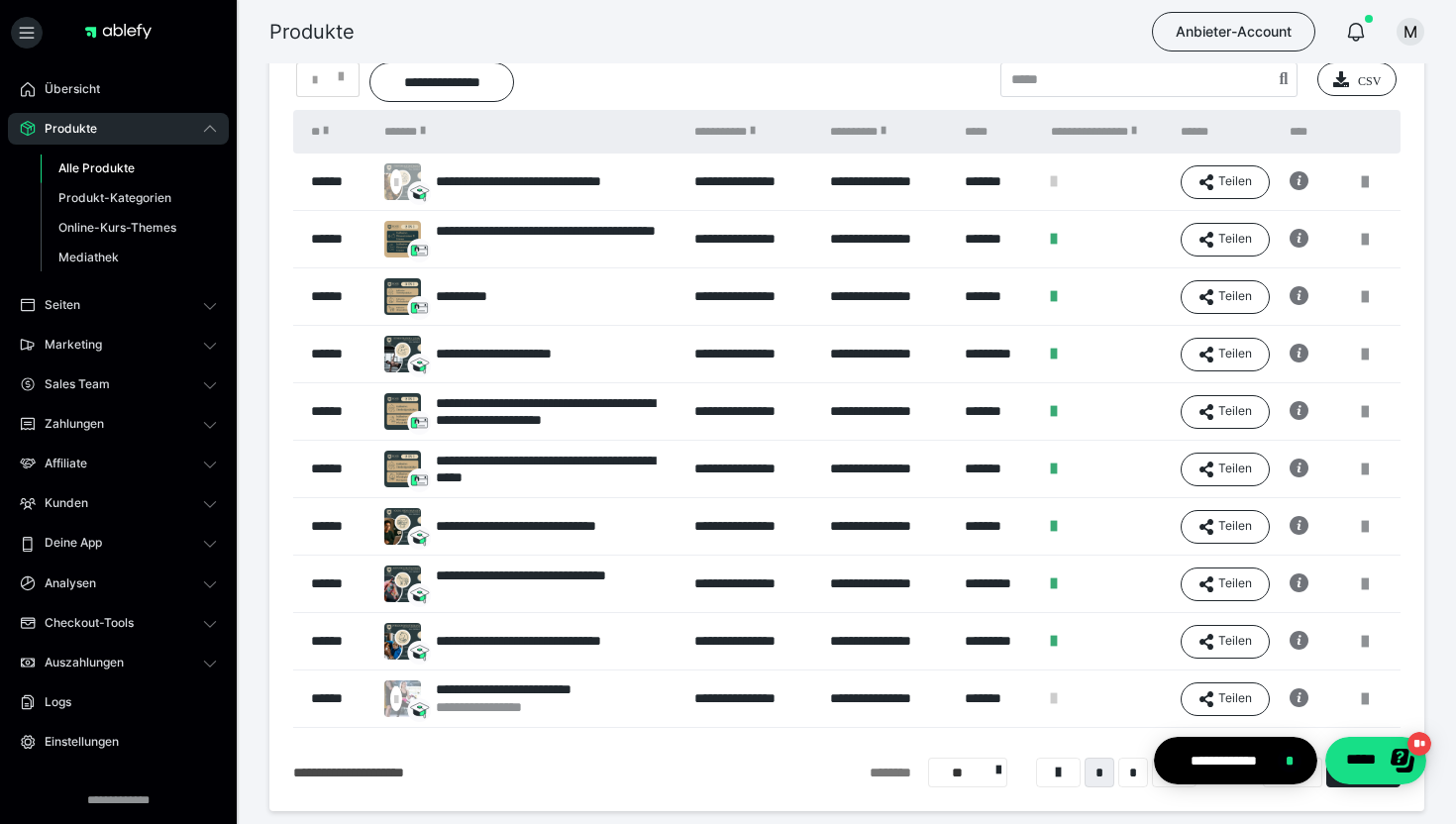 scroll, scrollTop: 98, scrollLeft: 0, axis: vertical 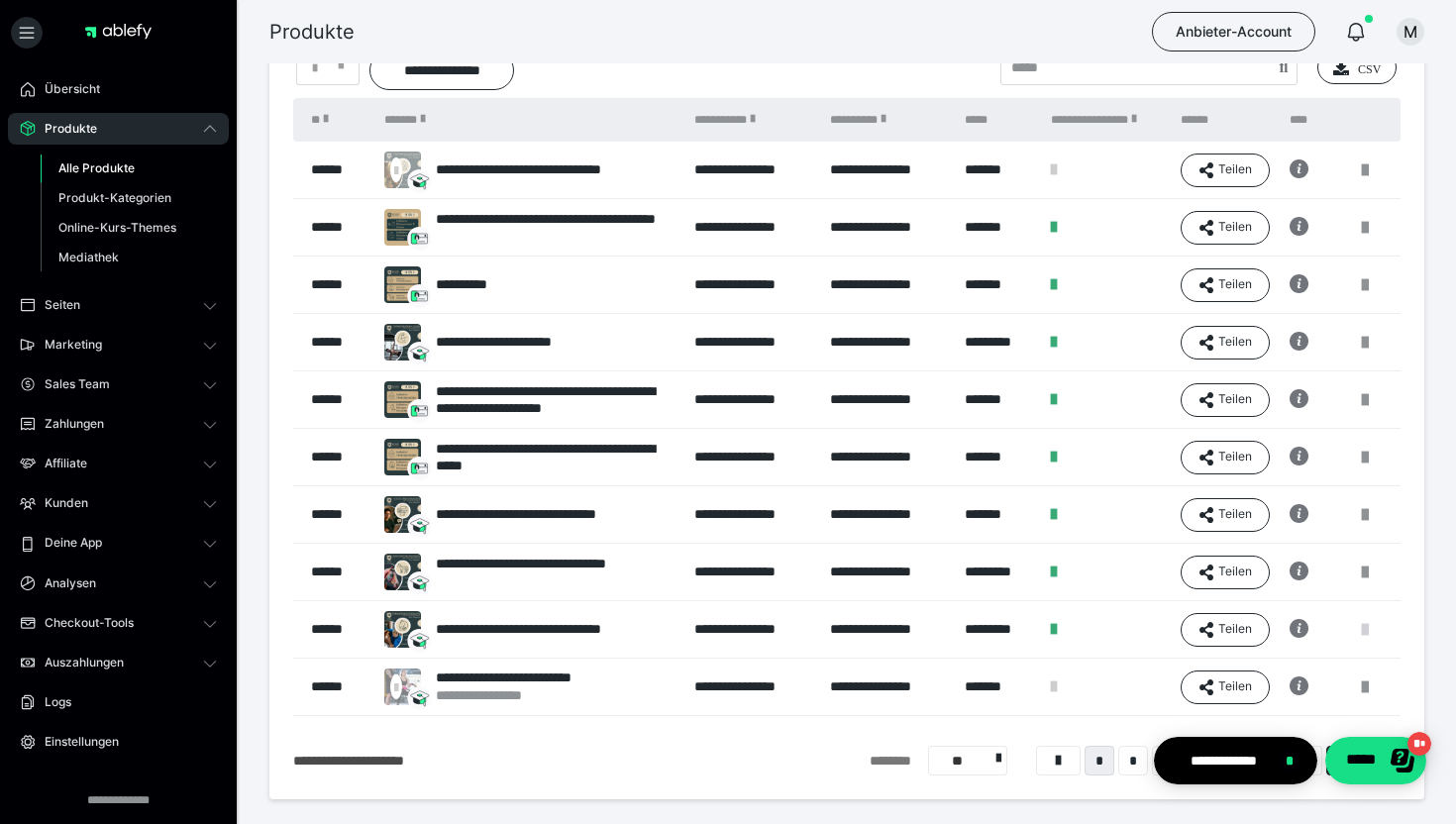 click at bounding box center [1365, 630] 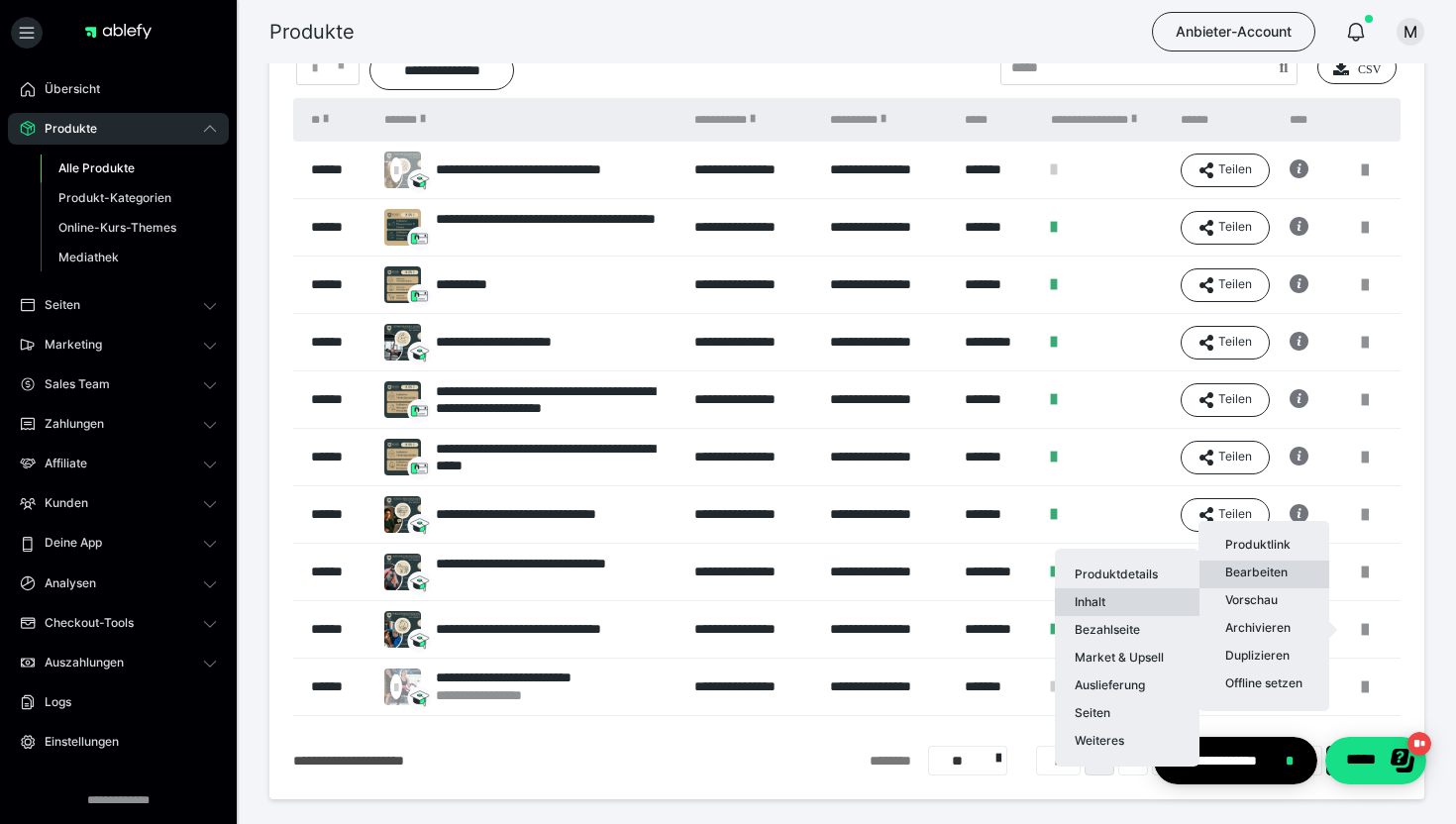 click on "Inhalt" at bounding box center (1127, 602) 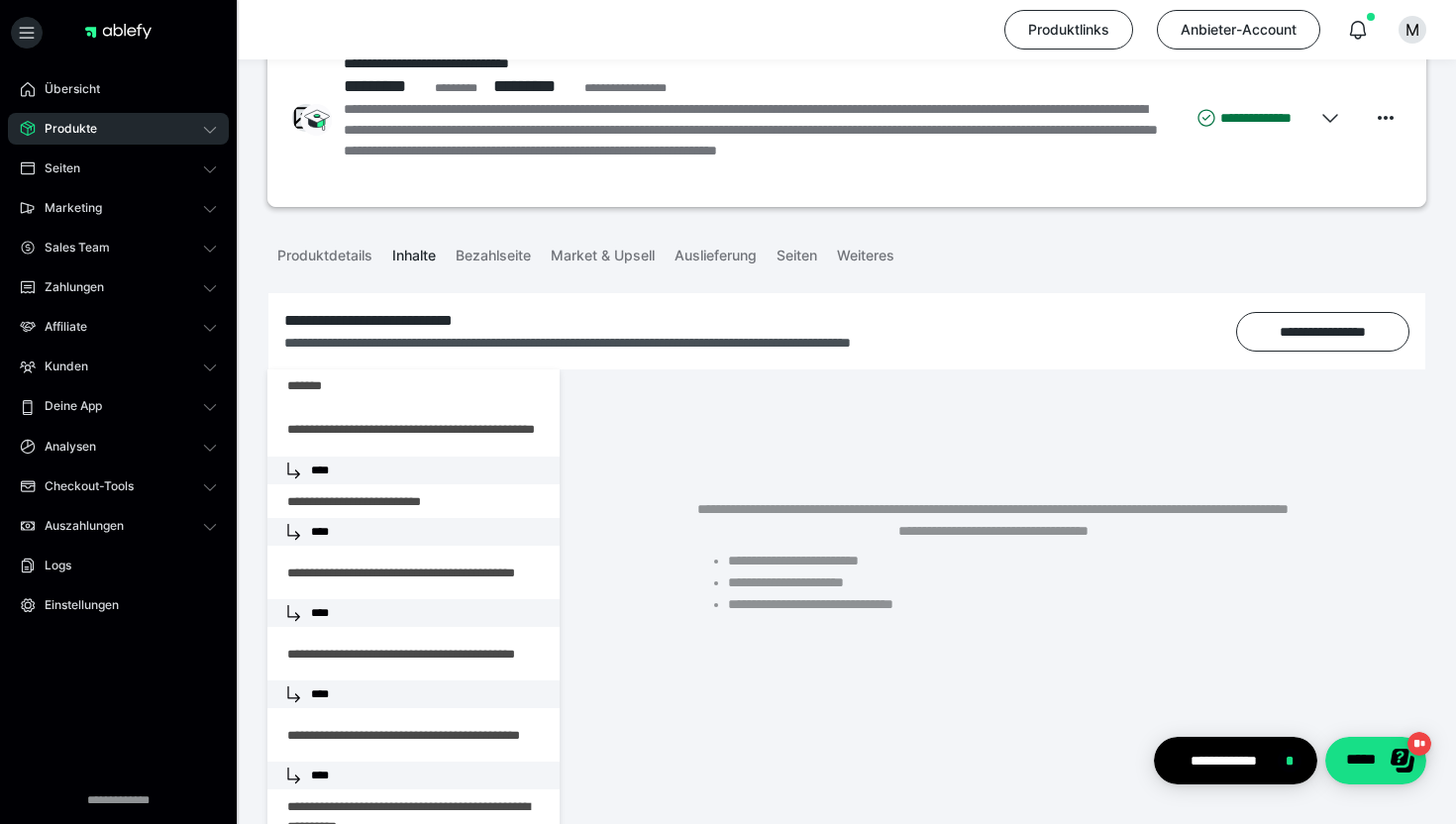 scroll, scrollTop: 89, scrollLeft: 0, axis: vertical 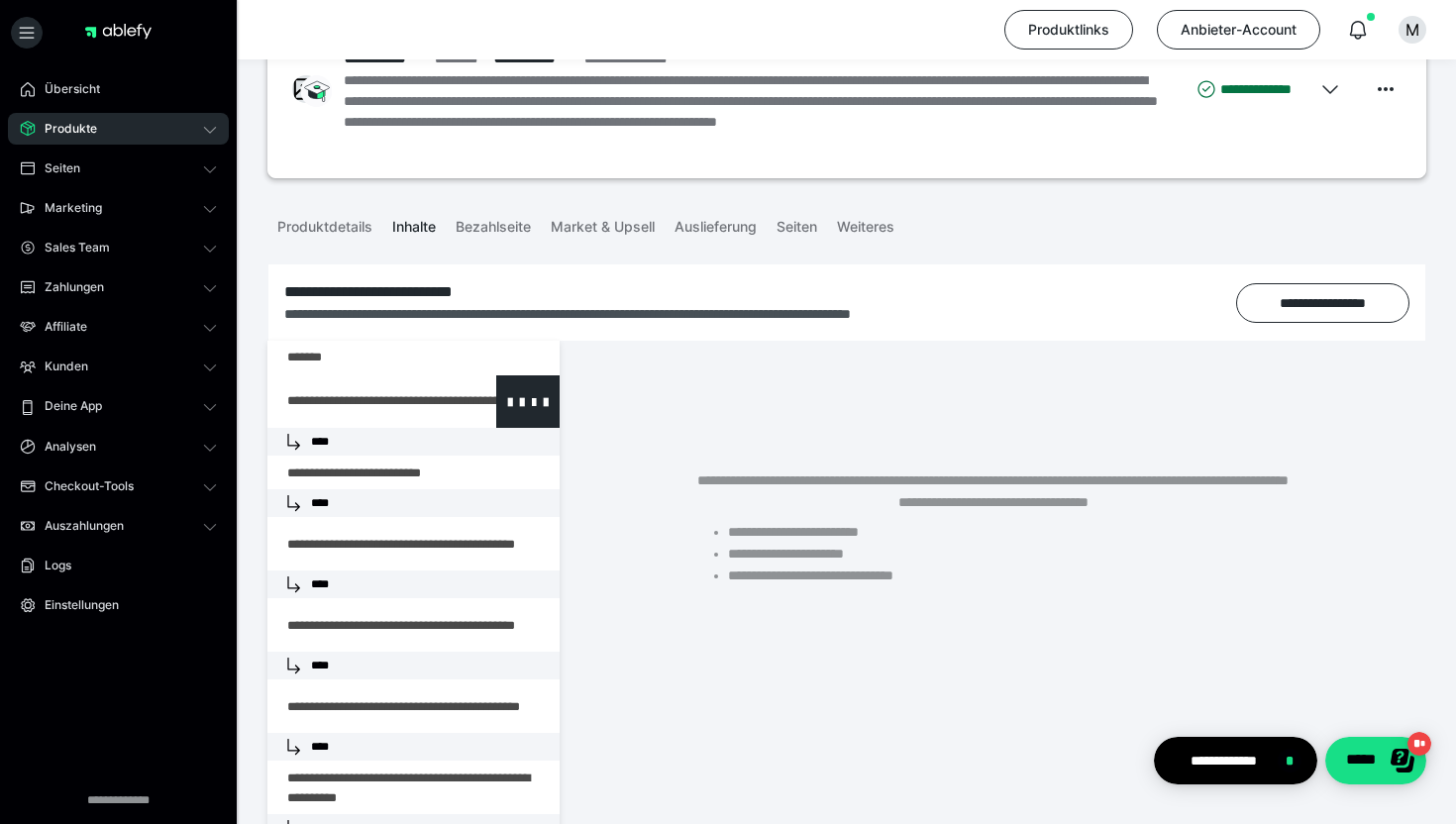 click on "****" at bounding box center (413, 442) 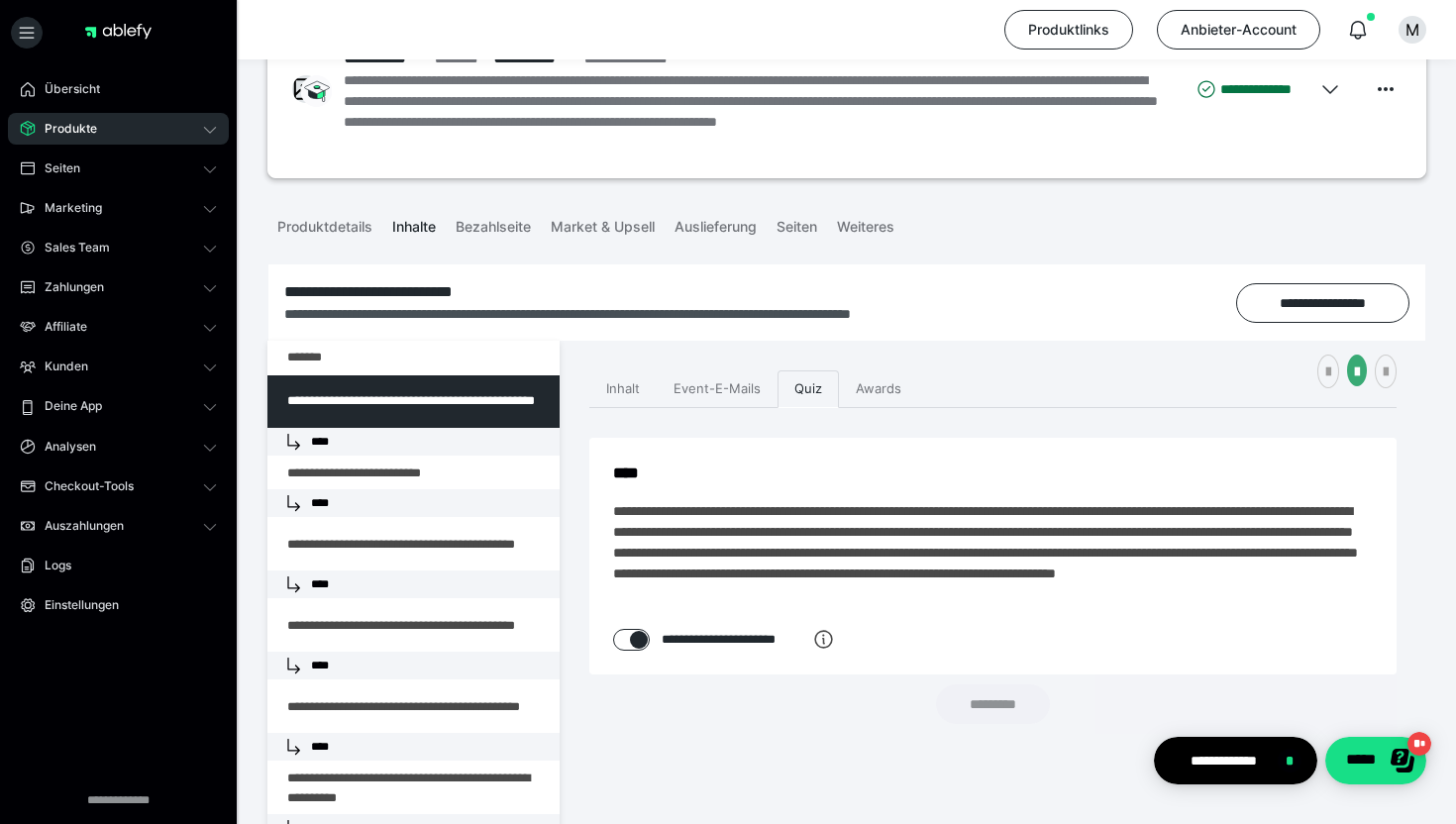 checkbox on "****" 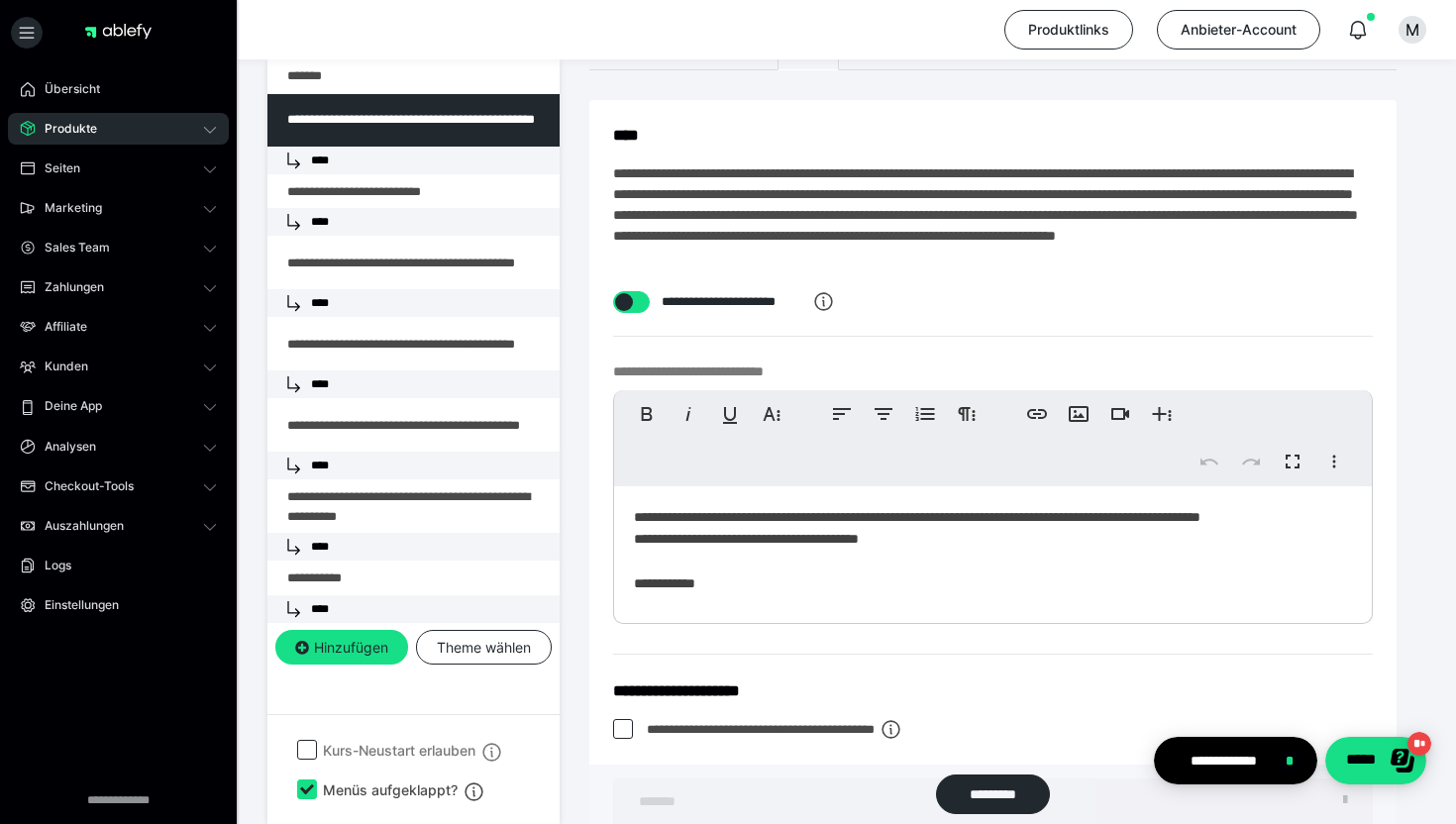 scroll, scrollTop: 513, scrollLeft: 0, axis: vertical 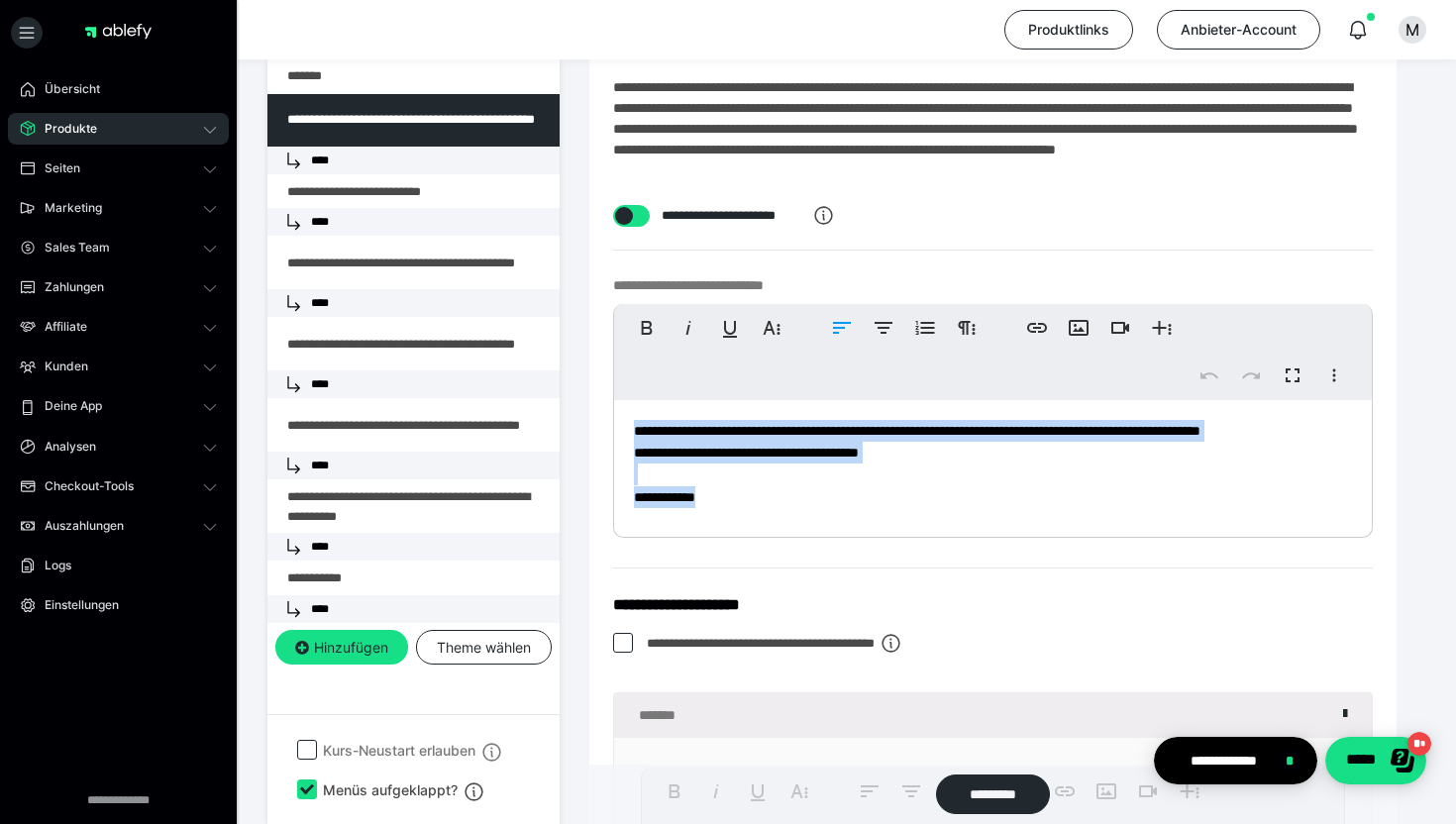drag, startPoint x: 761, startPoint y: 498, endPoint x: 621, endPoint y: 423, distance: 158.8238 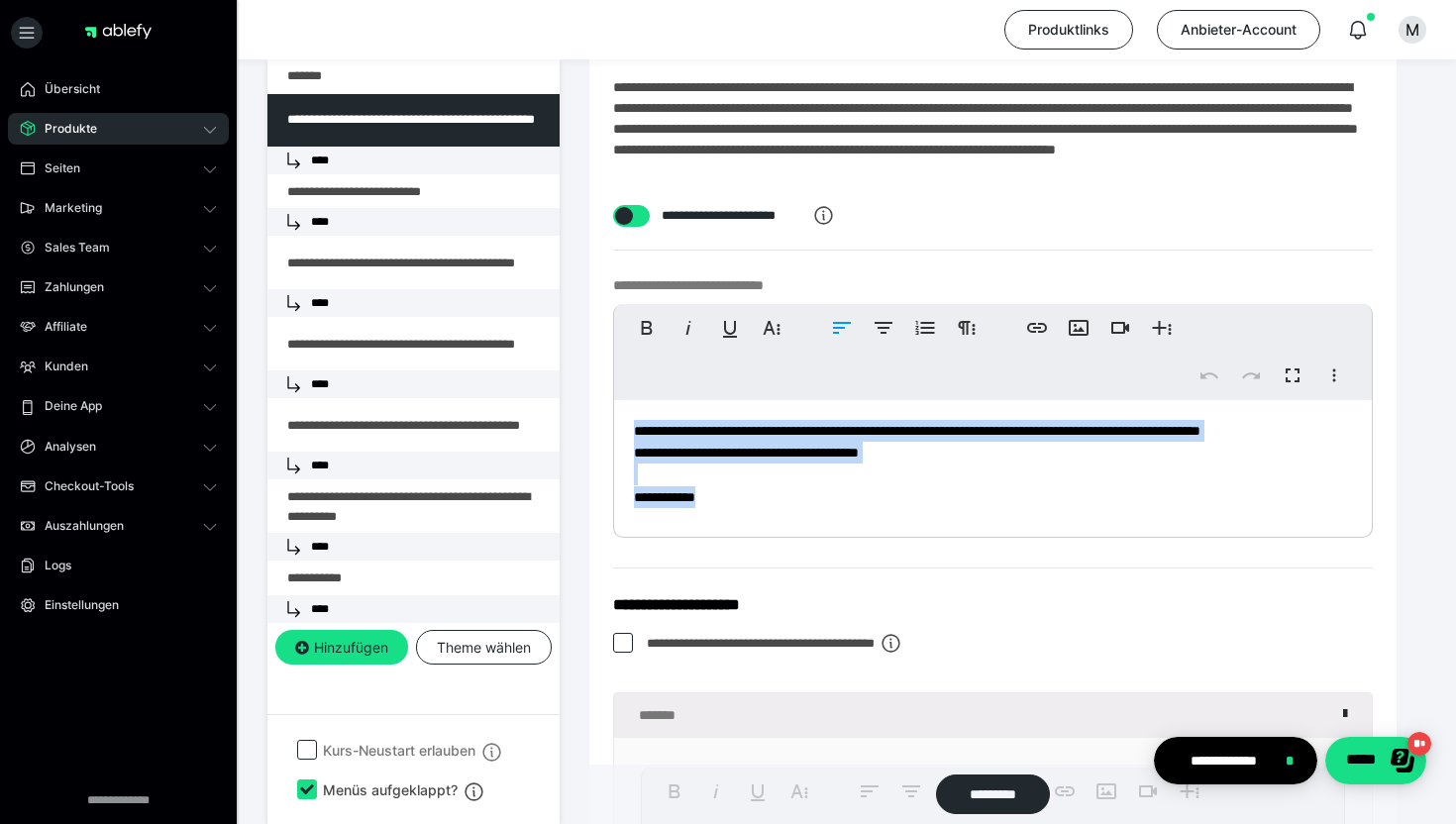 copy on "**********" 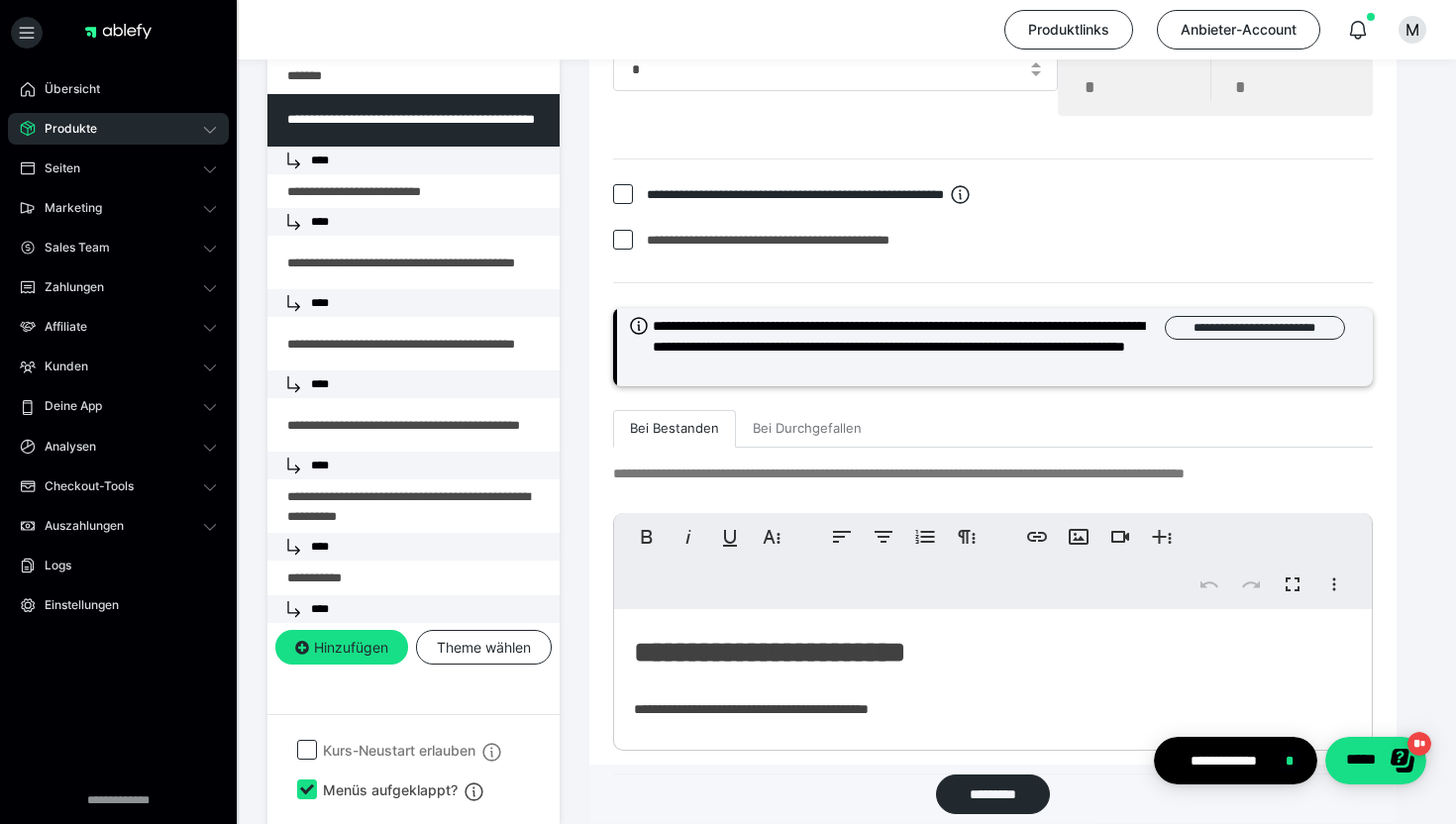 scroll, scrollTop: 6672, scrollLeft: 0, axis: vertical 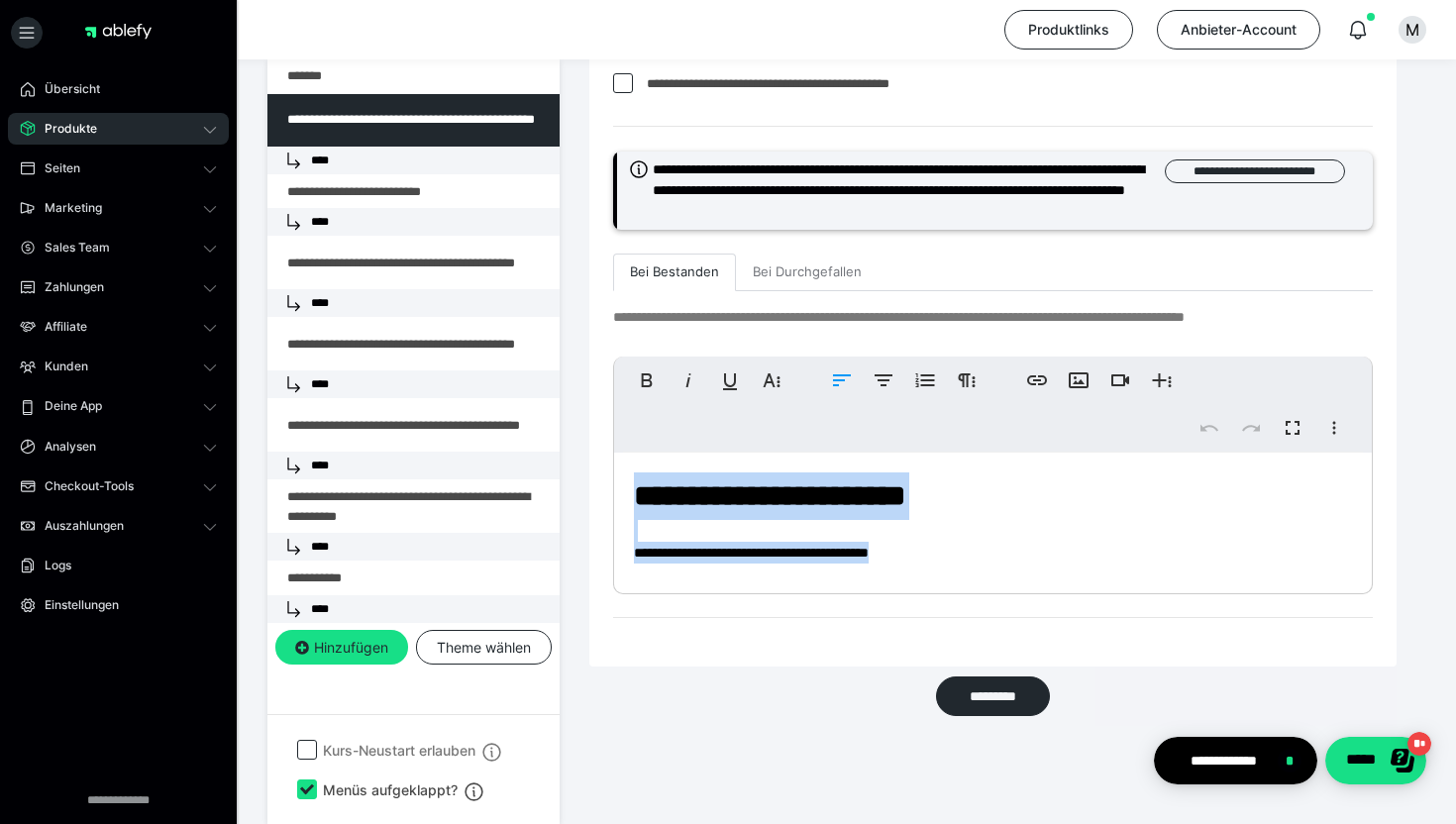 drag, startPoint x: 993, startPoint y: 555, endPoint x: 614, endPoint y: 464, distance: 389.7717 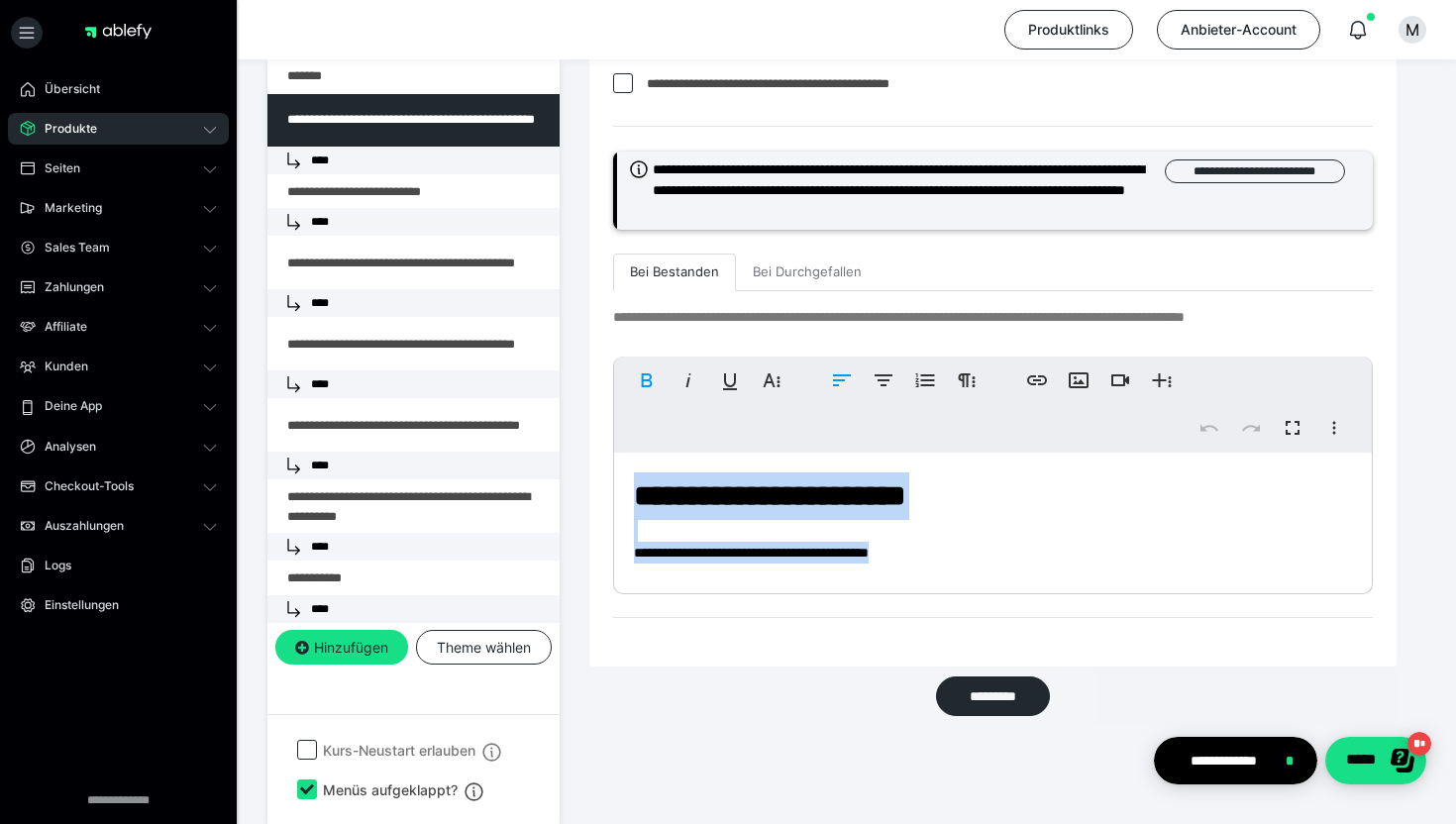 copy on "**********" 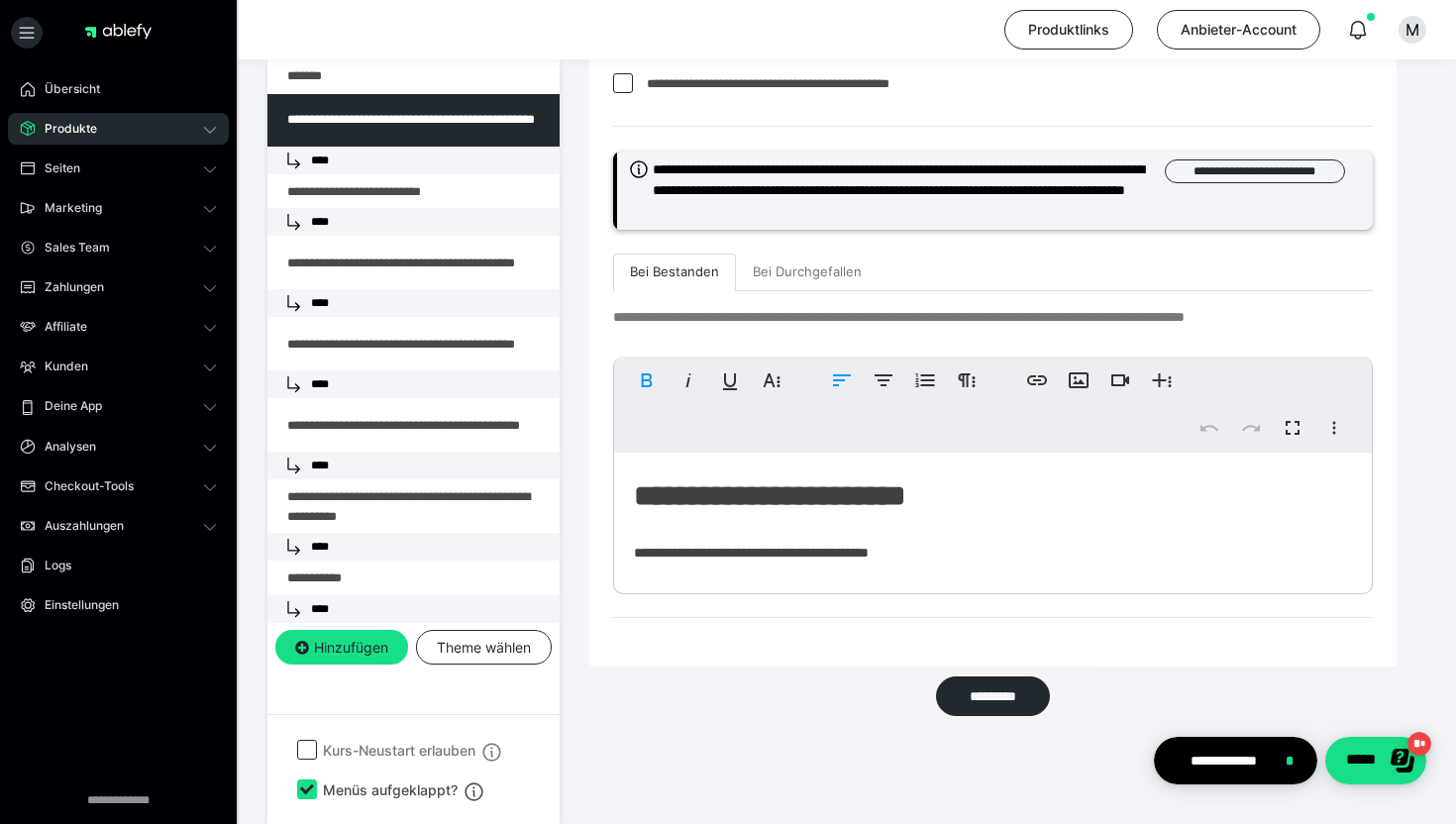 click on "**********" at bounding box center (770, 495) 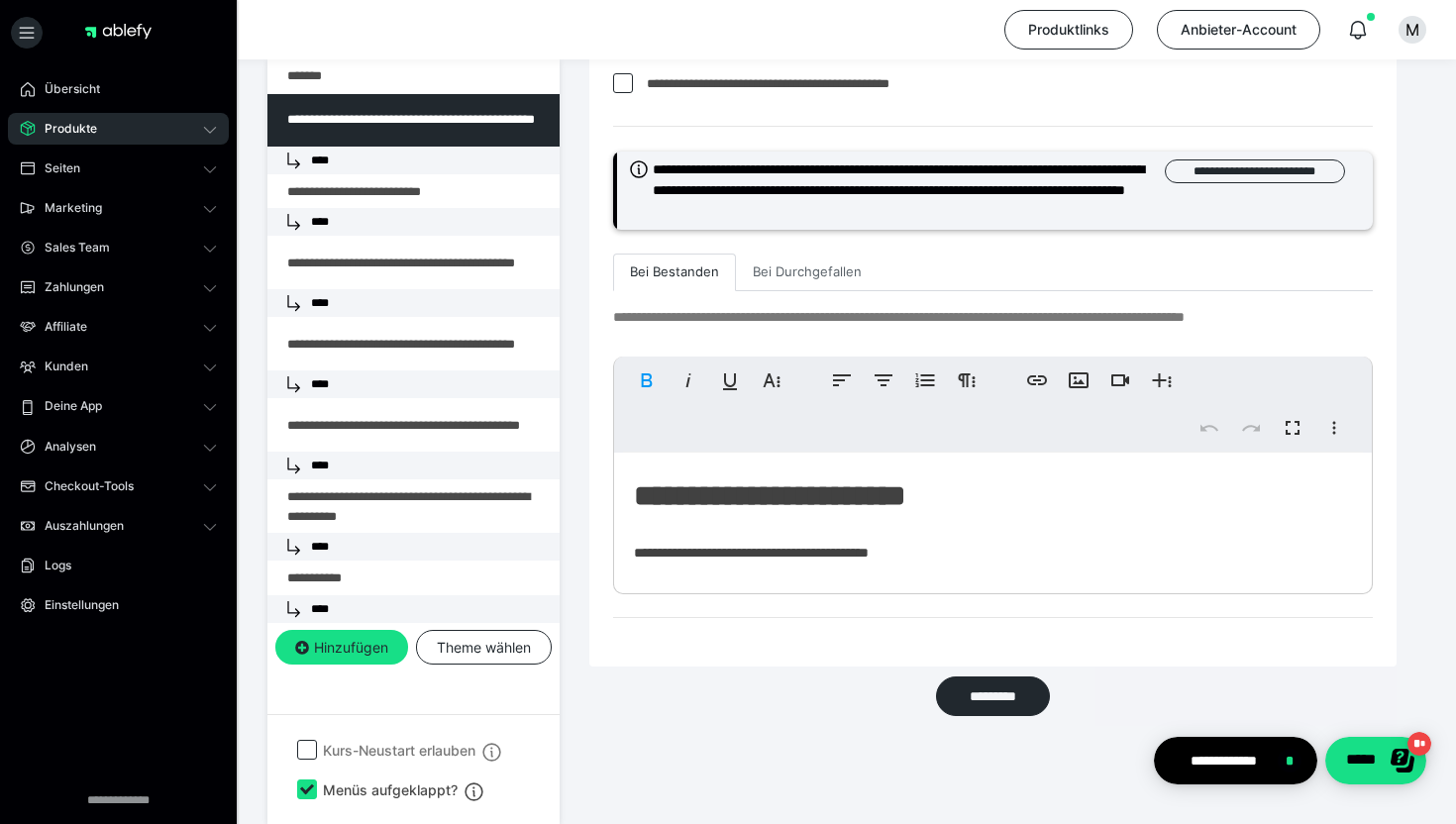 click on "Bei Durchgefallen" at bounding box center [807, 272] 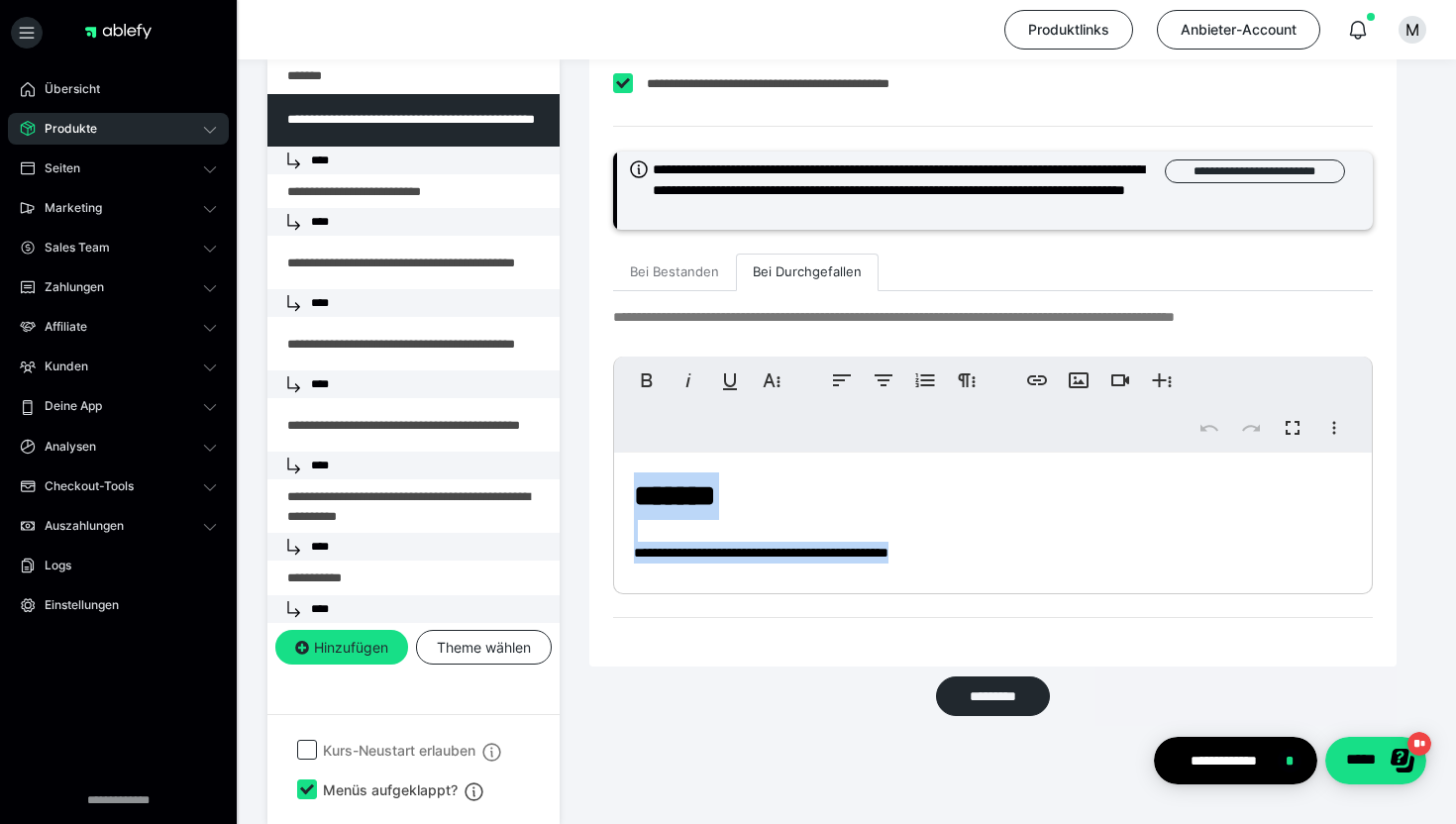 drag, startPoint x: 970, startPoint y: 570, endPoint x: 613, endPoint y: 483, distance: 367.44796 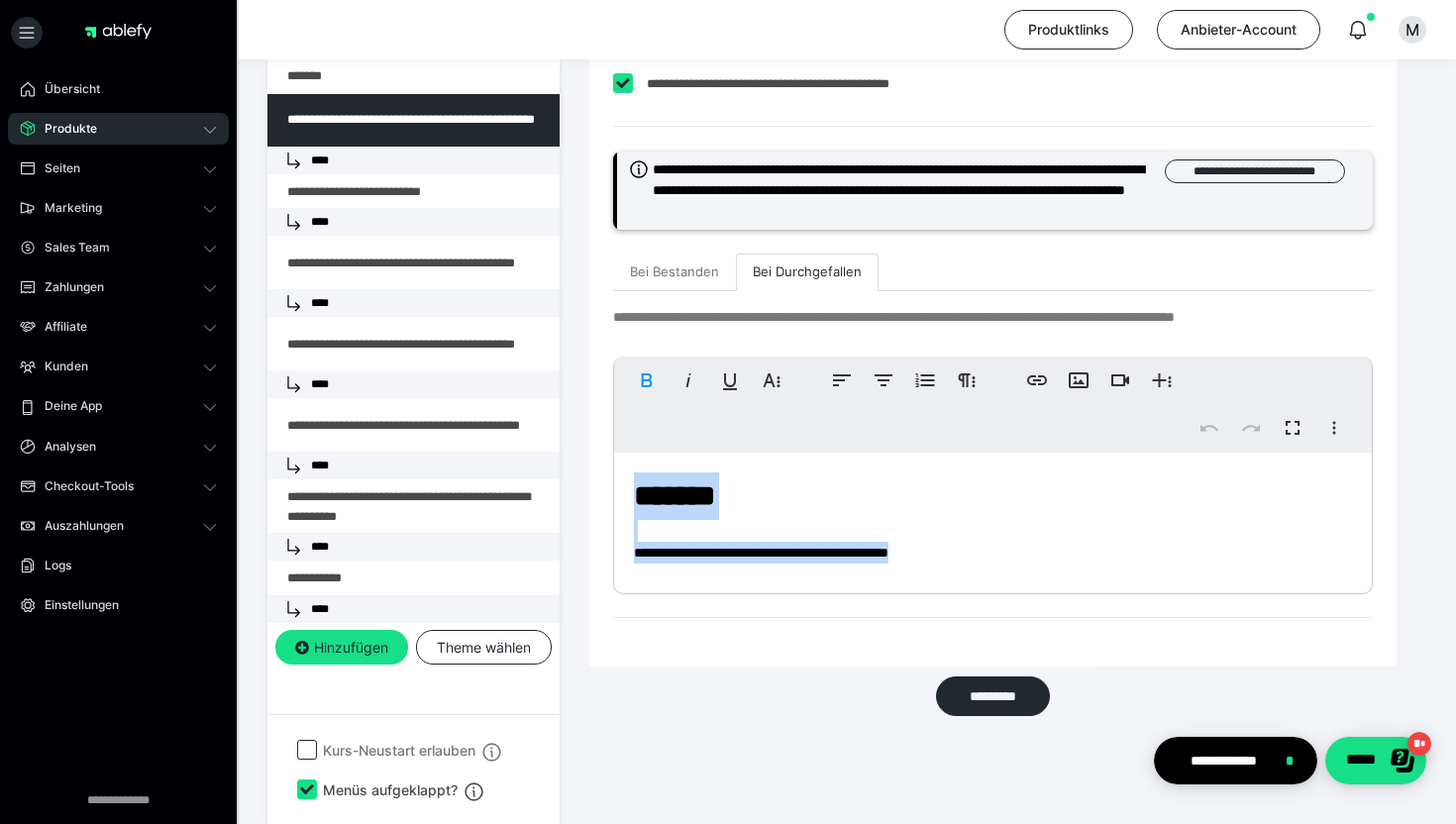 copy on "**********" 